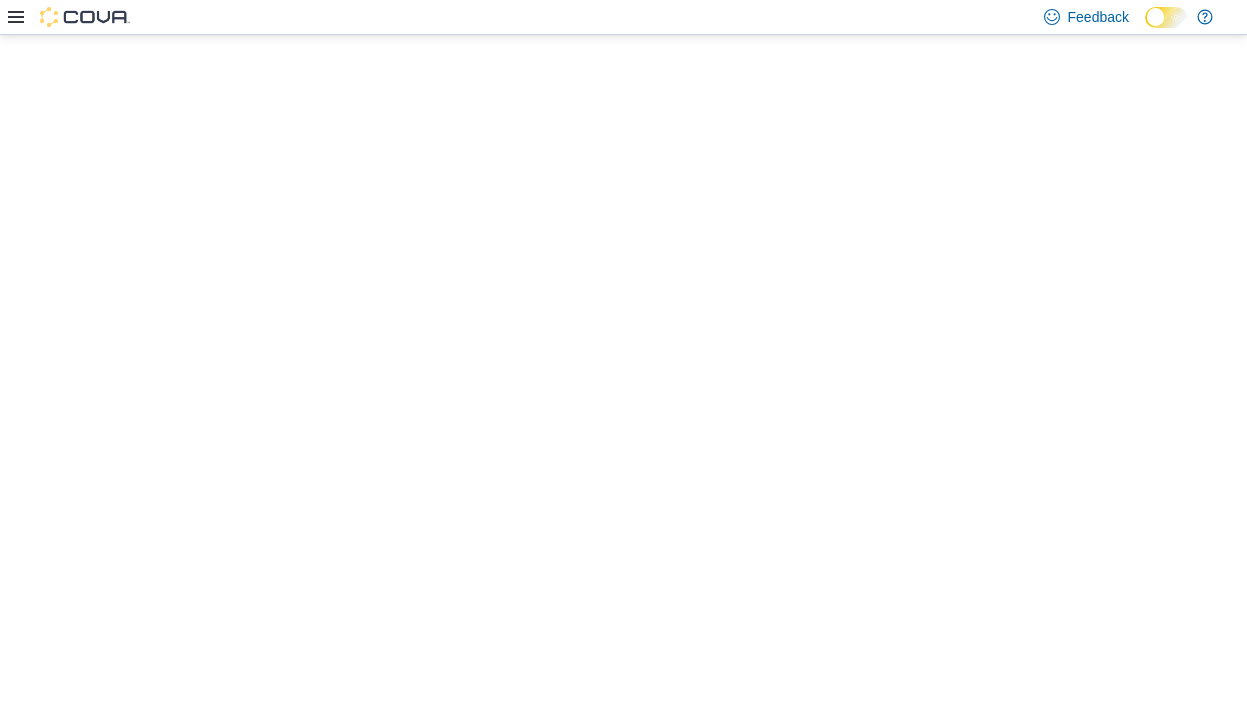 scroll, scrollTop: 0, scrollLeft: 0, axis: both 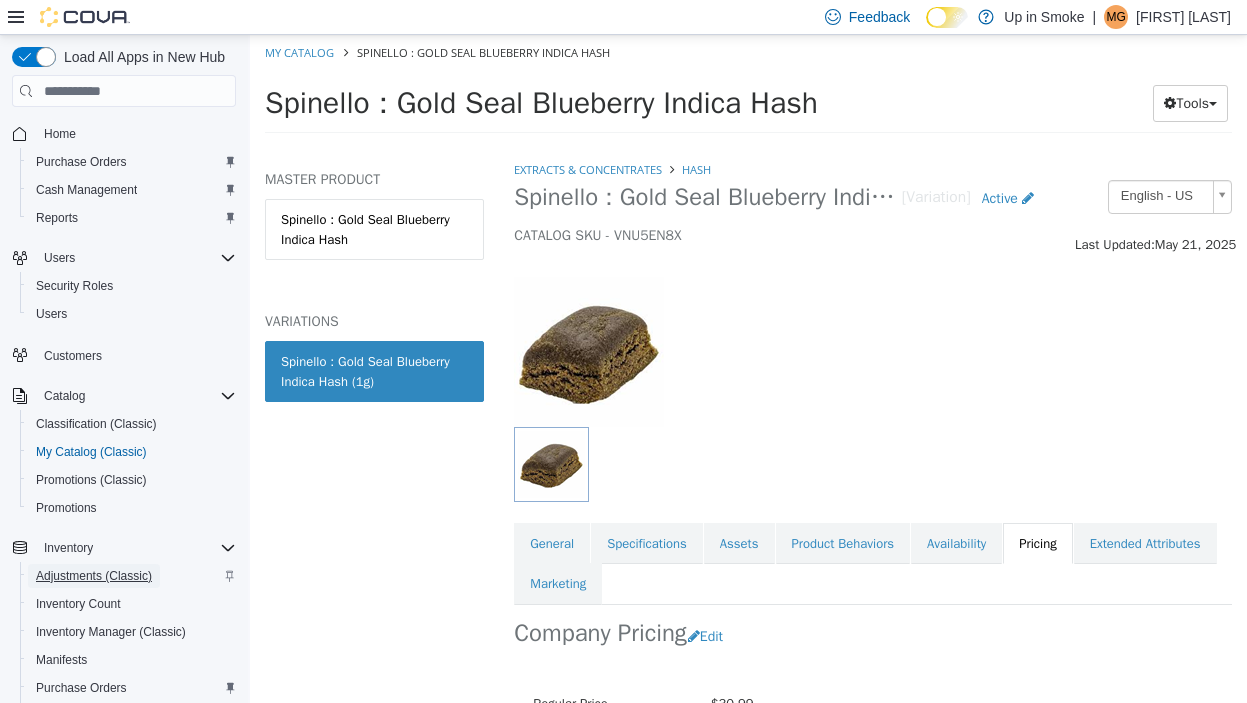 click on "Adjustments (Classic)" at bounding box center (94, 576) 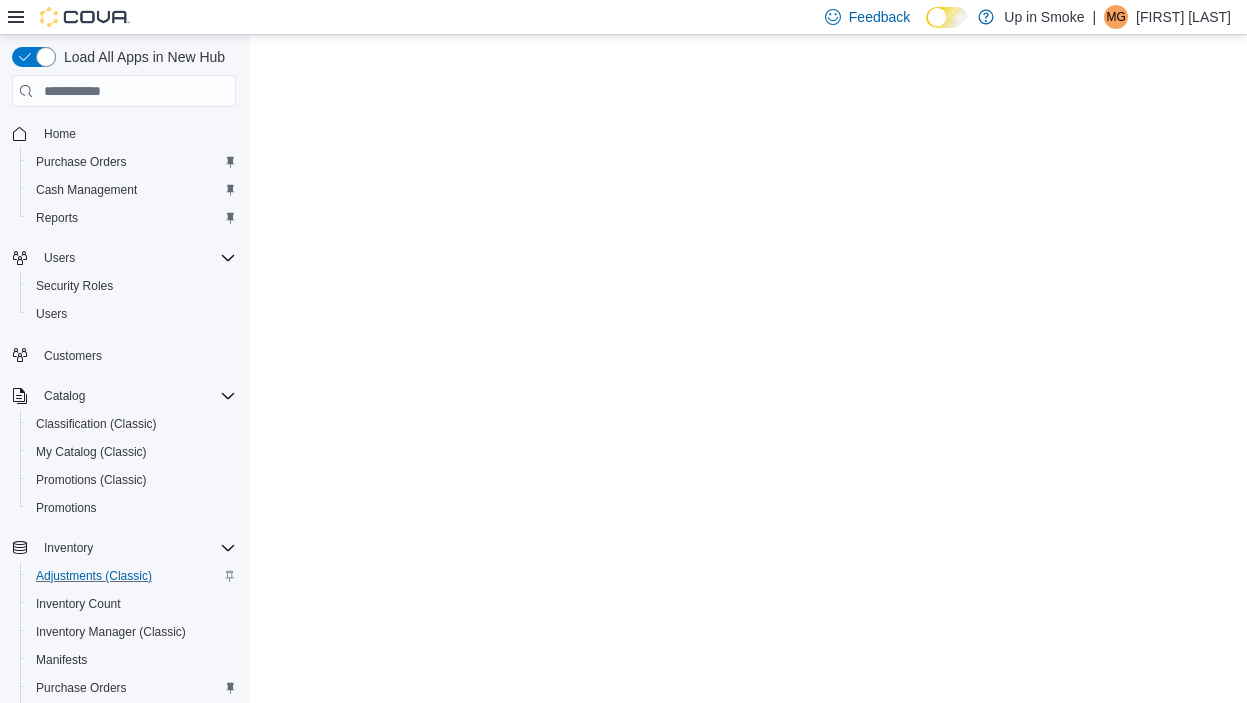 scroll, scrollTop: 0, scrollLeft: 0, axis: both 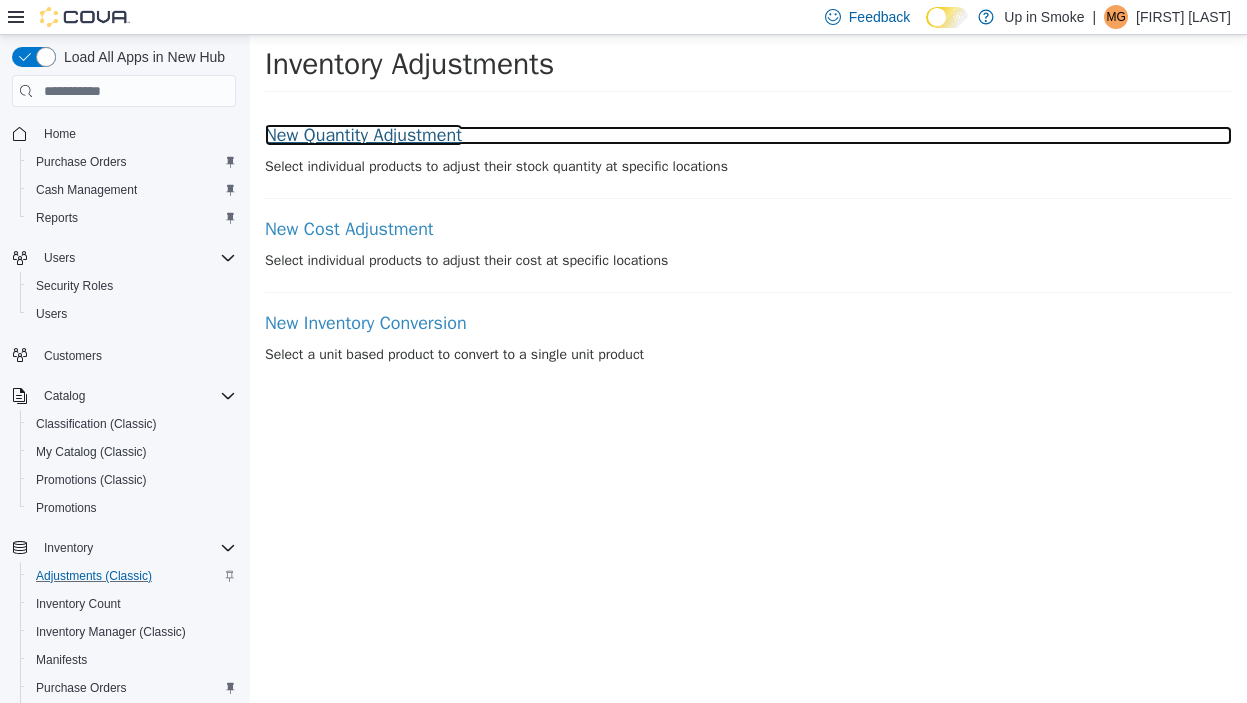 click on "New Quantity Adjustment" at bounding box center [748, 136] 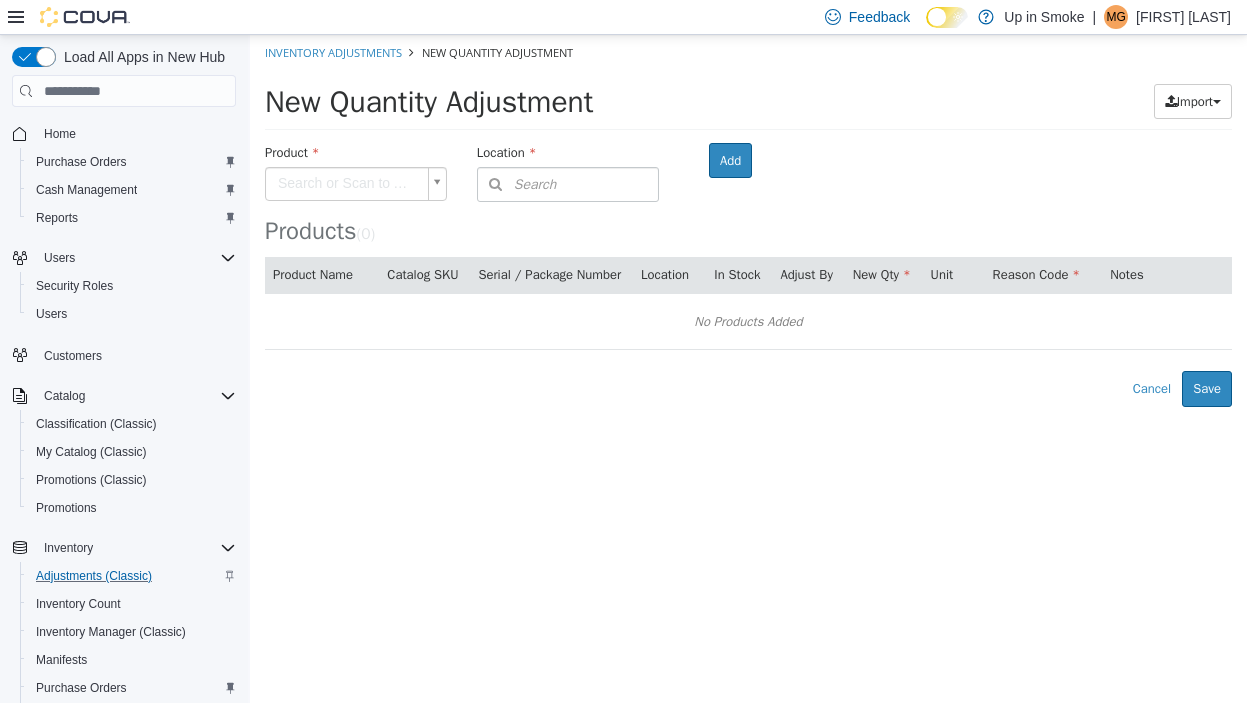click on "×
Inventory Adjustments
New Quantity Adjustment
New Quantity Adjustment
Import  Inventory Export (.CSV) Package List (.TXT)
Product     Search or Scan to Add Product                             Location Search Type 3 or more characters or browse       Up in Smoke     (1)         Up In Smoke         Room   Add Products  ( 0 ) Product Name Catalog SKU Serial / Package Number Location In Stock Adjust By New Qty Unit Reason Code Notes No Products Added Error saving adjustment please resolve the errors above. Cancel Save" at bounding box center [748, 221] 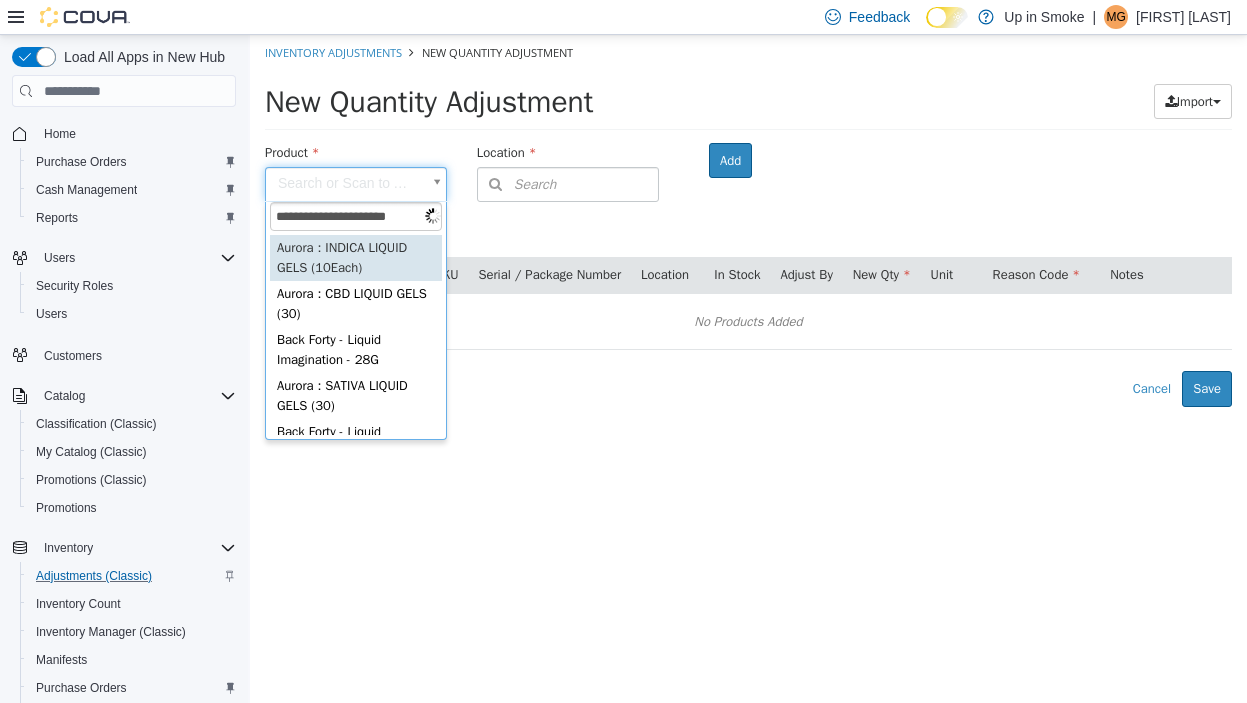 type on "**********" 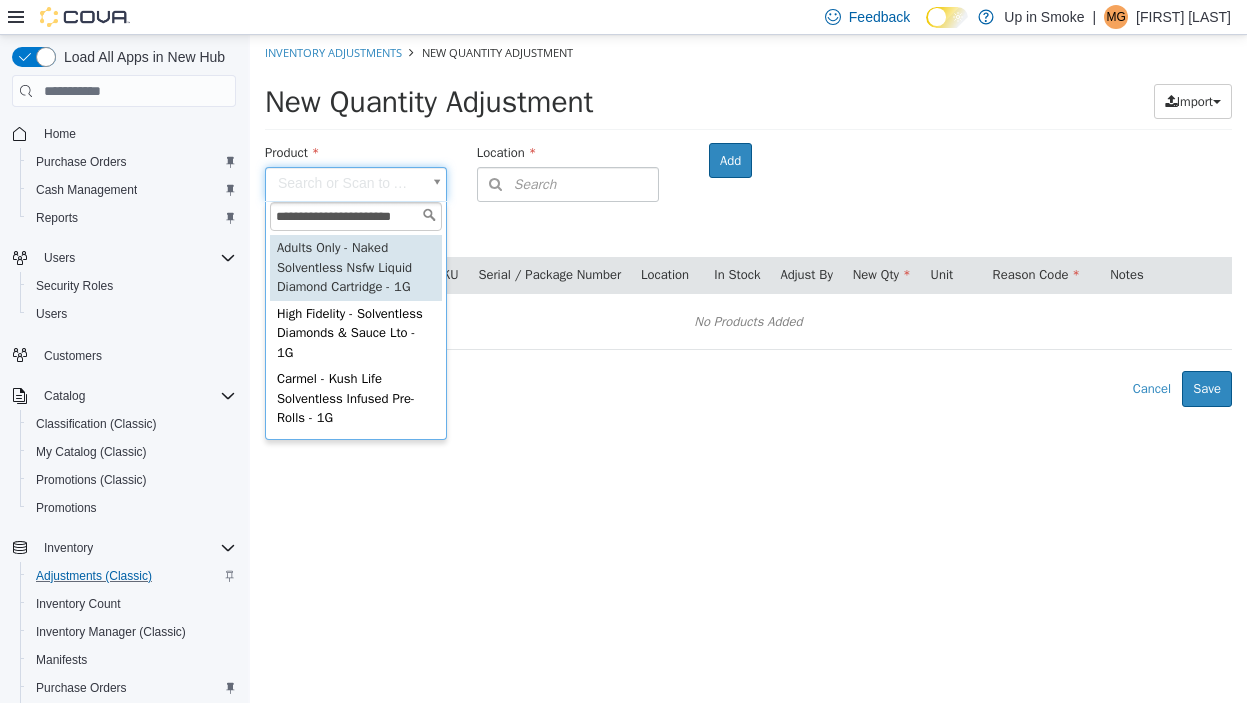 type on "**********" 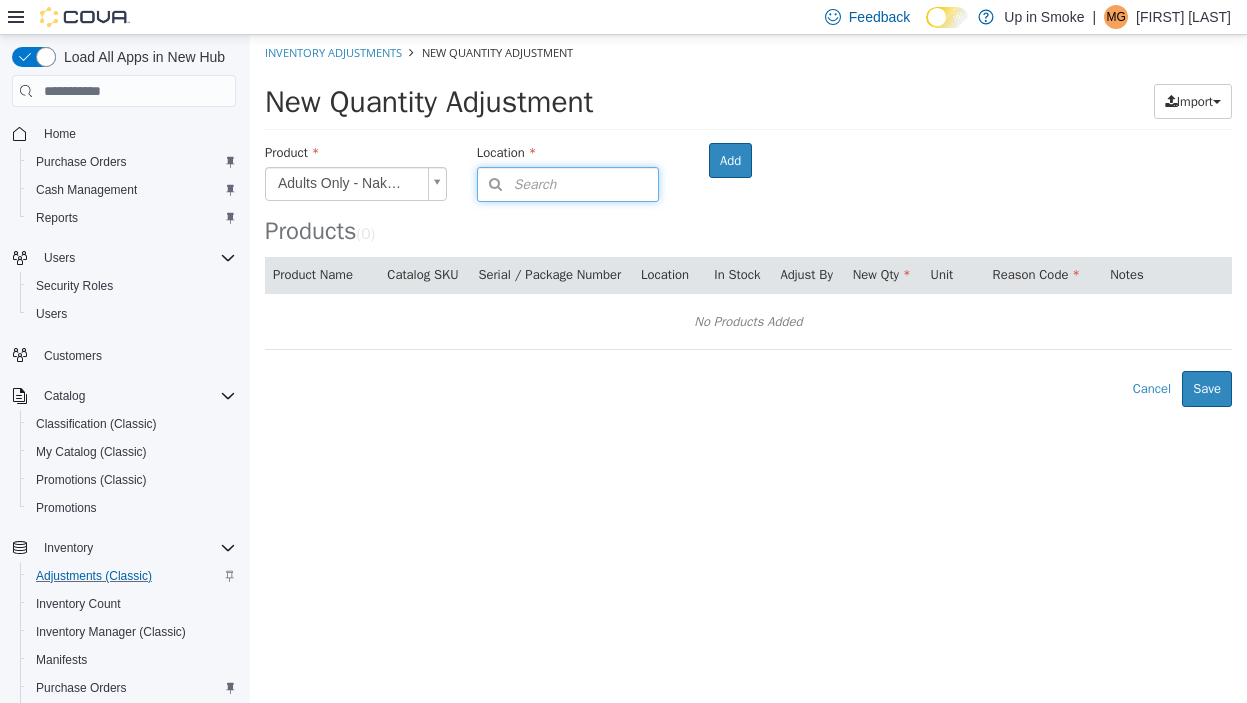 click on "Search" at bounding box center (517, 184) 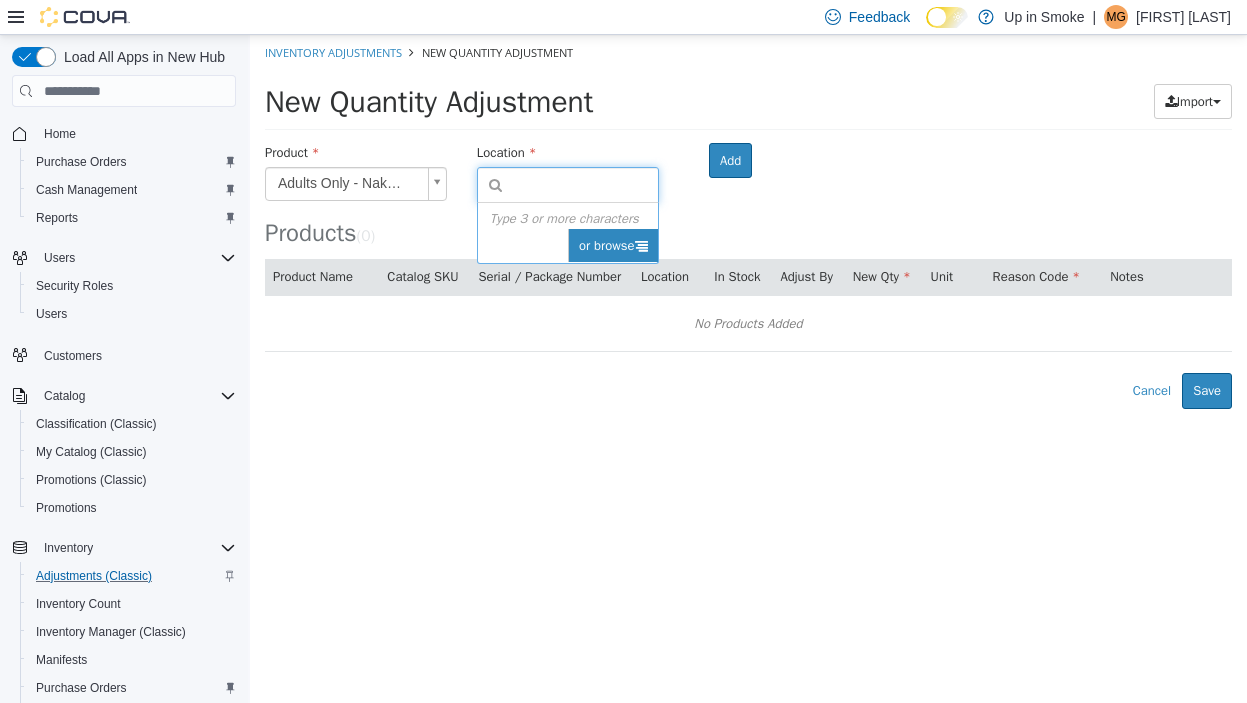 click on "or browse" at bounding box center [613, 246] 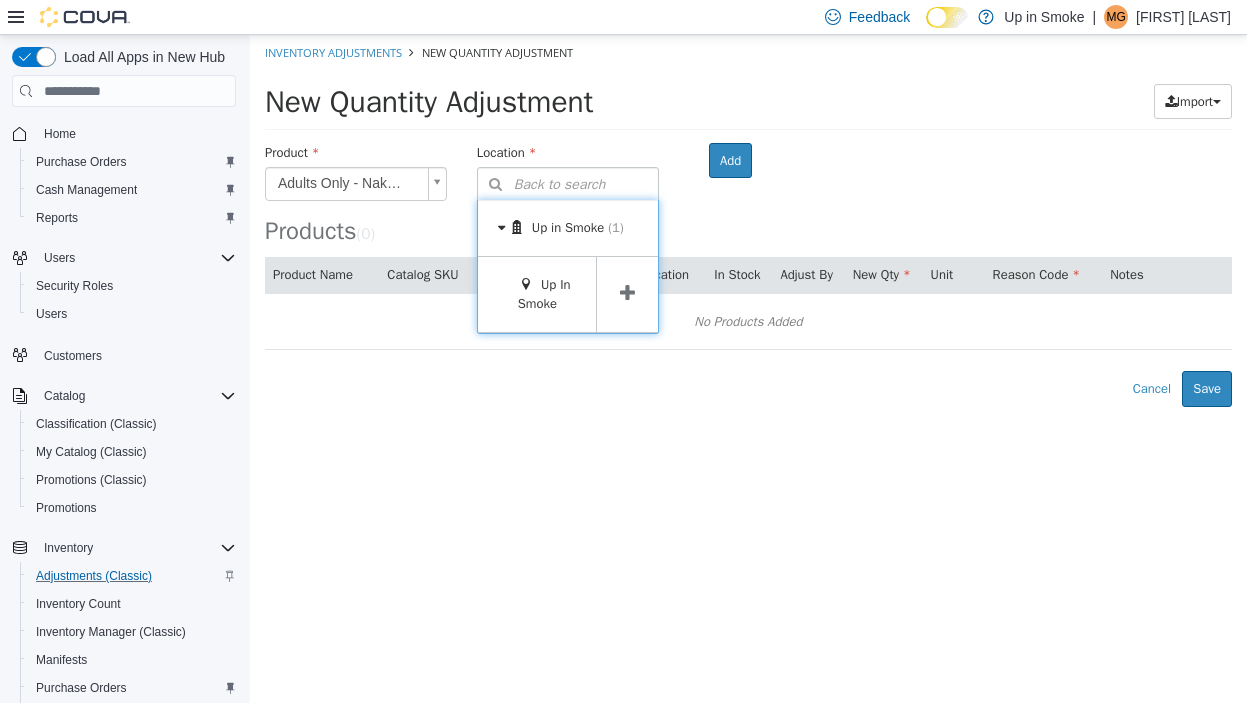 click at bounding box center (627, 293) 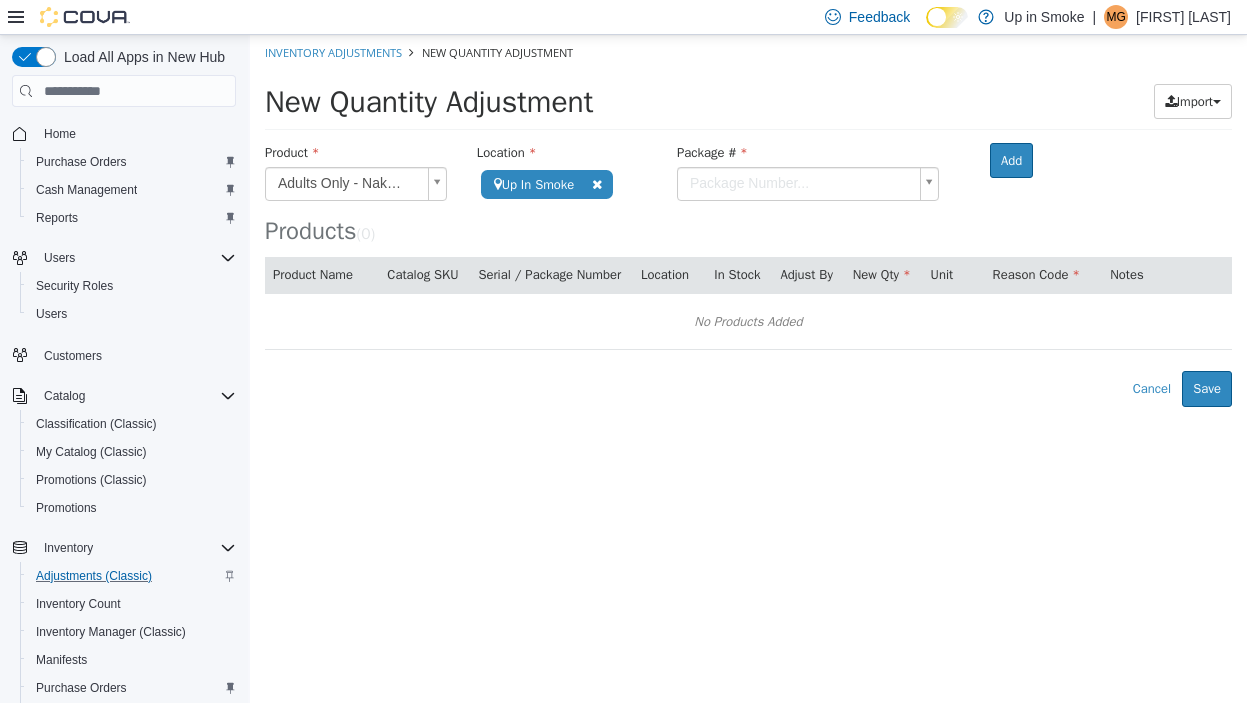 click on "**********" at bounding box center (748, 221) 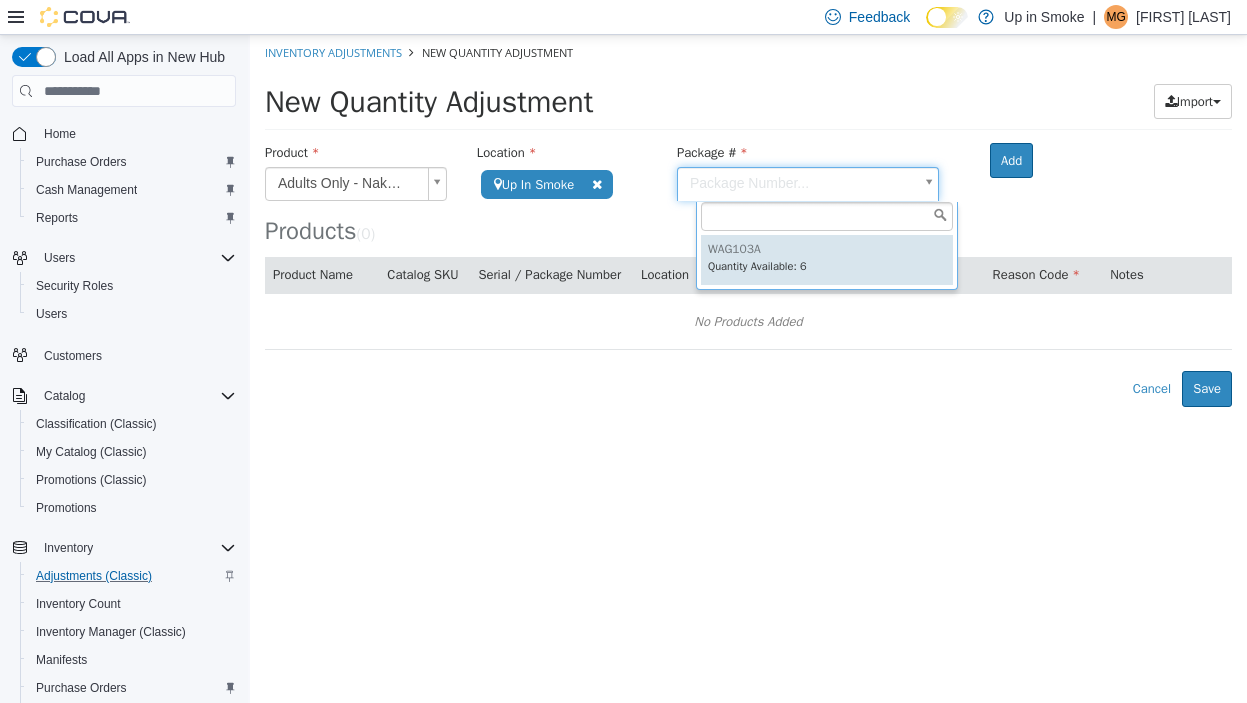 type on "*******" 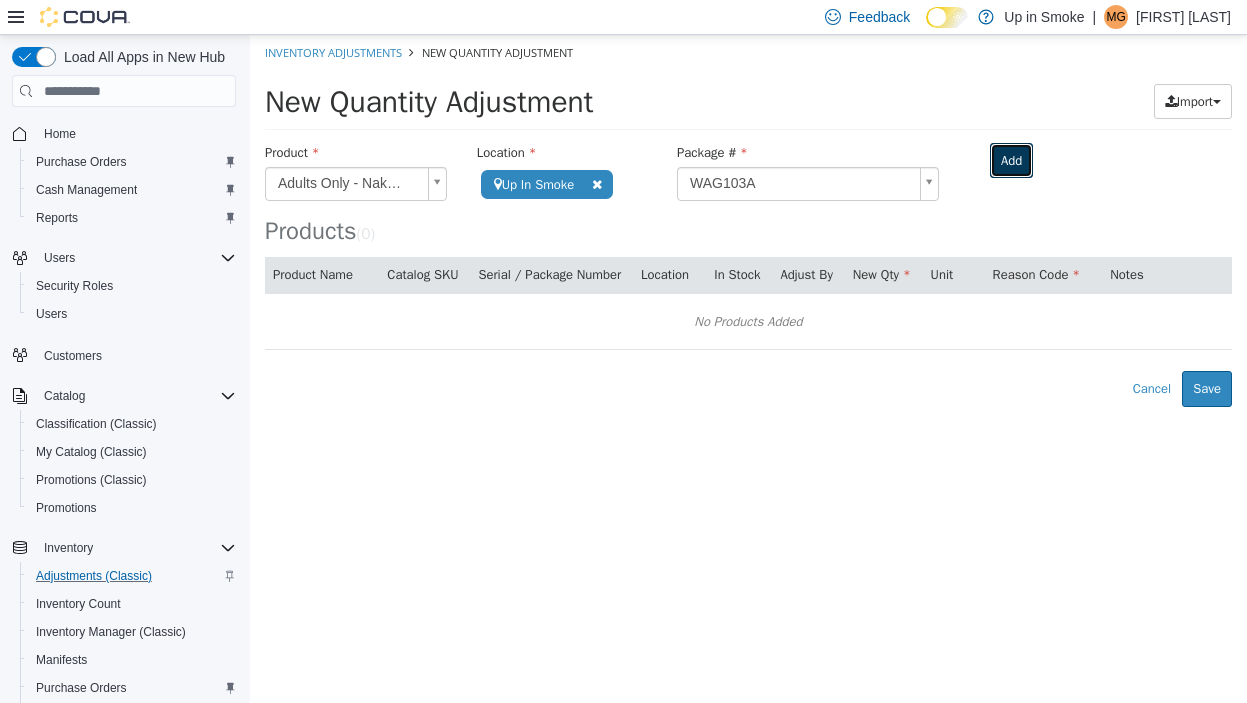 click on "Add" at bounding box center [1011, 161] 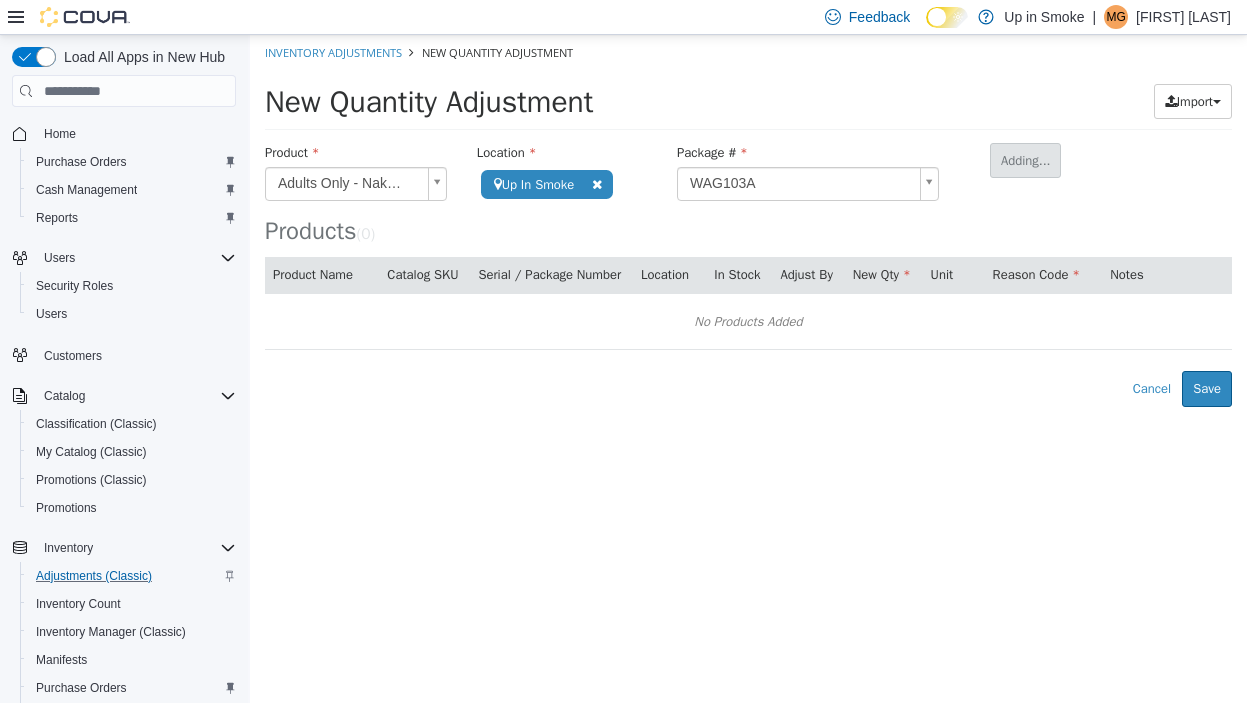 type 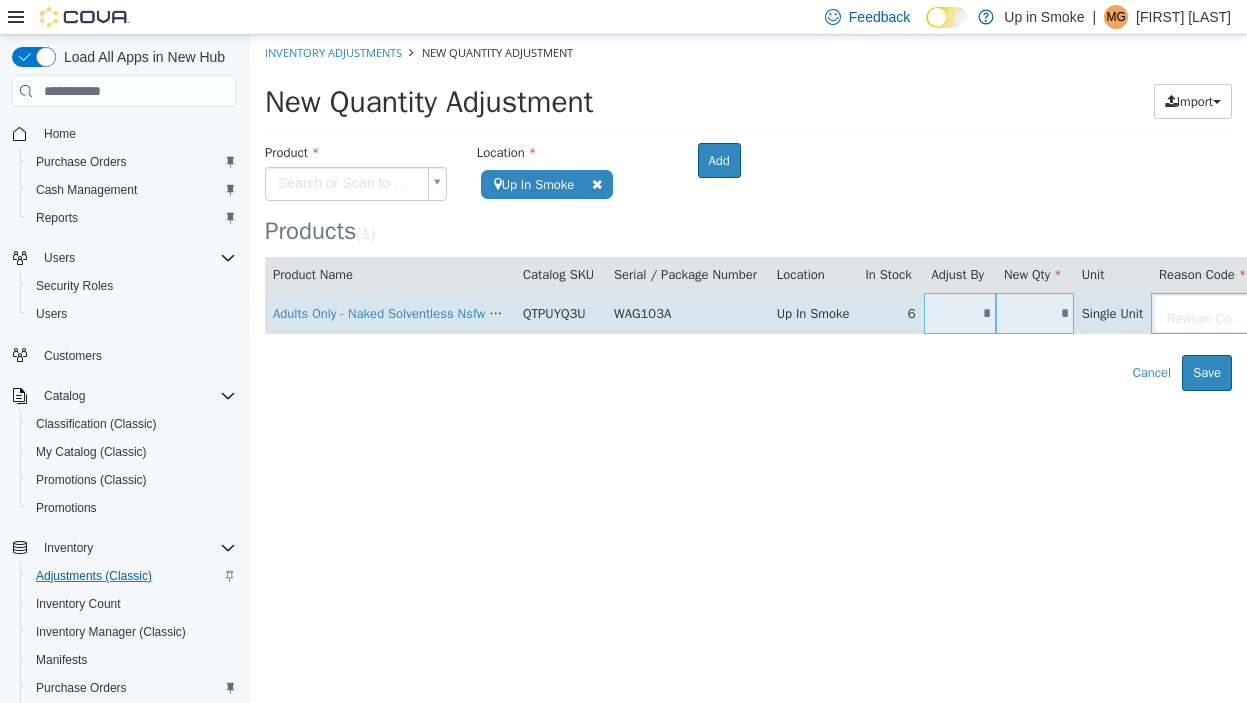 click on "*" at bounding box center [960, 313] 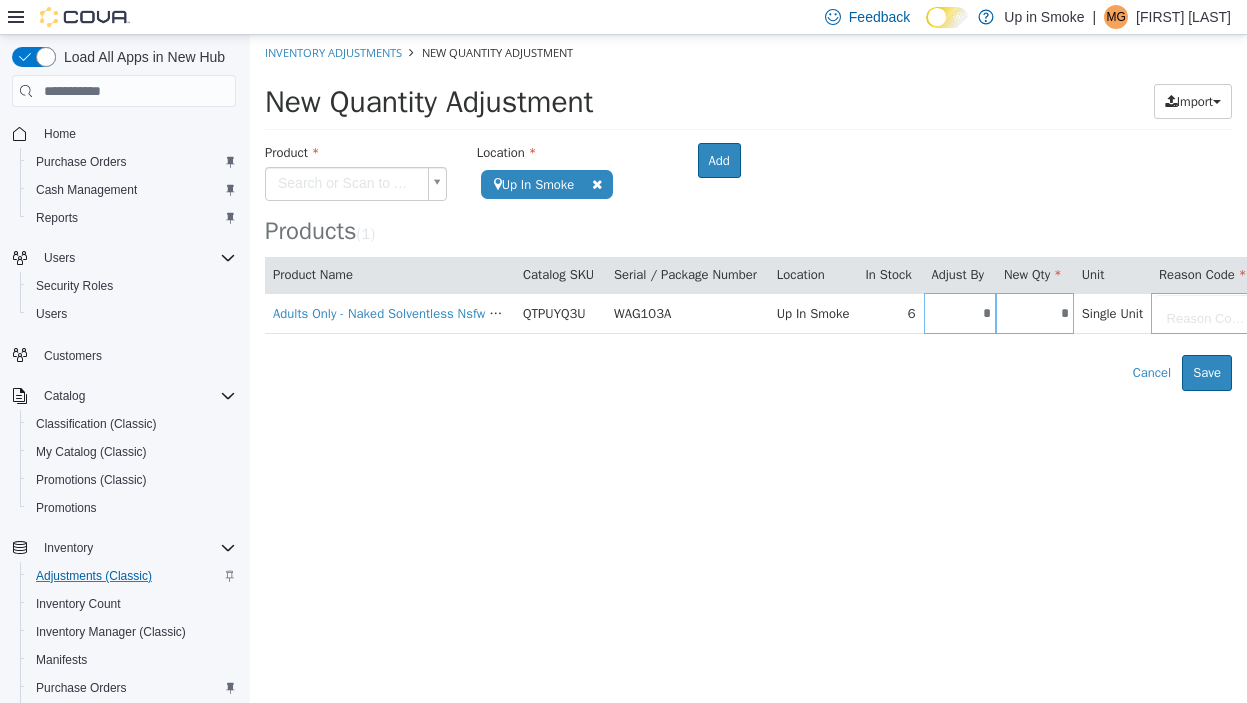 type on "*" 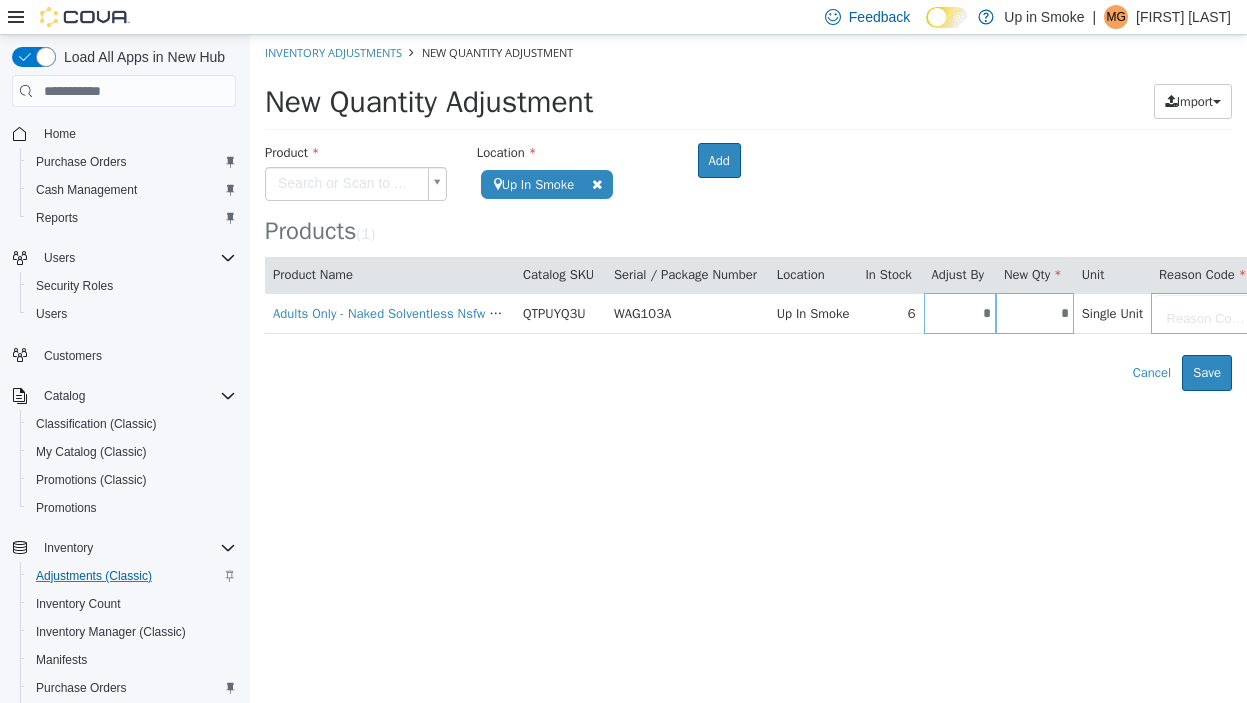 click on "**********" at bounding box center (748, 213) 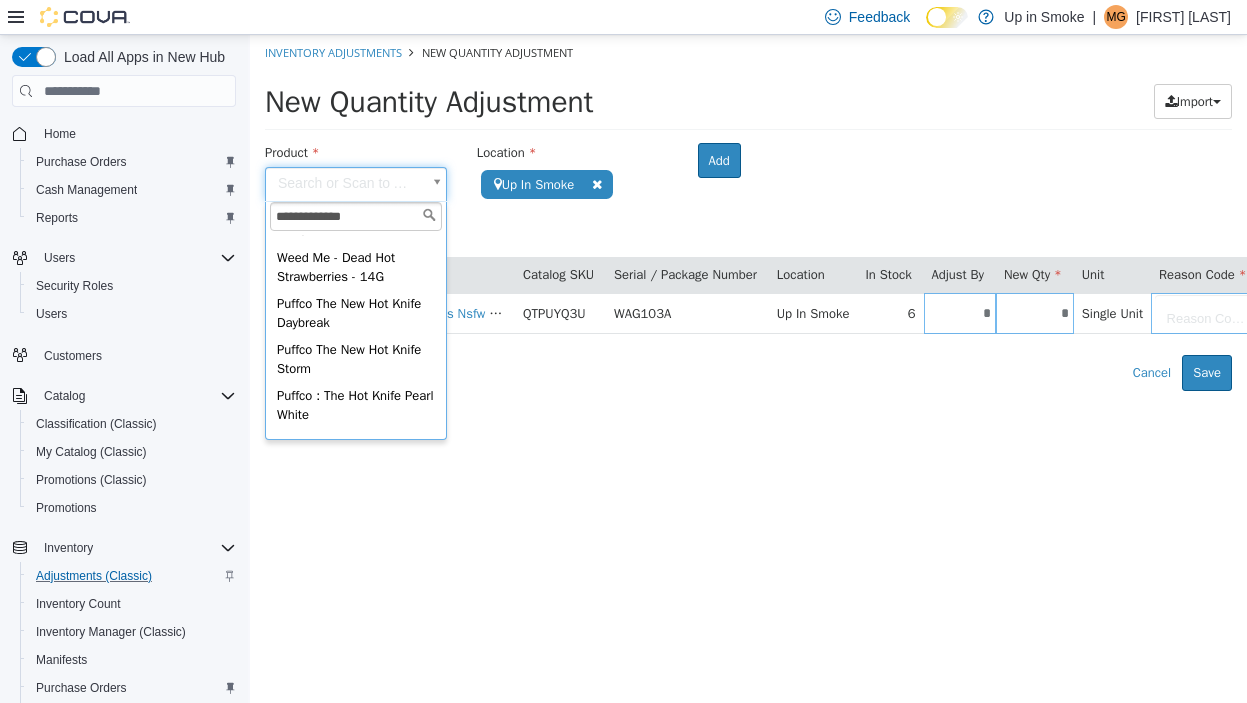 scroll, scrollTop: 304, scrollLeft: 0, axis: vertical 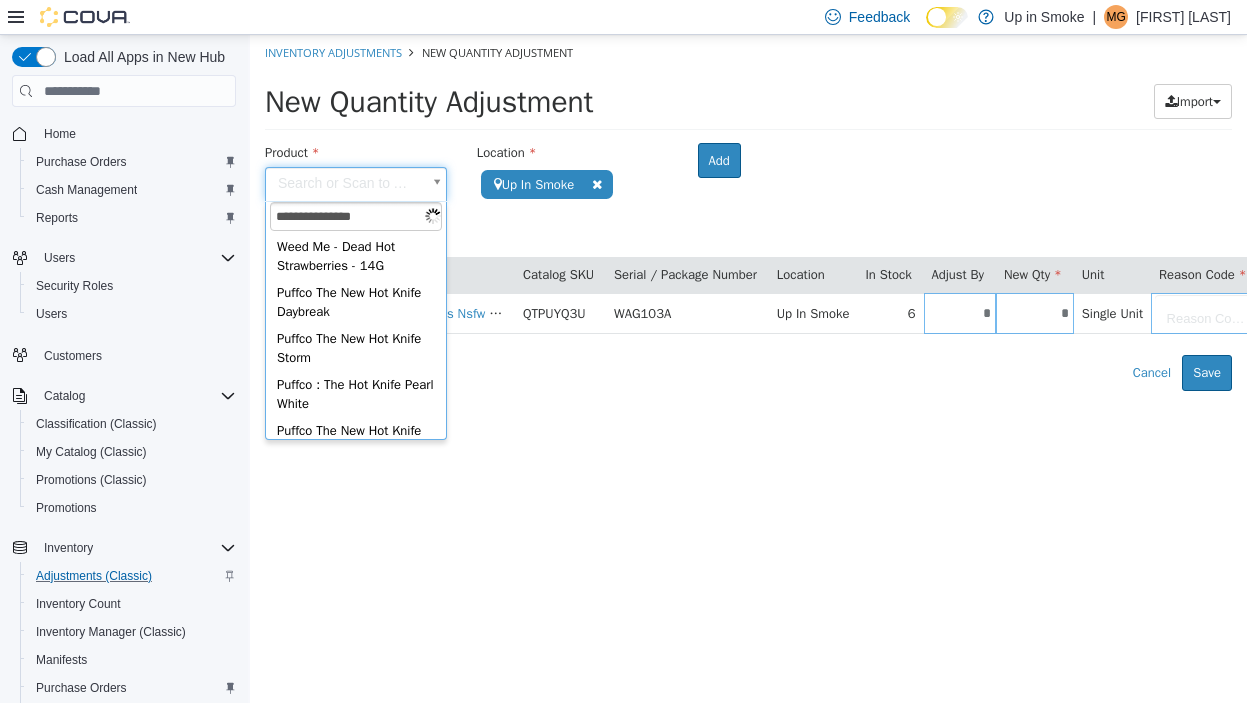 type on "**********" 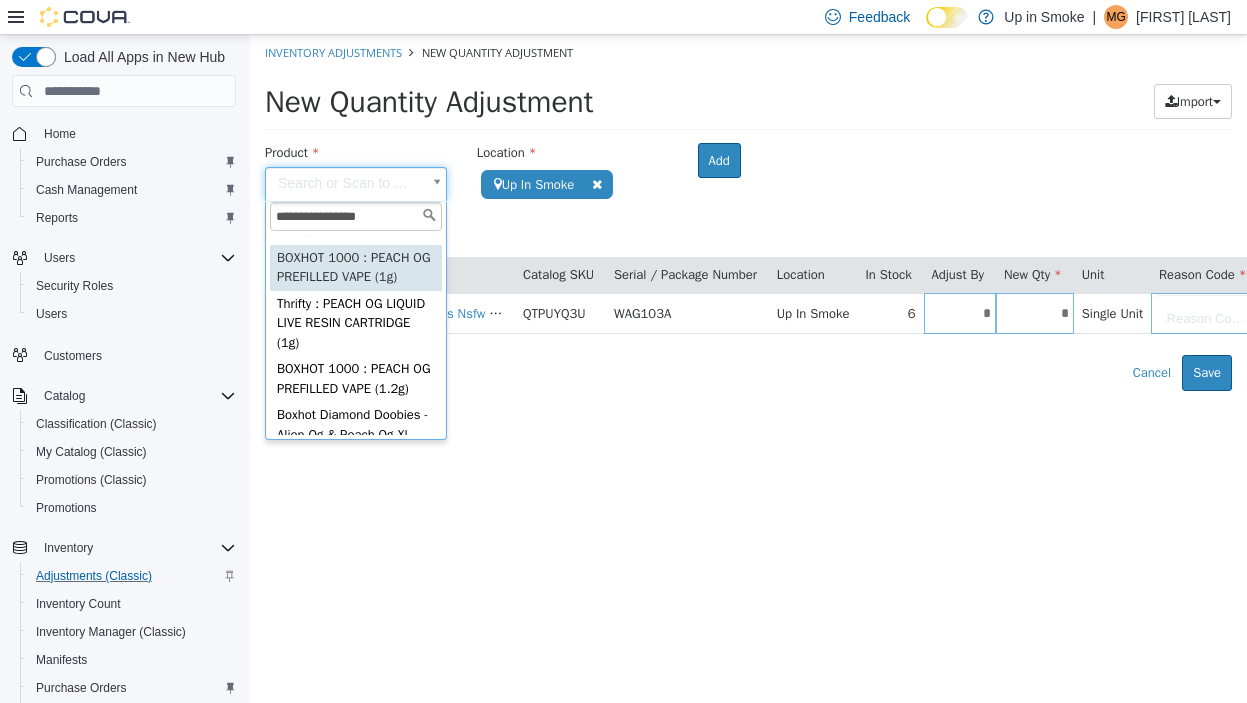 scroll, scrollTop: 238, scrollLeft: 0, axis: vertical 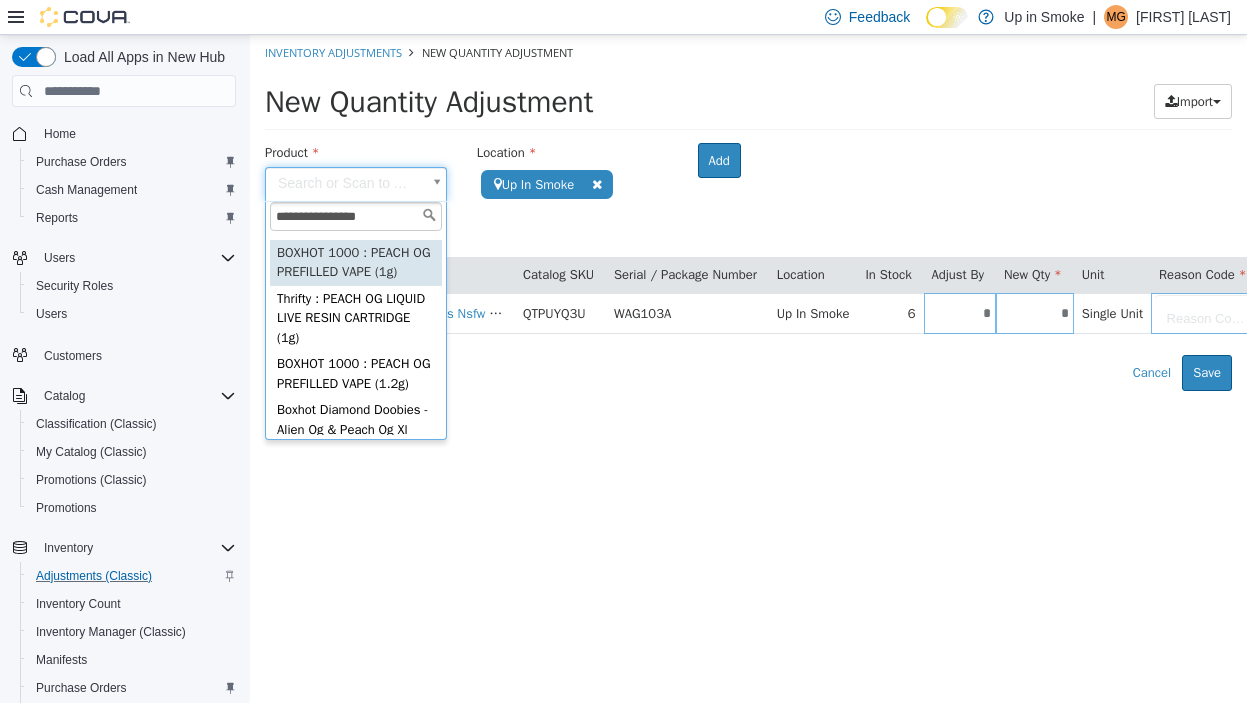 type on "**********" 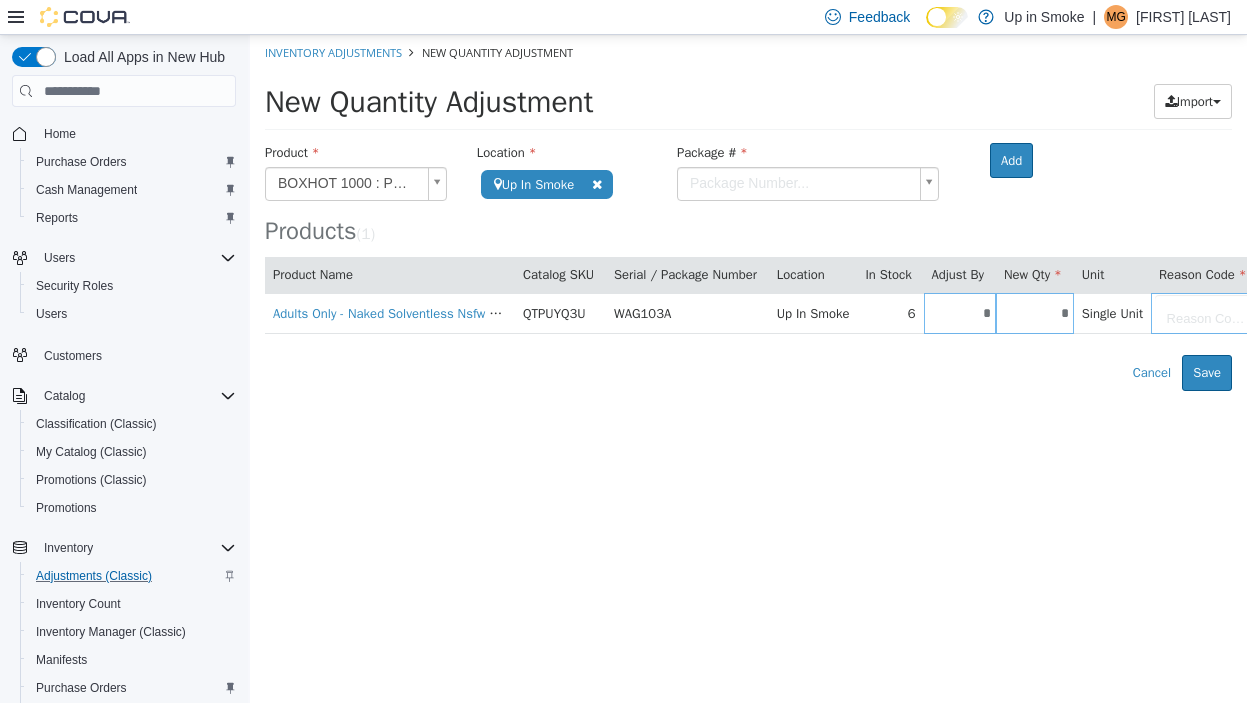 click on "**********" at bounding box center [748, 213] 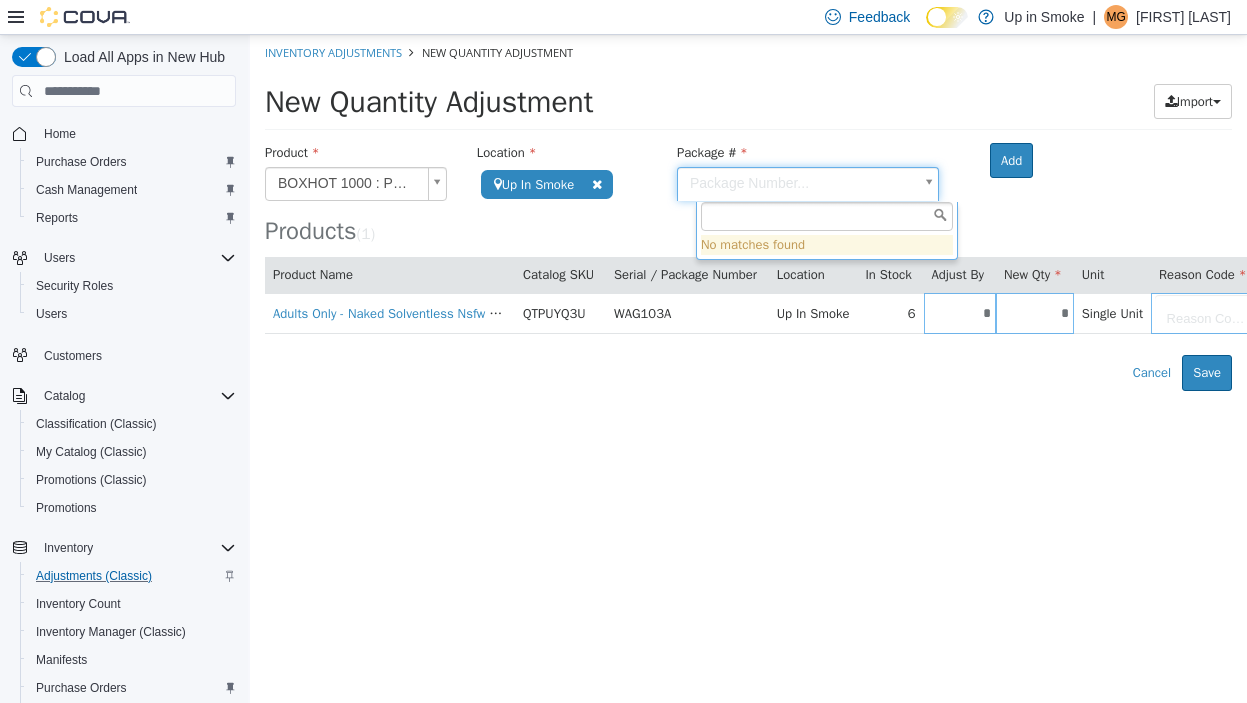 click on "**********" at bounding box center (748, 213) 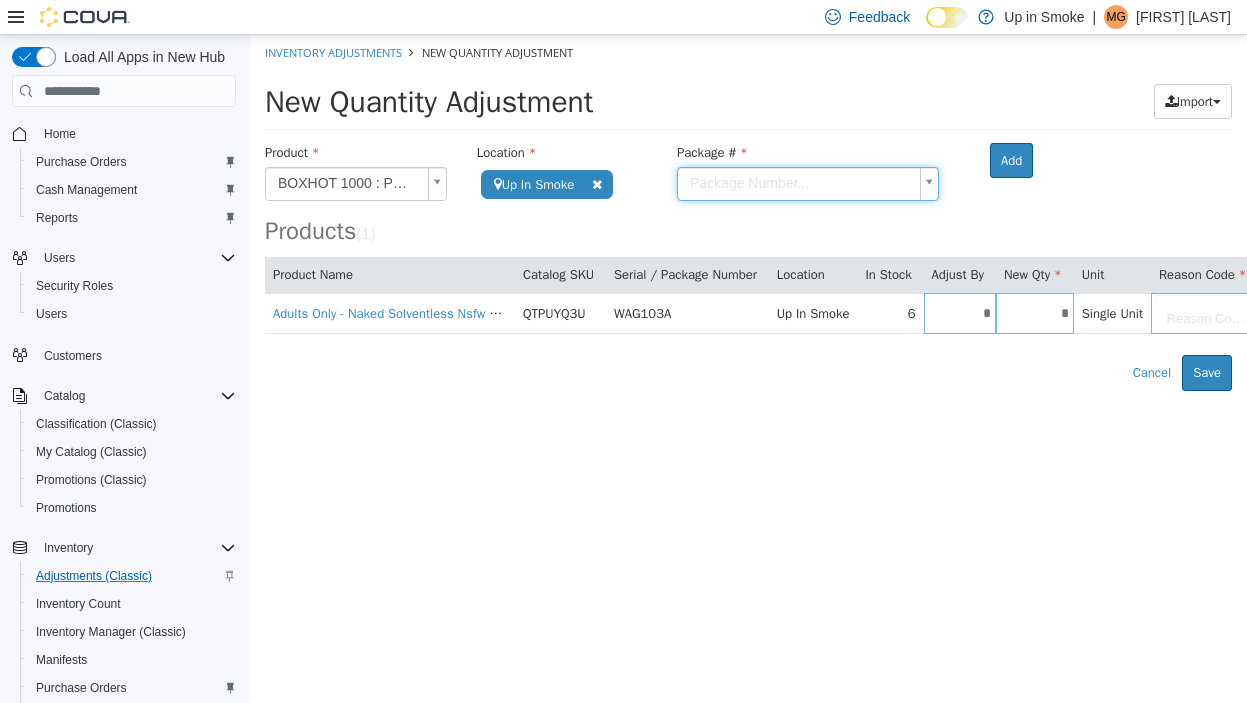 click on "**********" at bounding box center (748, 213) 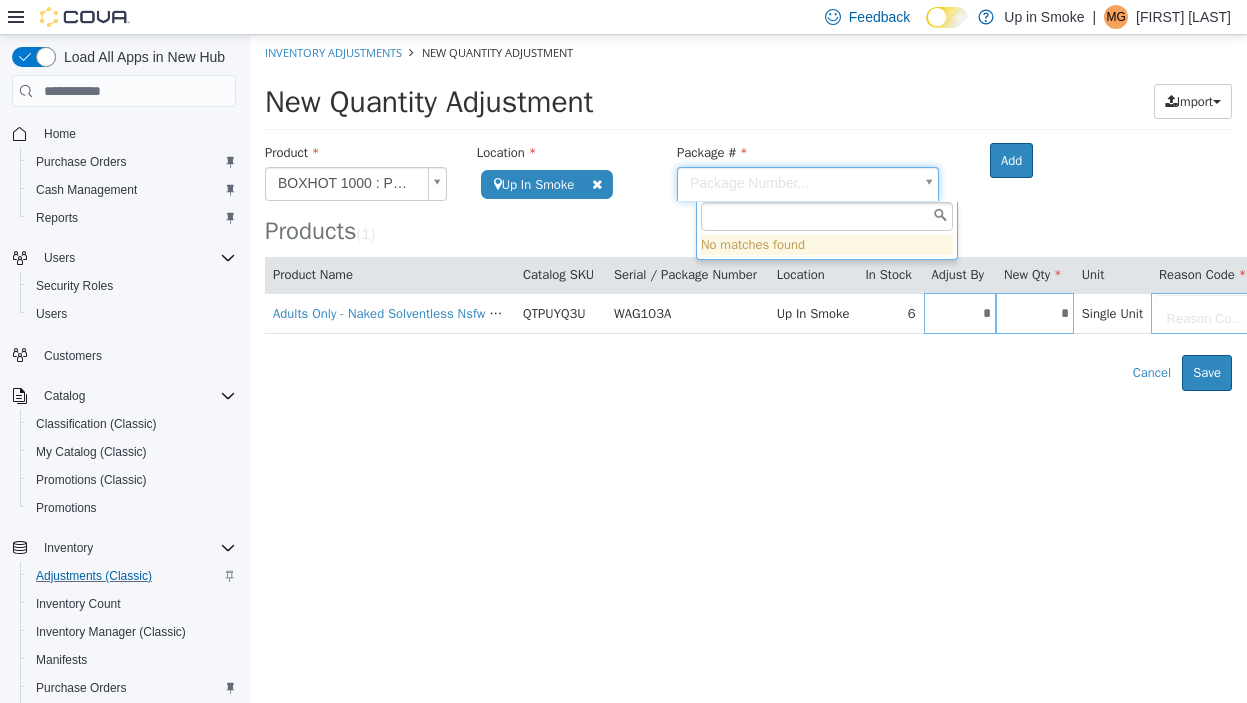 click on "**********" at bounding box center (748, 213) 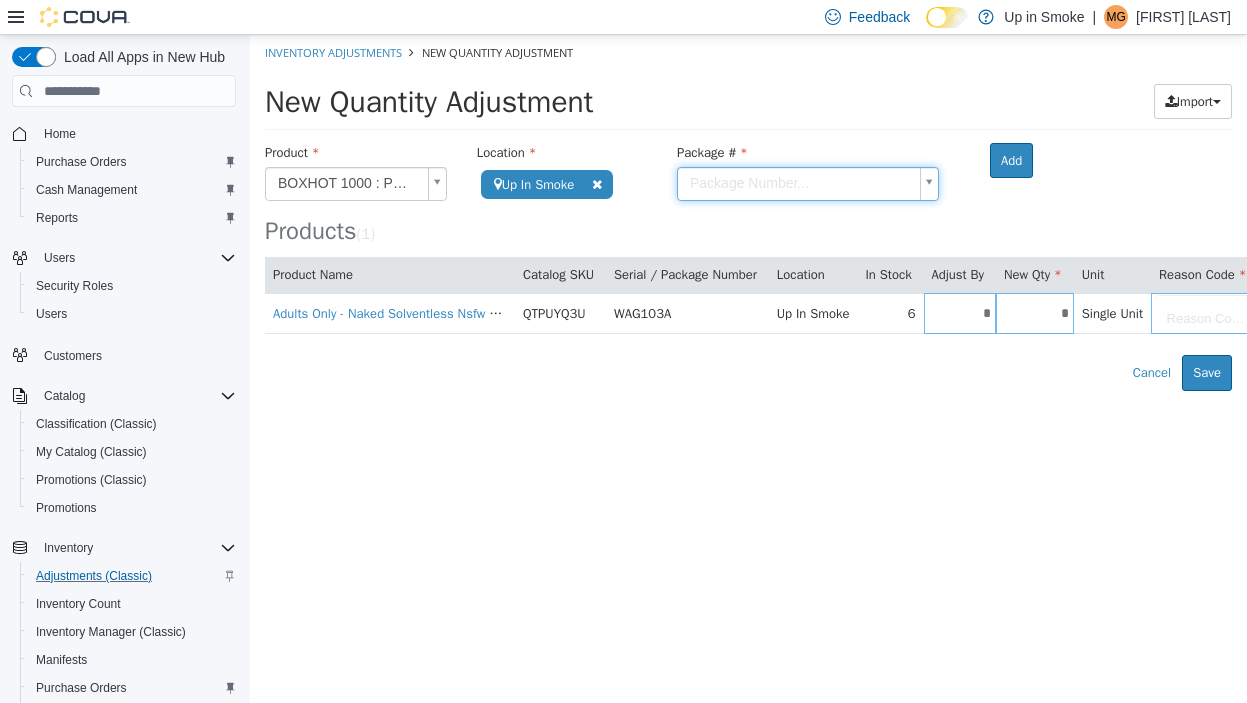 click on "**********" at bounding box center (748, 213) 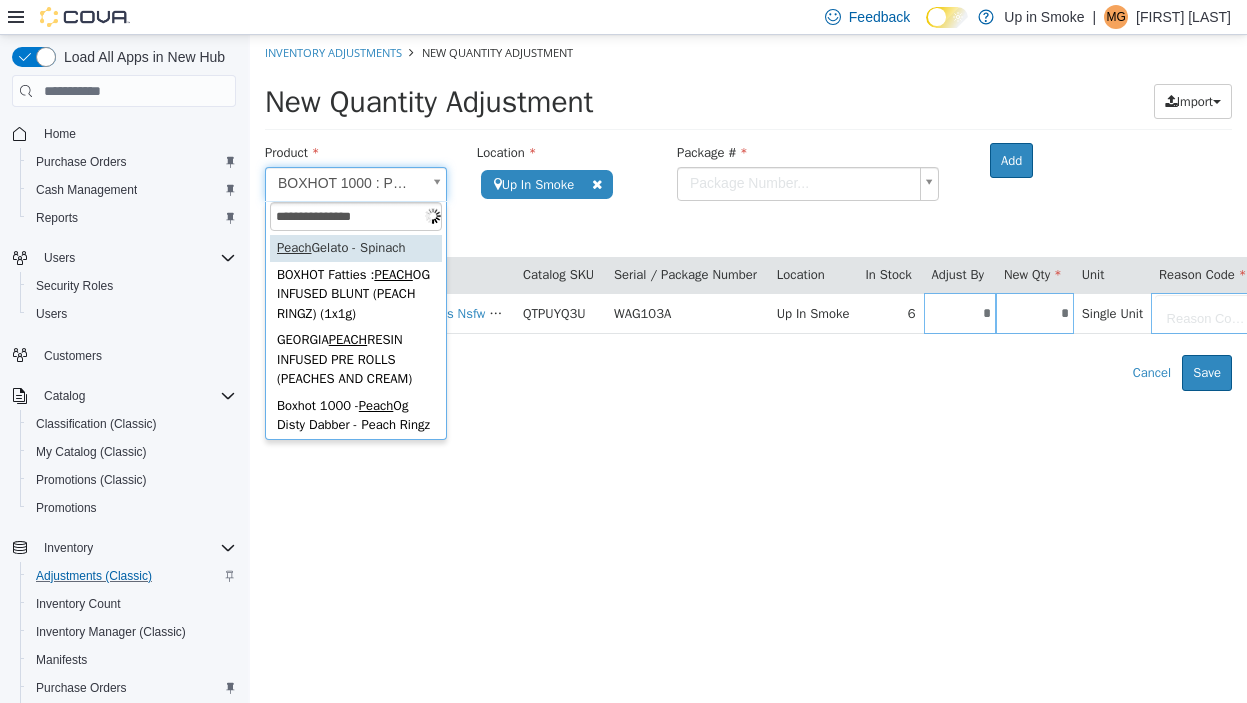 type on "**********" 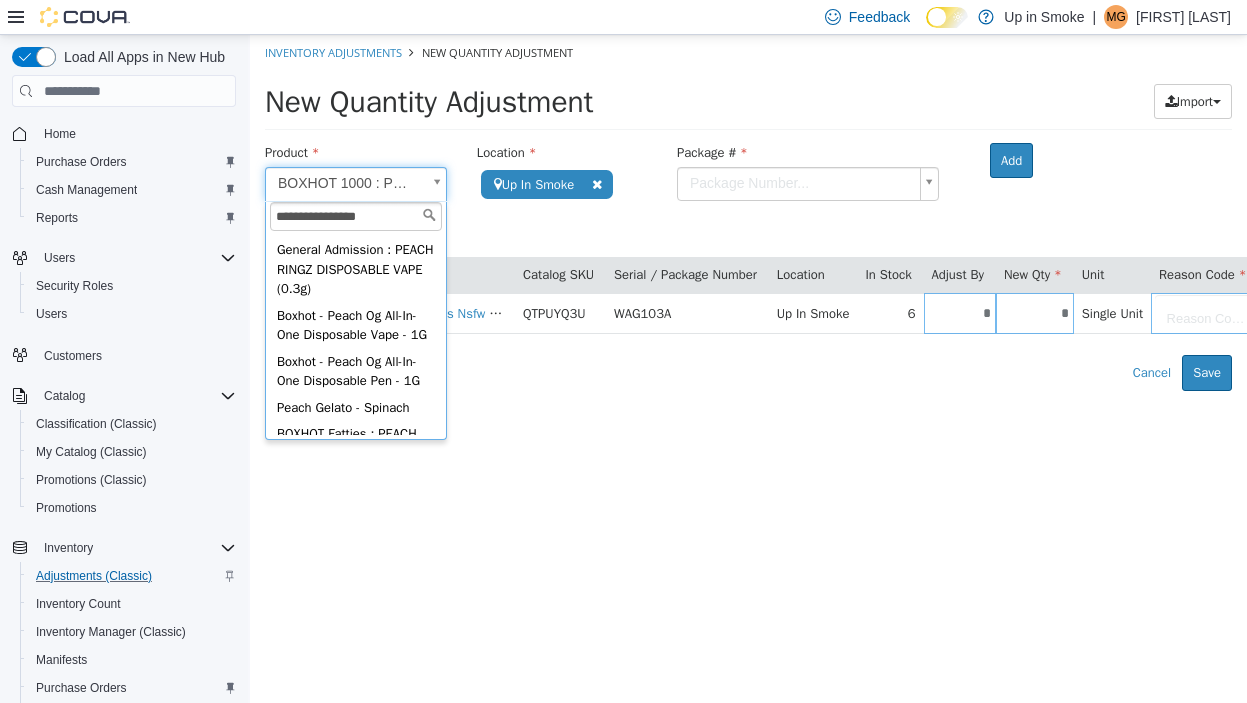 scroll, scrollTop: 180, scrollLeft: 0, axis: vertical 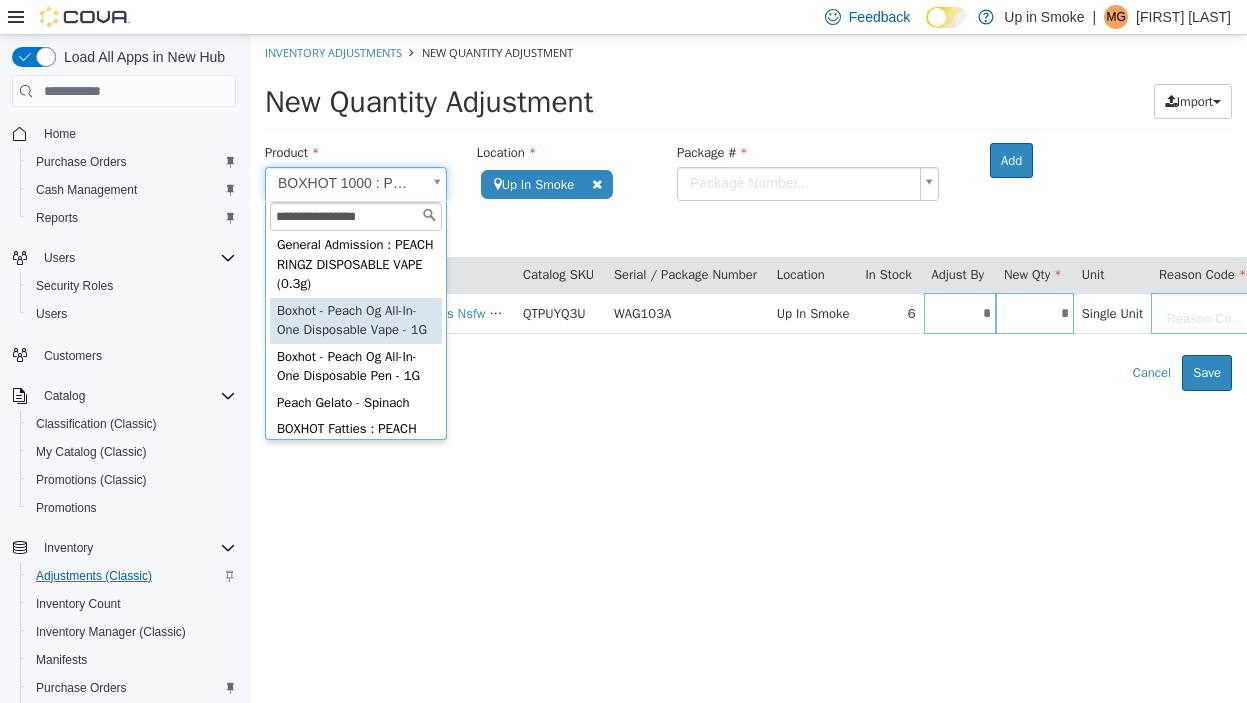type on "**********" 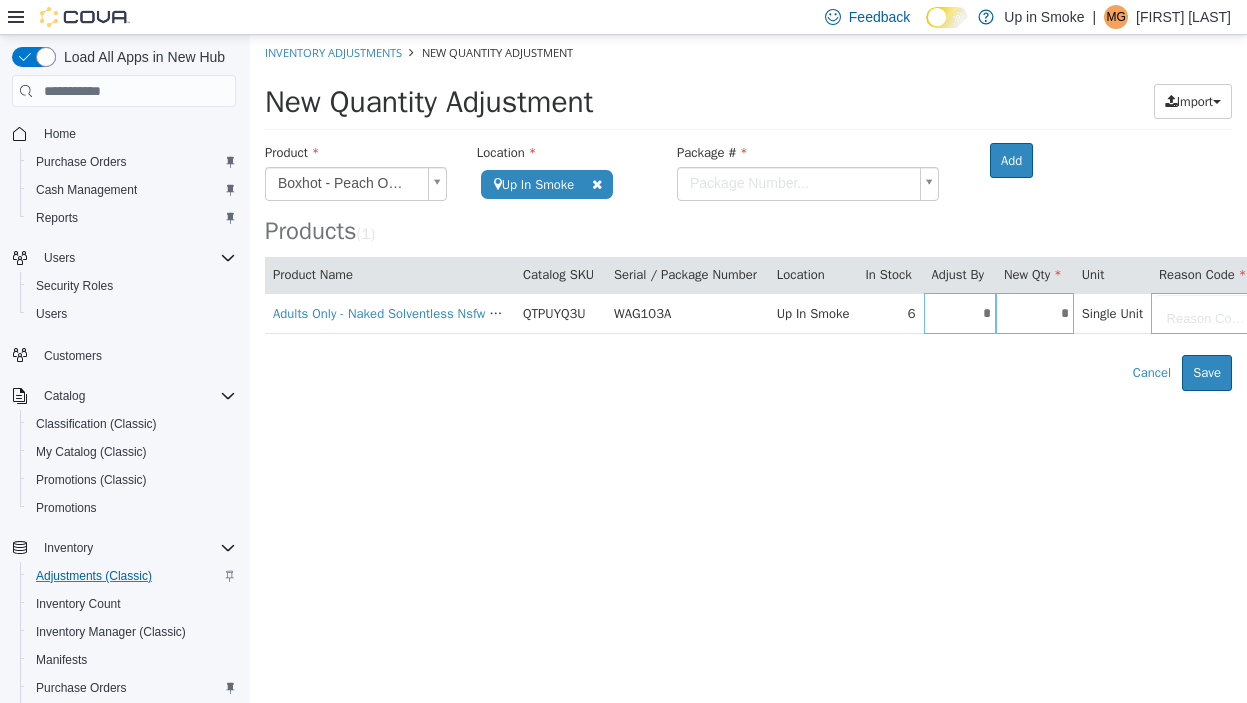 click on "**********" at bounding box center [748, 213] 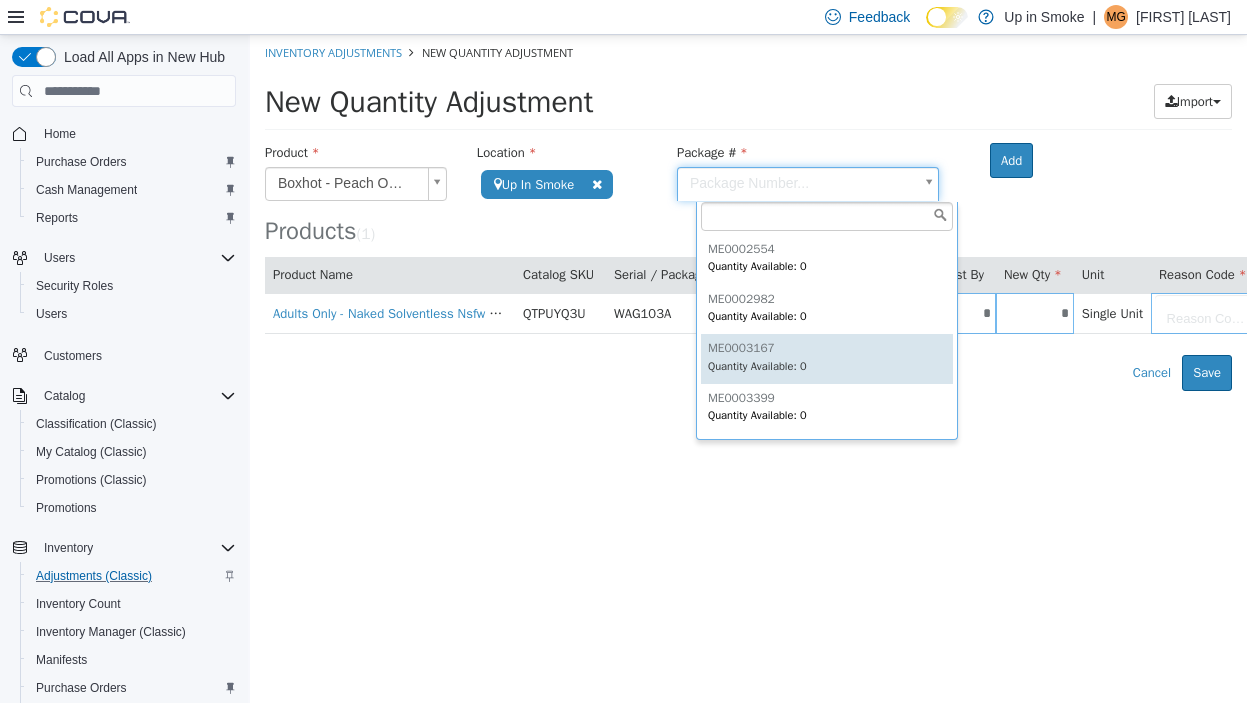 scroll, scrollTop: 148, scrollLeft: 0, axis: vertical 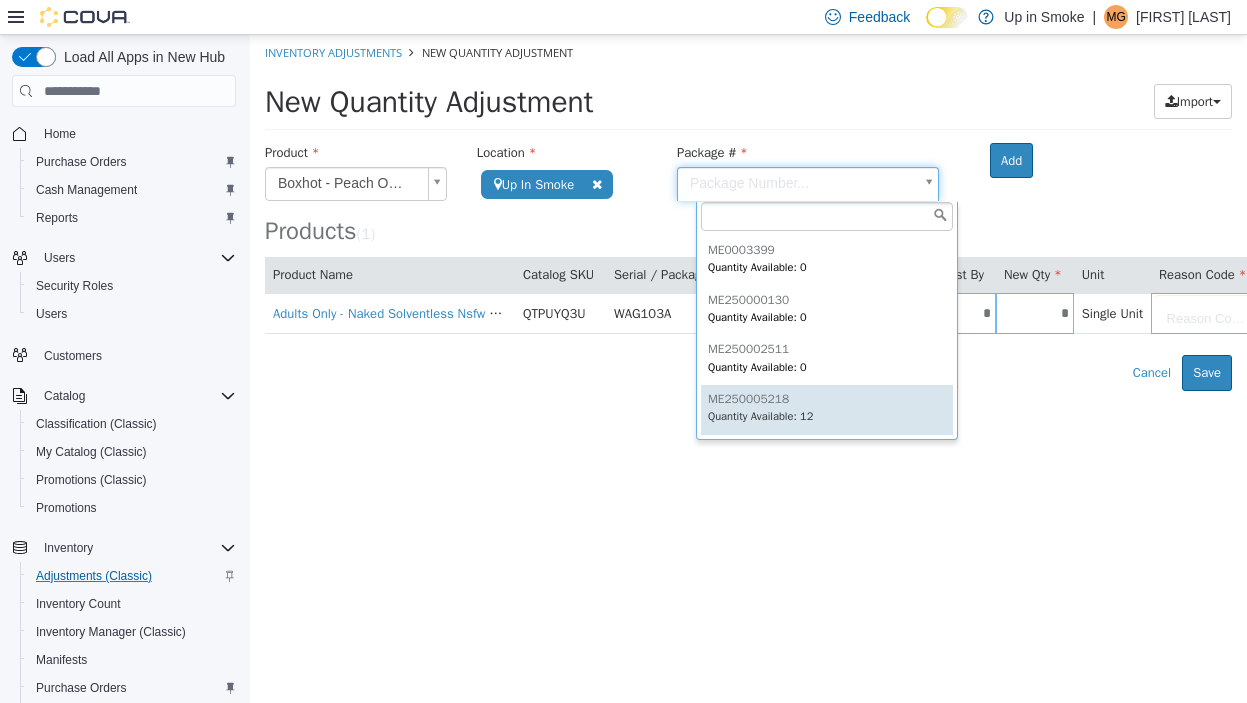 type on "**********" 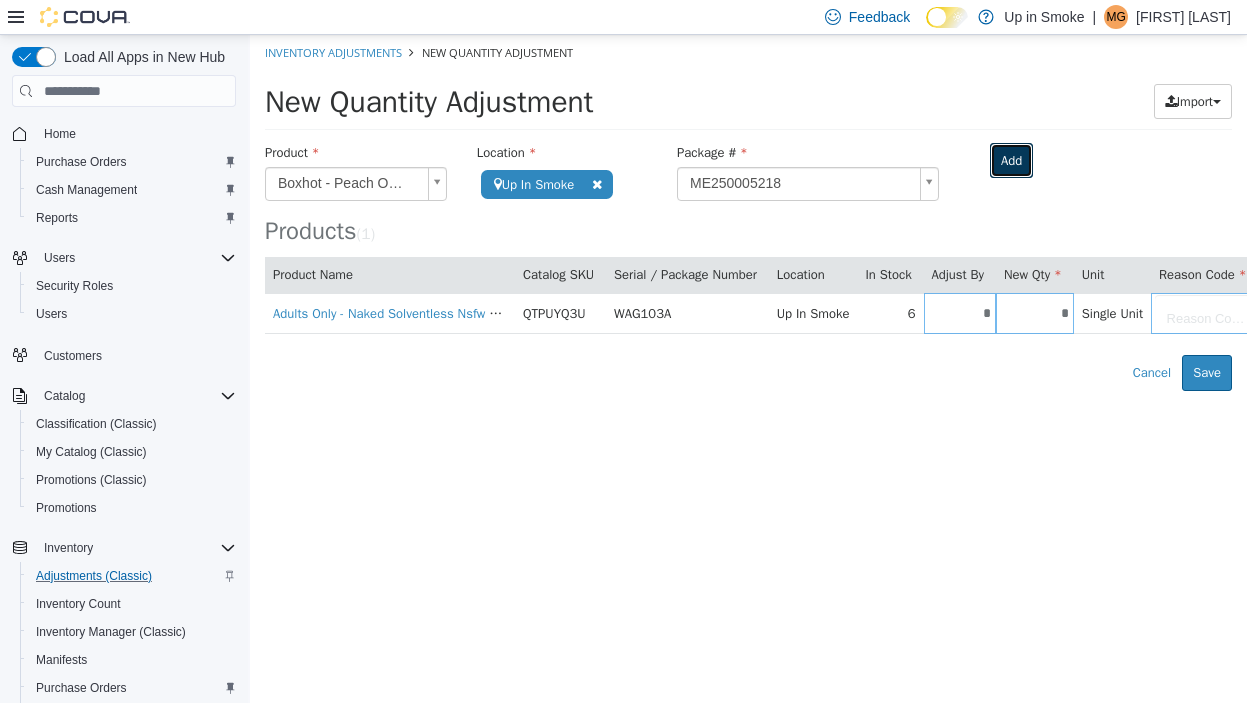 click on "Add" at bounding box center (1011, 161) 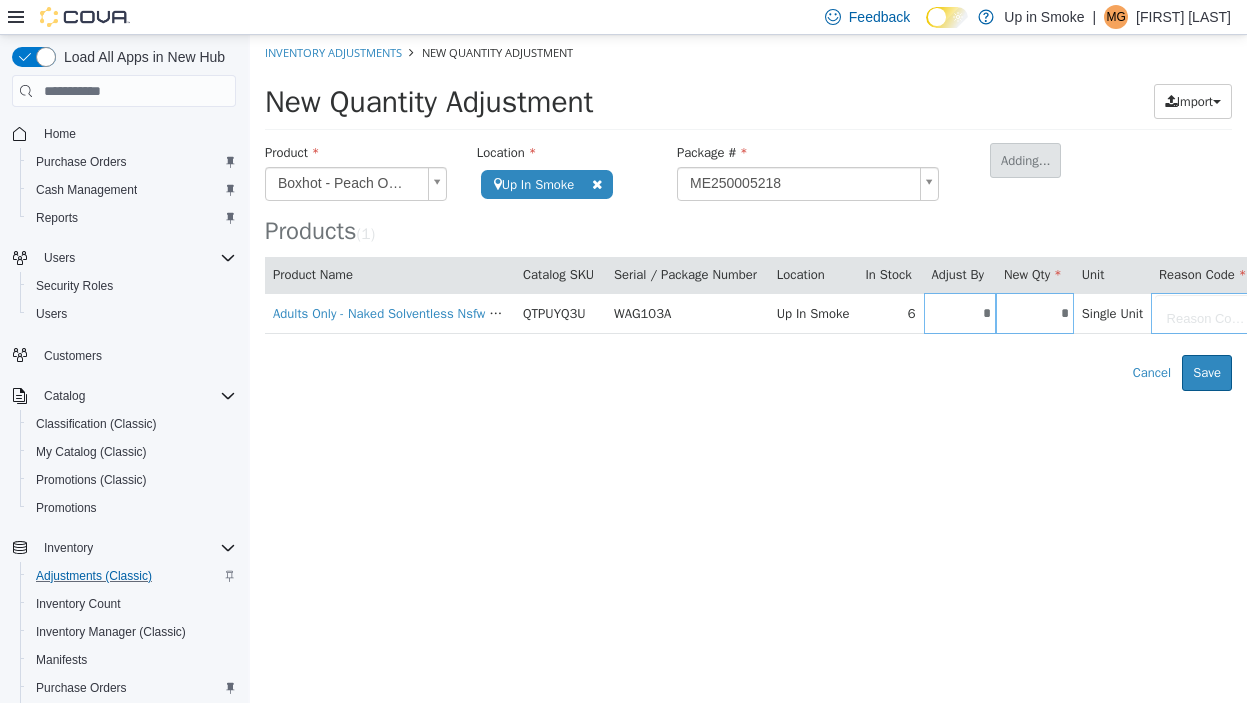 type 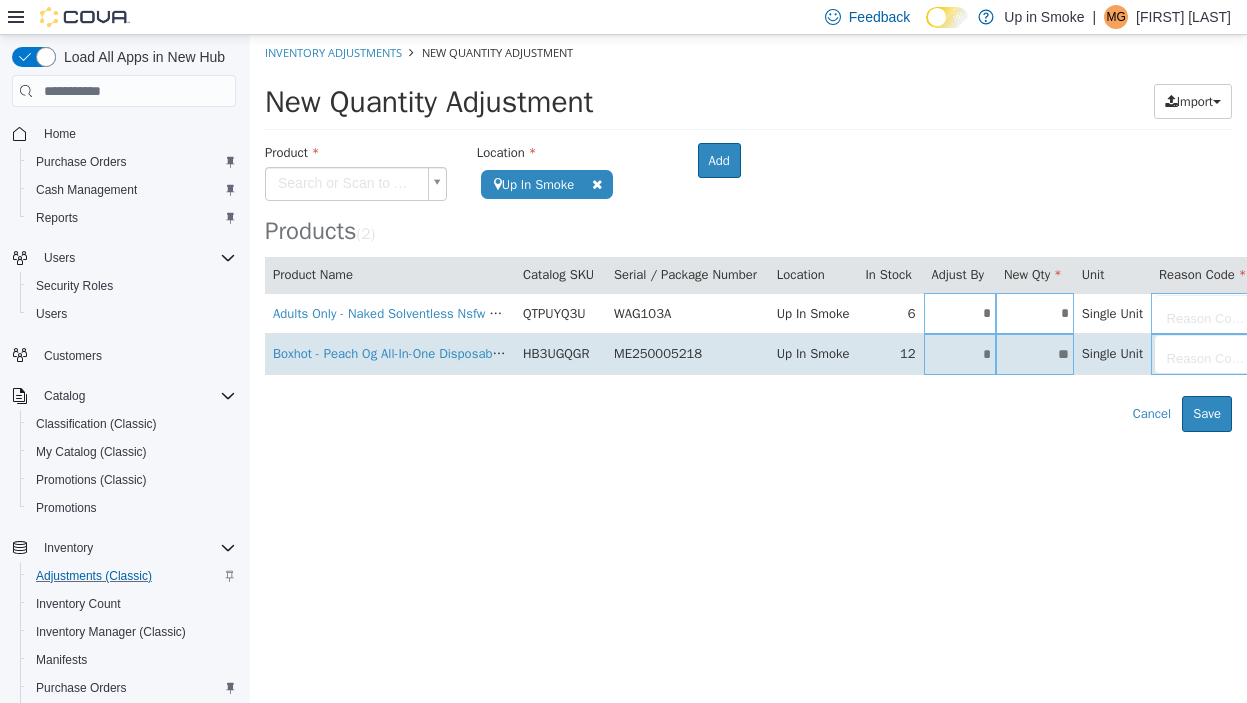 click on "*" at bounding box center (960, 354) 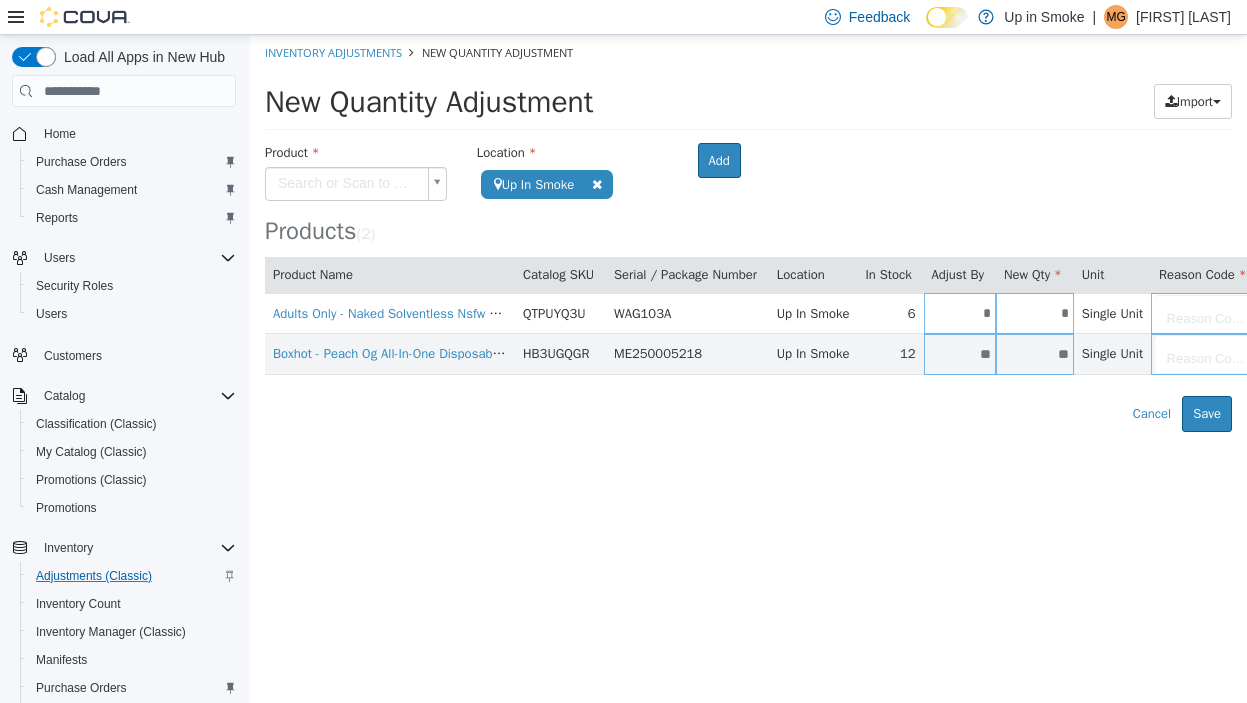 type on "**" 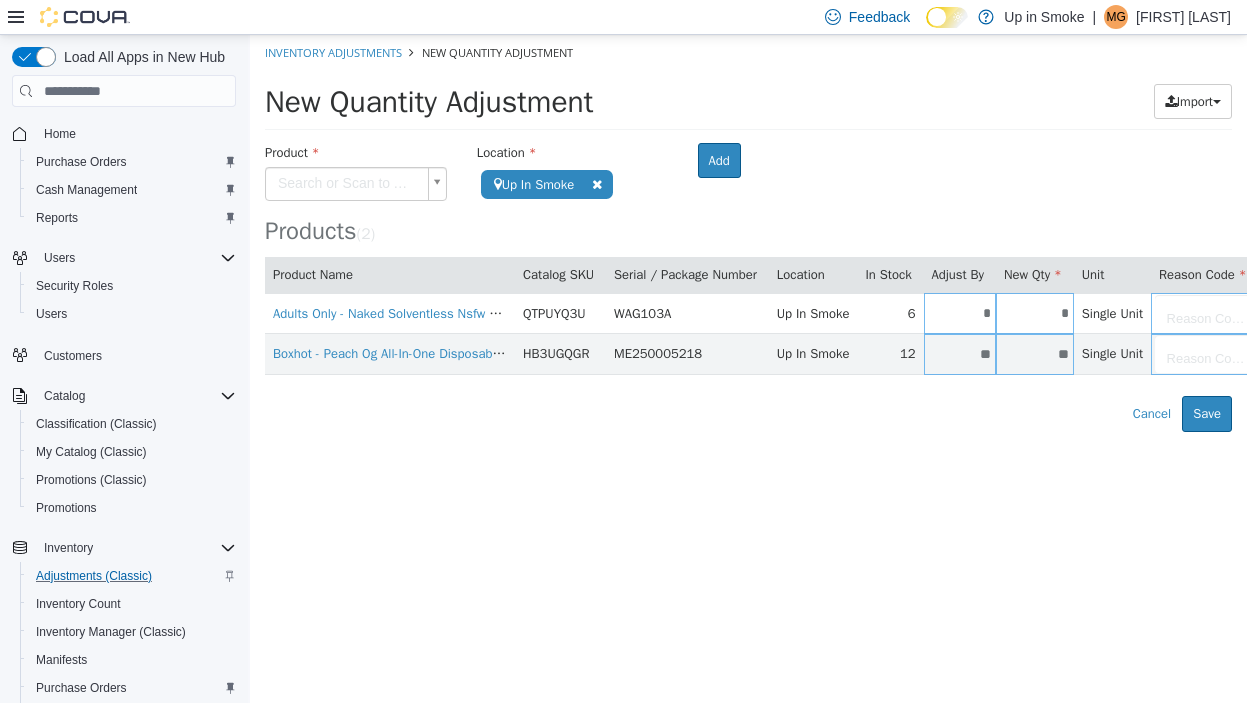 click on "**********" at bounding box center (748, 233) 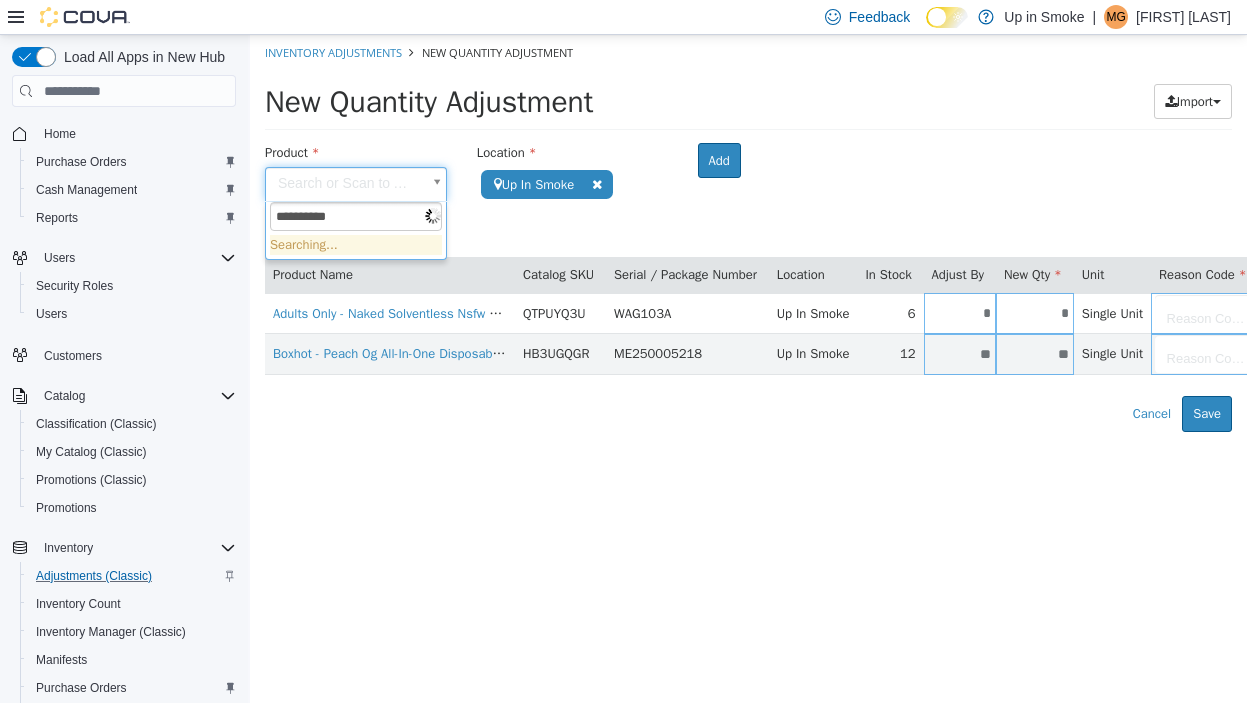 type on "**********" 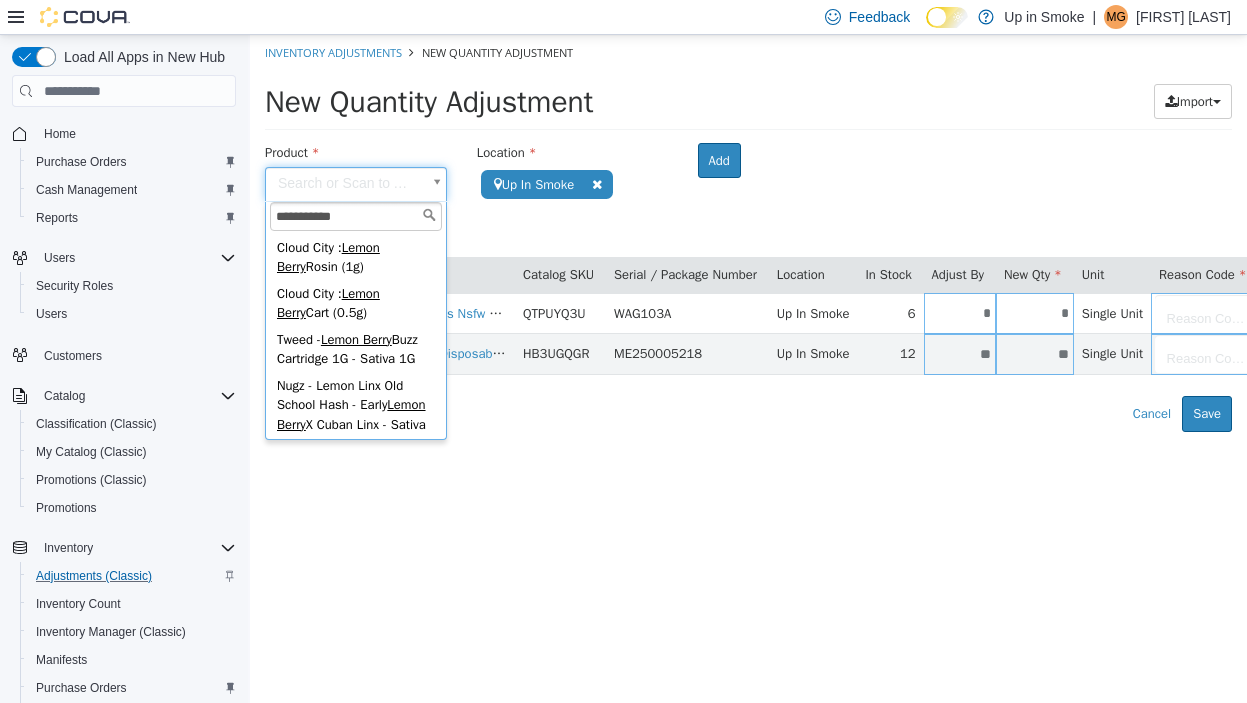 scroll, scrollTop: 75, scrollLeft: 0, axis: vertical 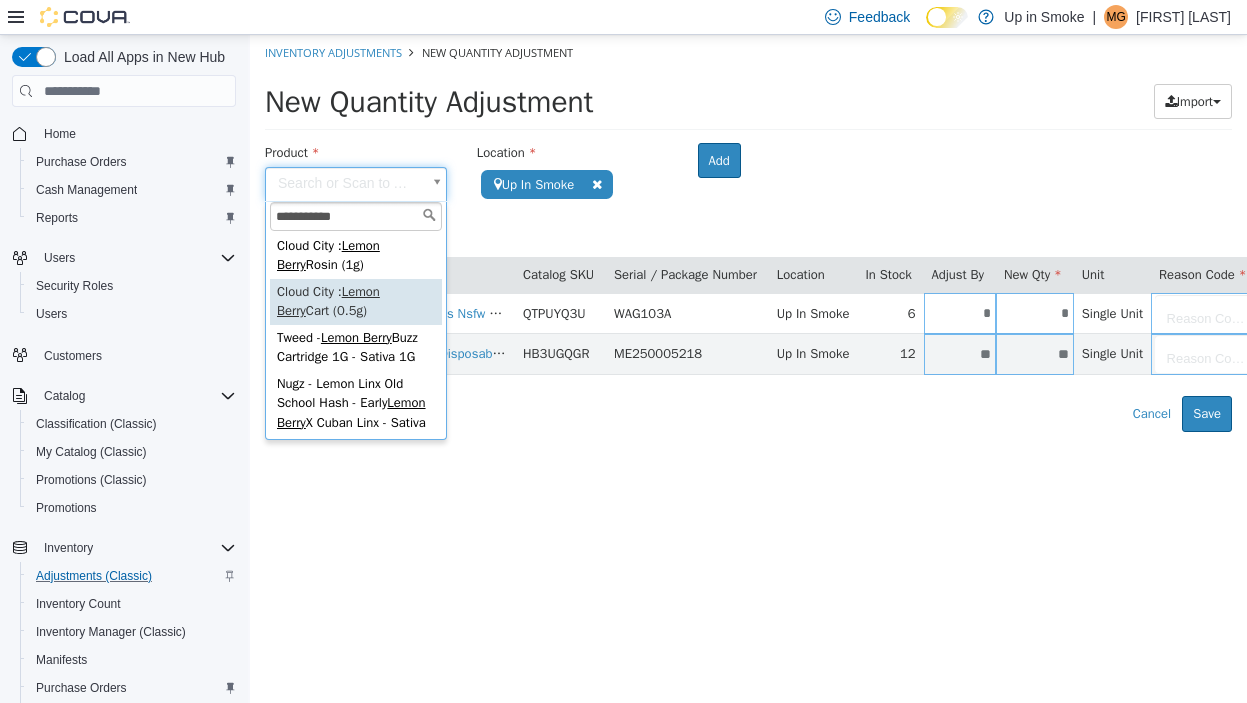 type on "**********" 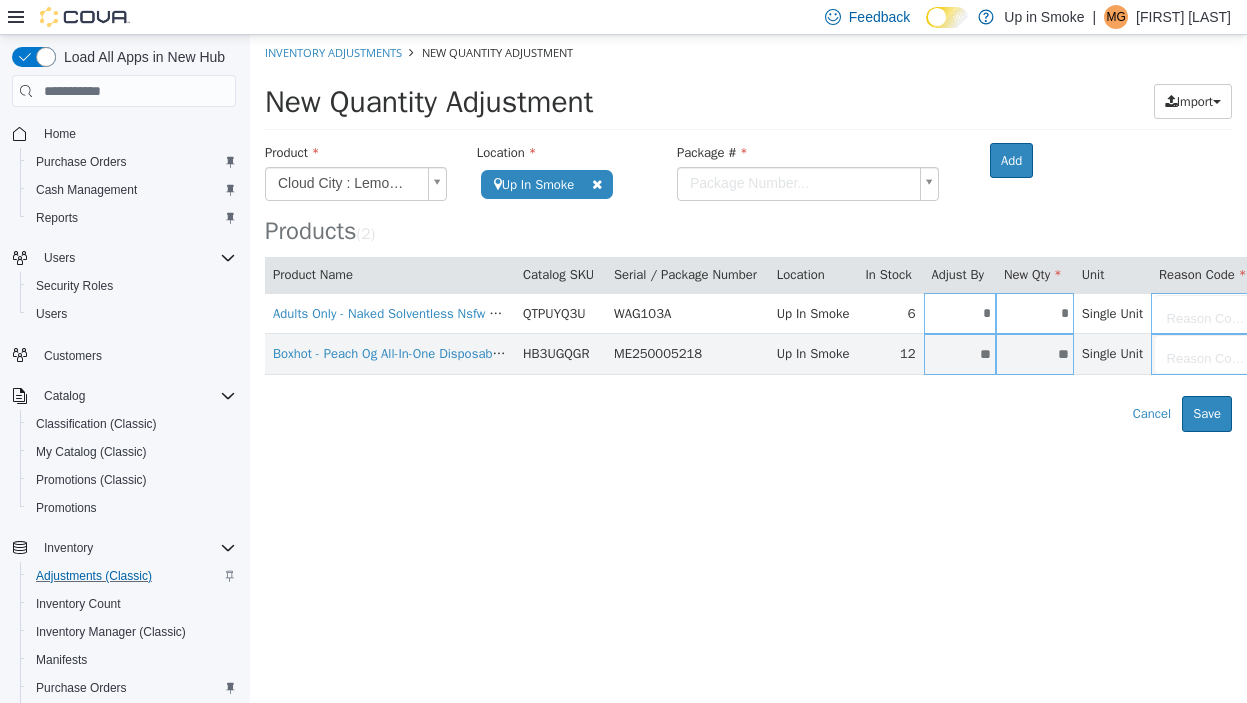 click on "Cloud City : Lemon Berry Cart (0.5g) Up In Smoke Room Package # Package Number... Adults Only - Naked Solventless Nsfw Liquid Diamond Cartridge - 1G QTPUYQ3U WAG103A Up In Smoke 6 * * Single Unit Reason Code... Boxhot - Peach Og All-In-One Disposable Vape - 1G HB3UGQGR ME250005218 Up In Smoke 12 ** ** Single Unit Reason Code... Error saving adjustment please resolve the errors above. Cancel Save" at bounding box center (748, 233) 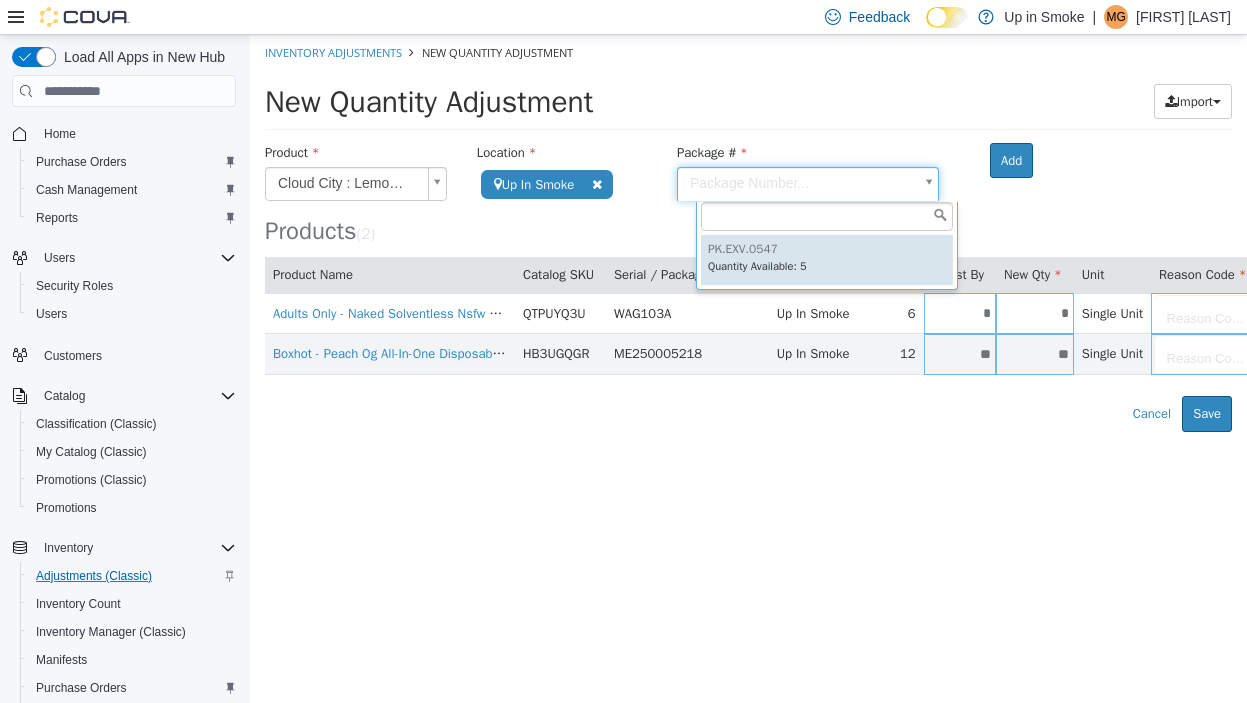 type on "**********" 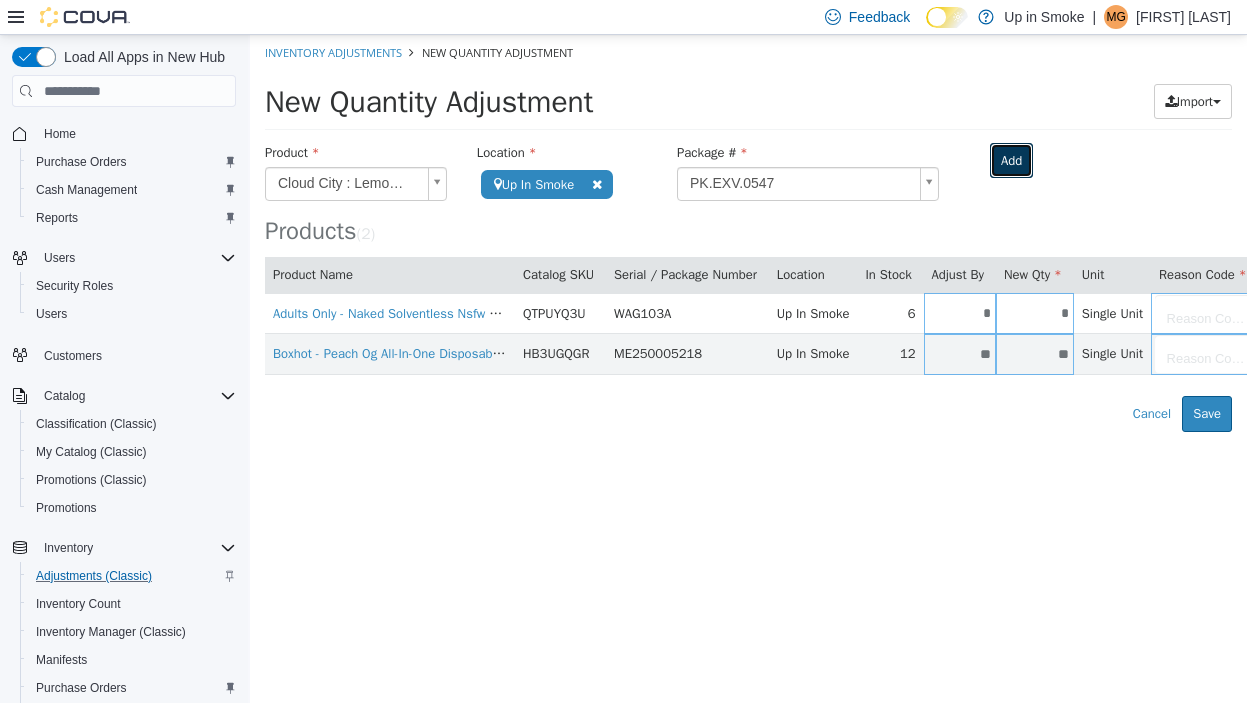 click on "Add" at bounding box center (1011, 161) 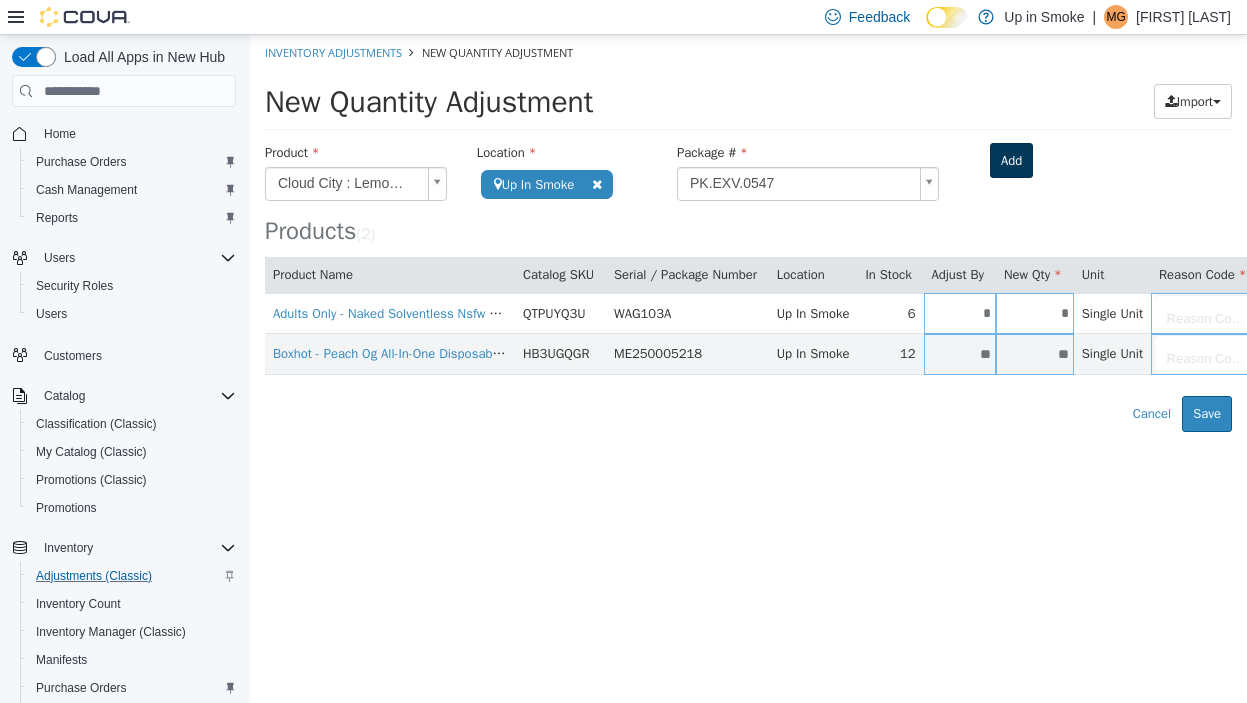 type 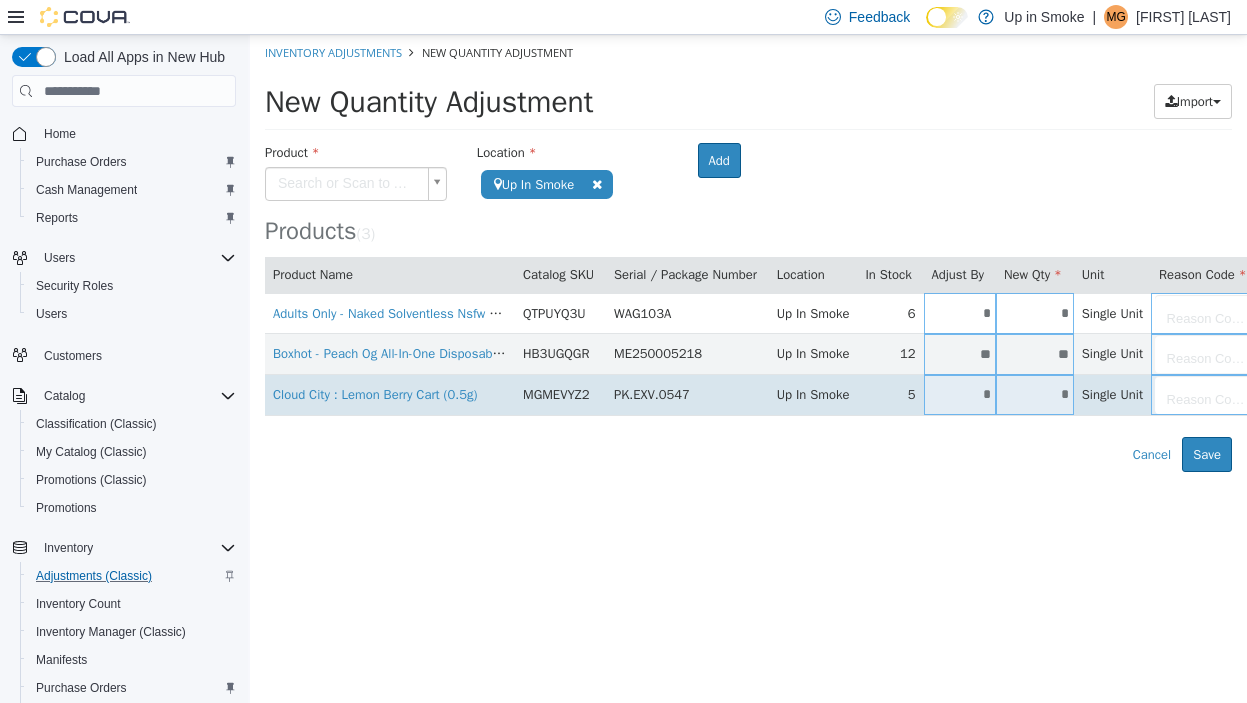 click on "*" at bounding box center [960, 394] 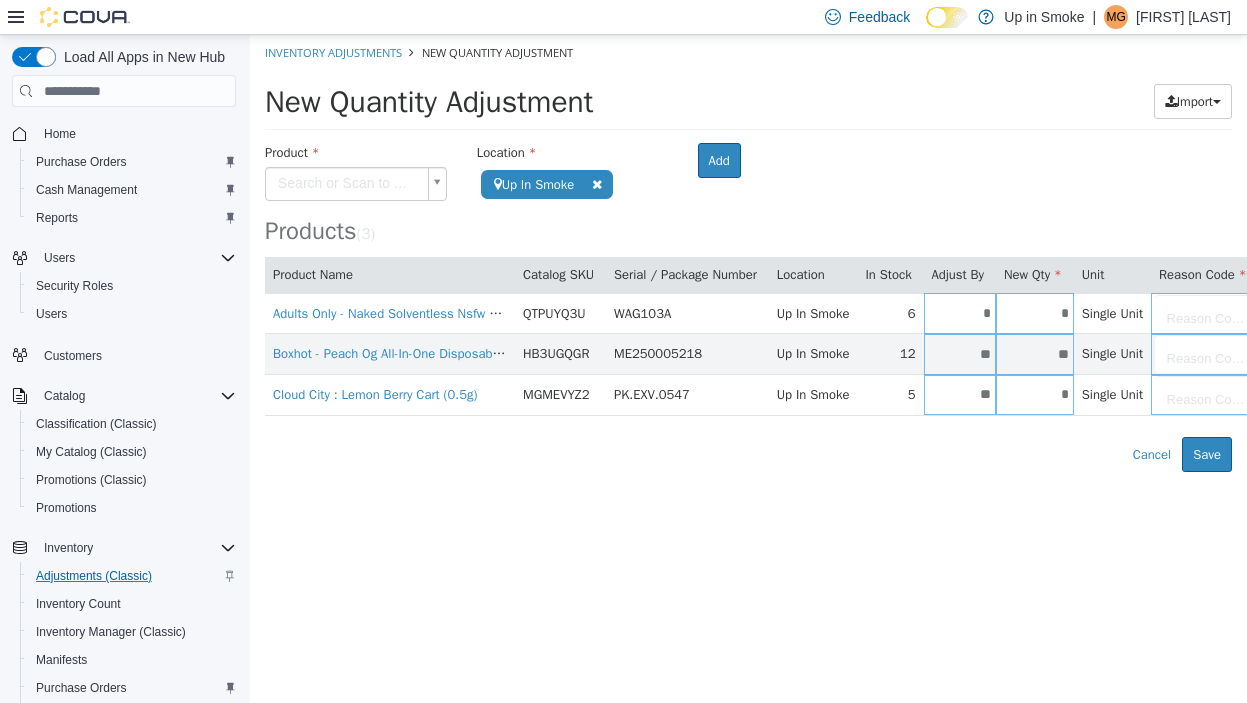 type on "**" 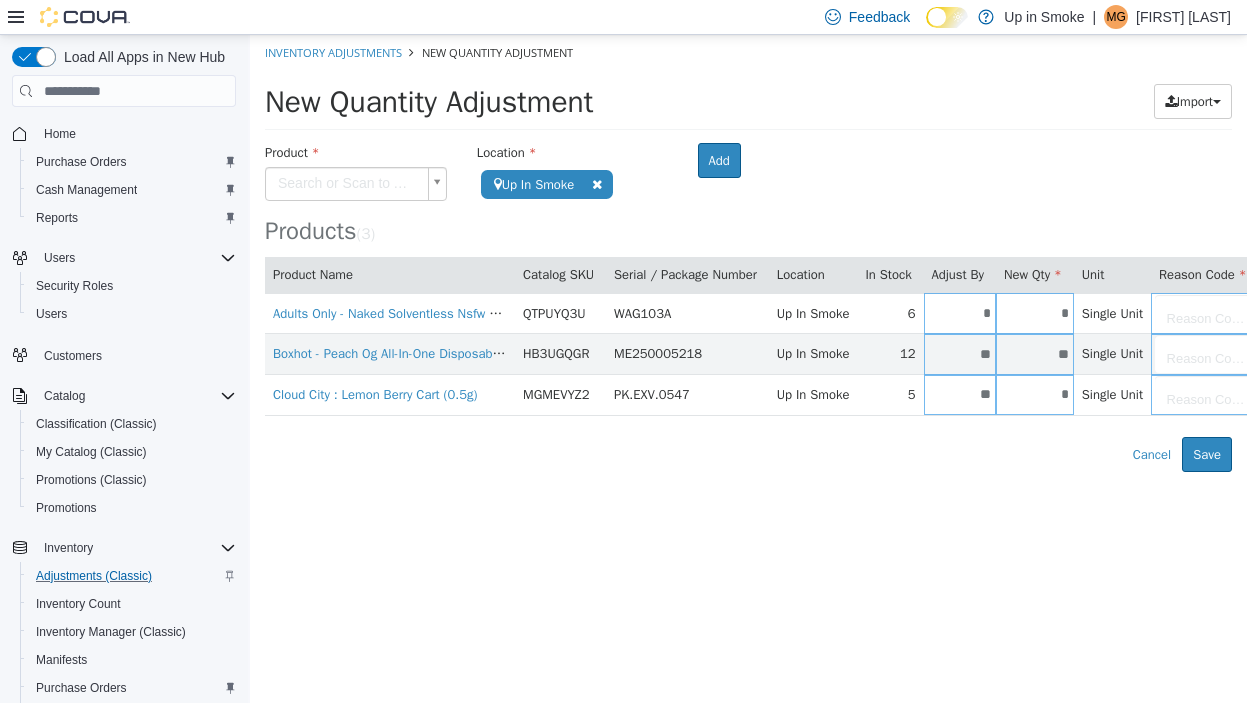 click on "**********" at bounding box center [748, 253] 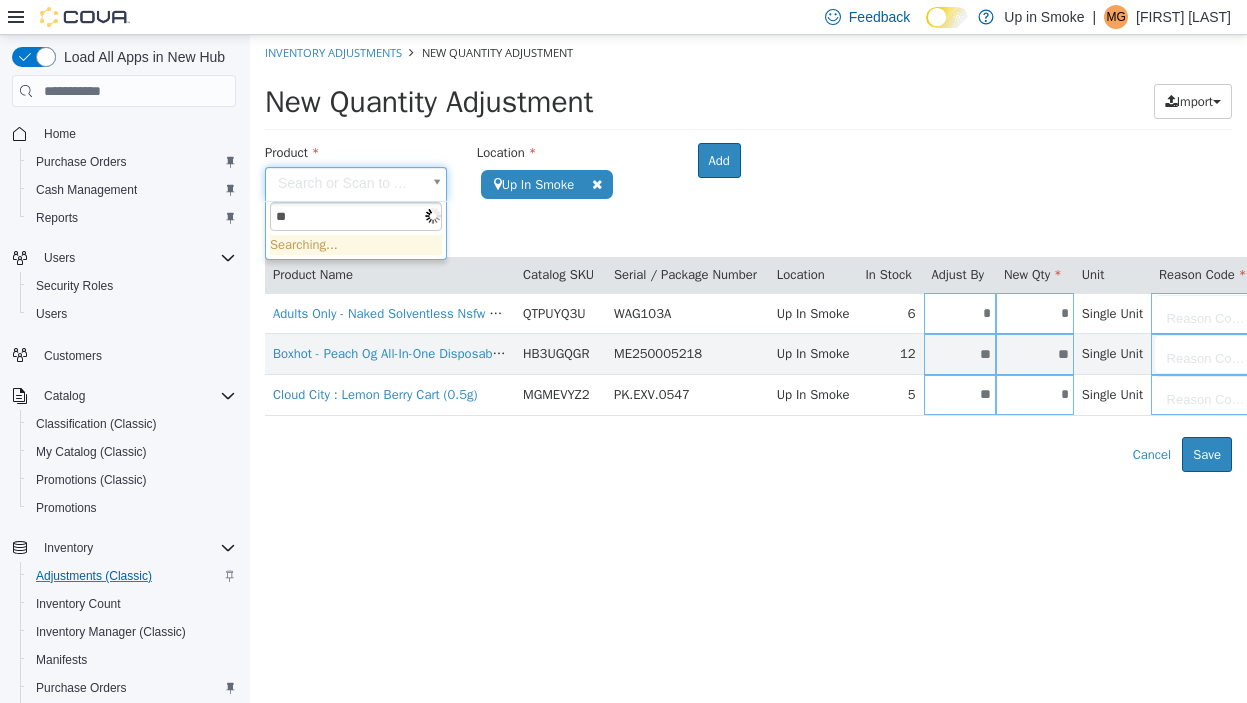 type on "*" 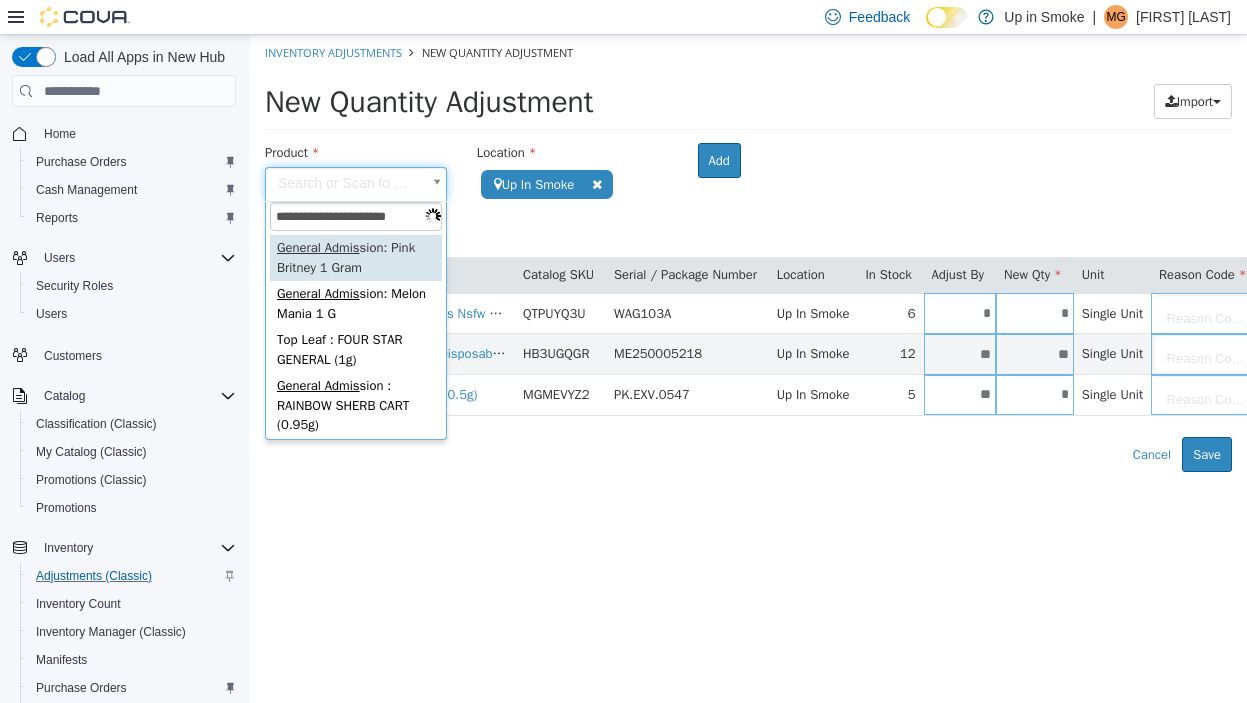 type on "**********" 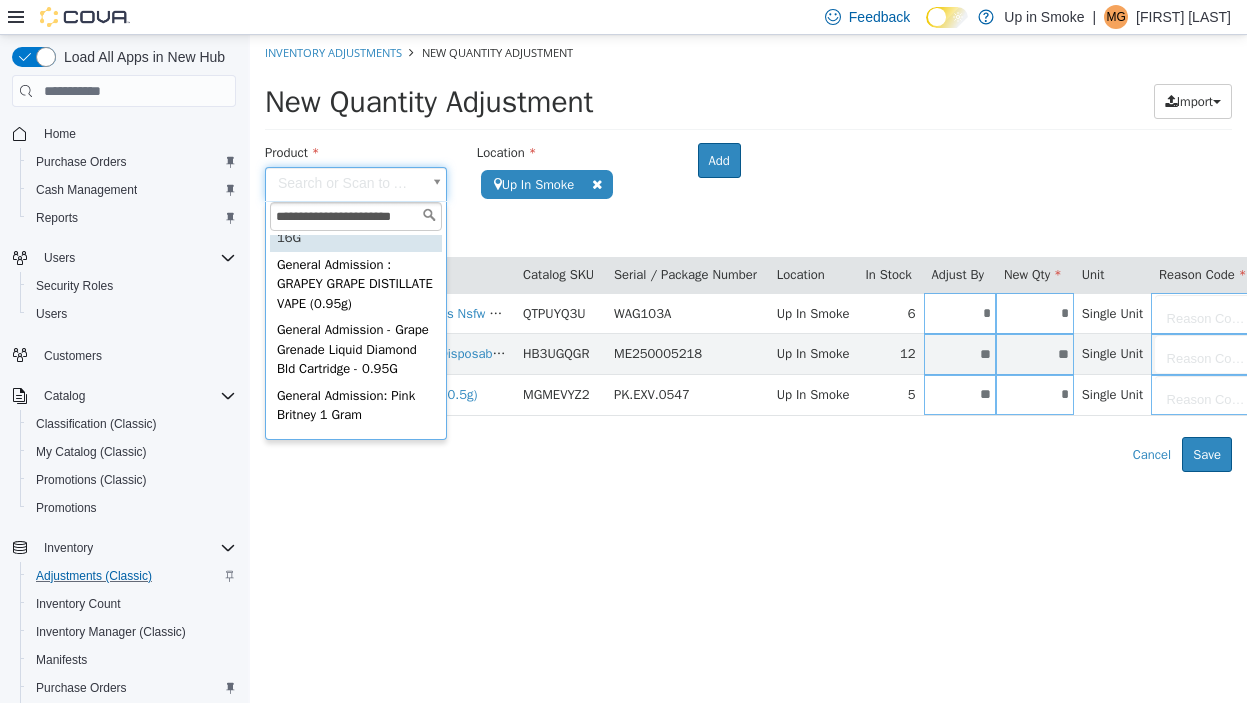 scroll, scrollTop: 57, scrollLeft: 0, axis: vertical 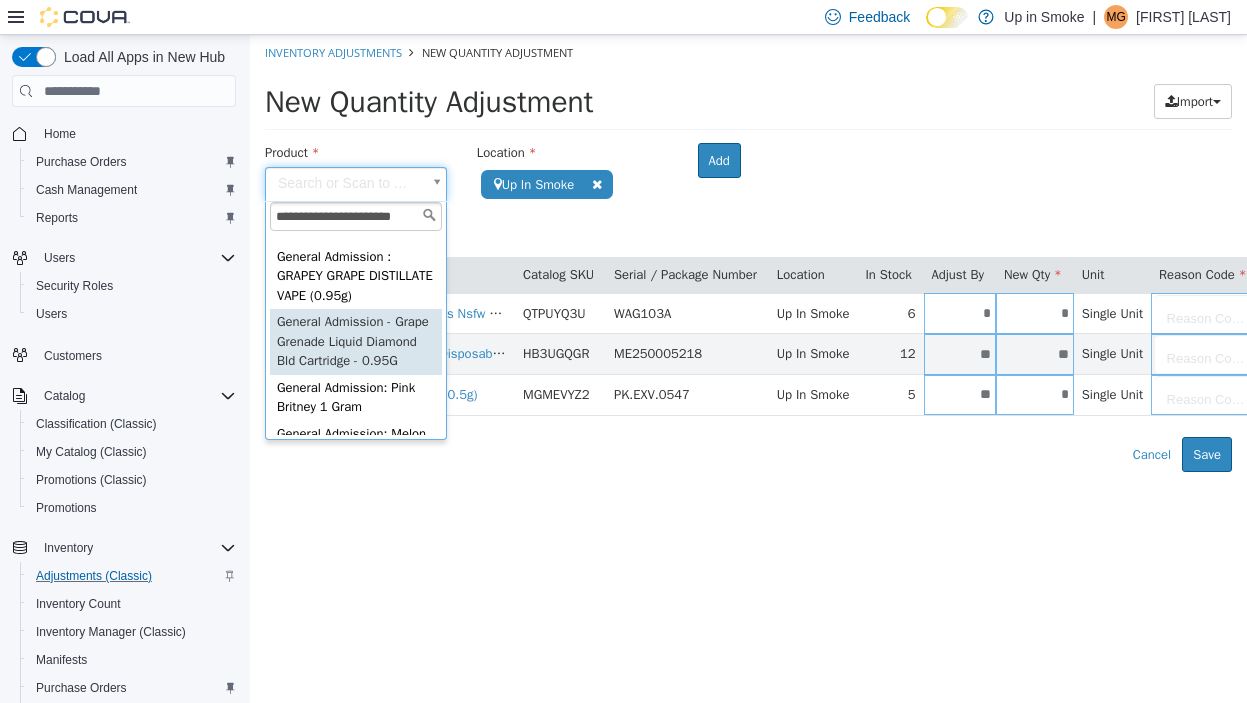 type on "**********" 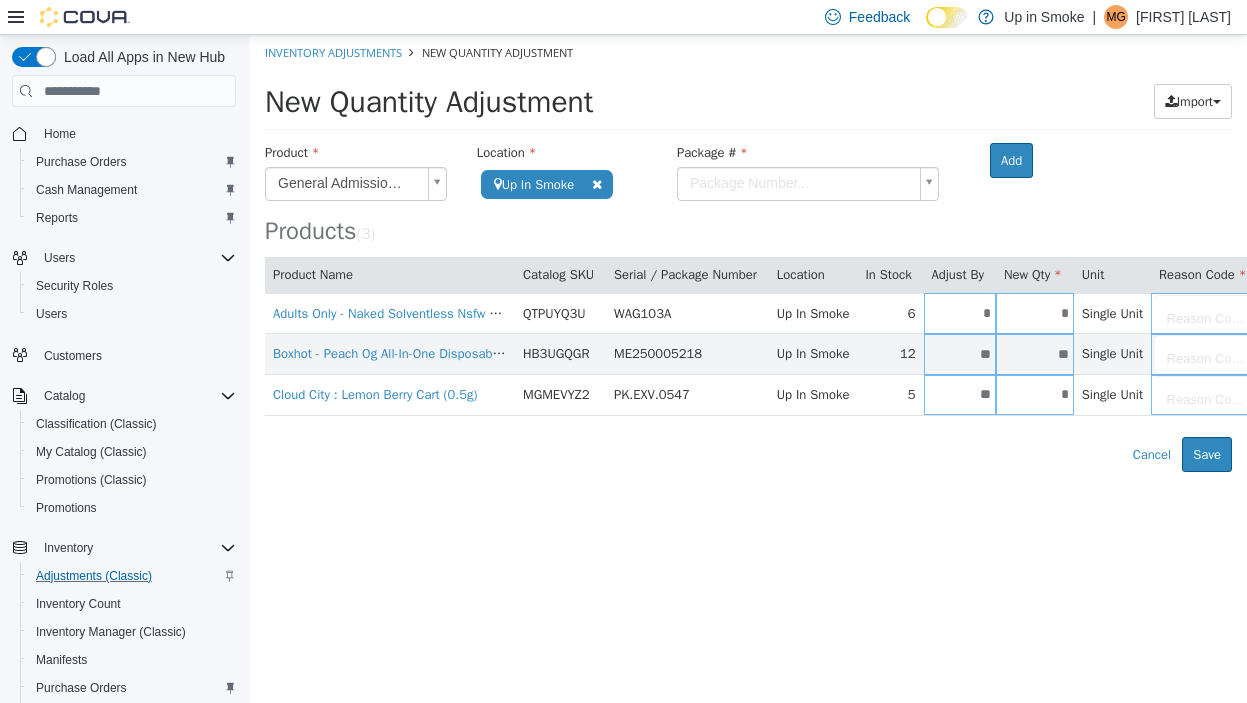 click on "**********" at bounding box center (748, 253) 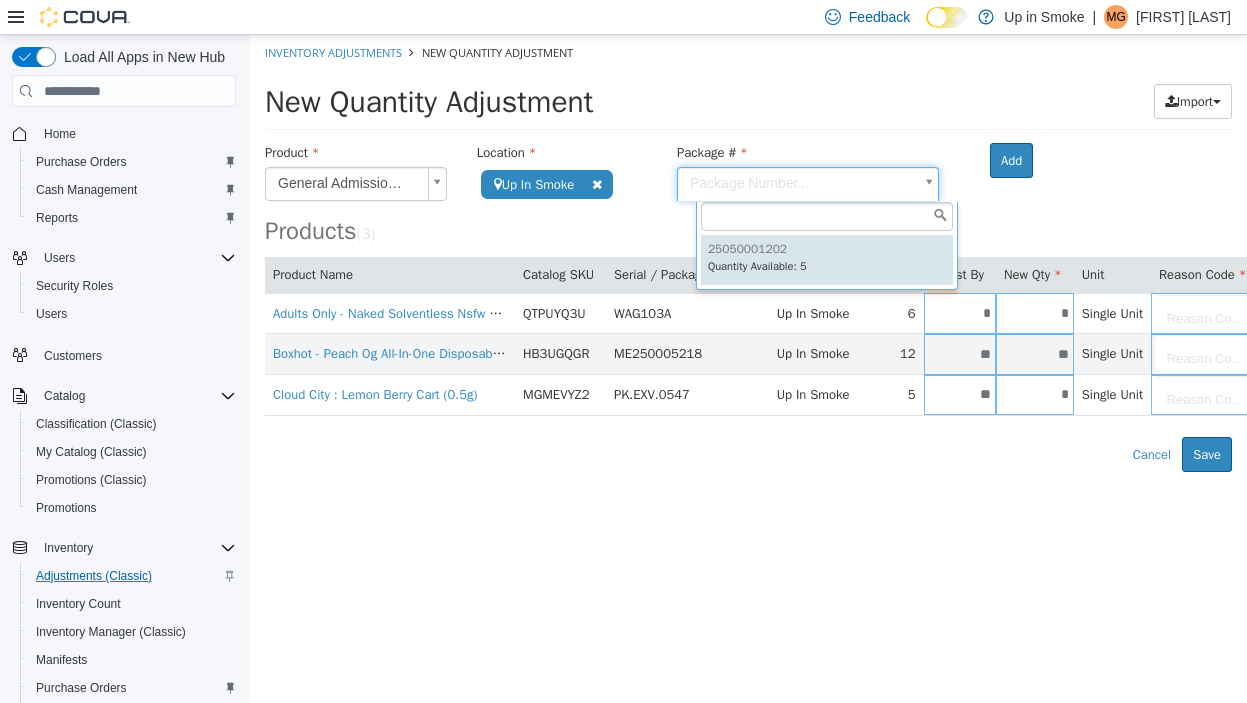 type on "**********" 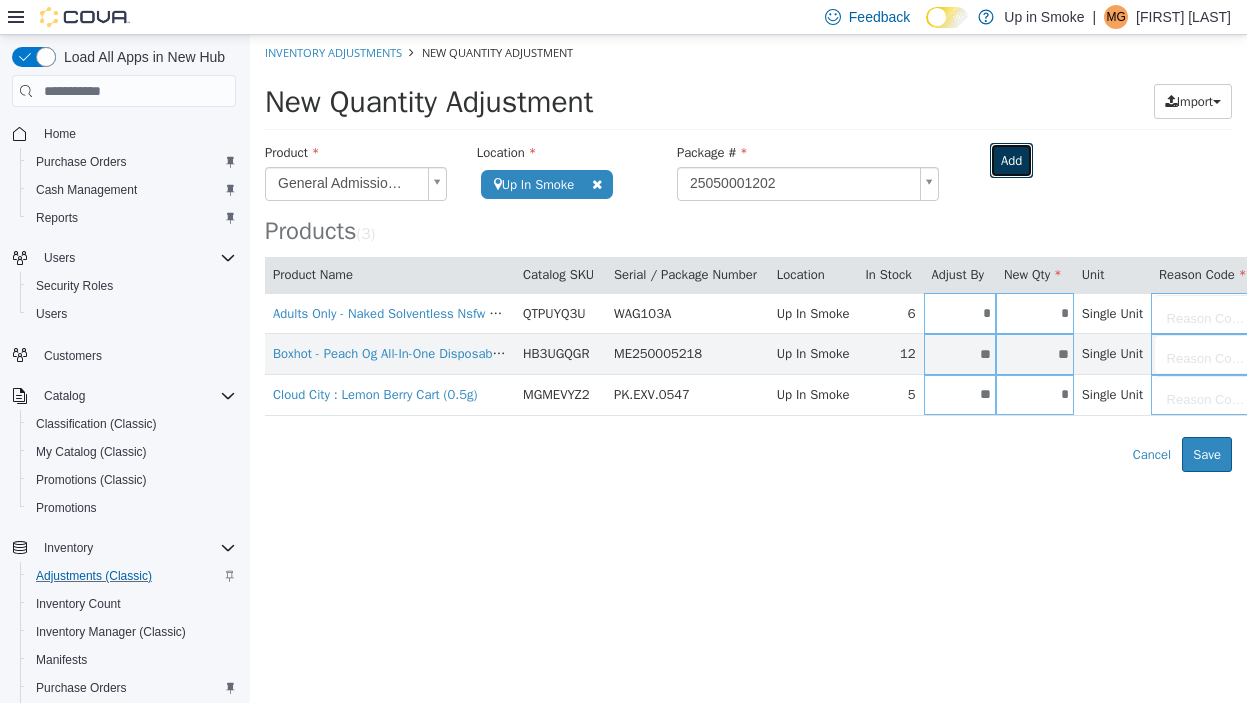 click on "Add" at bounding box center [1011, 161] 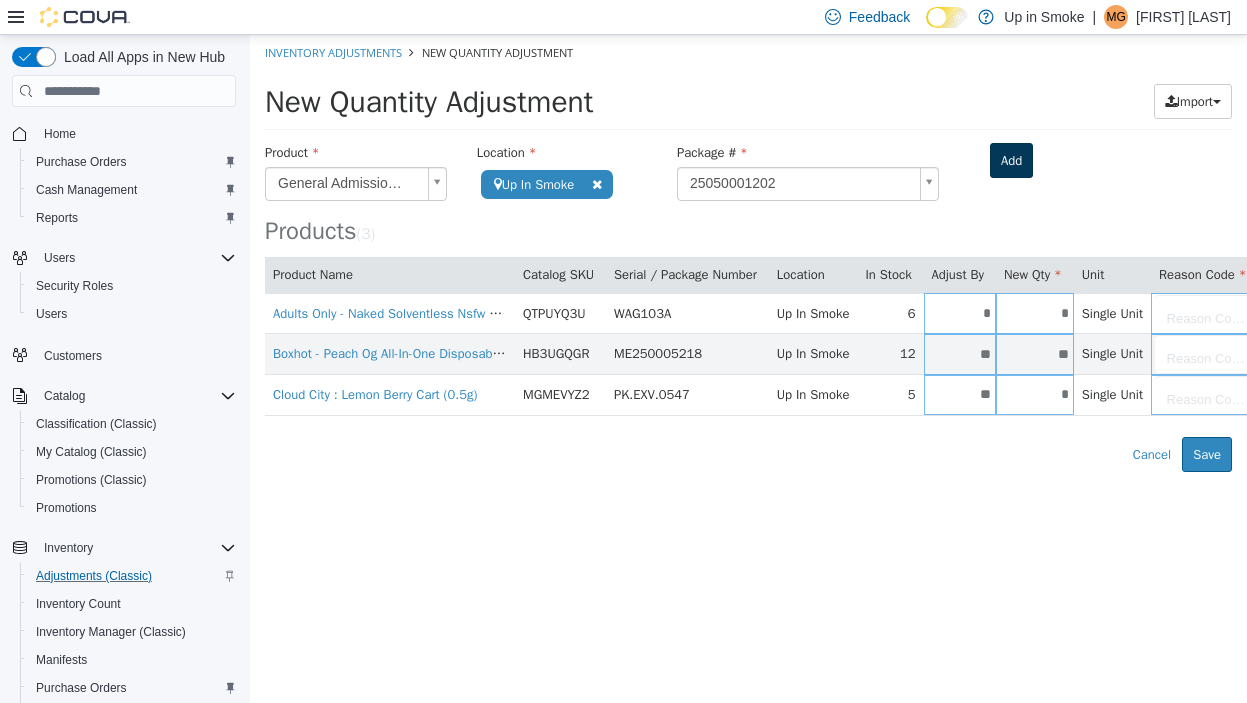 type 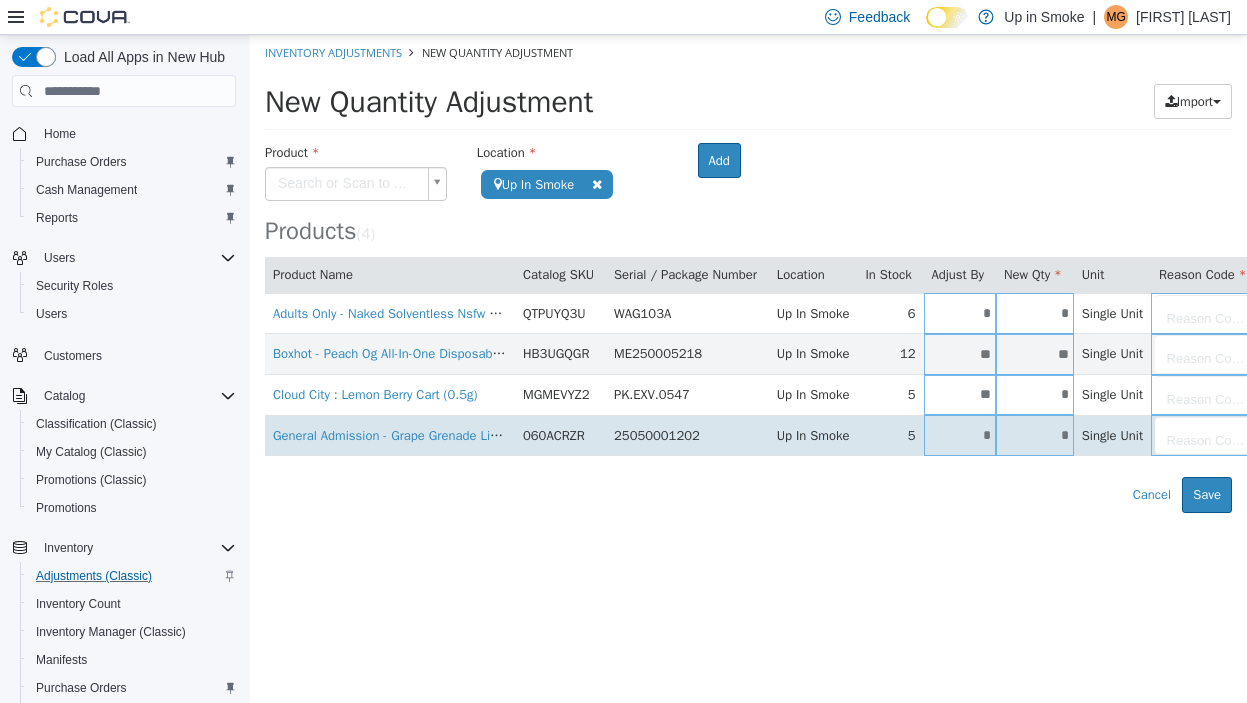 click on "*" at bounding box center (960, 435) 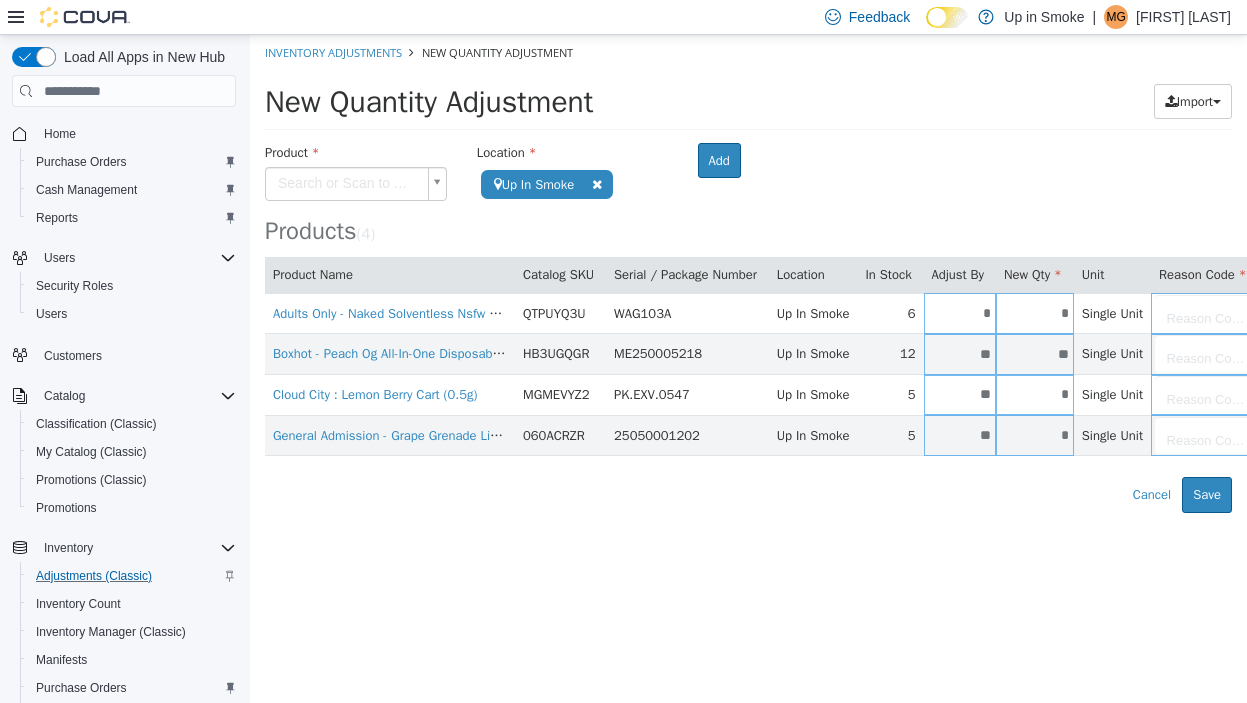 type on "**" 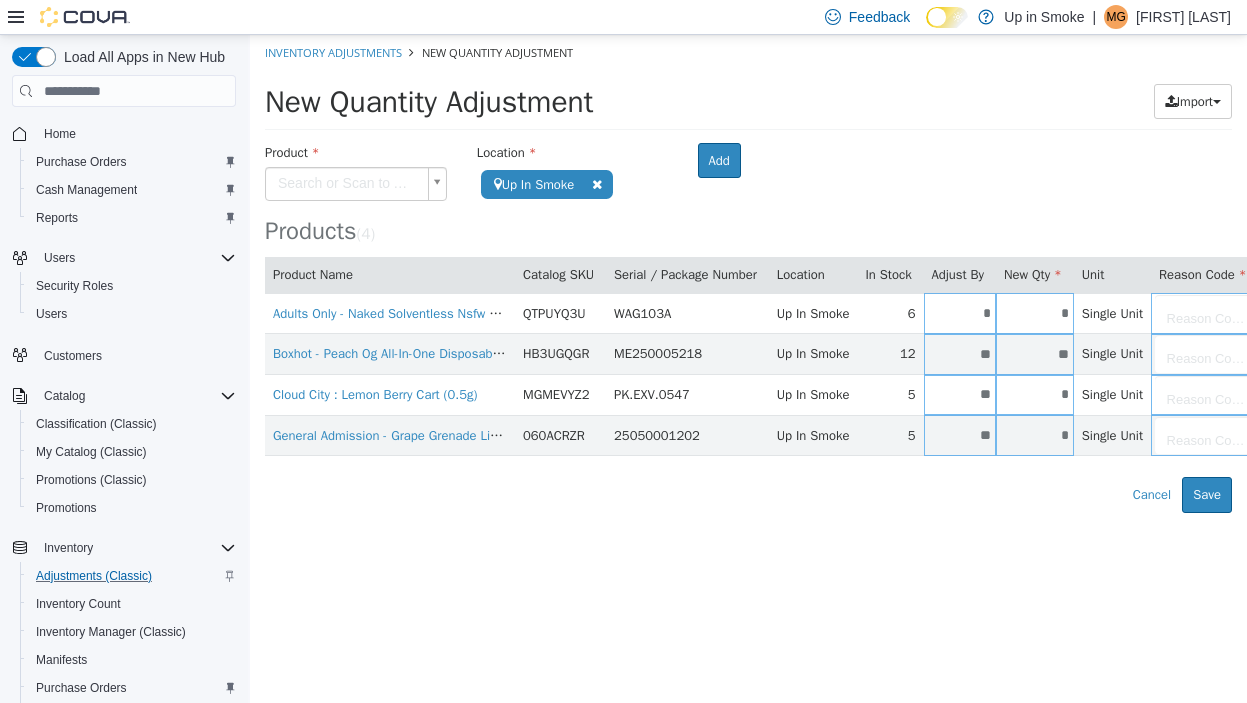 click on "Products  ( 4 )" at bounding box center (748, 194) 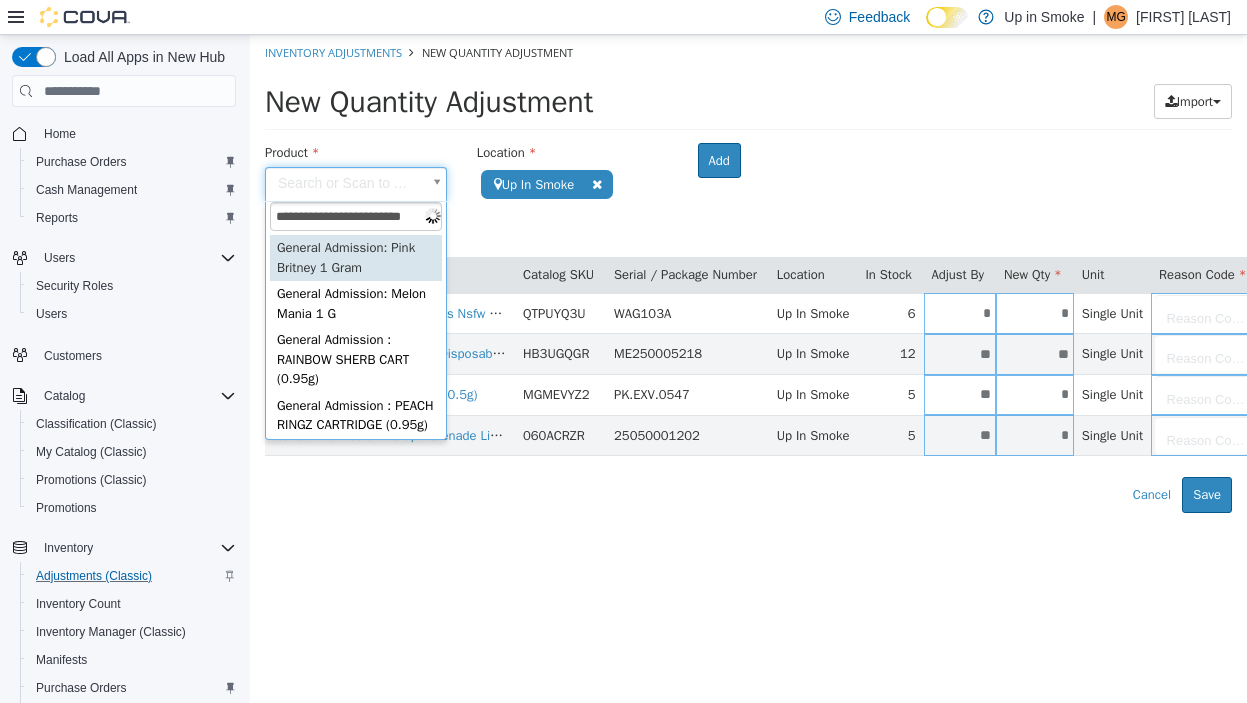 scroll, scrollTop: 0, scrollLeft: 18, axis: horizontal 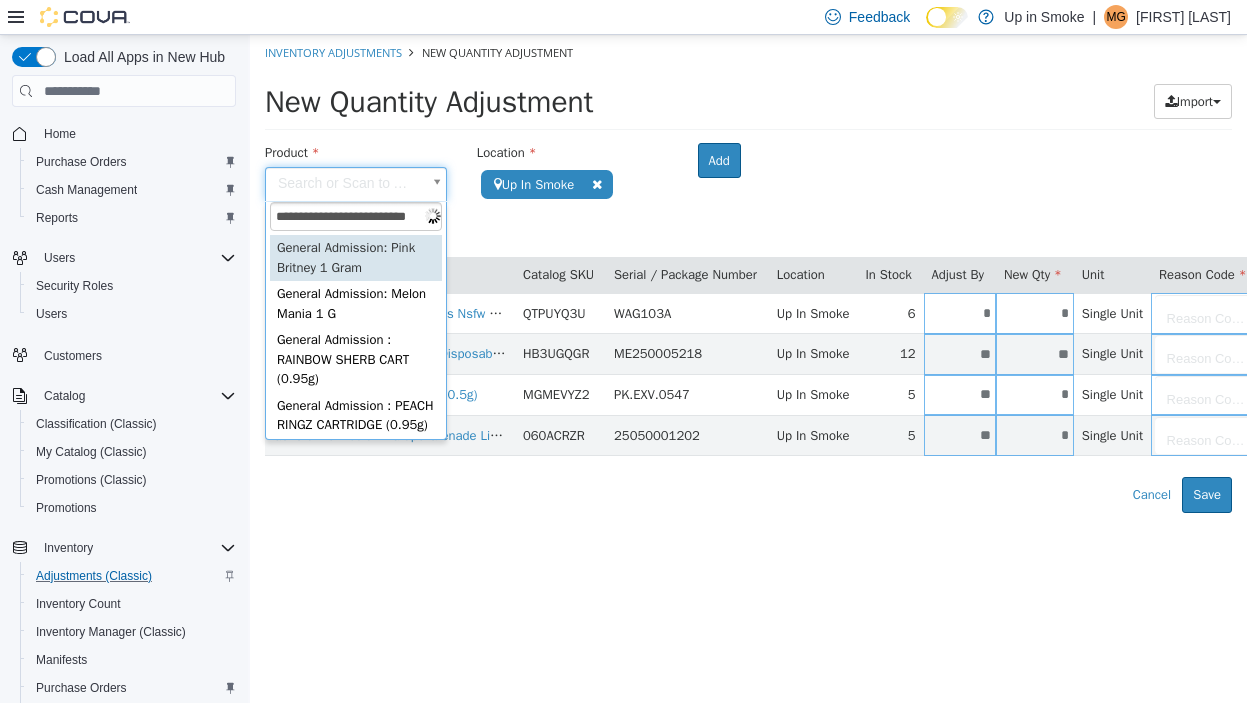 type on "**********" 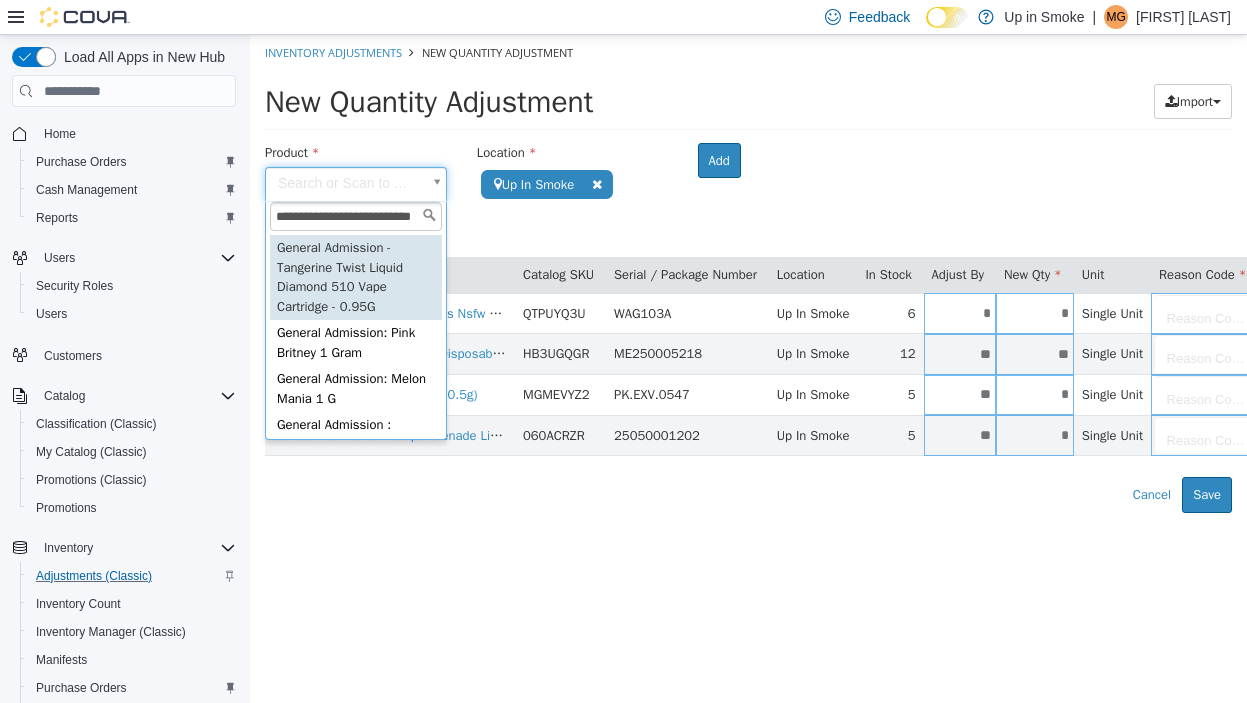 type on "**********" 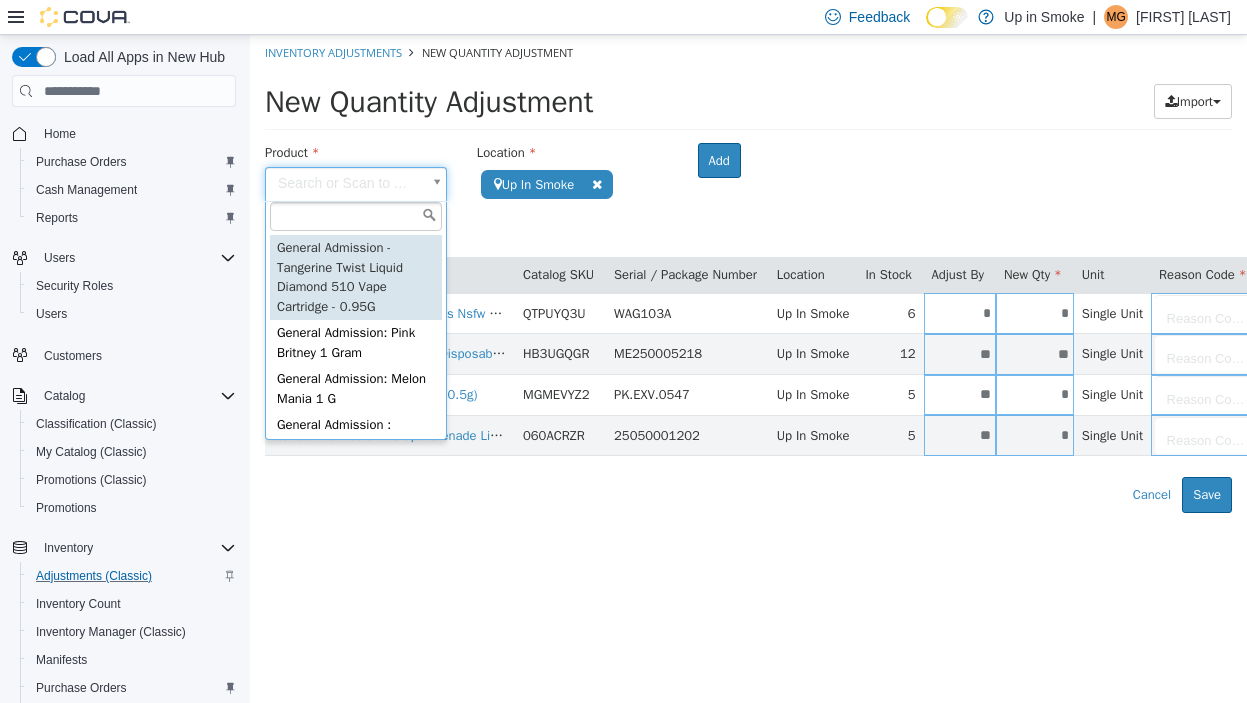 scroll, scrollTop: 0, scrollLeft: 0, axis: both 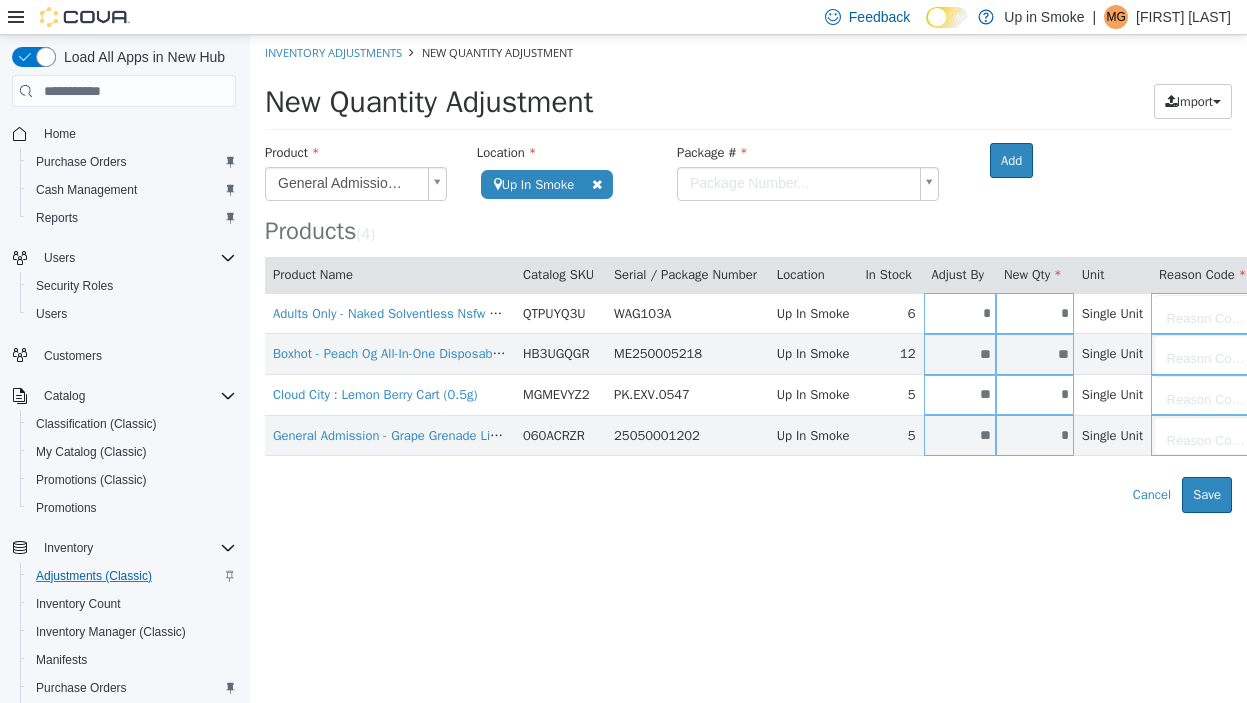 click on "Boxhot - Peach Og All-In-One Disposable Vape - 1G HB3UGQGR ME250005218 Up In Smoke 12 ** ** Single Unit     Reason Code..." at bounding box center [748, 274] 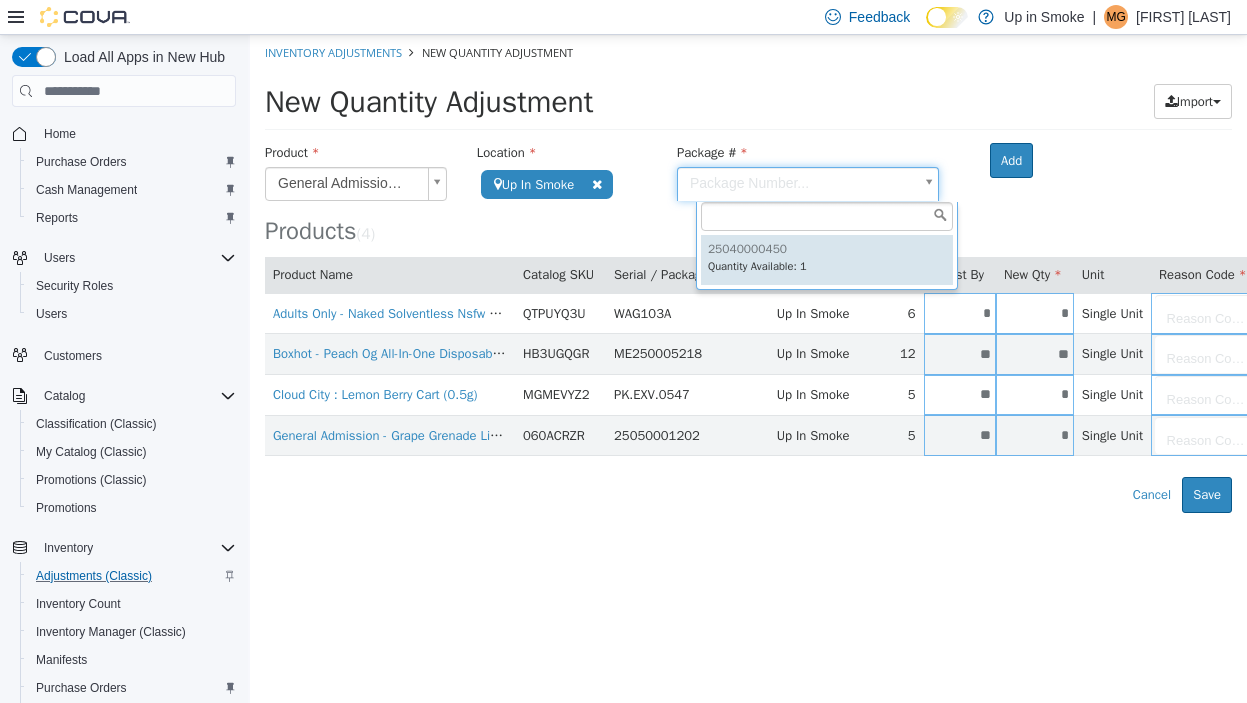 type on "**********" 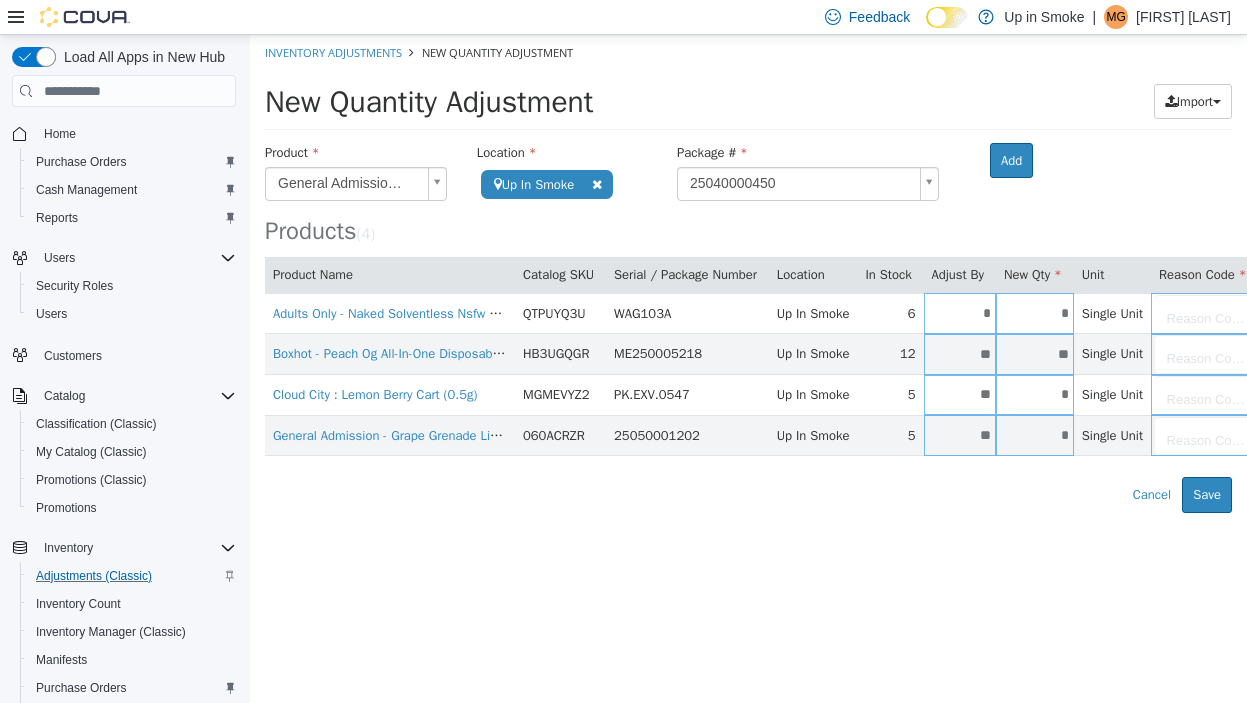 click on "Product" at bounding box center (356, 155) 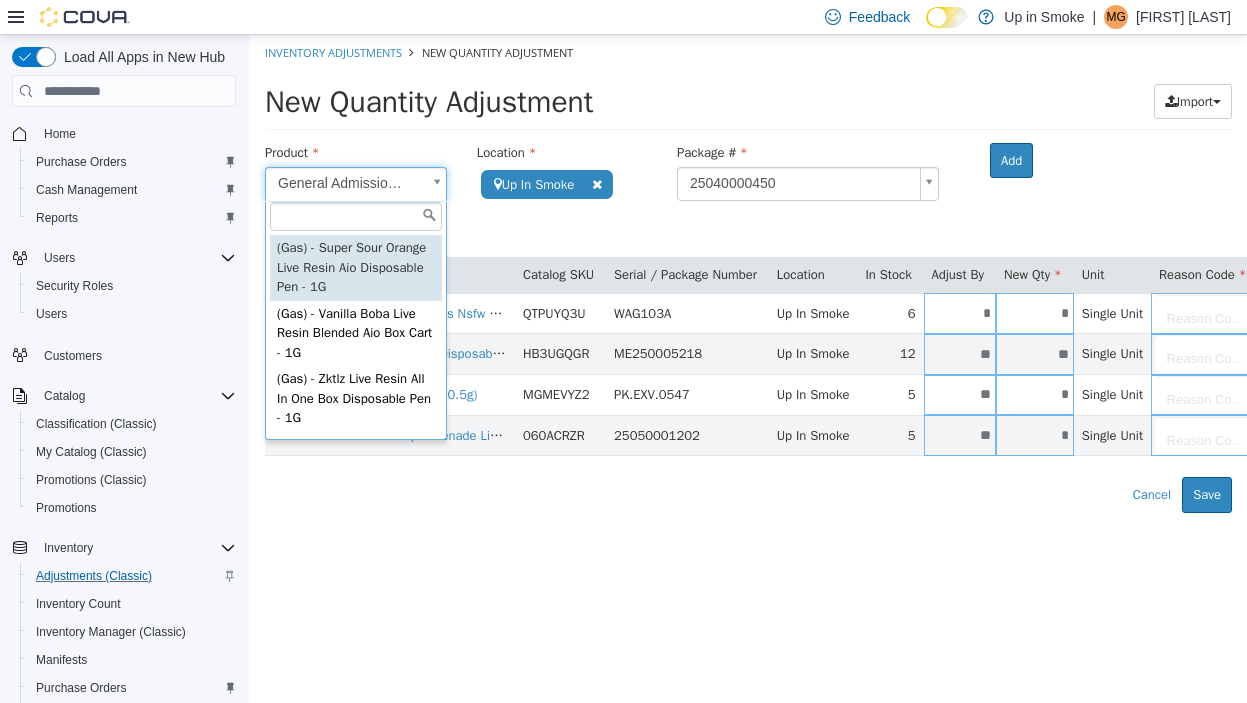 click on "**********" at bounding box center (748, 274) 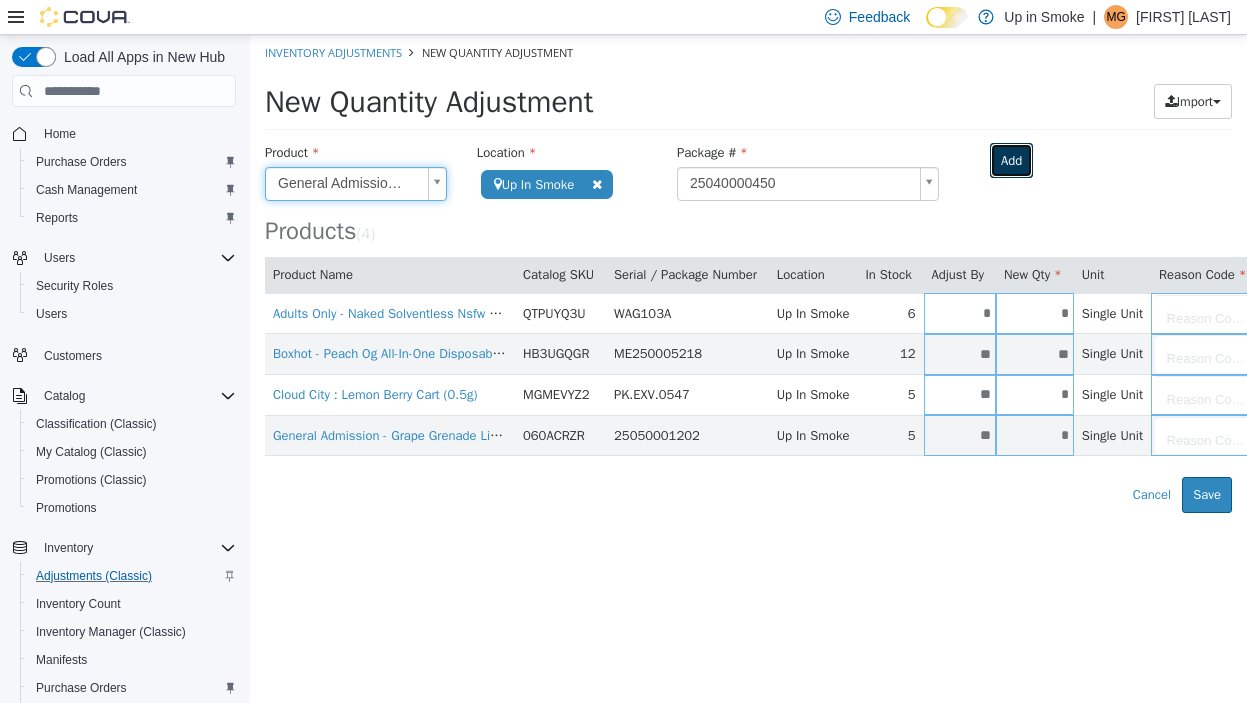 click on "Add" at bounding box center [1011, 161] 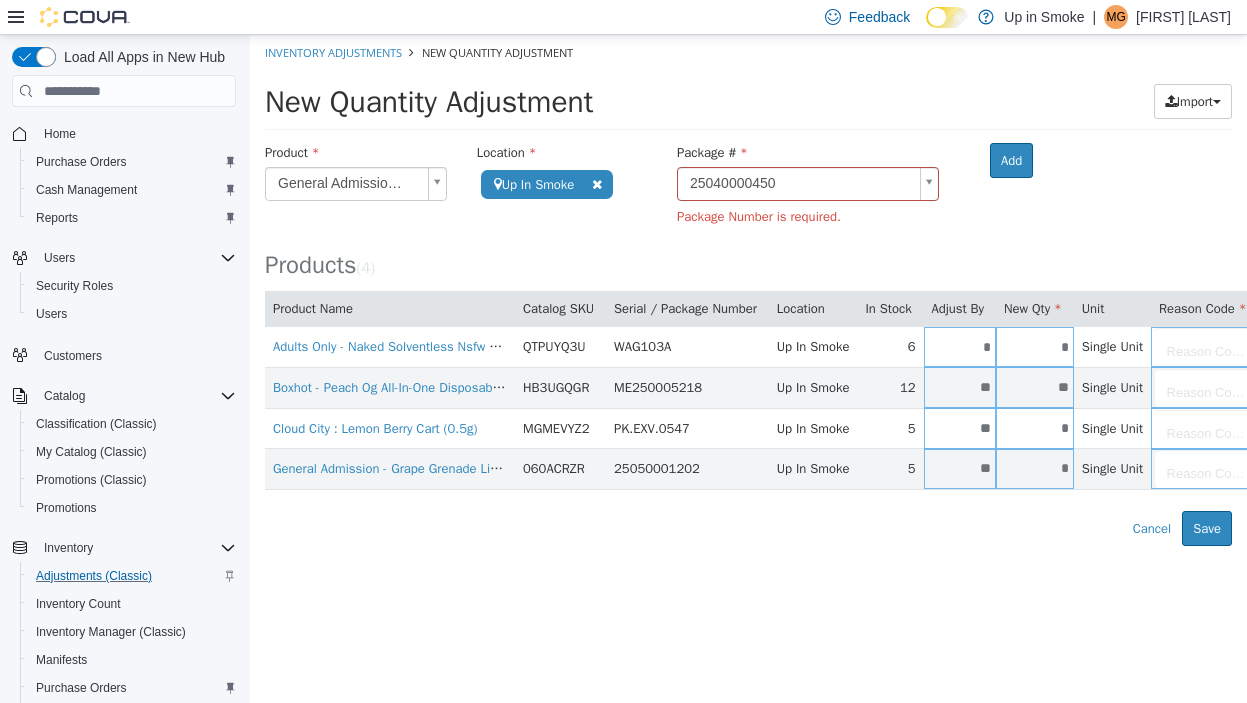 click on "**********" at bounding box center [748, 290] 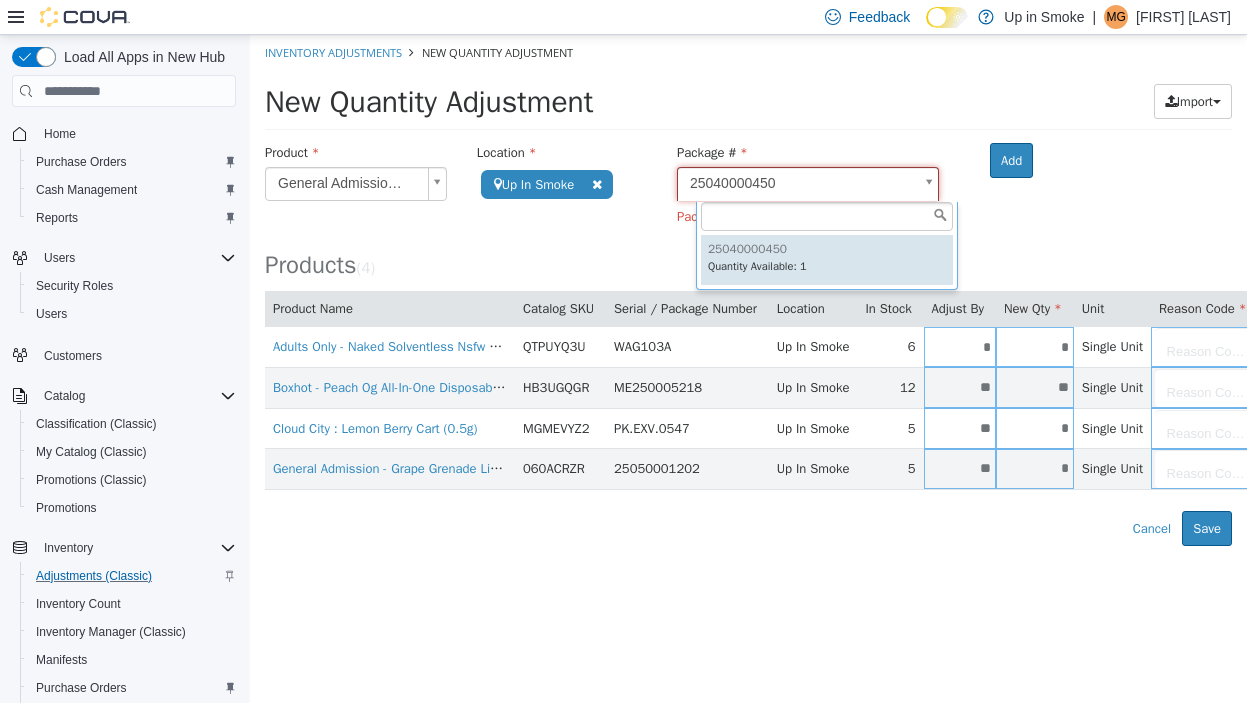 type on "**********" 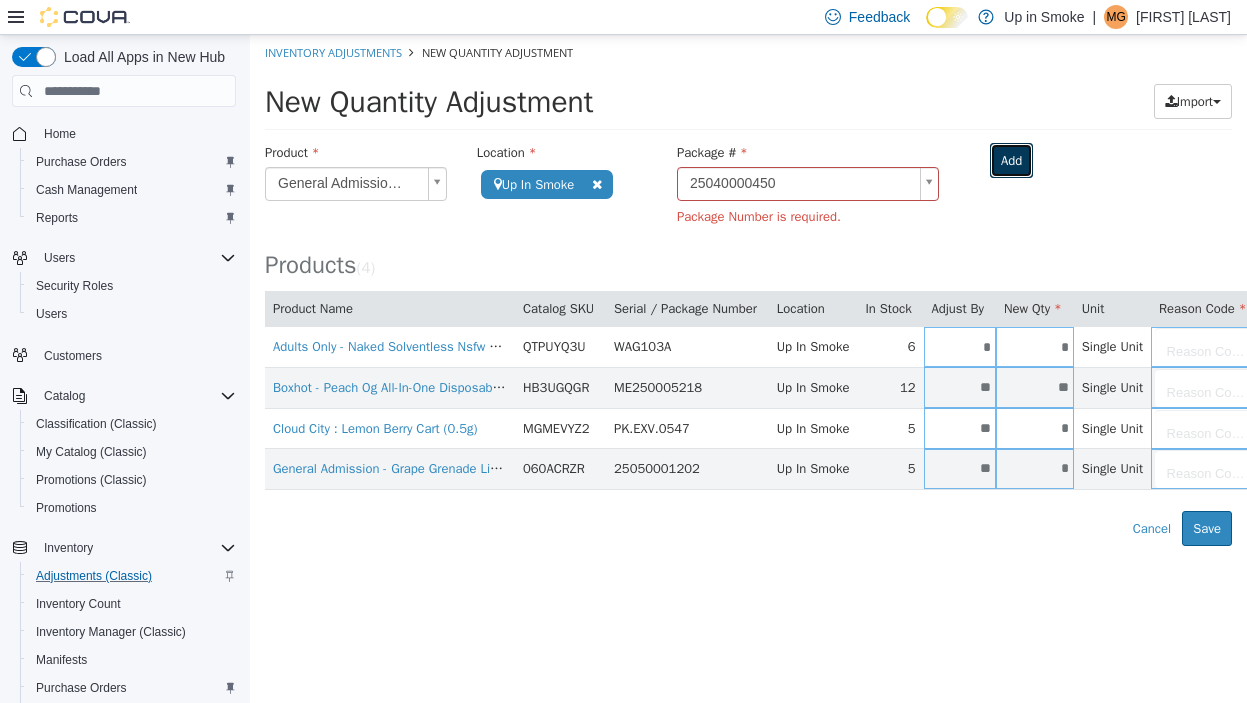 click on "Add" at bounding box center [1011, 161] 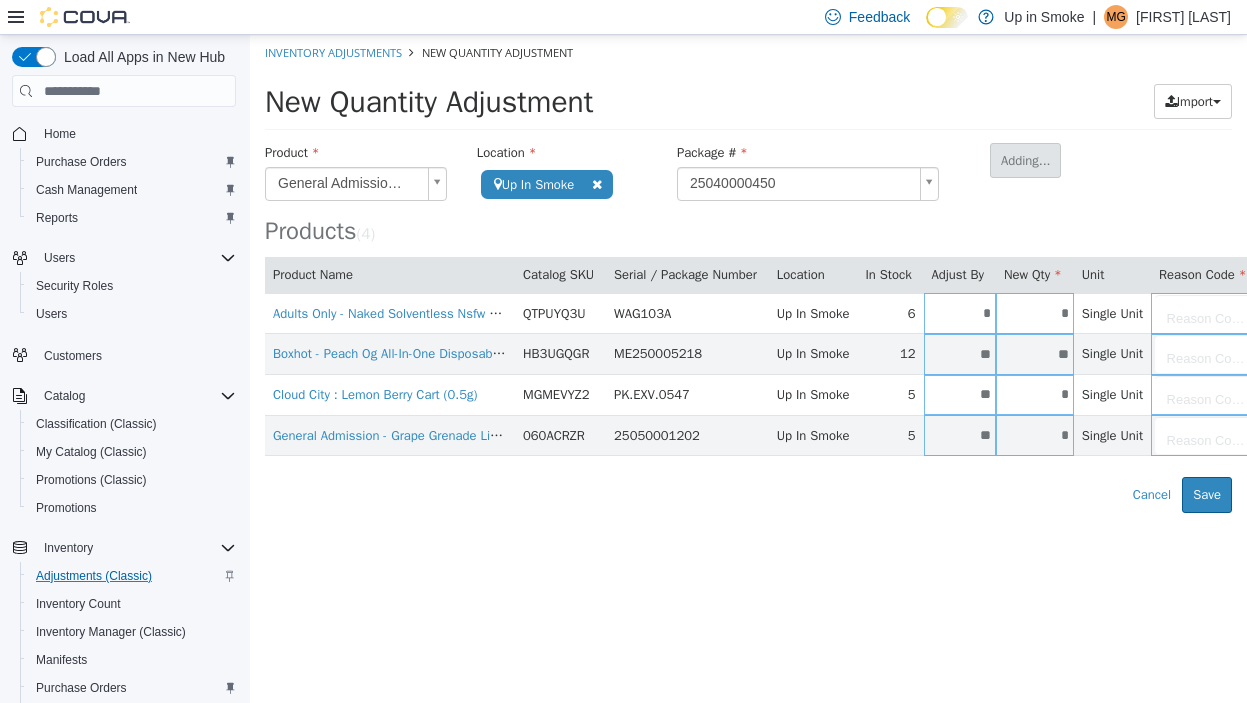 type 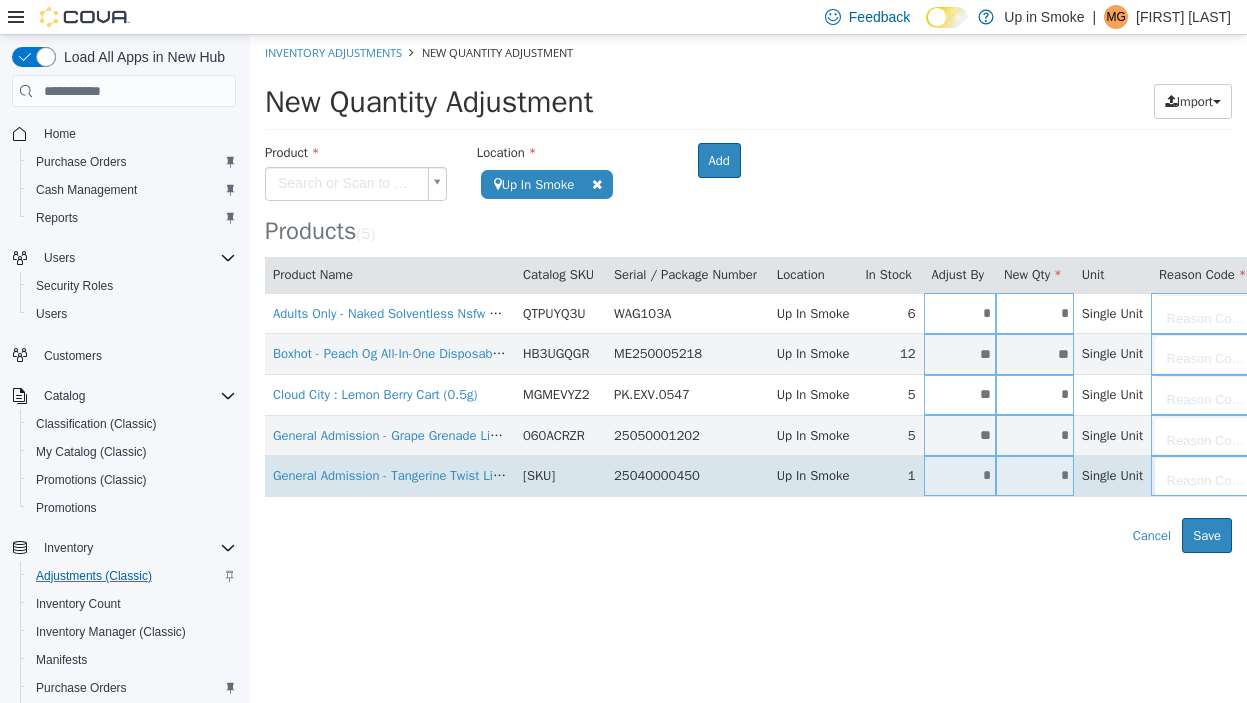 click on "*" at bounding box center (960, 475) 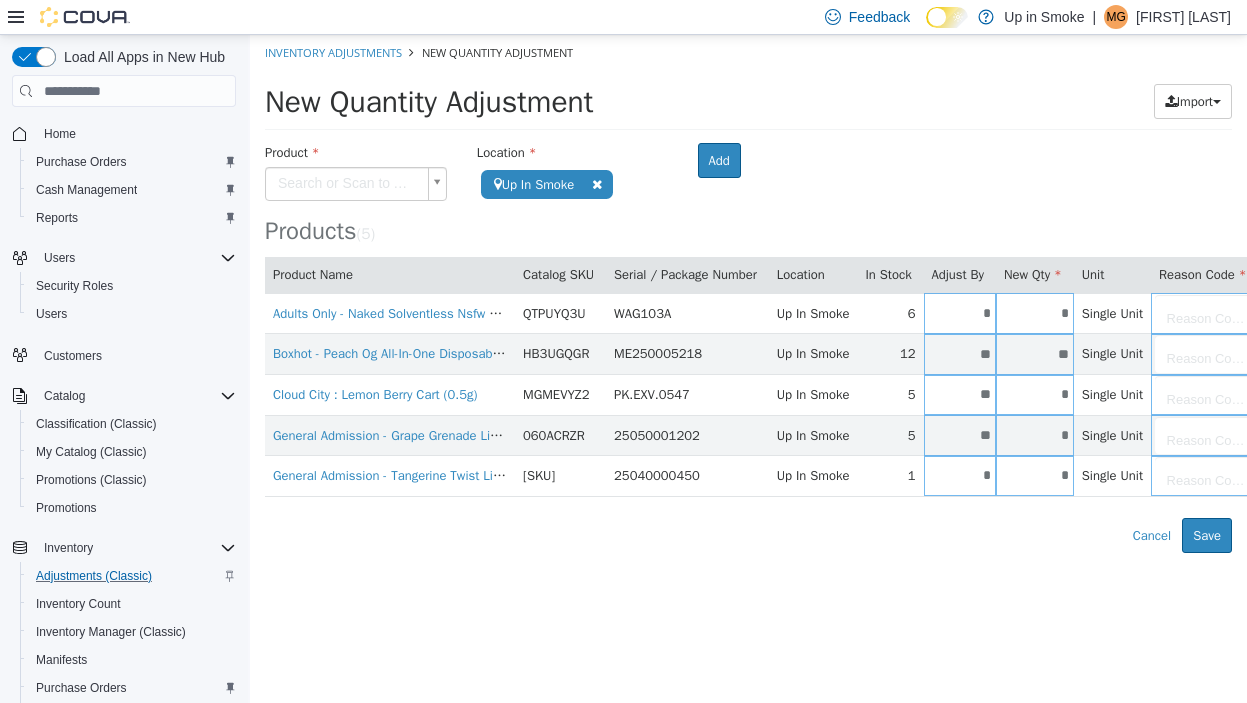 type on "*" 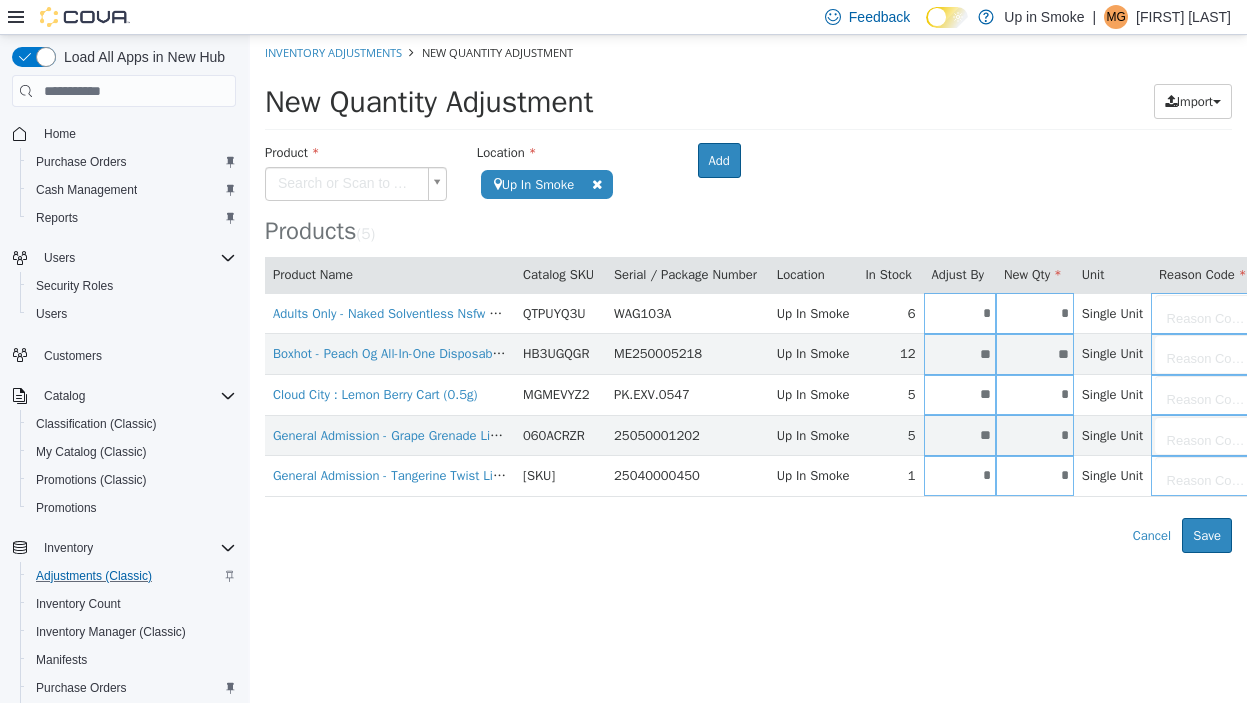 click on "**********" at bounding box center [748, 294] 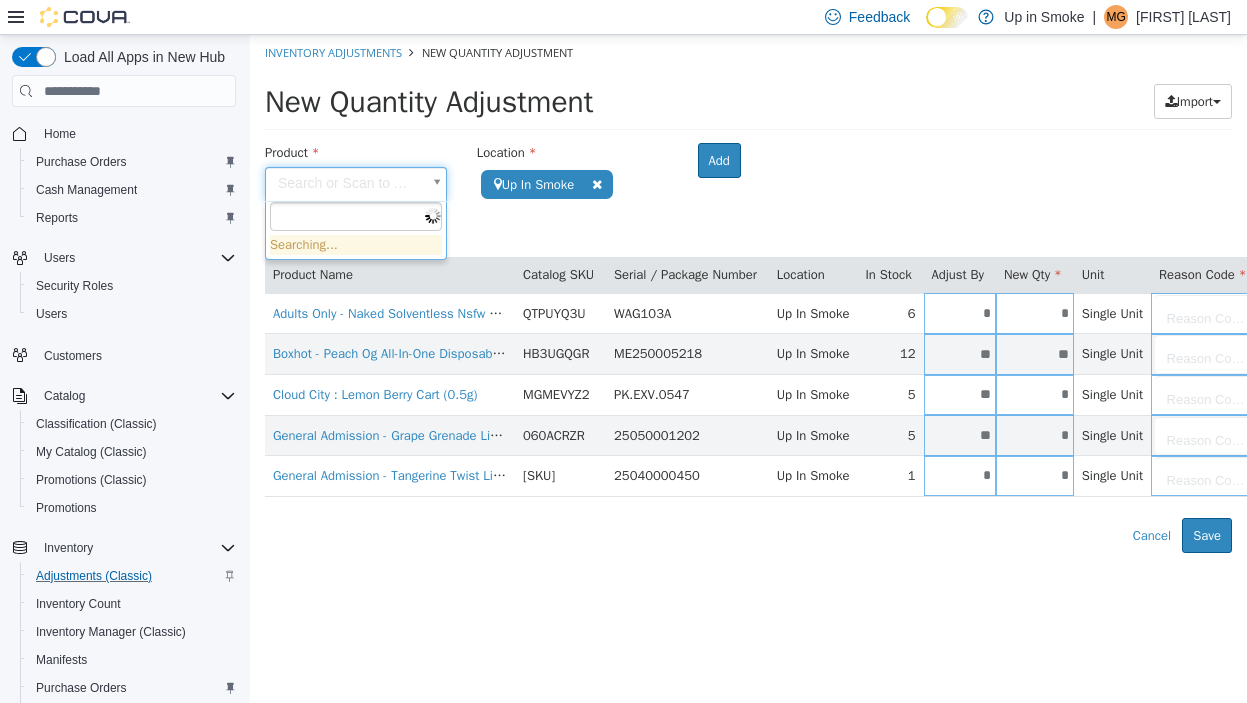 type on "*" 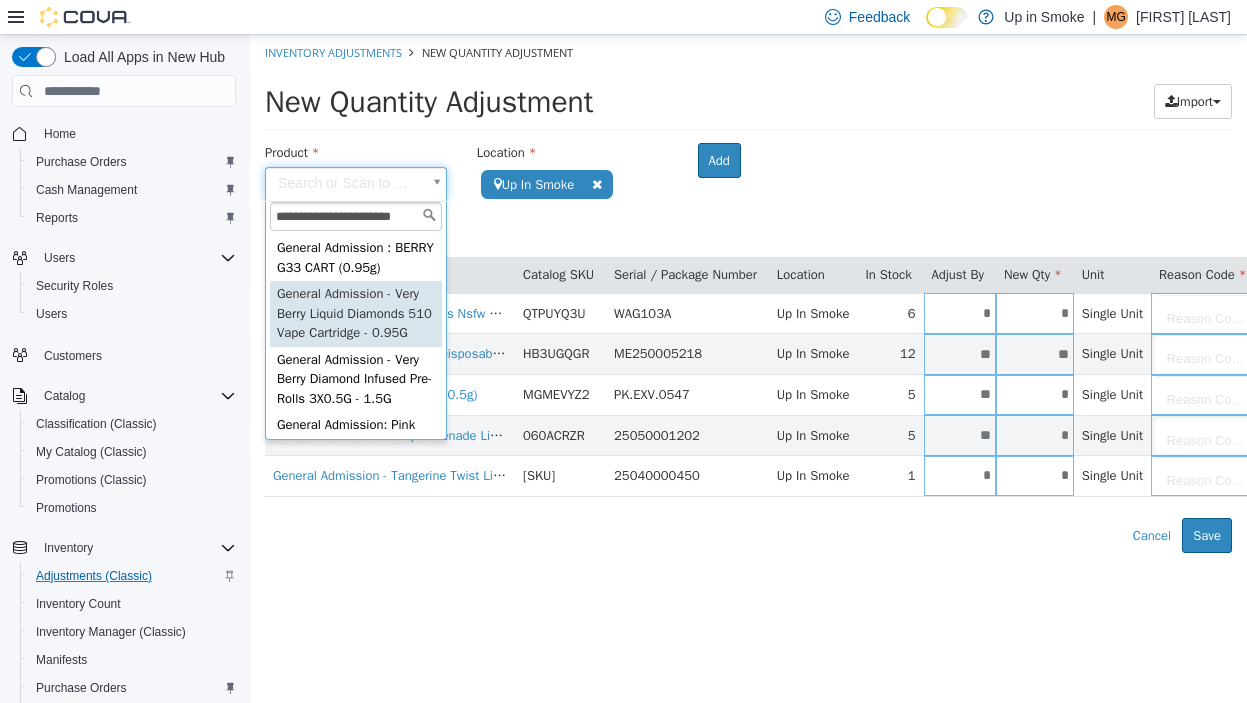 type on "**********" 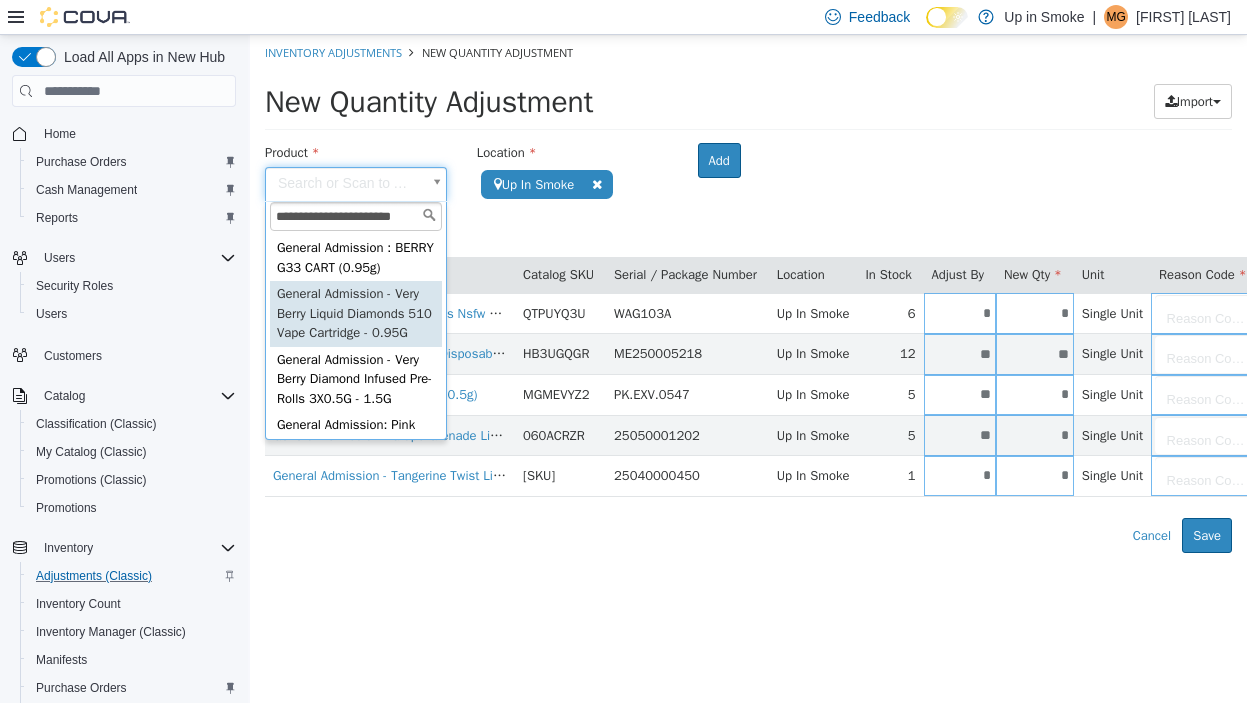 type on "**********" 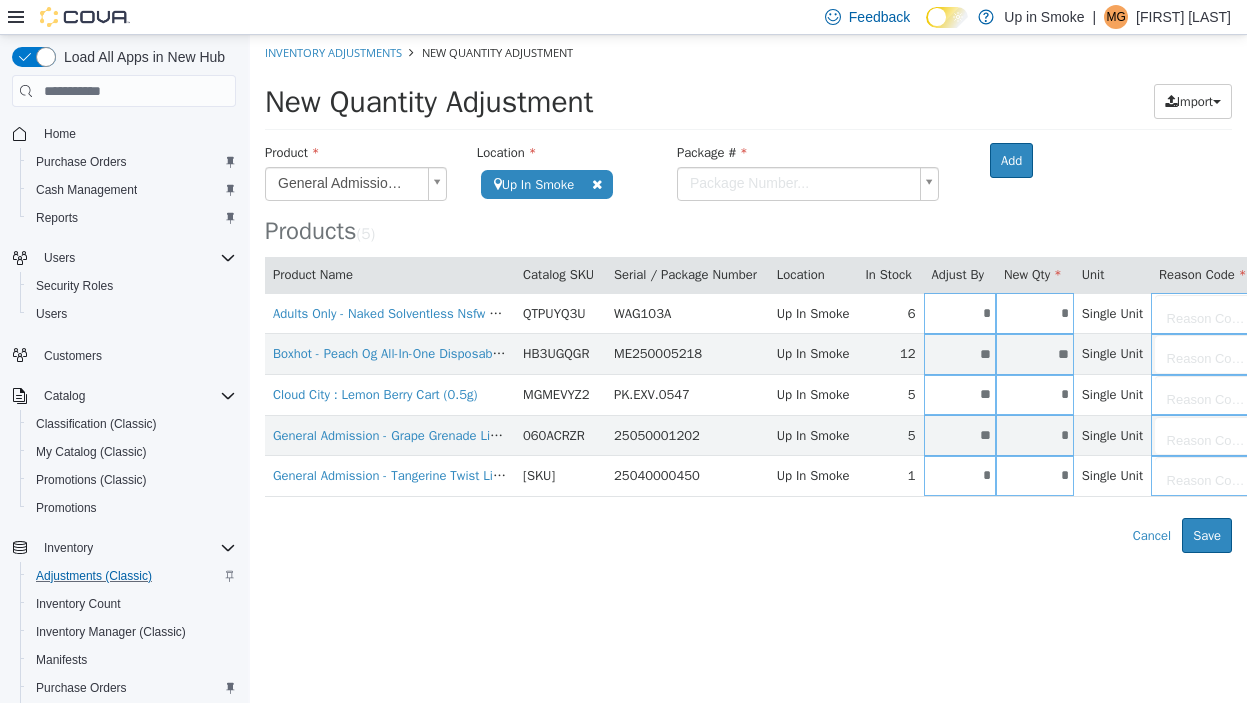 click on "**********" at bounding box center [748, 294] 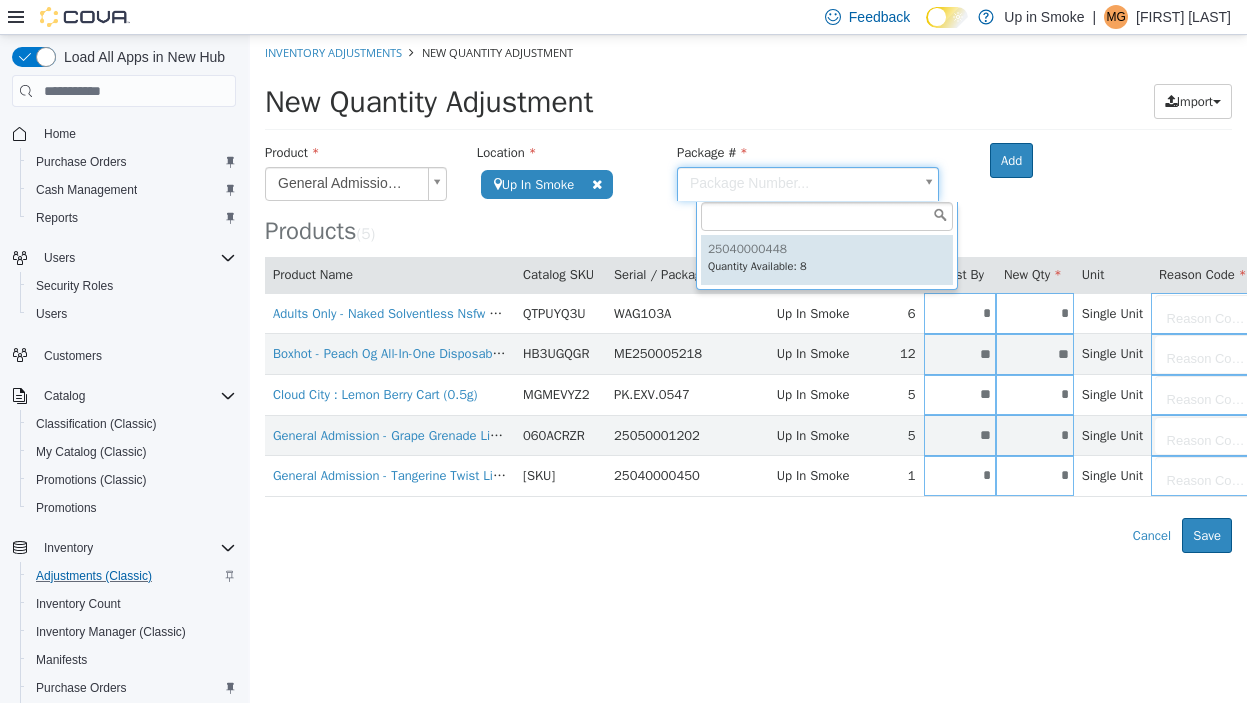 type on "**********" 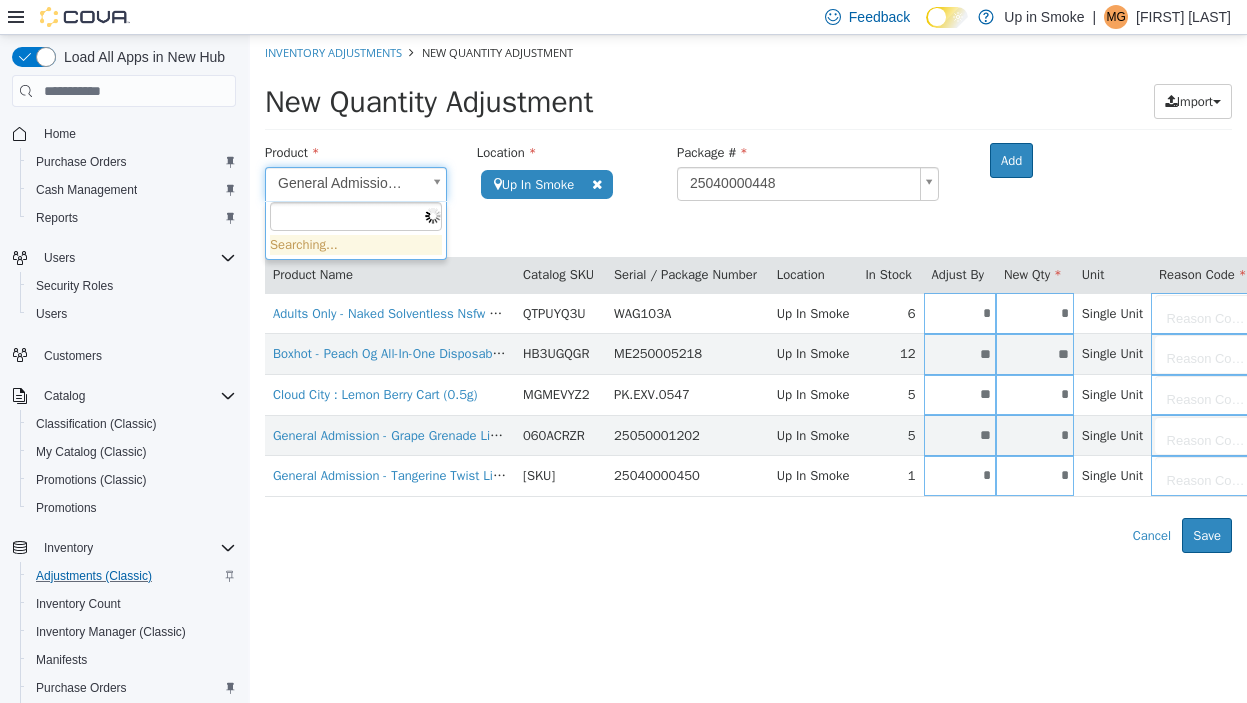 click on "**********" at bounding box center [748, 294] 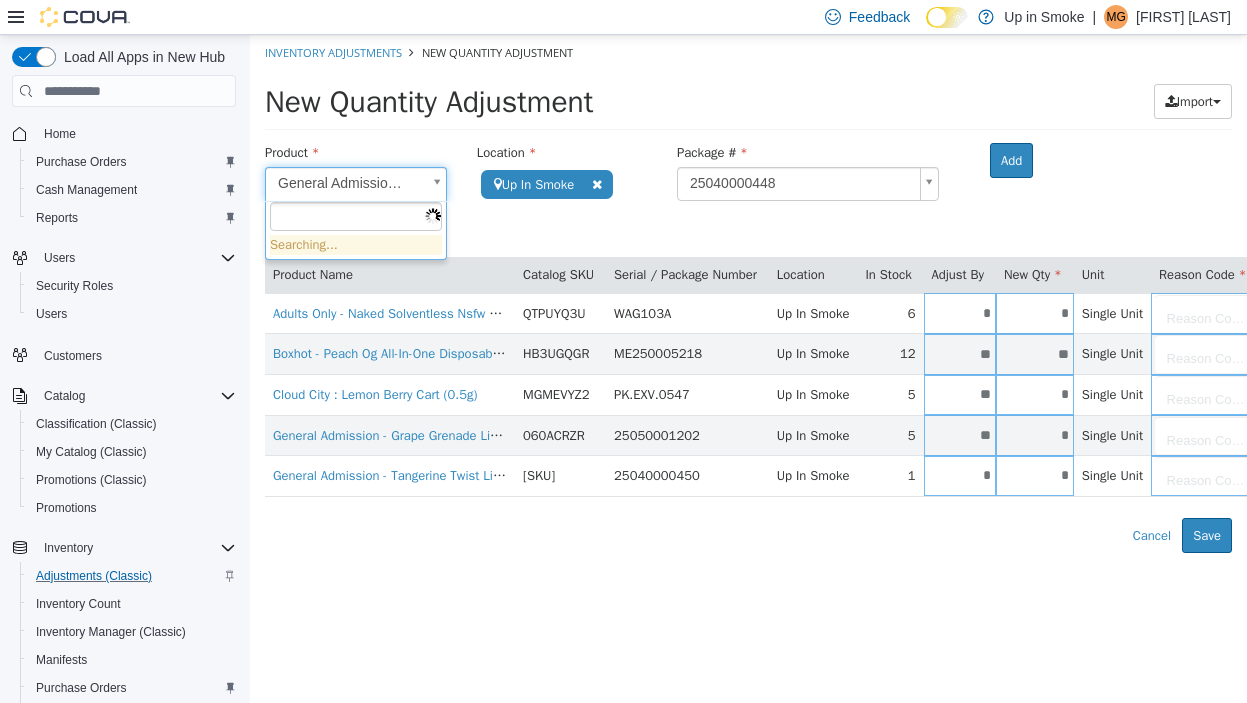 type 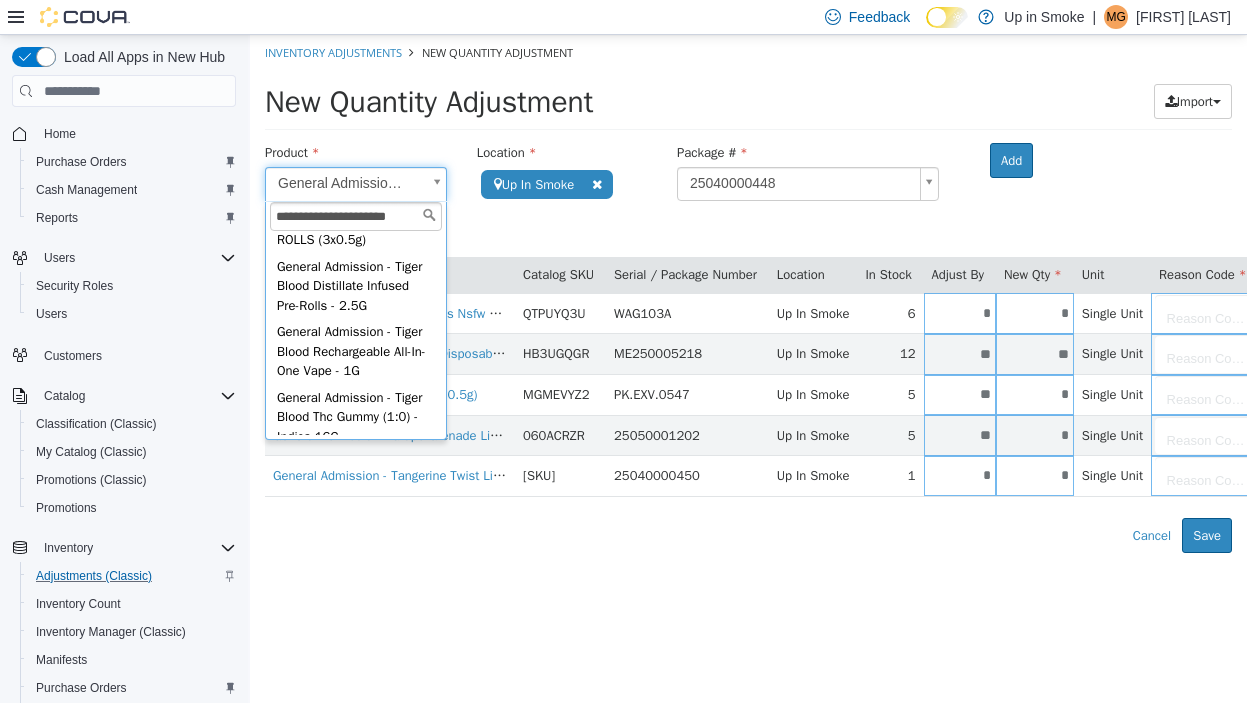scroll, scrollTop: 406, scrollLeft: 0, axis: vertical 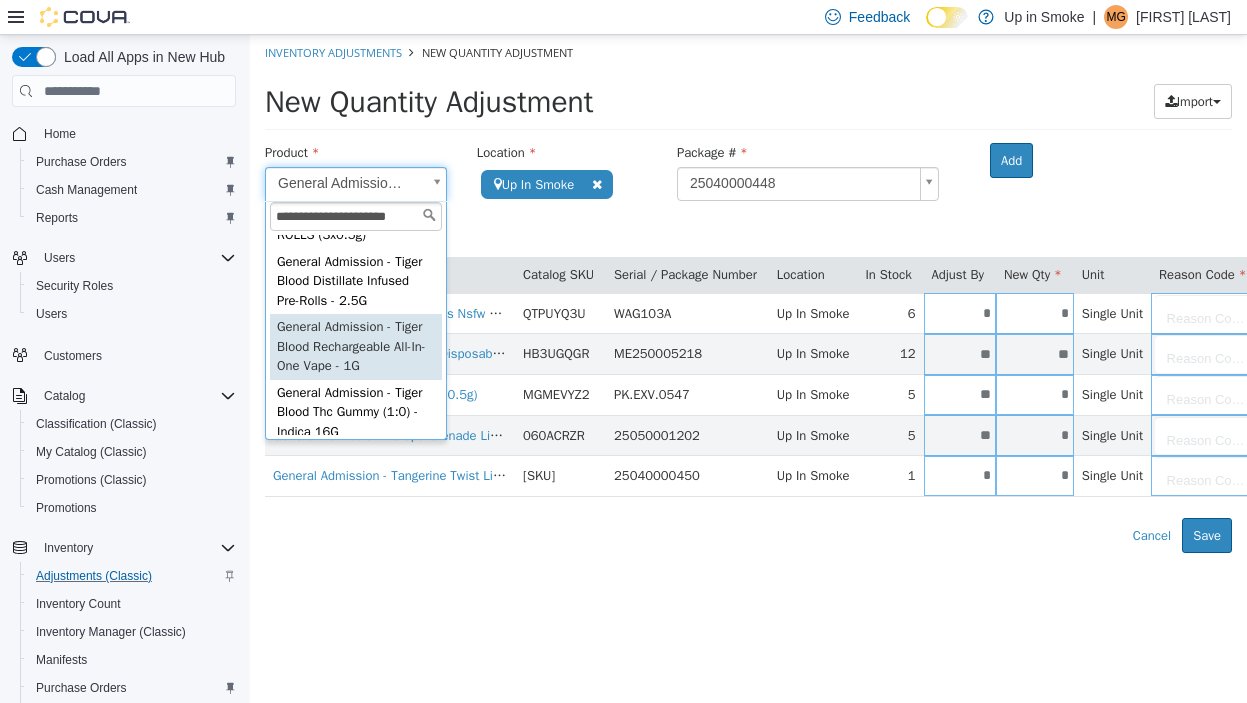 type on "**********" 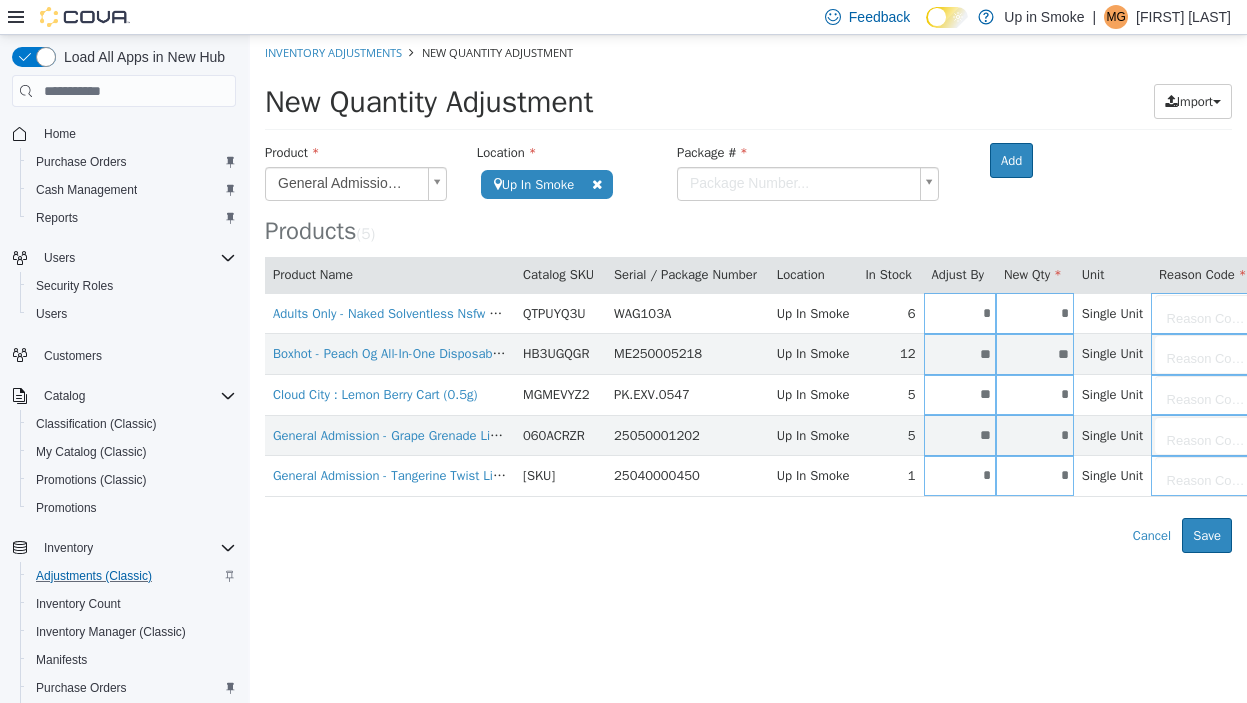 click on "**********" at bounding box center (748, 294) 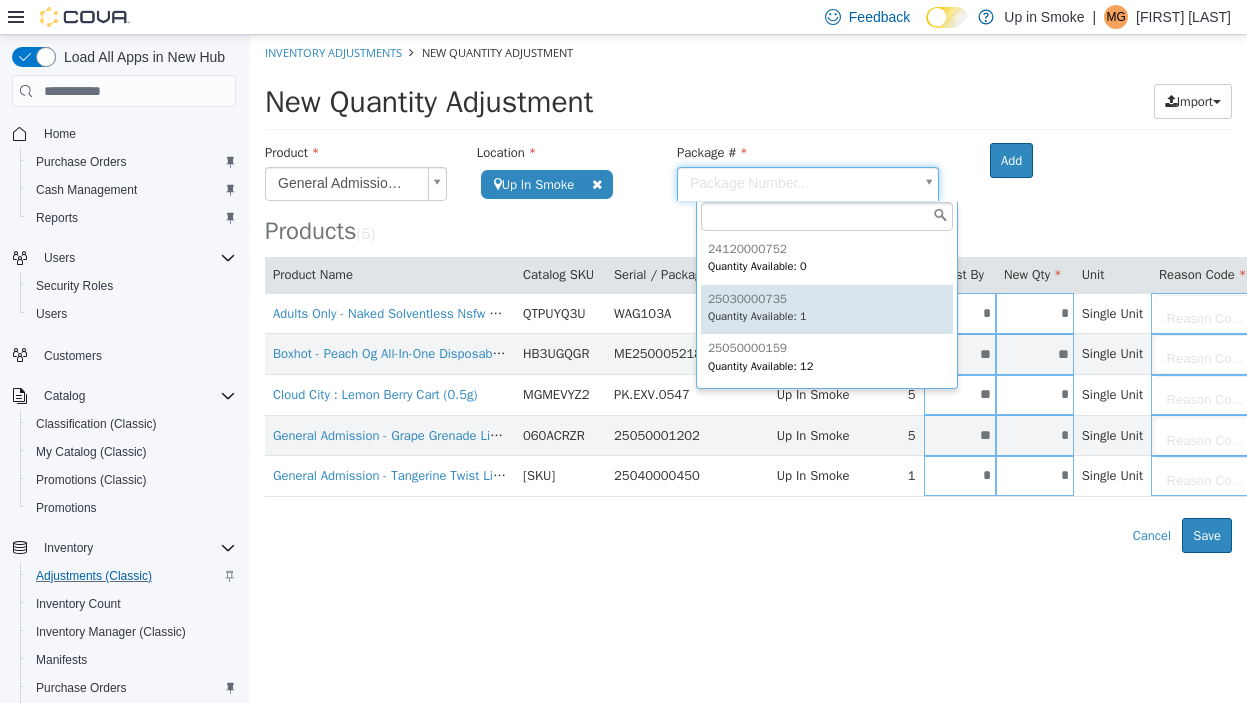 type on "**********" 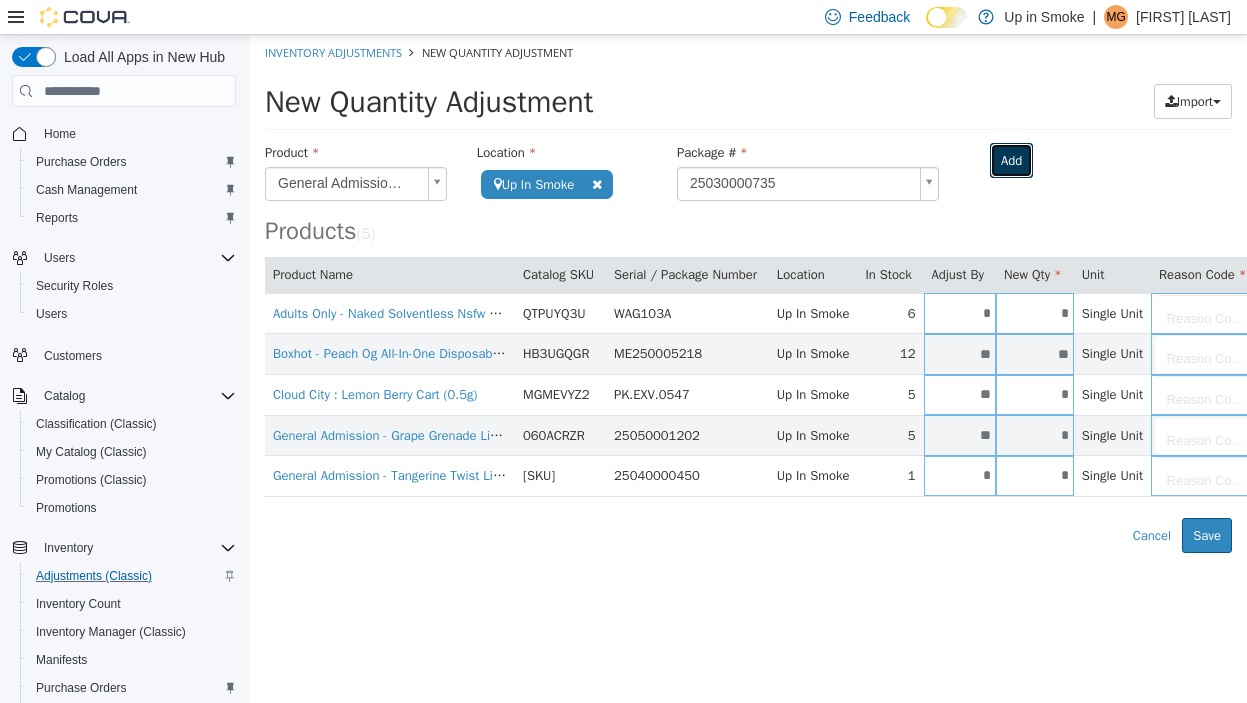 click on "Add" at bounding box center (1011, 161) 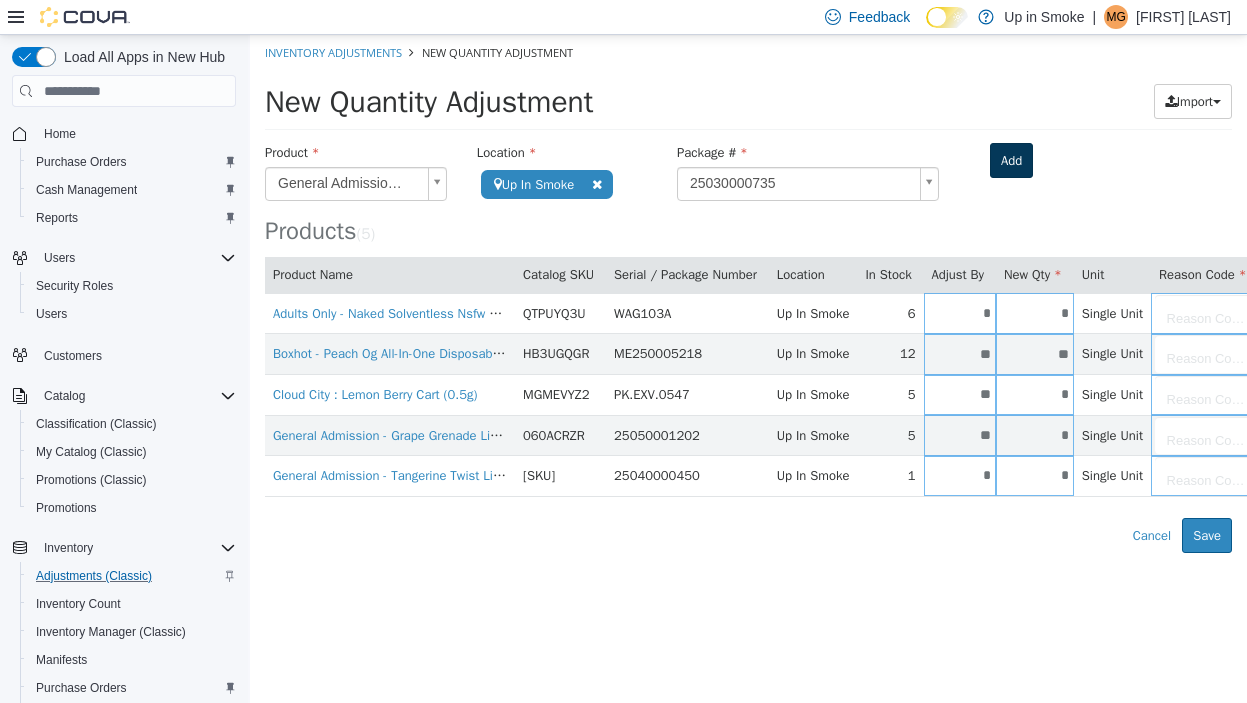 type 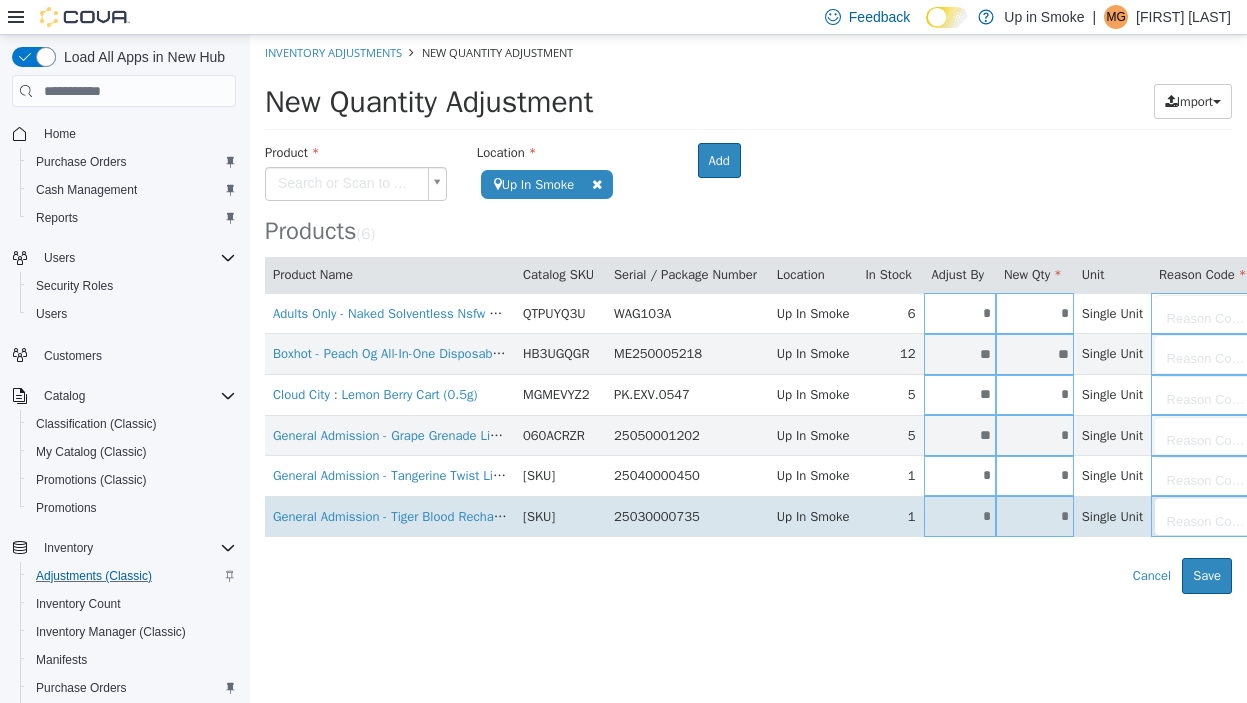 click on "*" at bounding box center (960, 516) 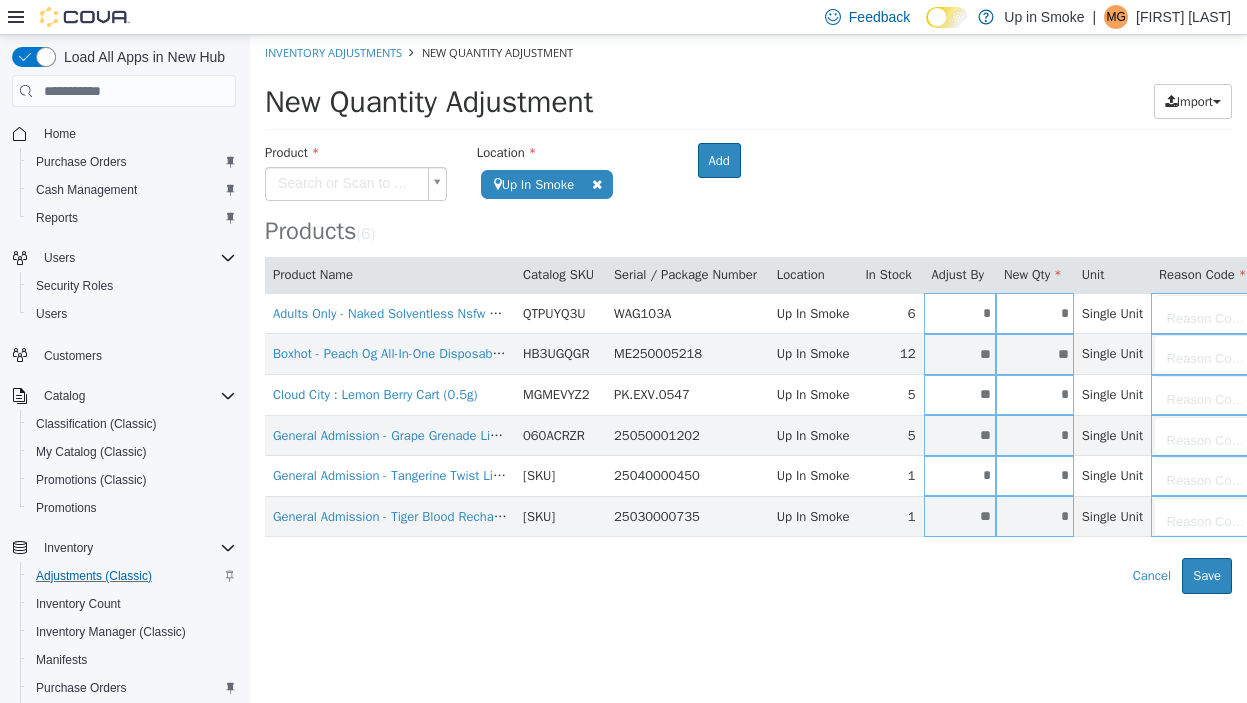 type on "**" 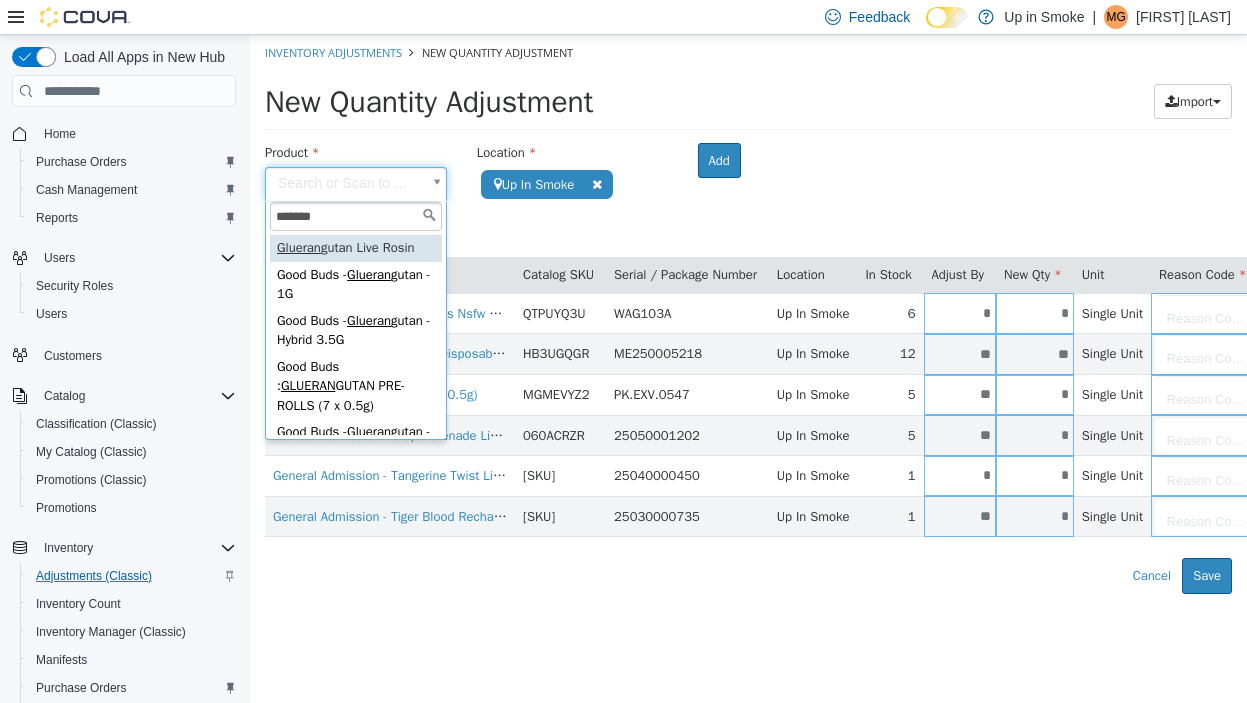 type on "********" 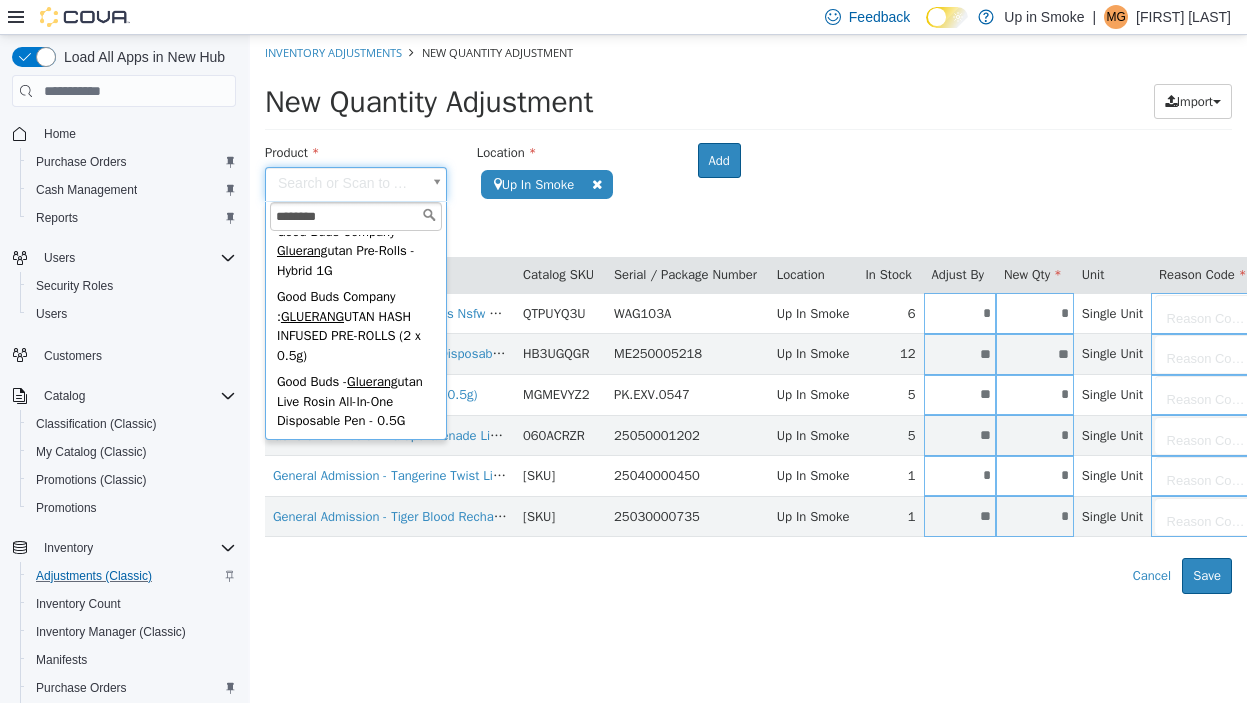 scroll, scrollTop: 435, scrollLeft: 0, axis: vertical 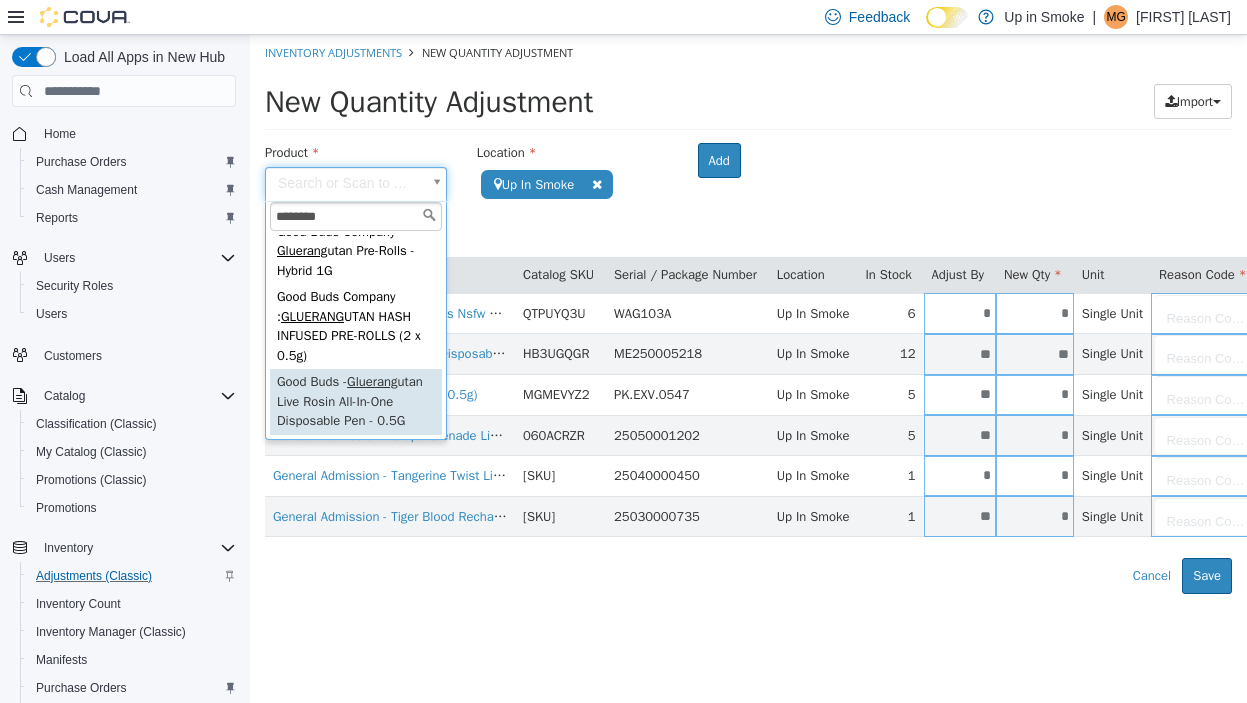 type on "**********" 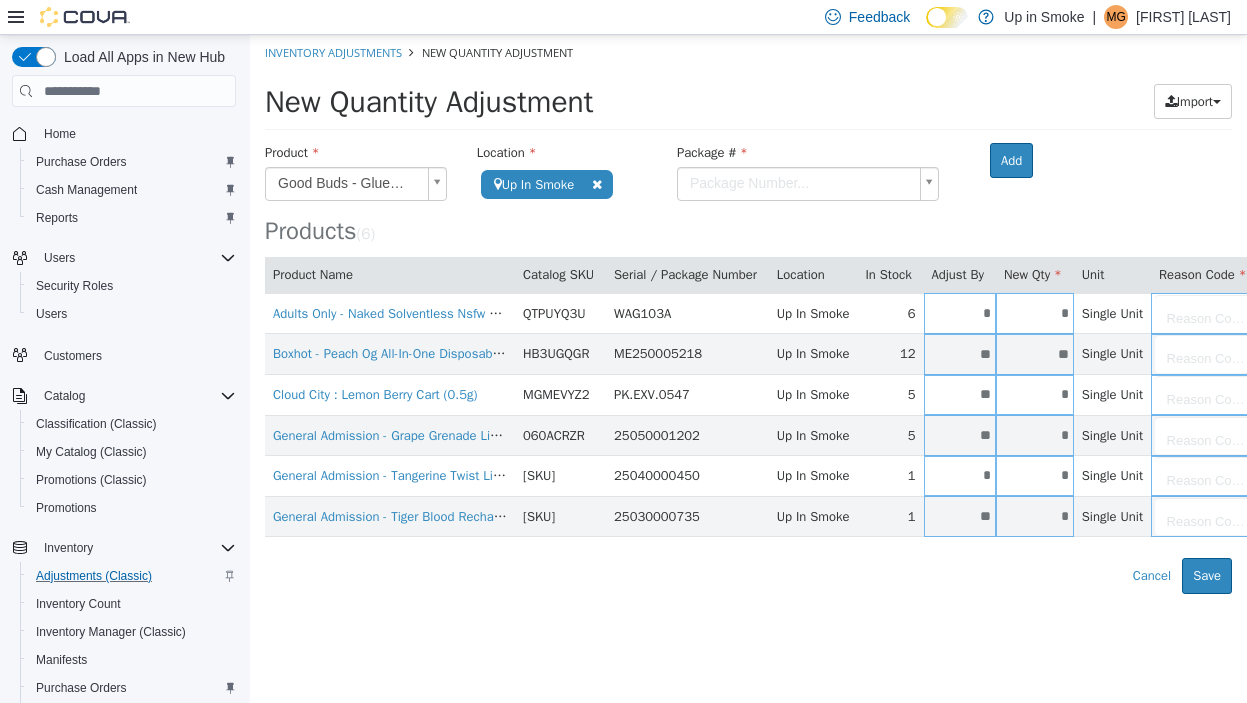 click on "Package #" at bounding box center [808, 155] 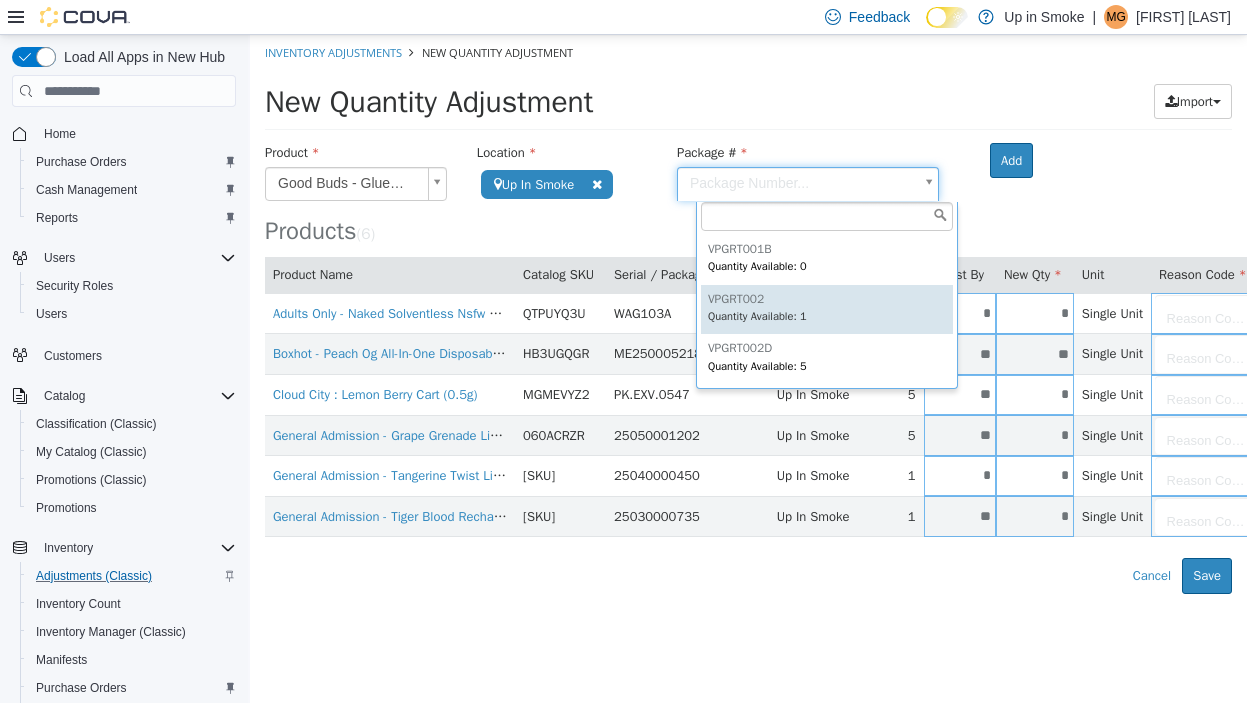 type on "********" 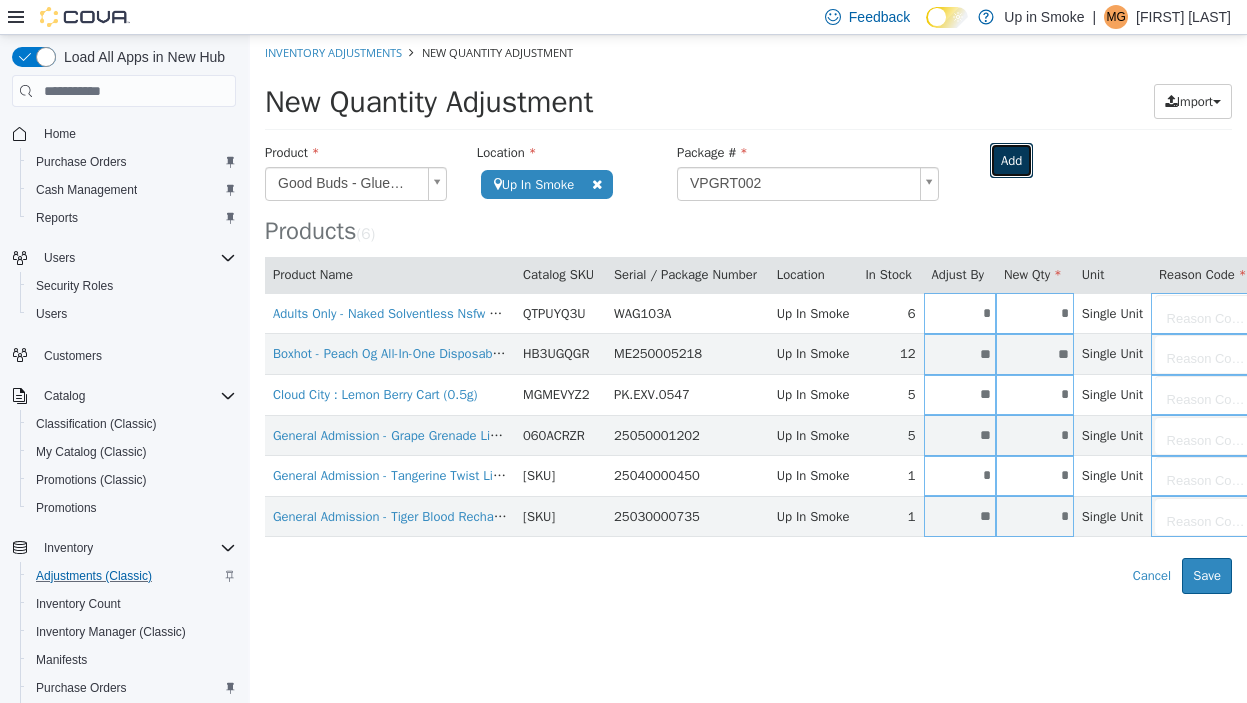click on "Add" at bounding box center [1011, 161] 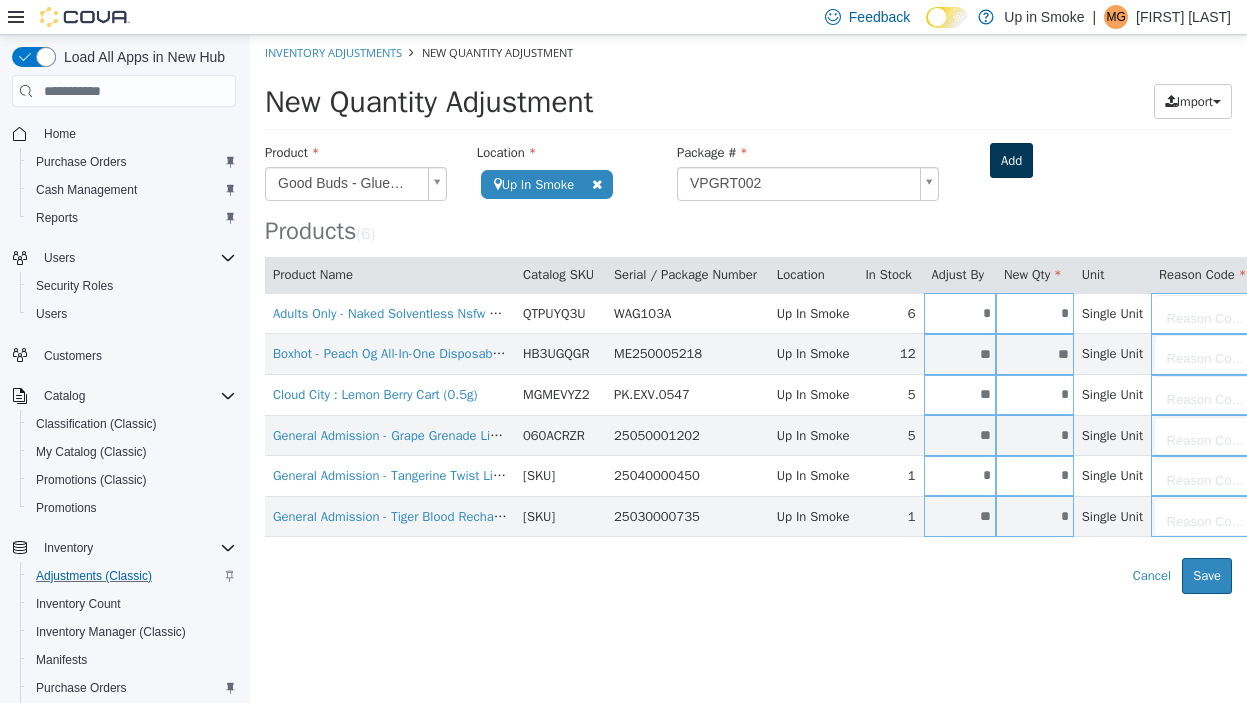type 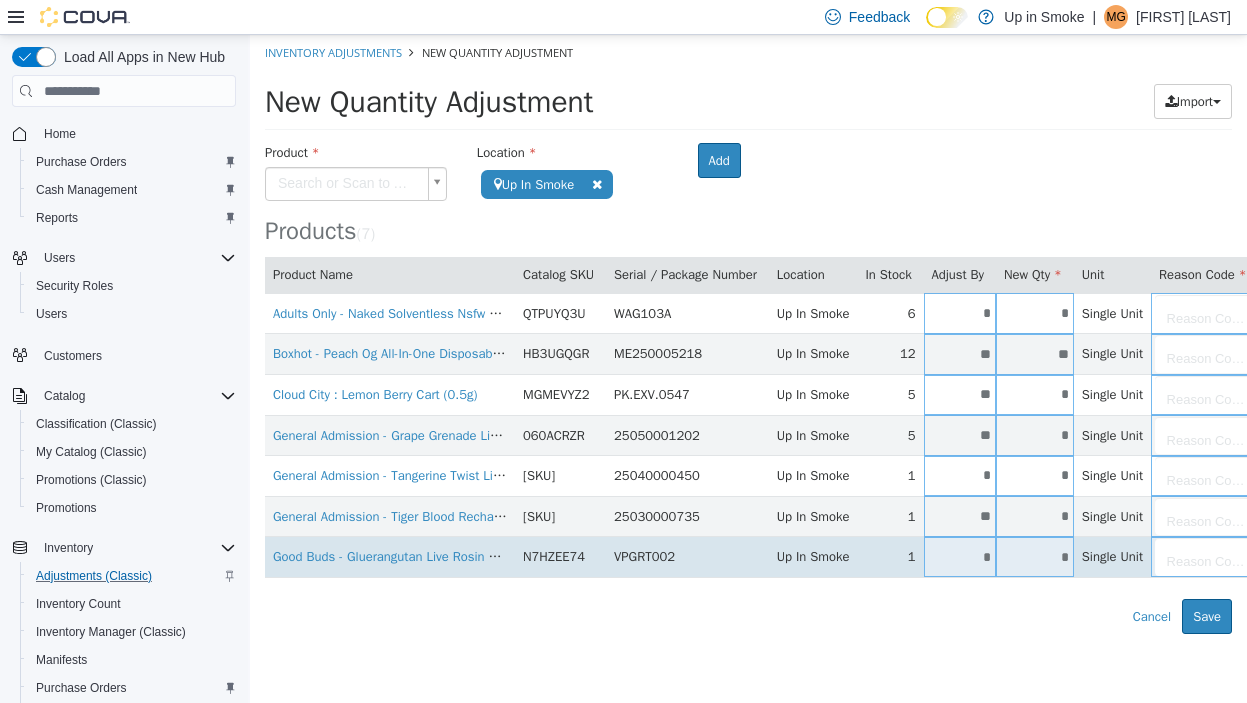 click on "*" at bounding box center [960, 557] 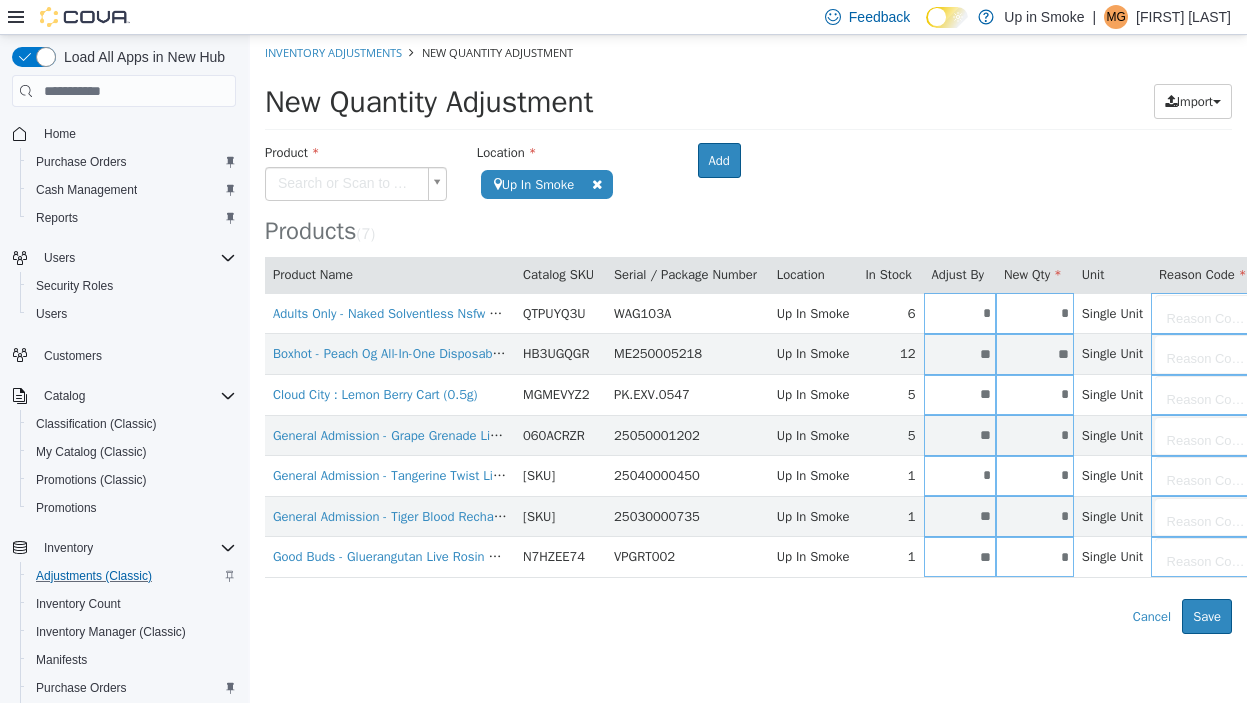 type on "**" 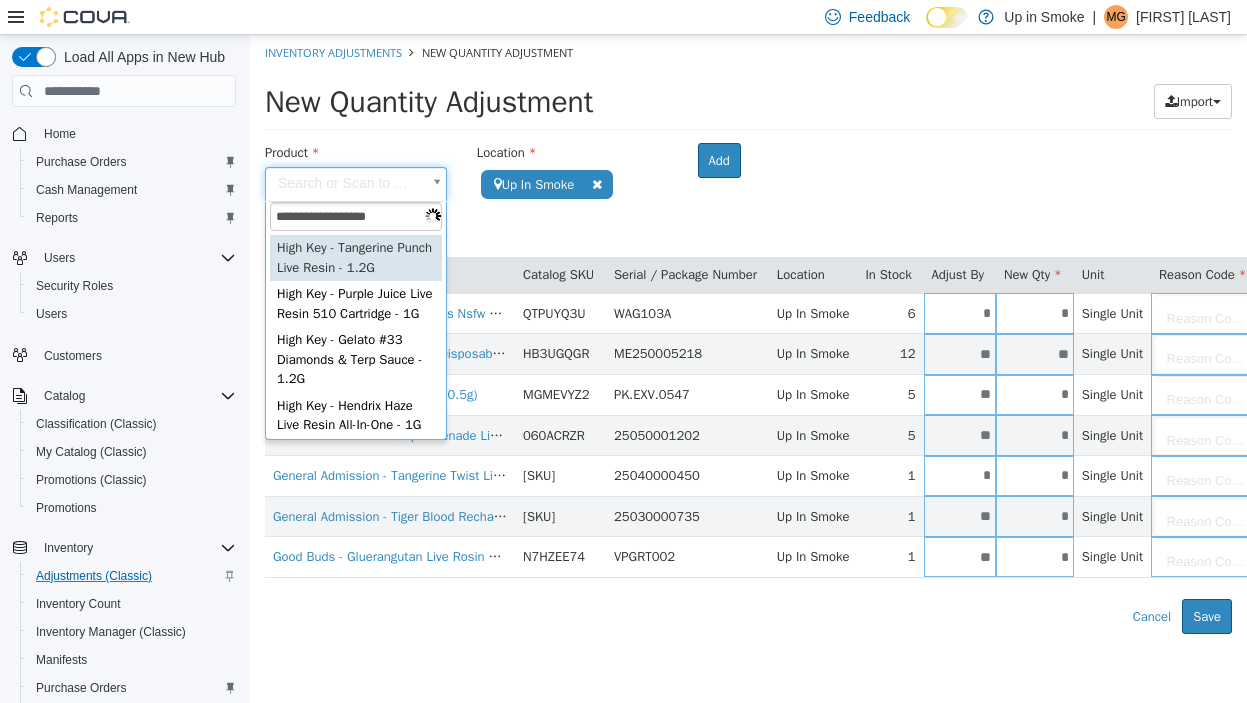 type on "**********" 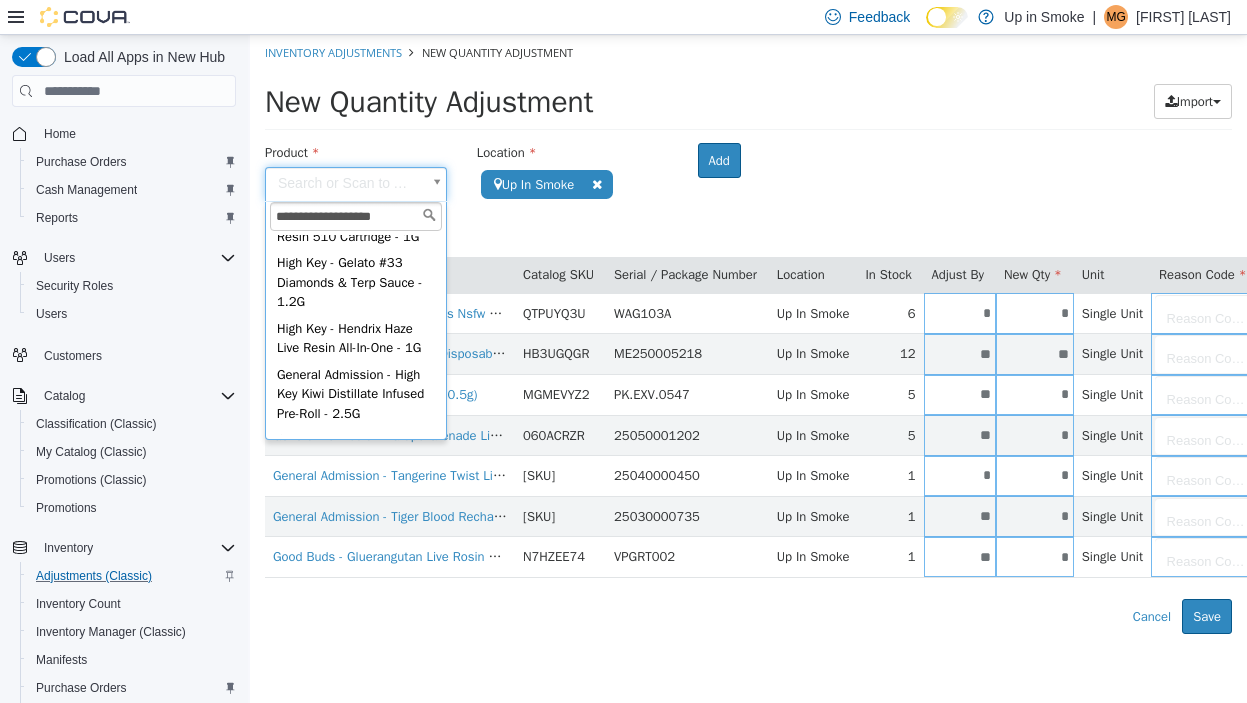 scroll, scrollTop: 151, scrollLeft: 0, axis: vertical 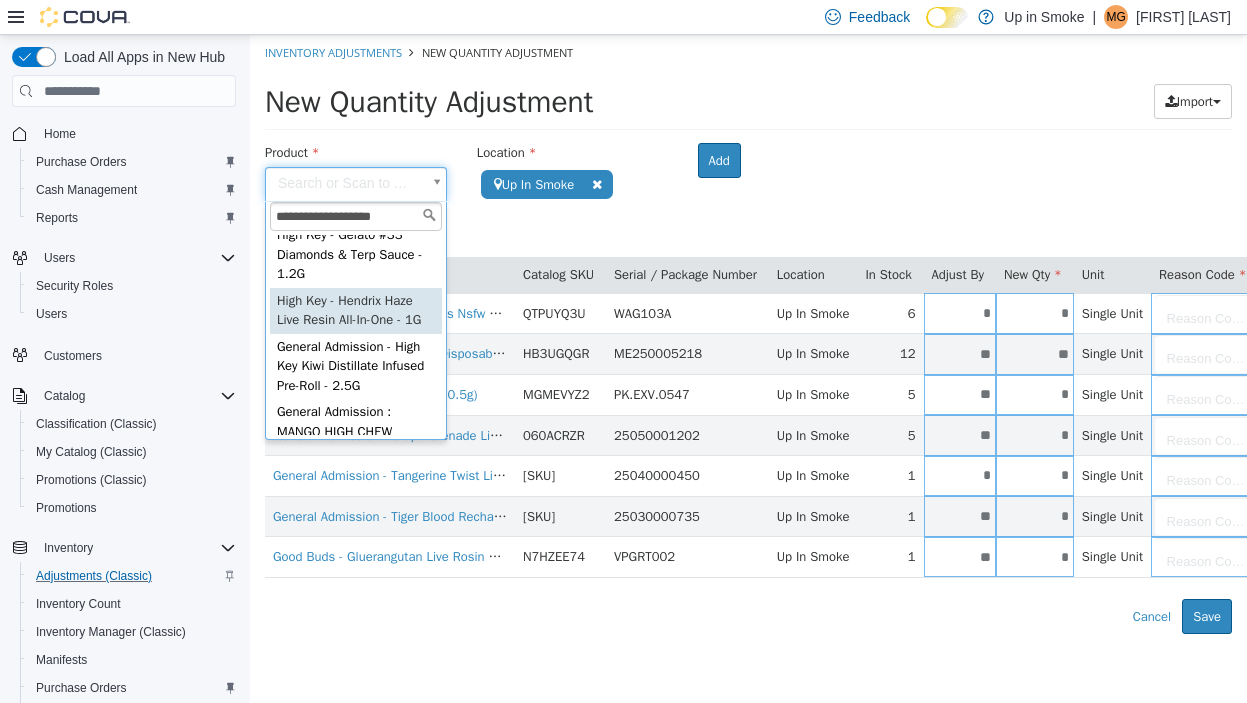 type on "**********" 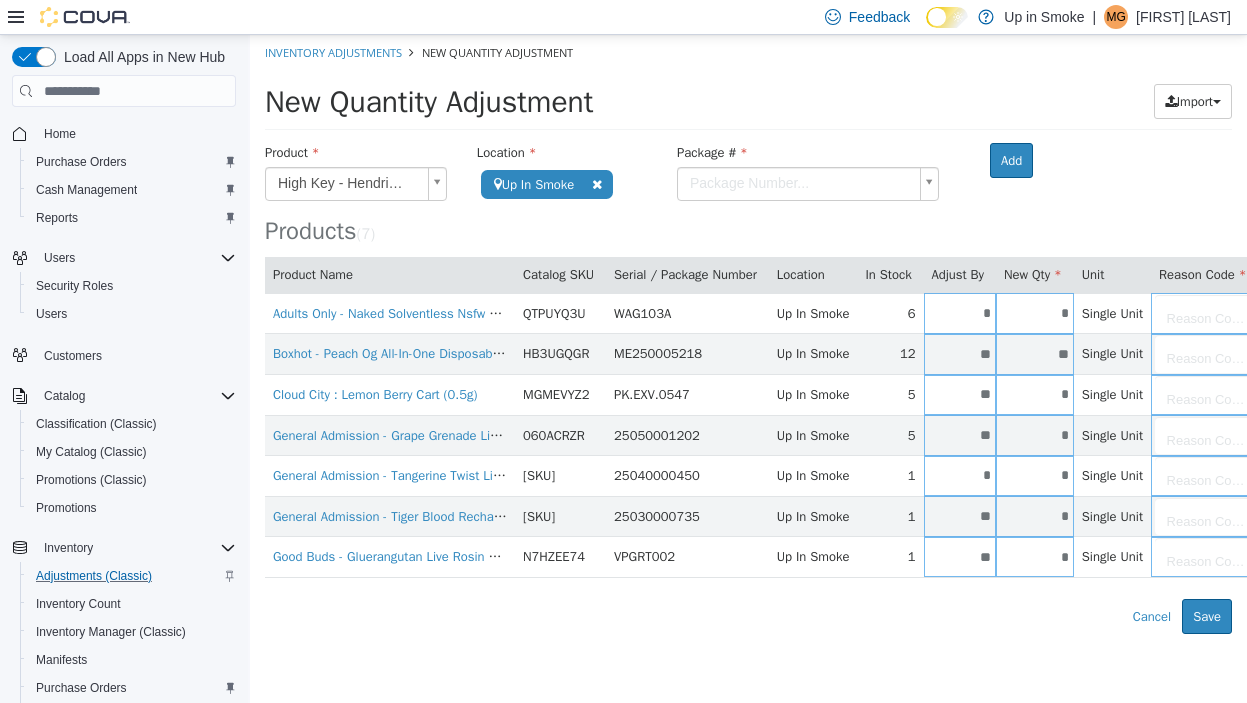 click on "**********" at bounding box center (748, 334) 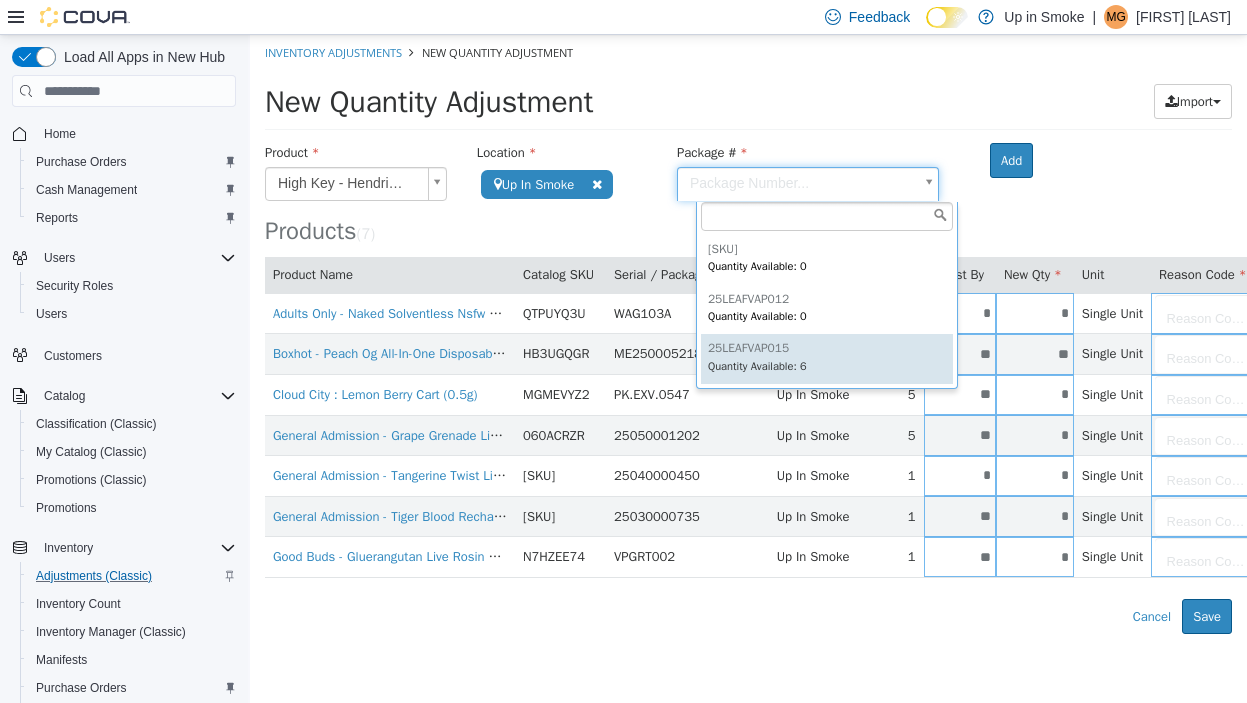 type on "**********" 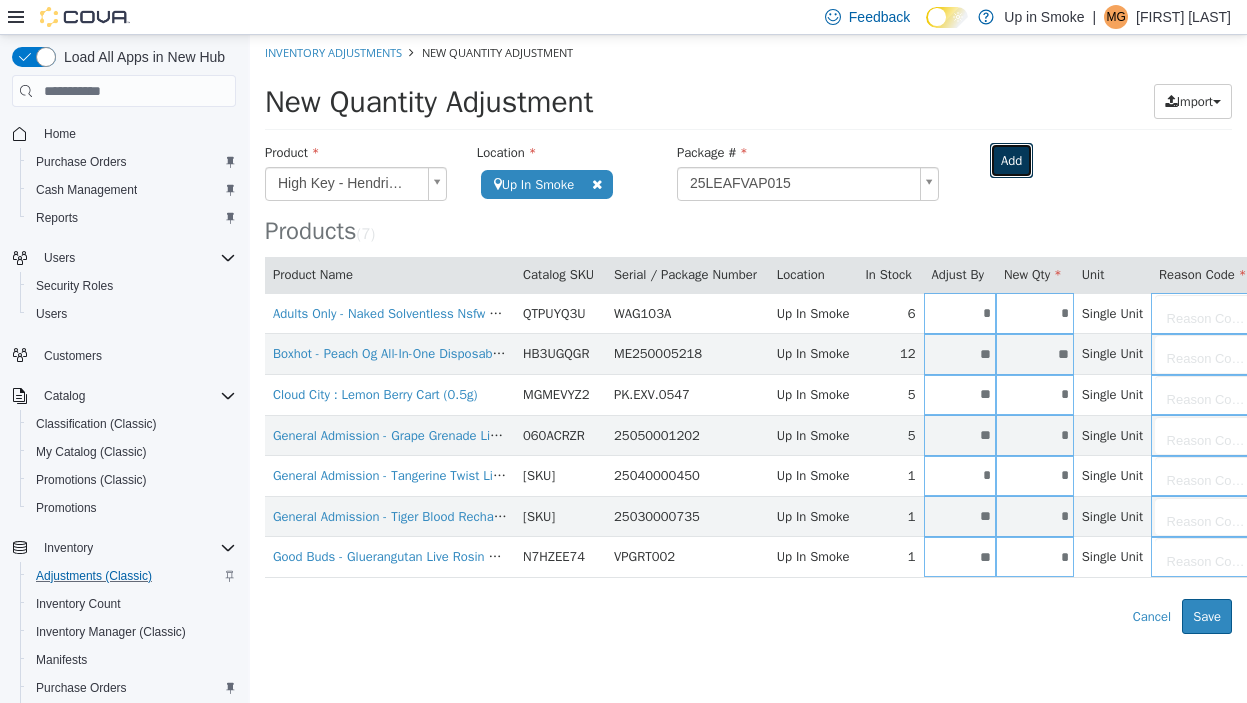 click on "Add" at bounding box center [1011, 161] 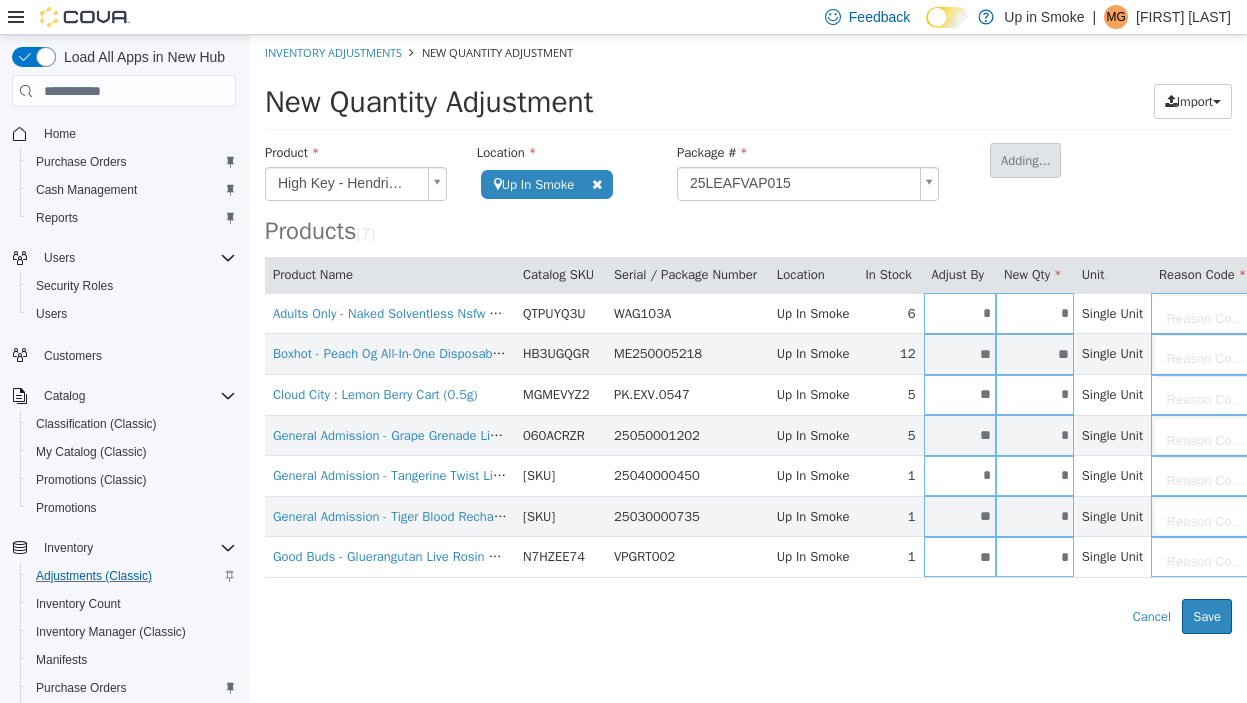 type 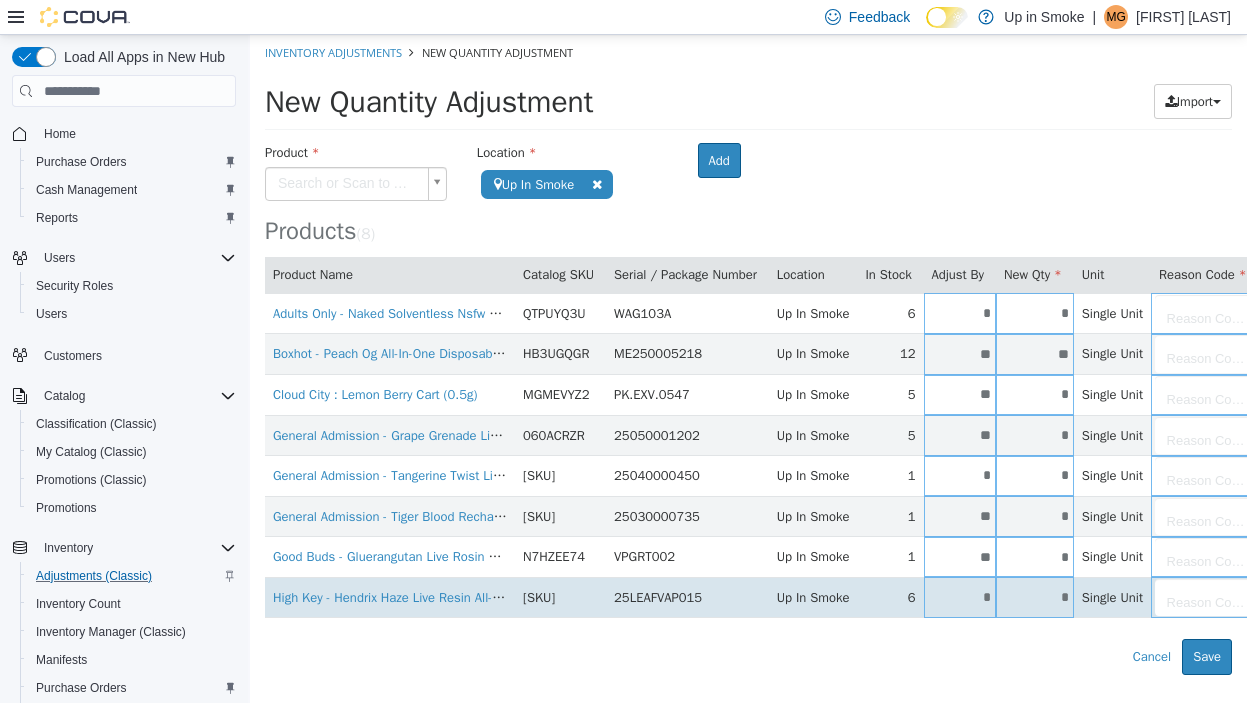 click on "*" at bounding box center [960, 597] 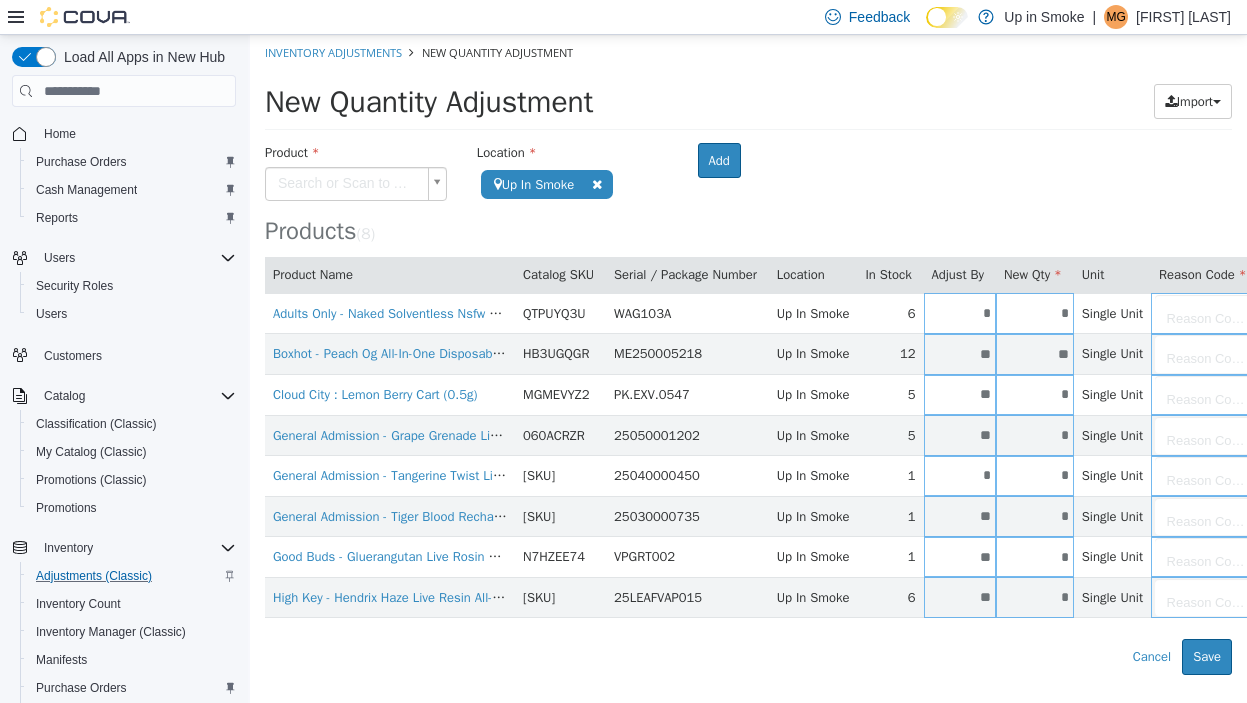 type on "**" 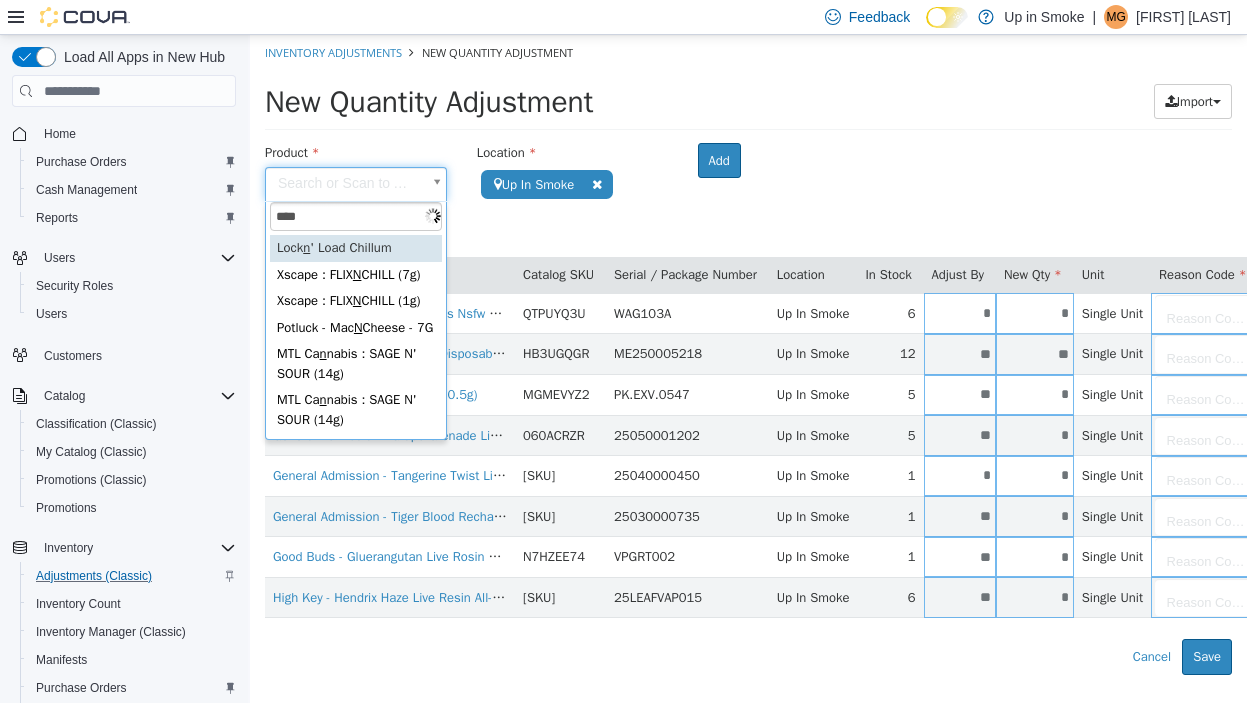 type on "*****" 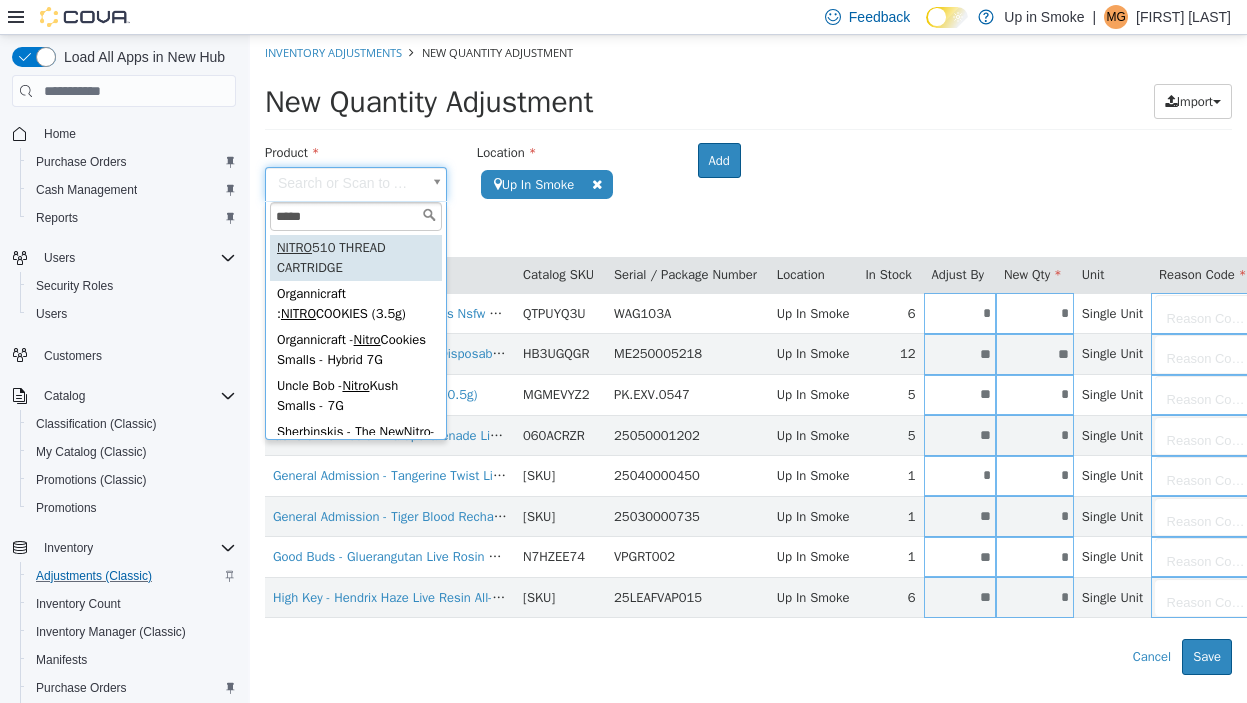type on "**********" 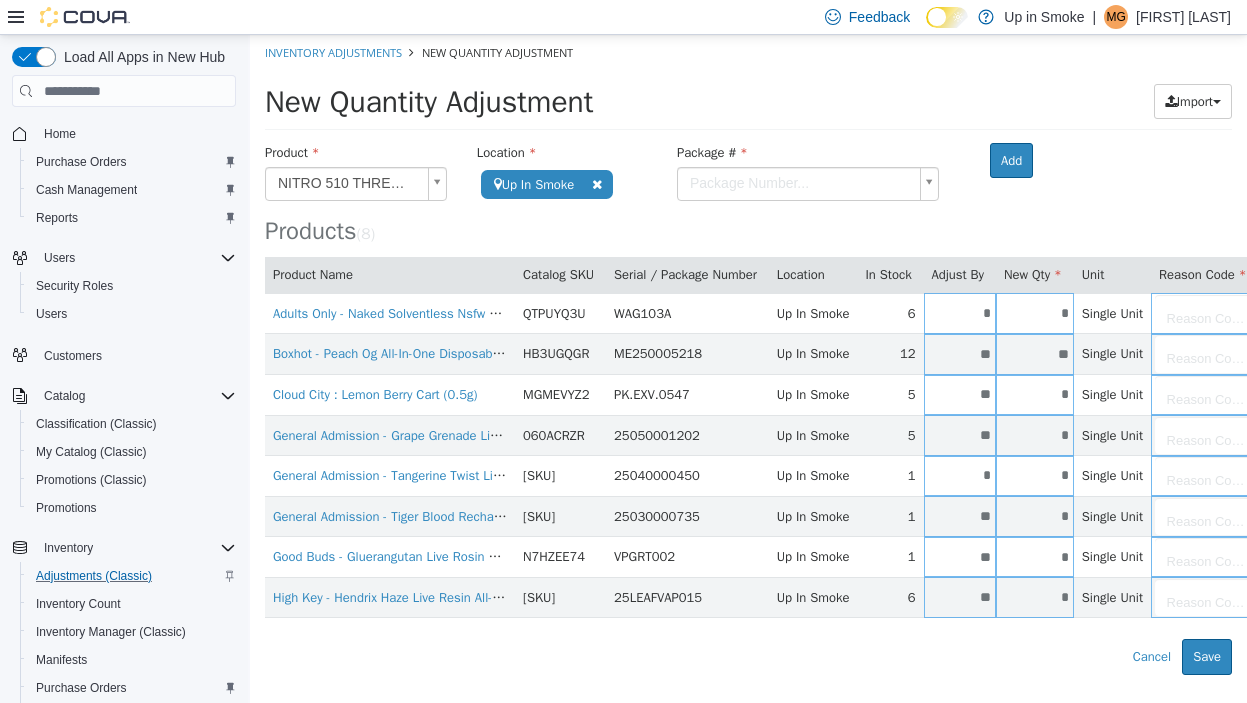click on "**********" at bounding box center [748, 355] 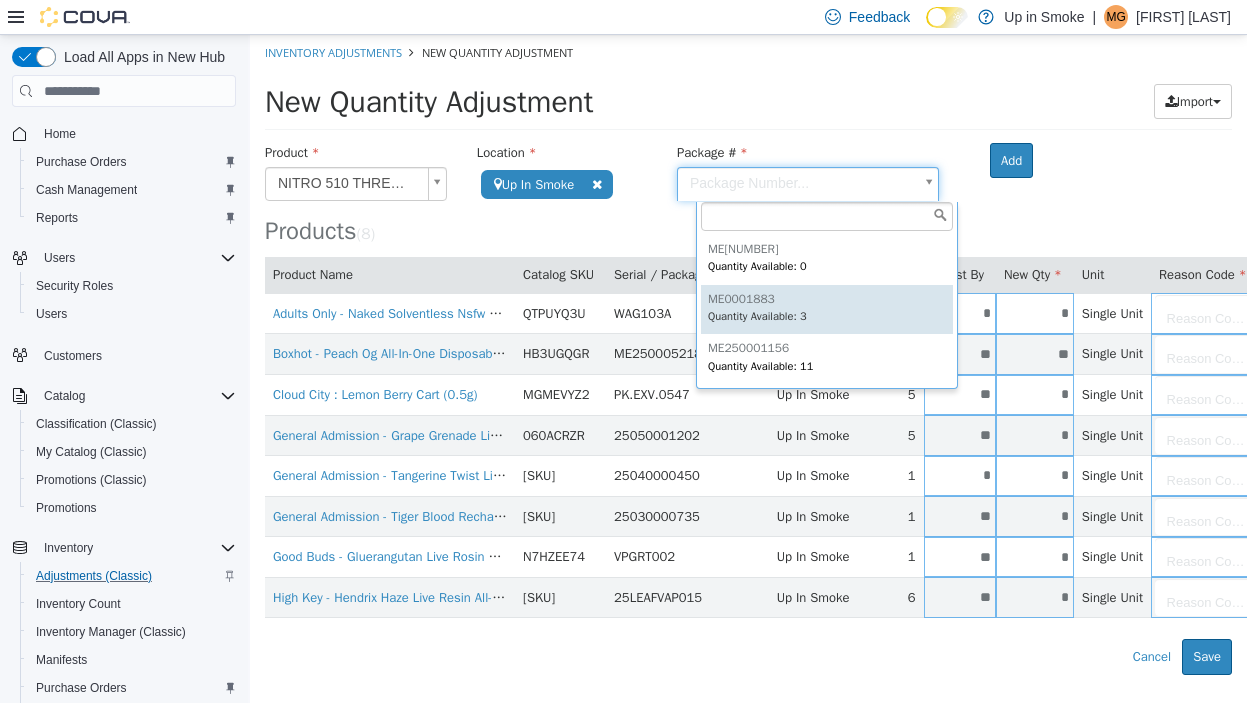type on "*********" 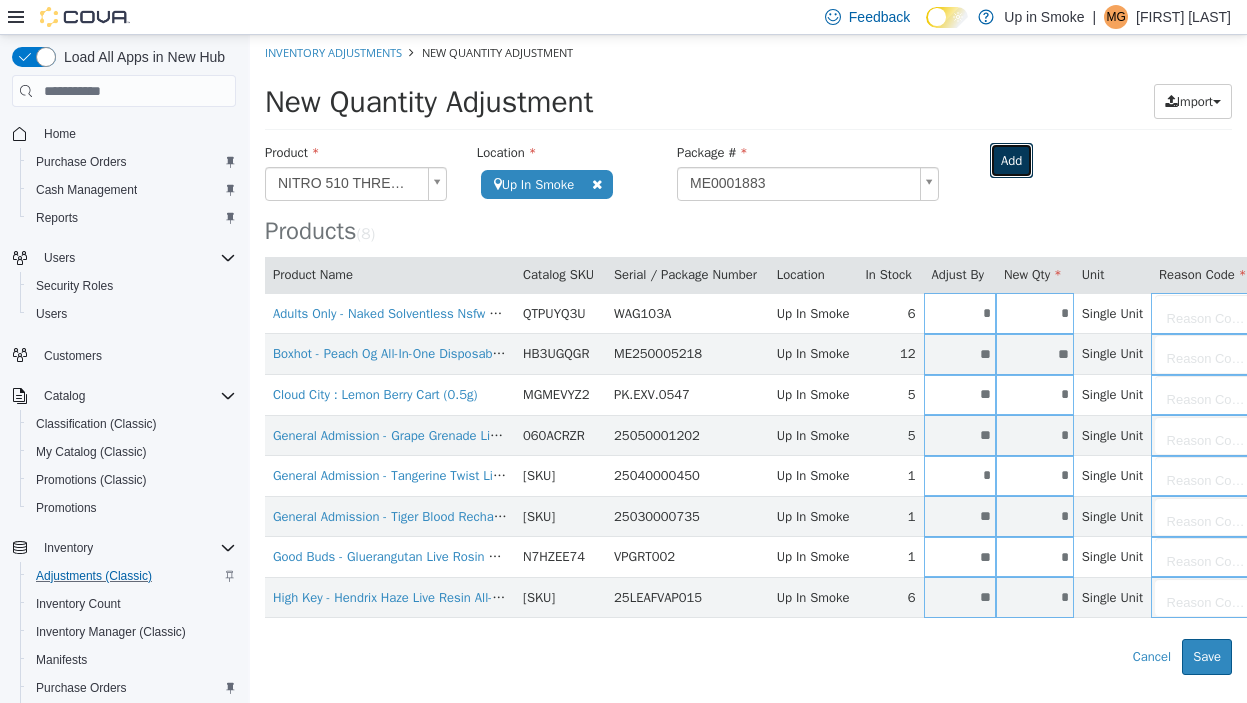 click on "Add" at bounding box center (1011, 161) 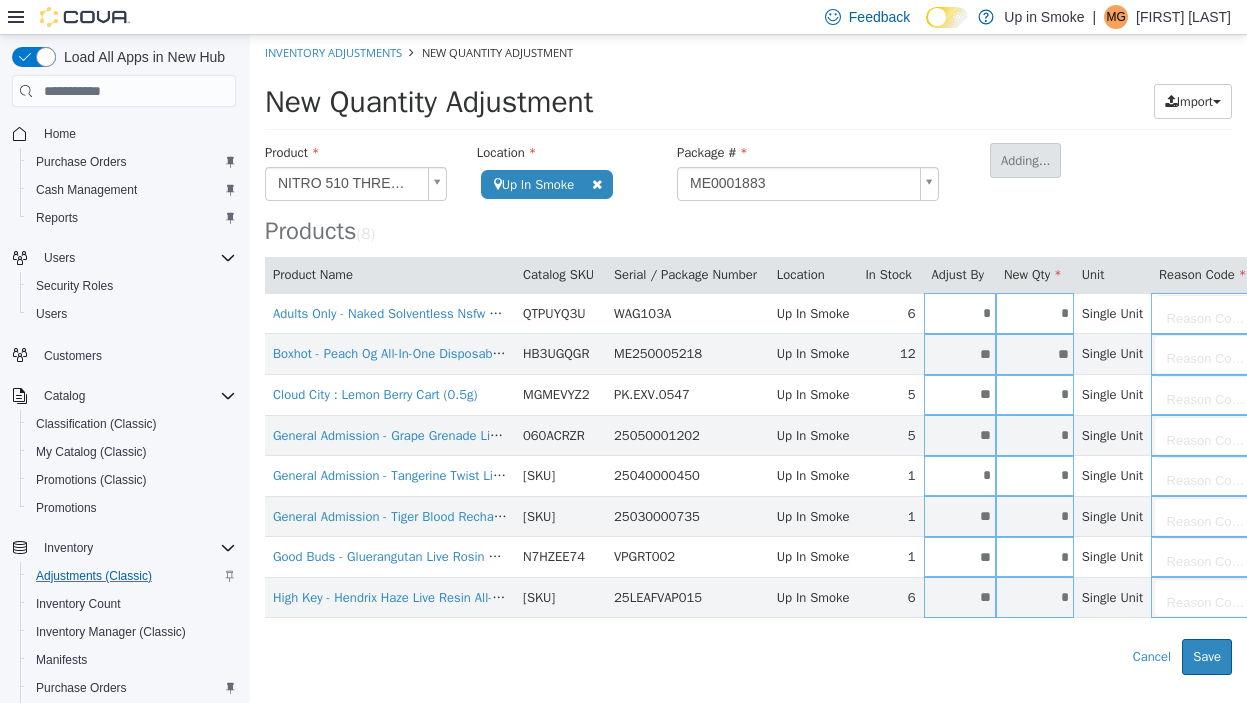 type 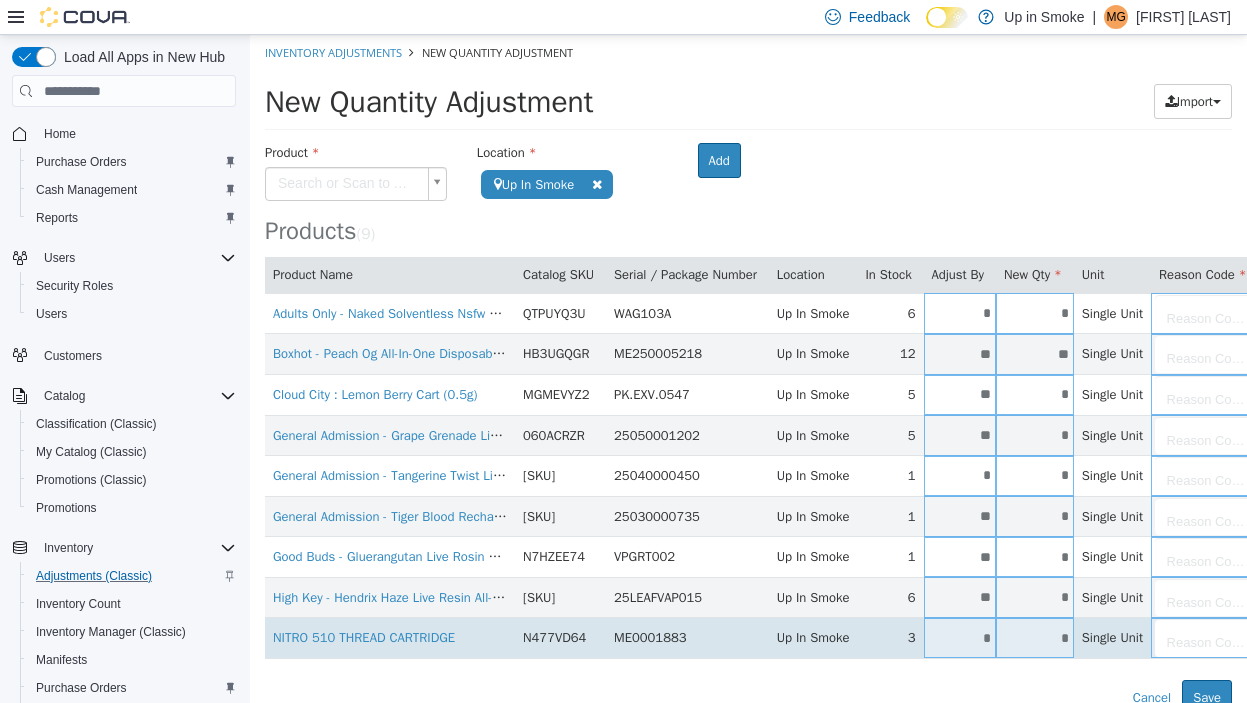 click on "*" at bounding box center (960, 638) 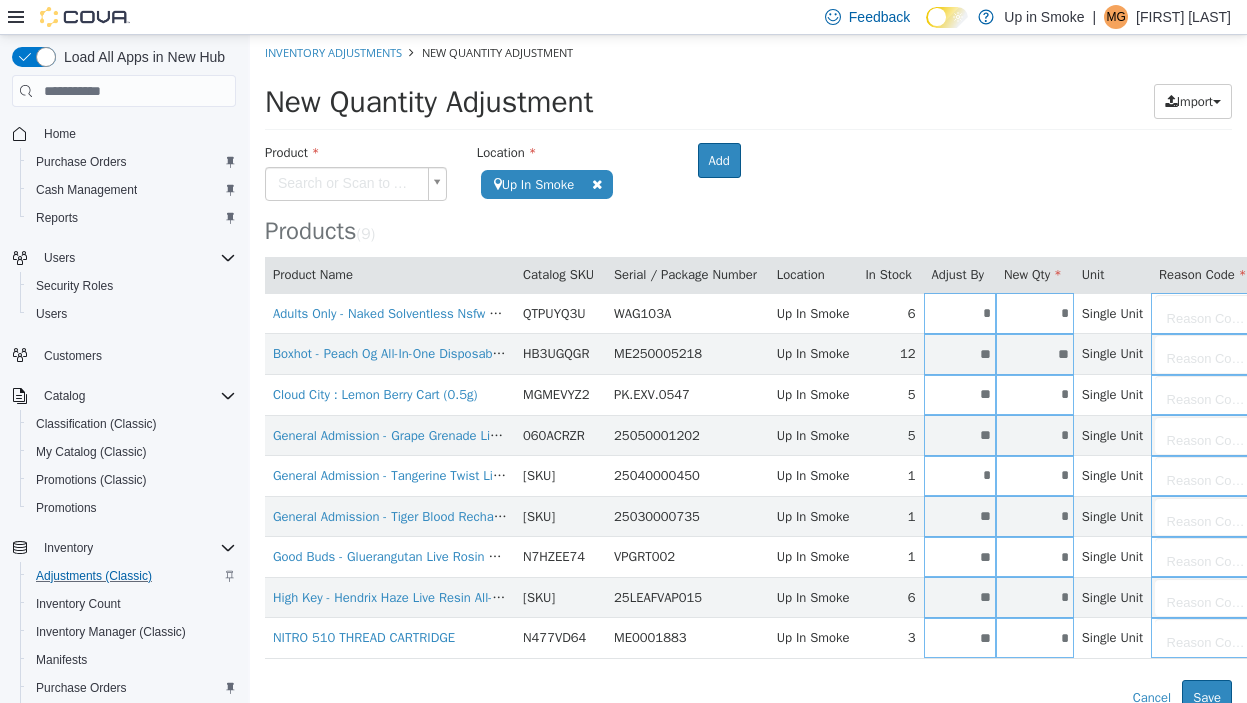 type on "**" 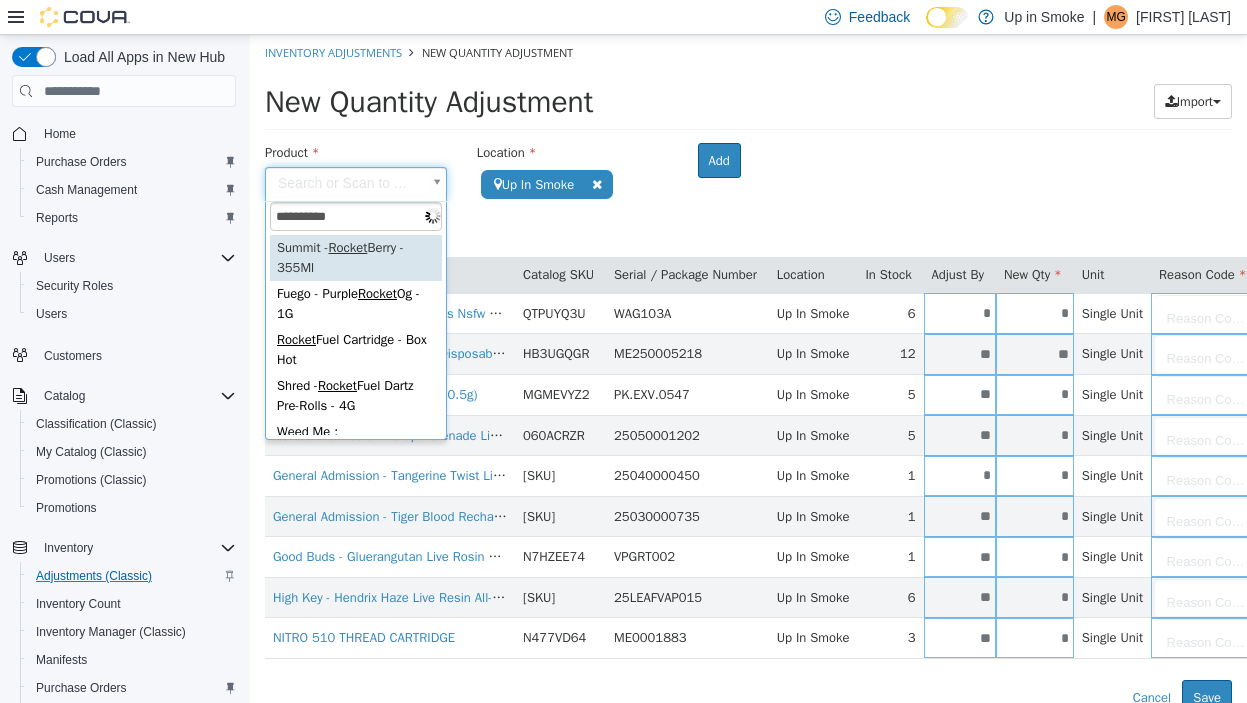type on "**********" 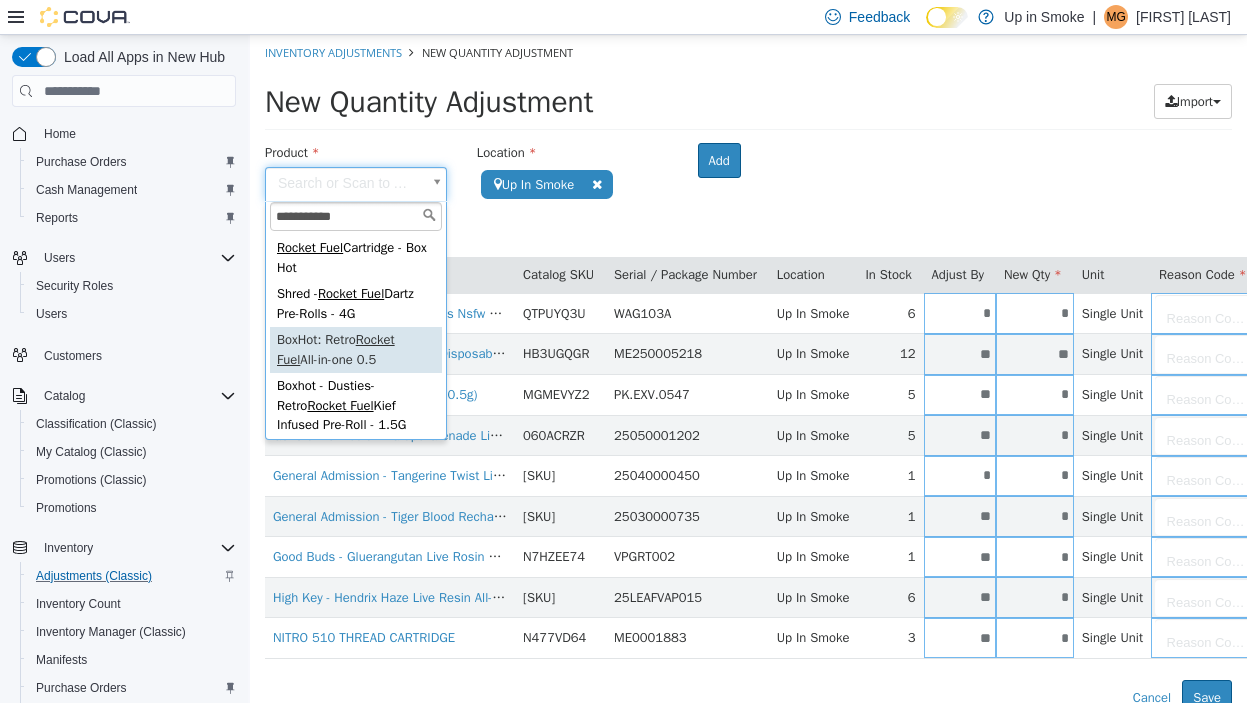 type on "**********" 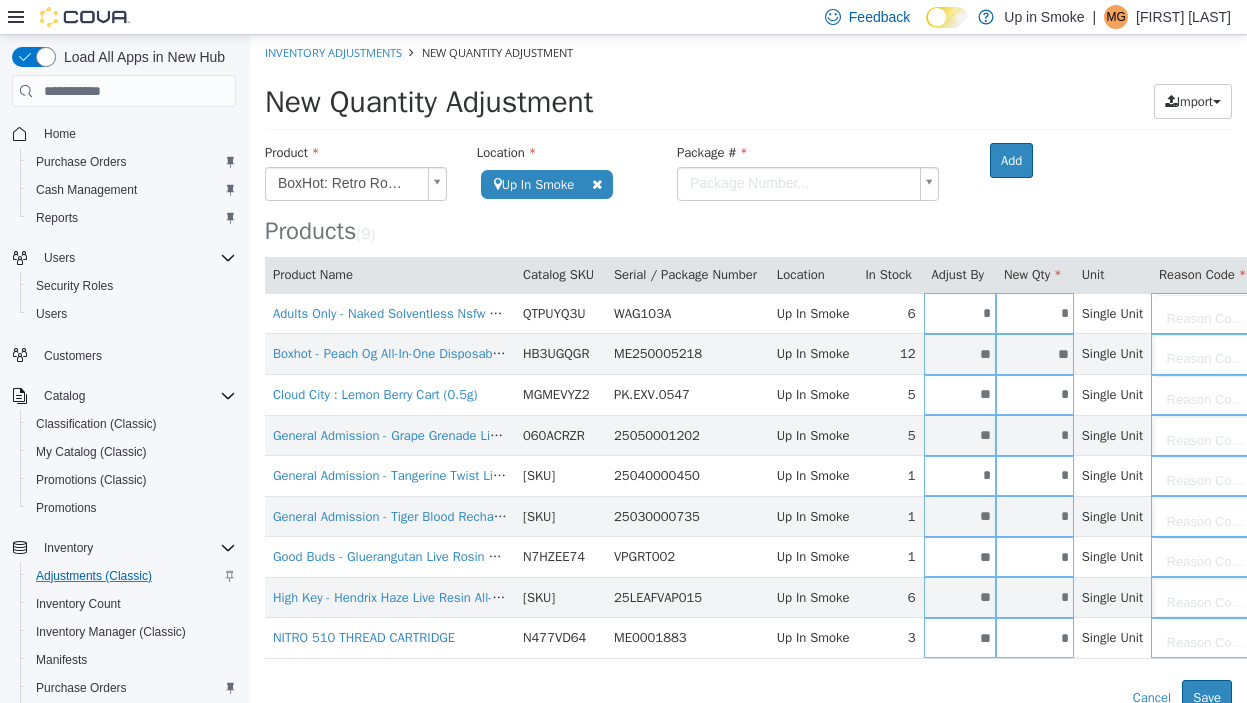 click on "**********" at bounding box center [748, 375] 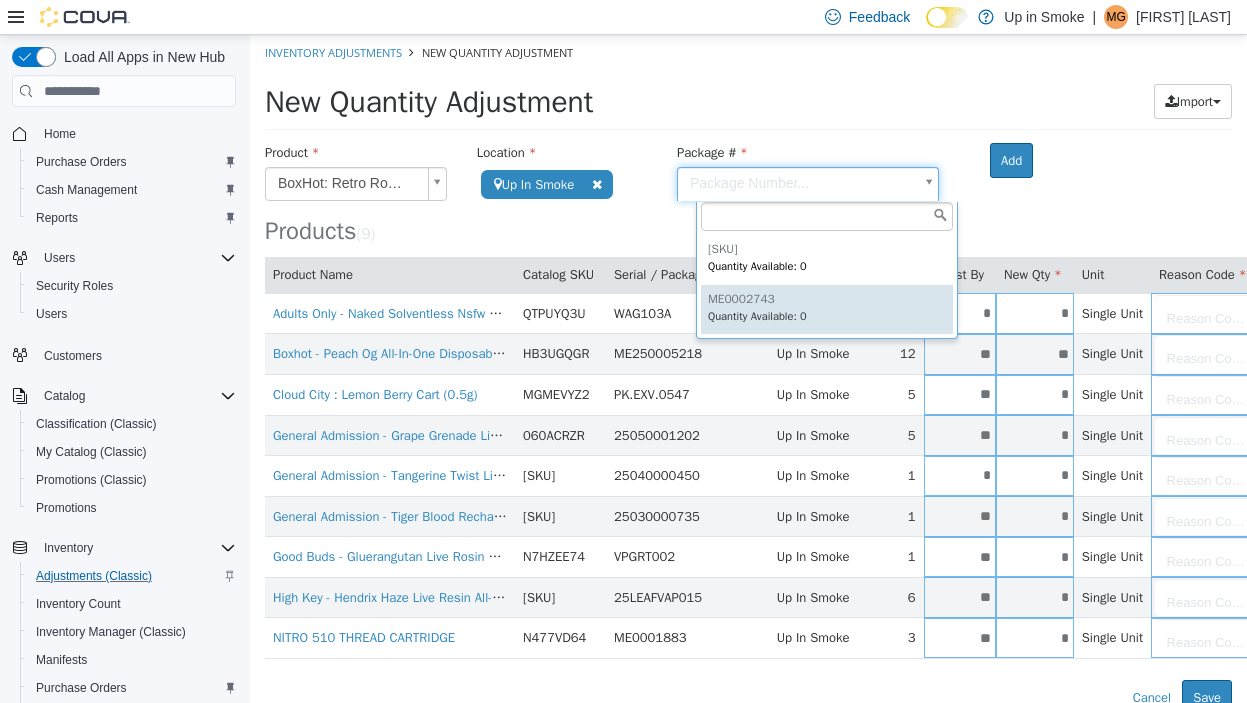 scroll, scrollTop: 13, scrollLeft: 0, axis: vertical 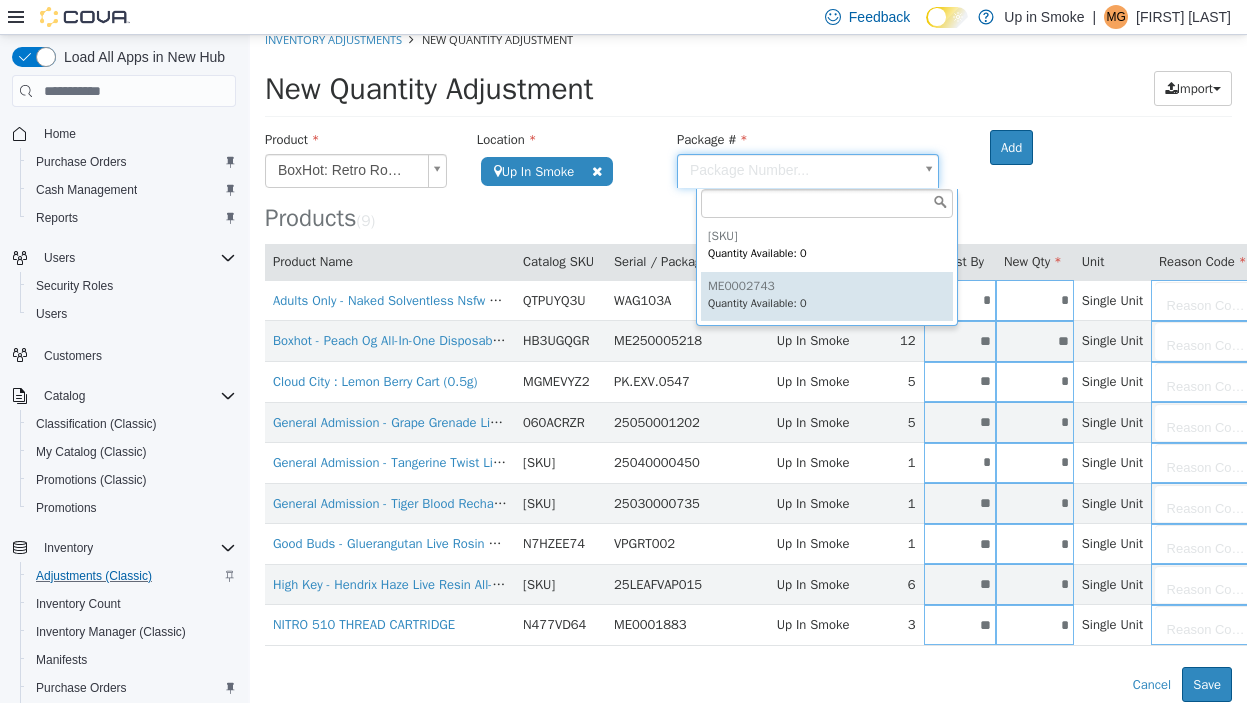 click on "**********" at bounding box center [748, 362] 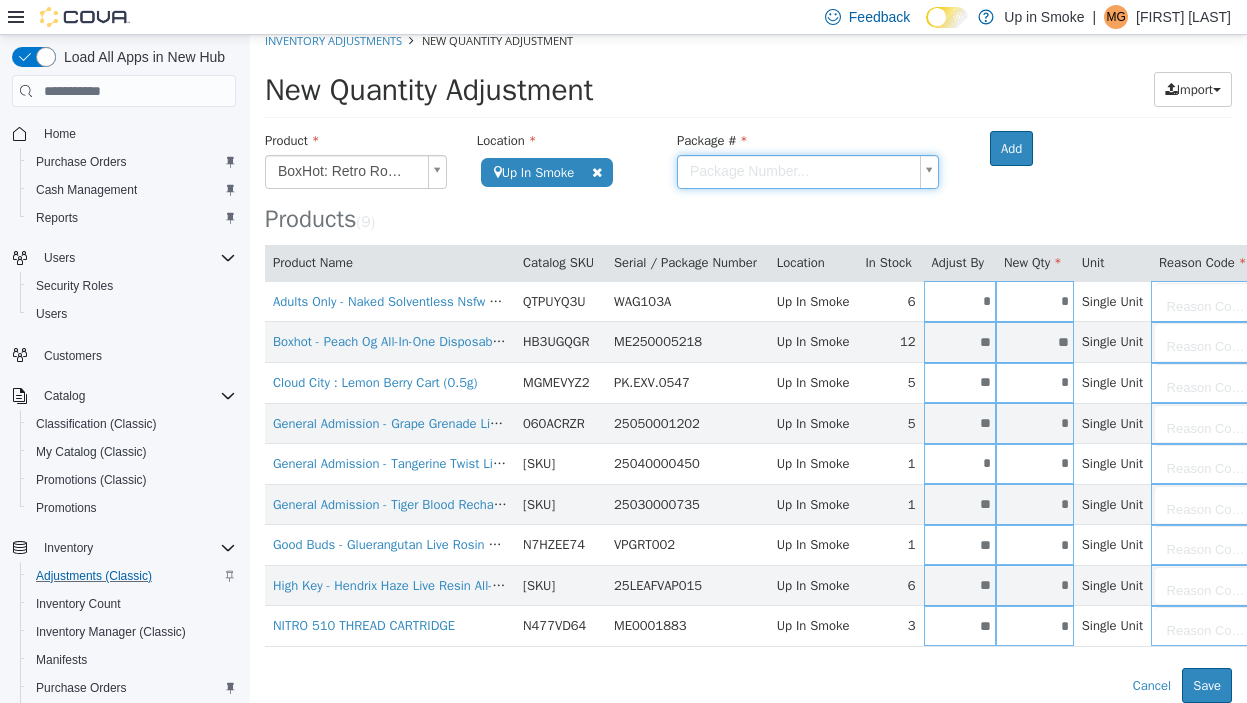 click on "**********" at bounding box center (748, 363) 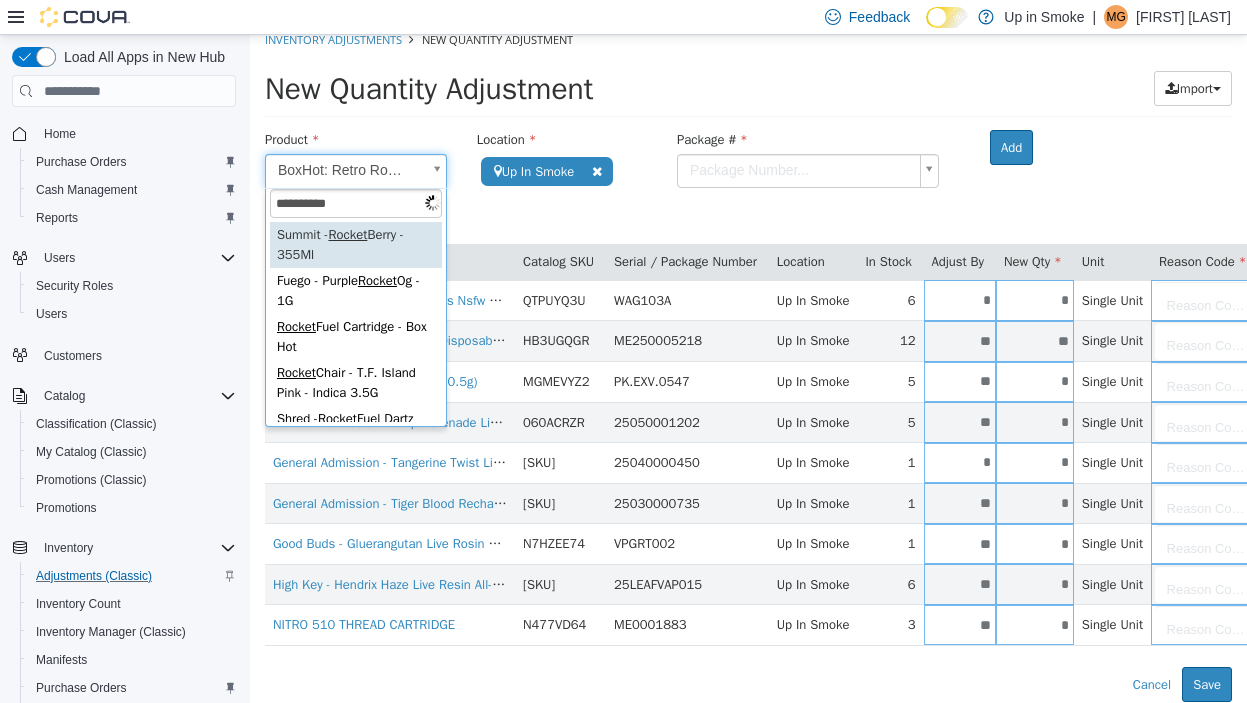type on "**********" 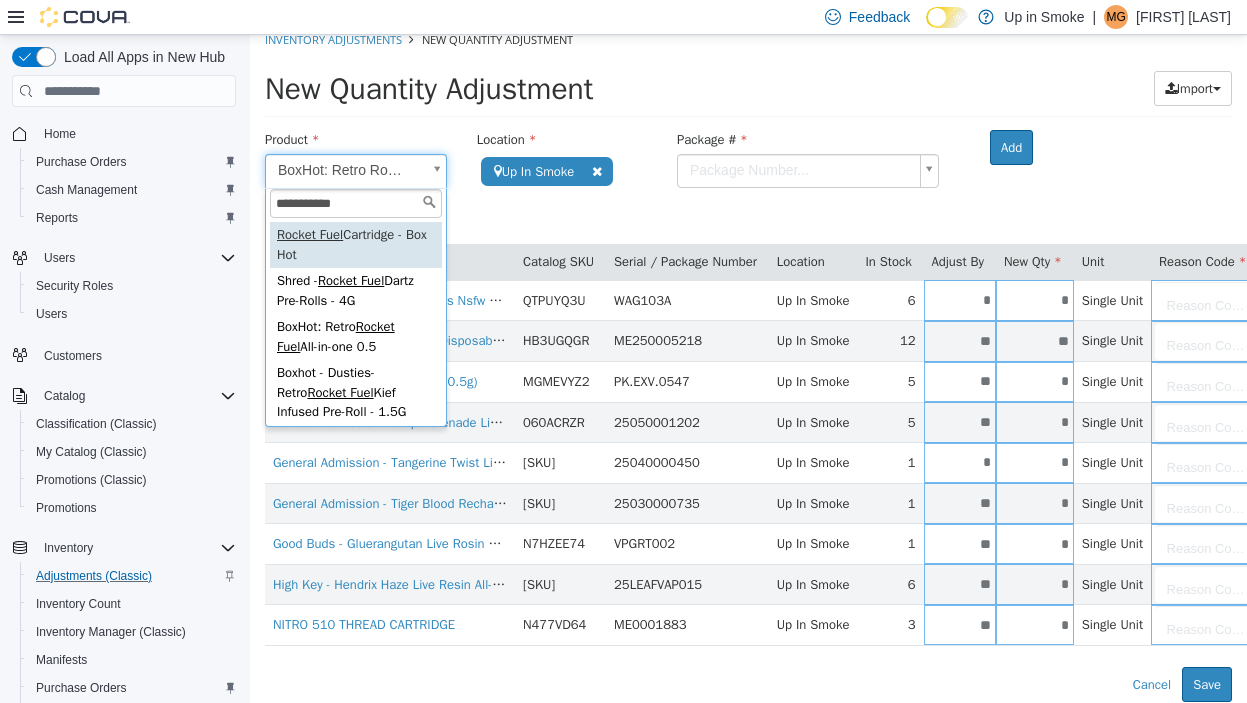type on "**********" 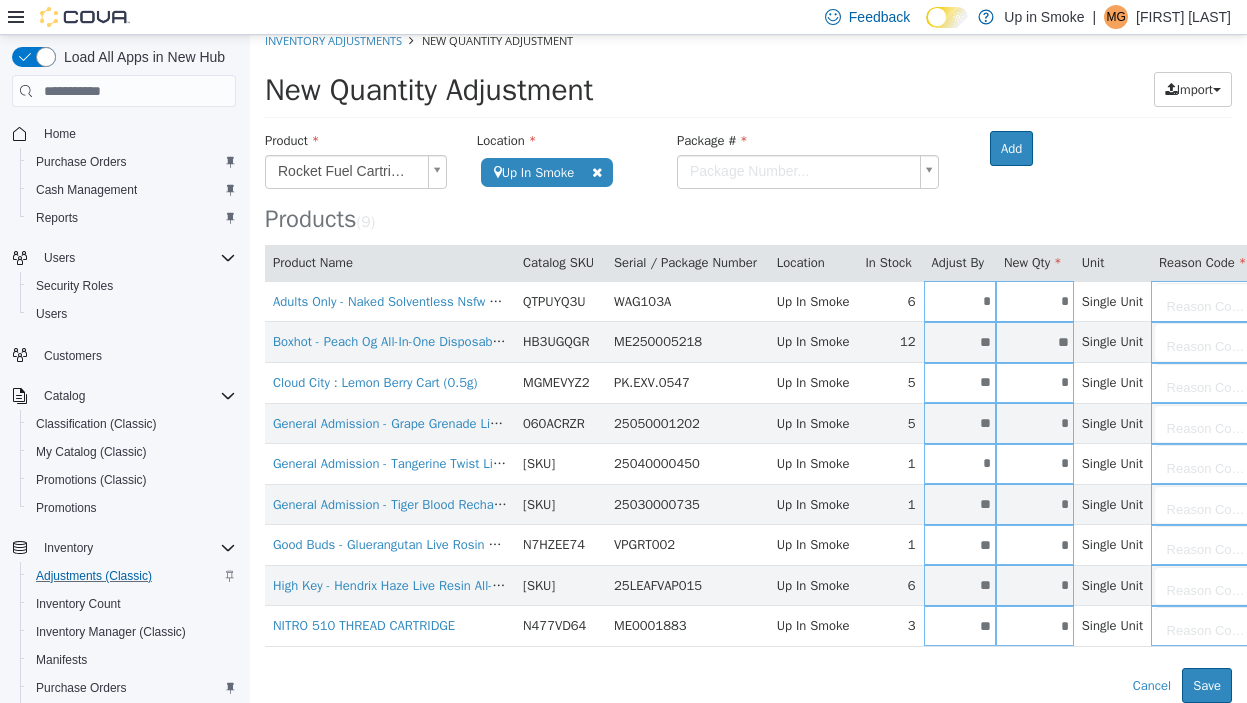 click on "Rocket Fuel Cartridge - Box Hot Up In Smoke Room Package # Package Number... Adults Only - Naked Solventless Nsfw Liquid Diamond Cartridge - 1G QTPUYQ3U WAG103A Up In Smoke 6 * * Single Unit Reason Code... Boxhot - Peach Og All-In-One Disposable Vape - 1G HB3UGQGR ME250005218 Up In Smoke 12 ** ** Single Unit Reason Code... Cloud City : Lemon Berry Cart (0.5g) MGMEVYZ2 PK.EXV.0547 Up In Smoke 5 ** * 5" at bounding box center [748, 363] 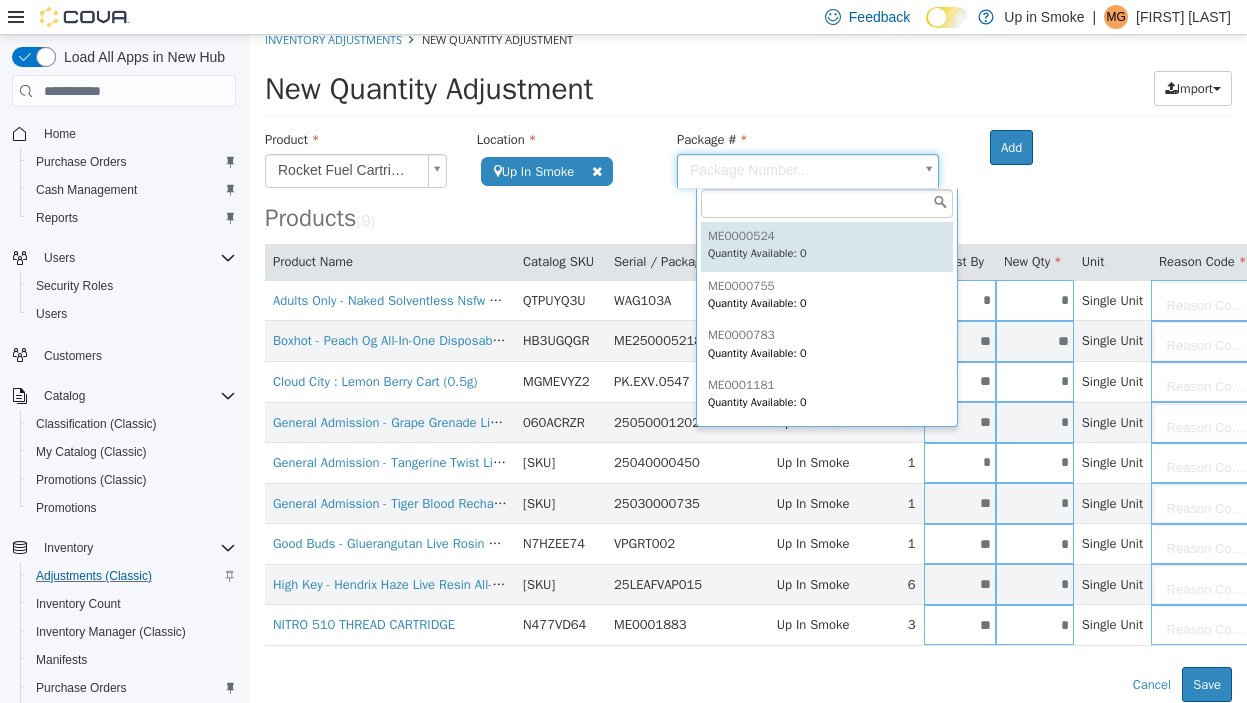 scroll, scrollTop: 148, scrollLeft: 0, axis: vertical 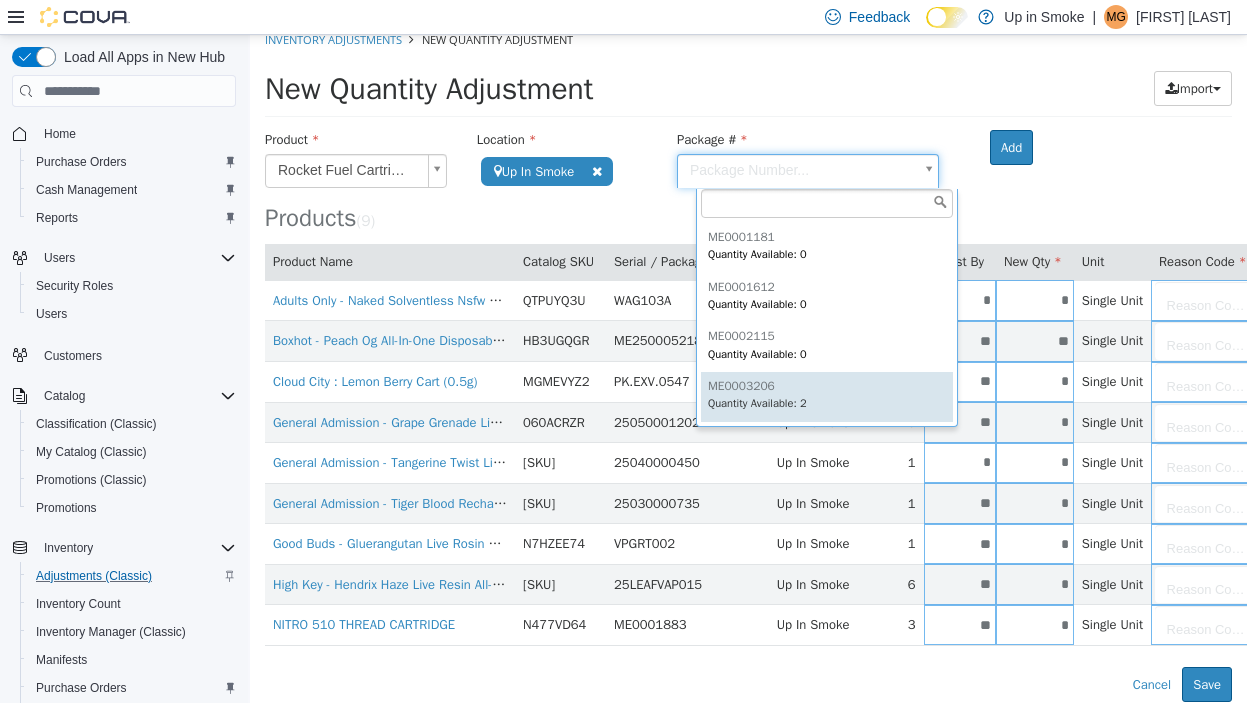 type on "*********" 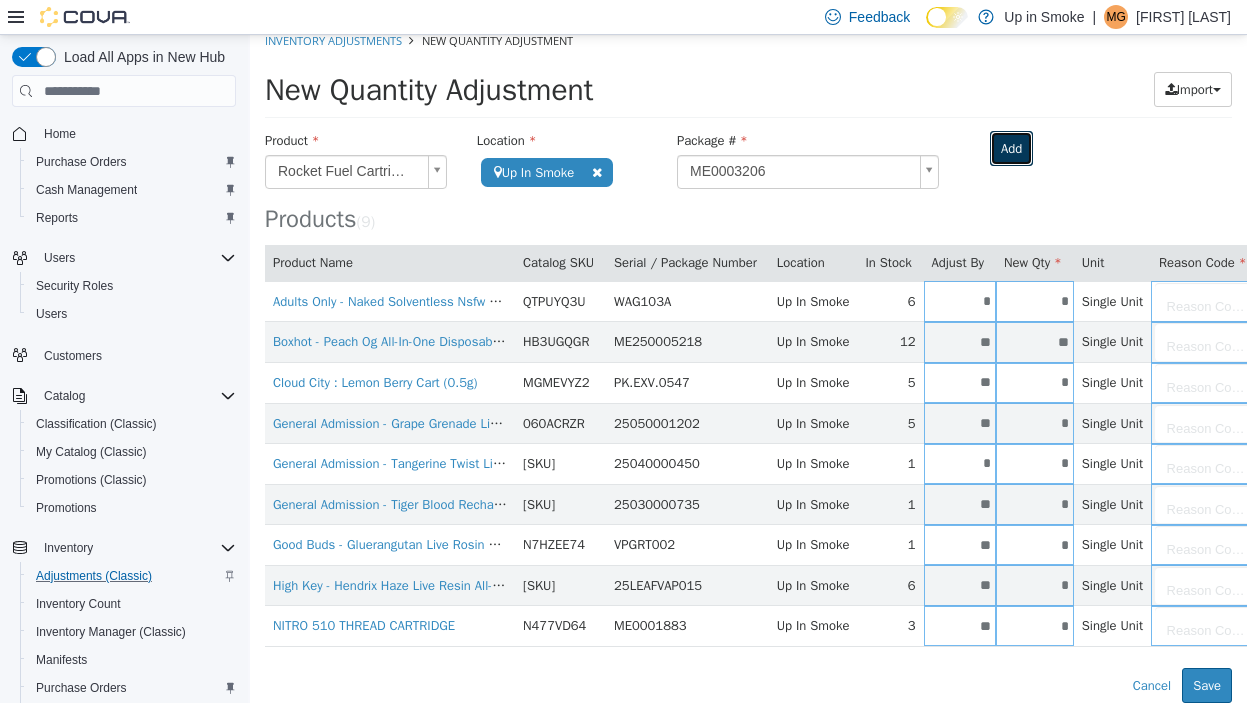 click on "Add" at bounding box center [1011, 149] 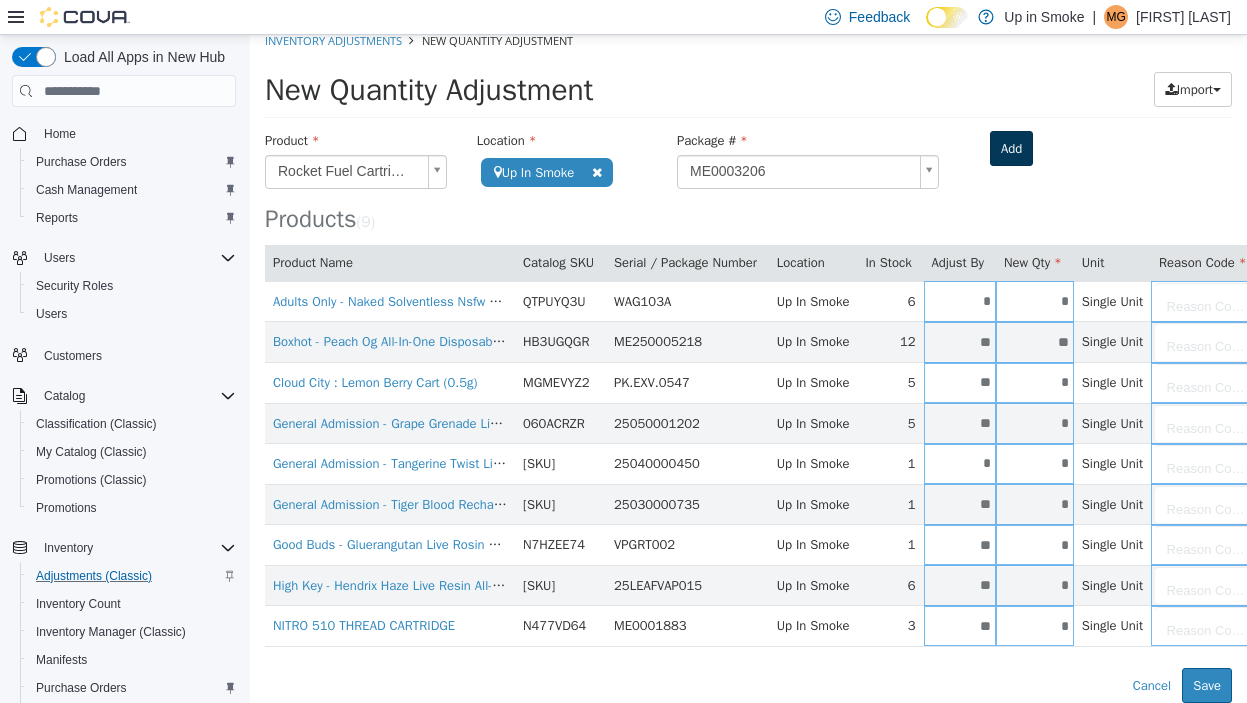 type 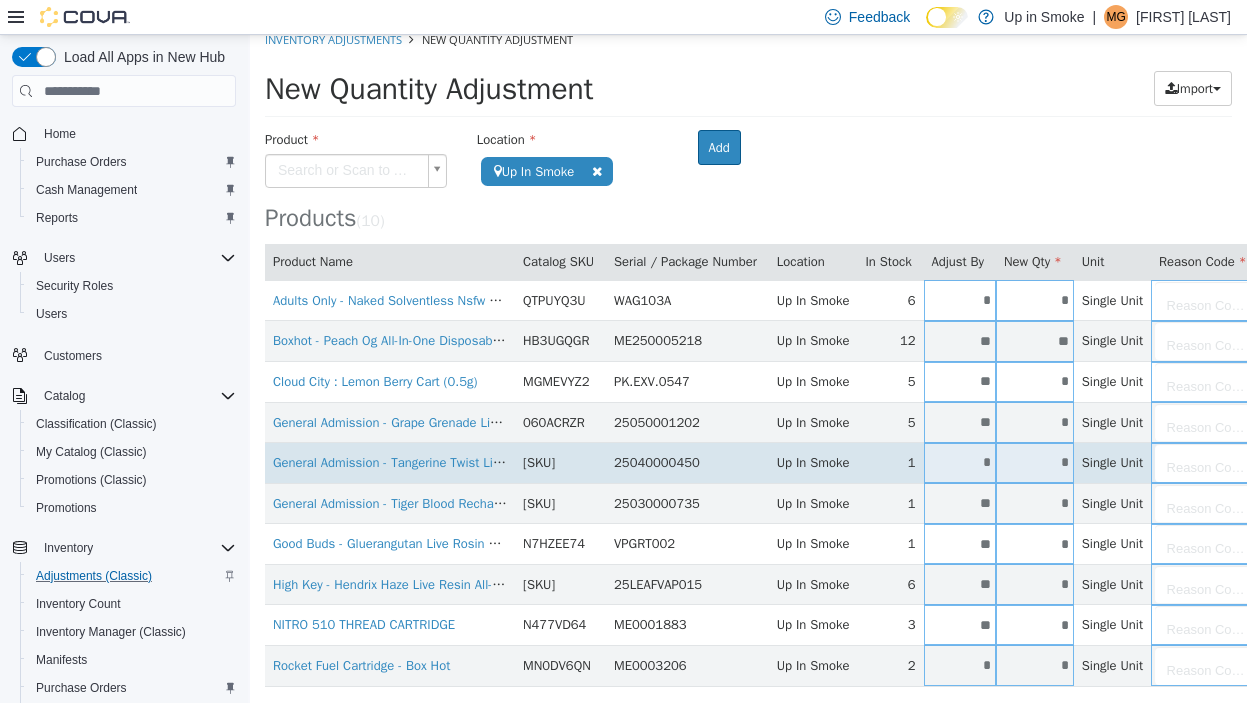 scroll, scrollTop: 53, scrollLeft: 0, axis: vertical 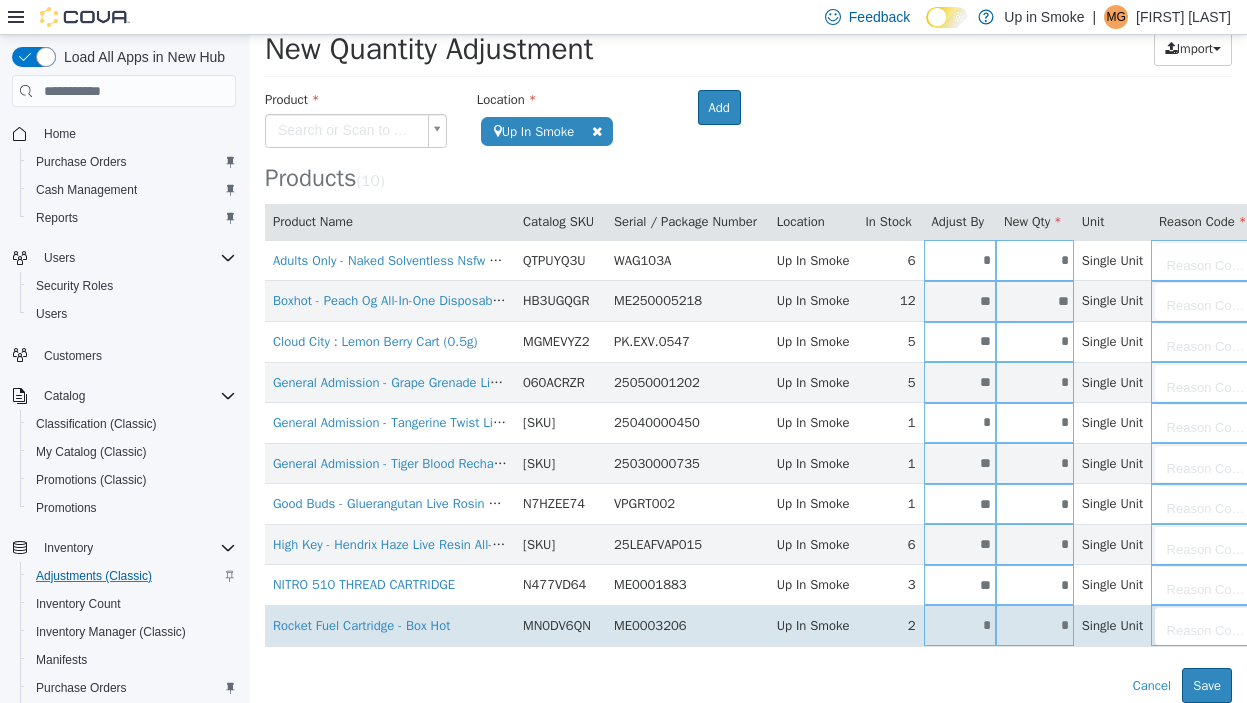 click on "*" at bounding box center (960, 625) 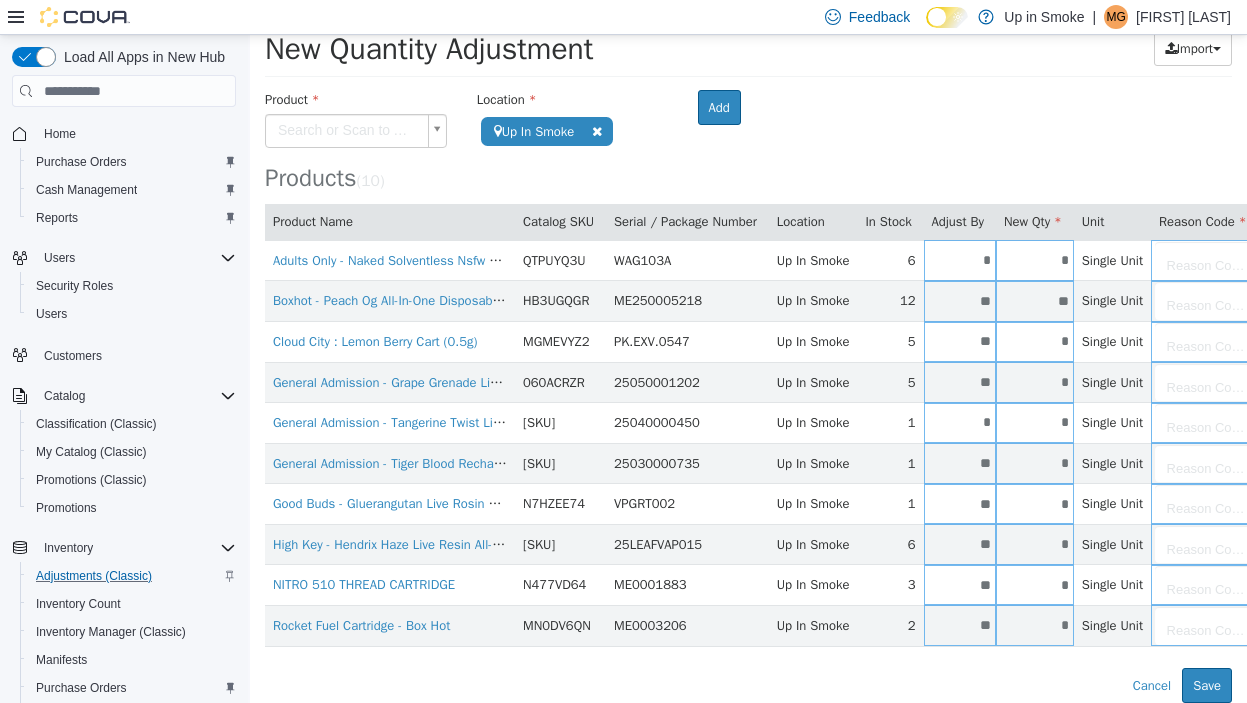 type on "**" 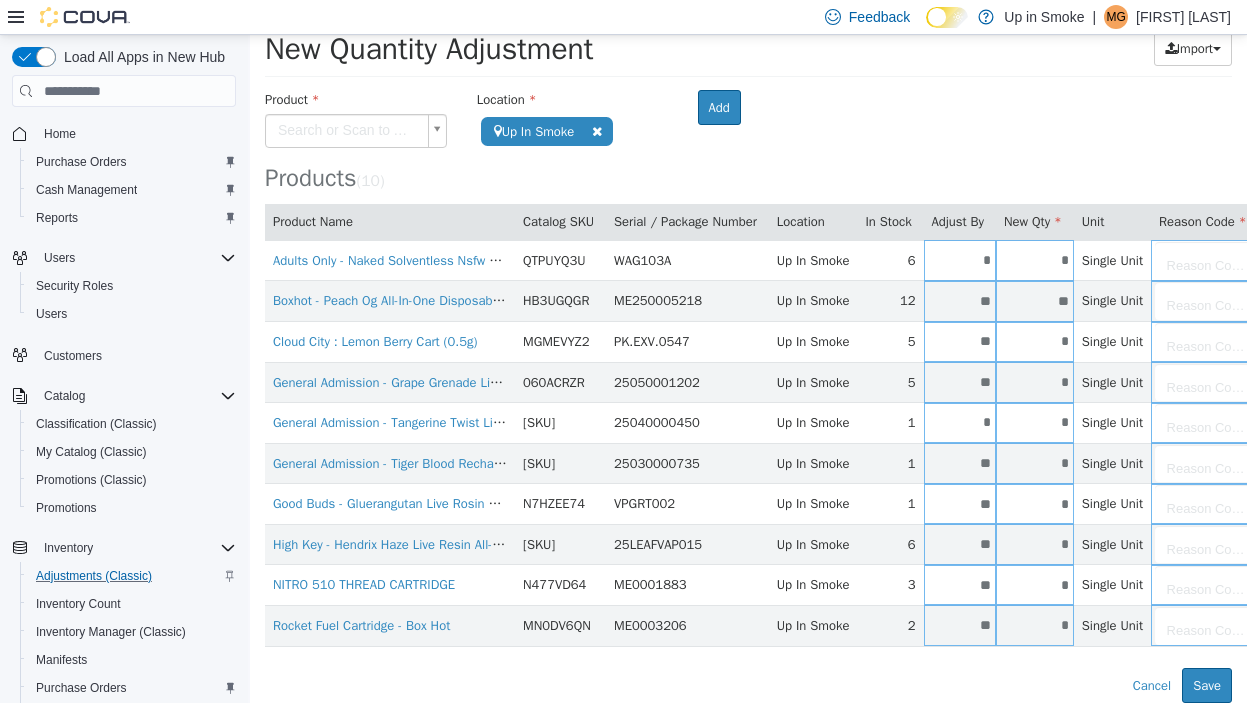 click on "**********" at bounding box center (748, 342) 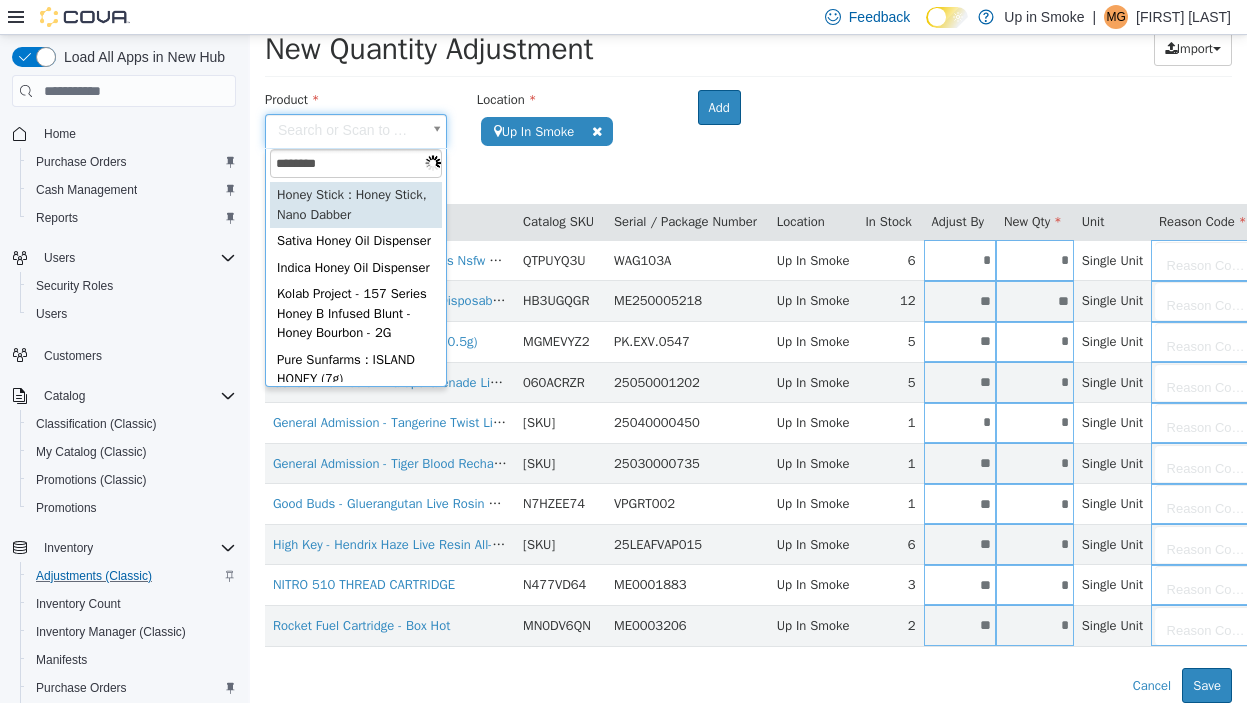 type on "*********" 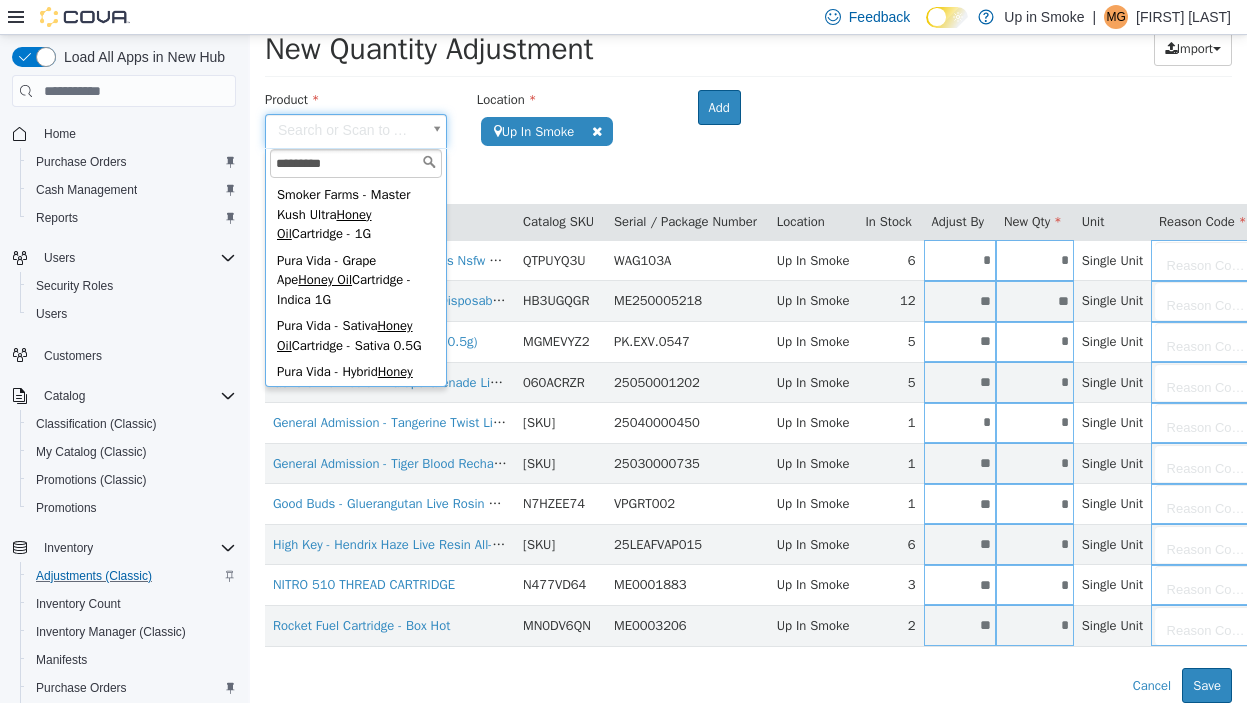 scroll, scrollTop: 231, scrollLeft: 0, axis: vertical 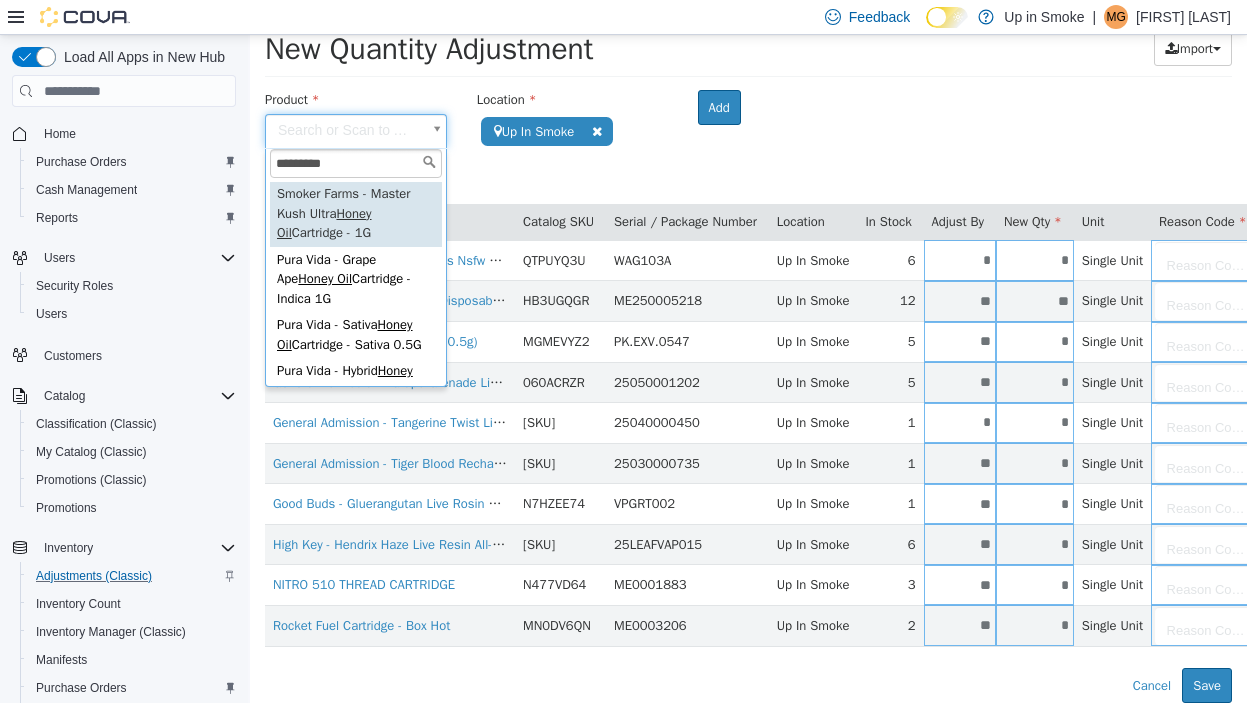 type on "**********" 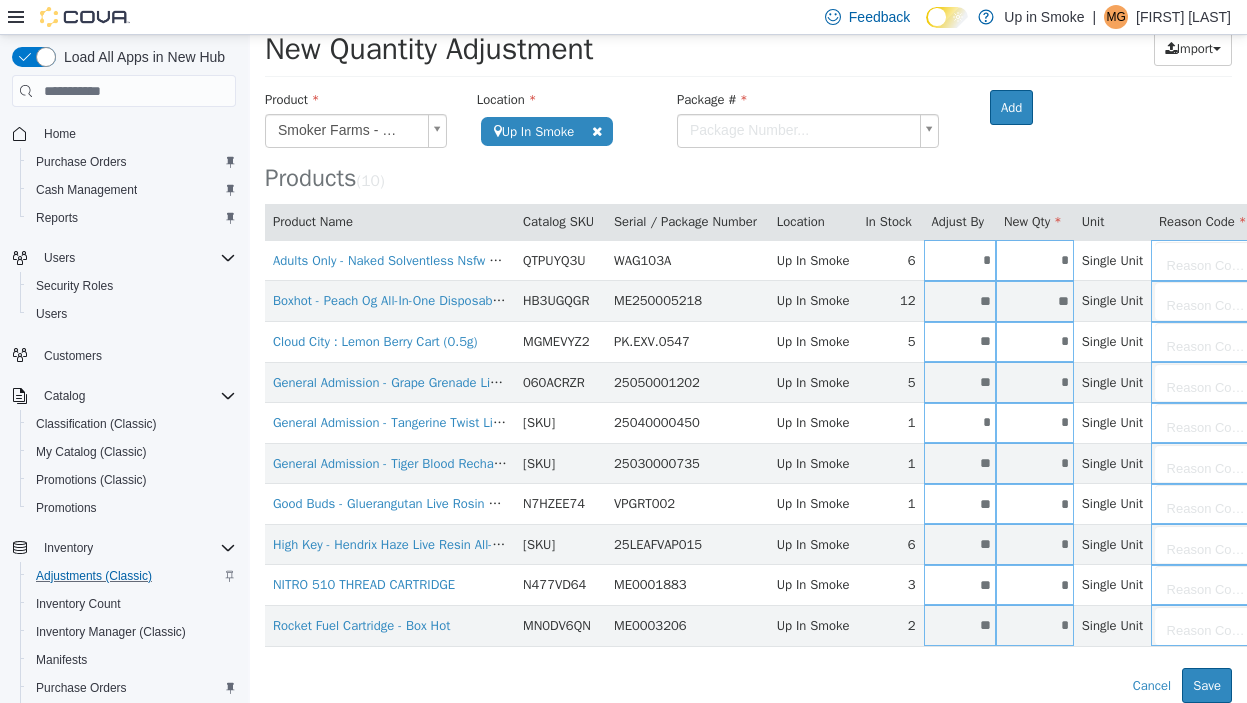 click on "**********" at bounding box center [748, 342] 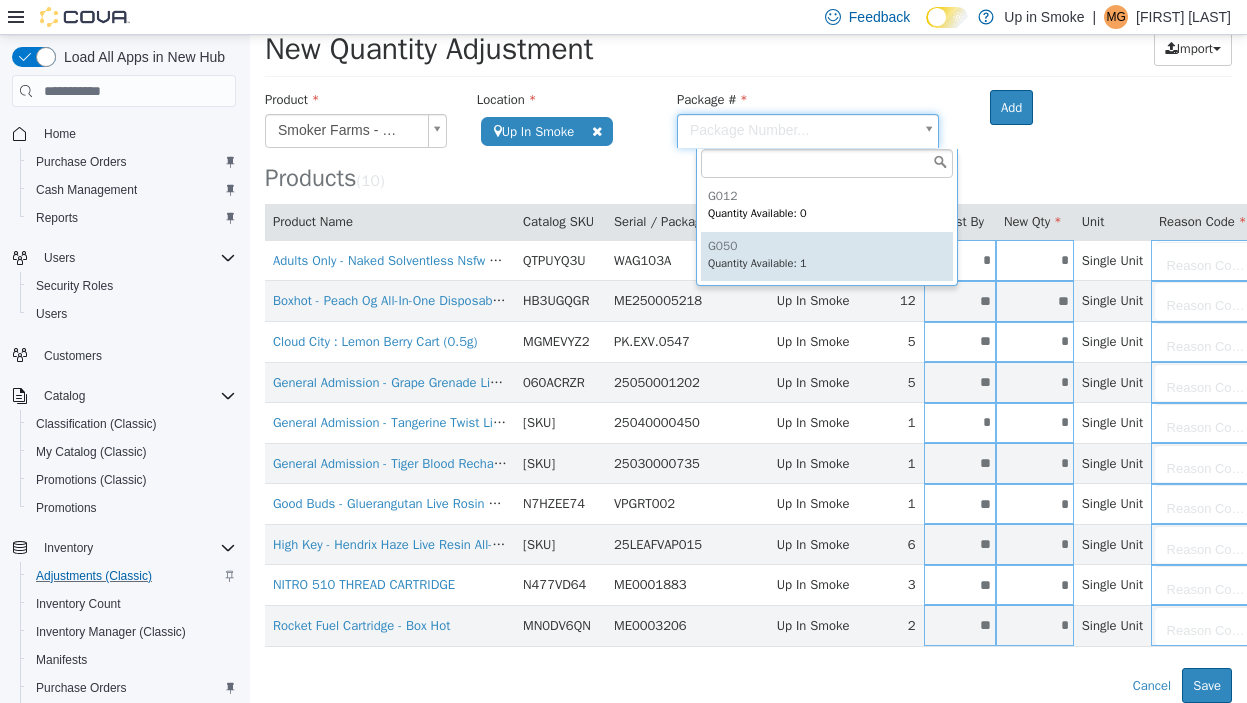 type on "****" 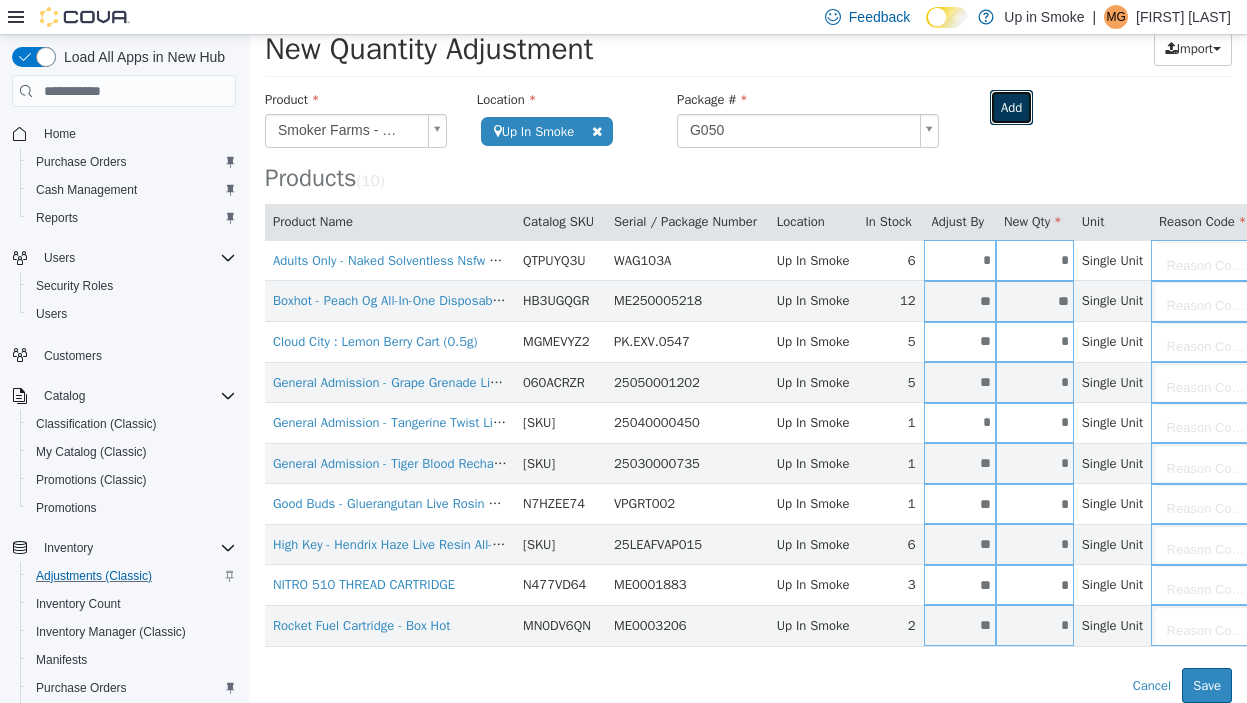 click on "Add" at bounding box center (1011, 108) 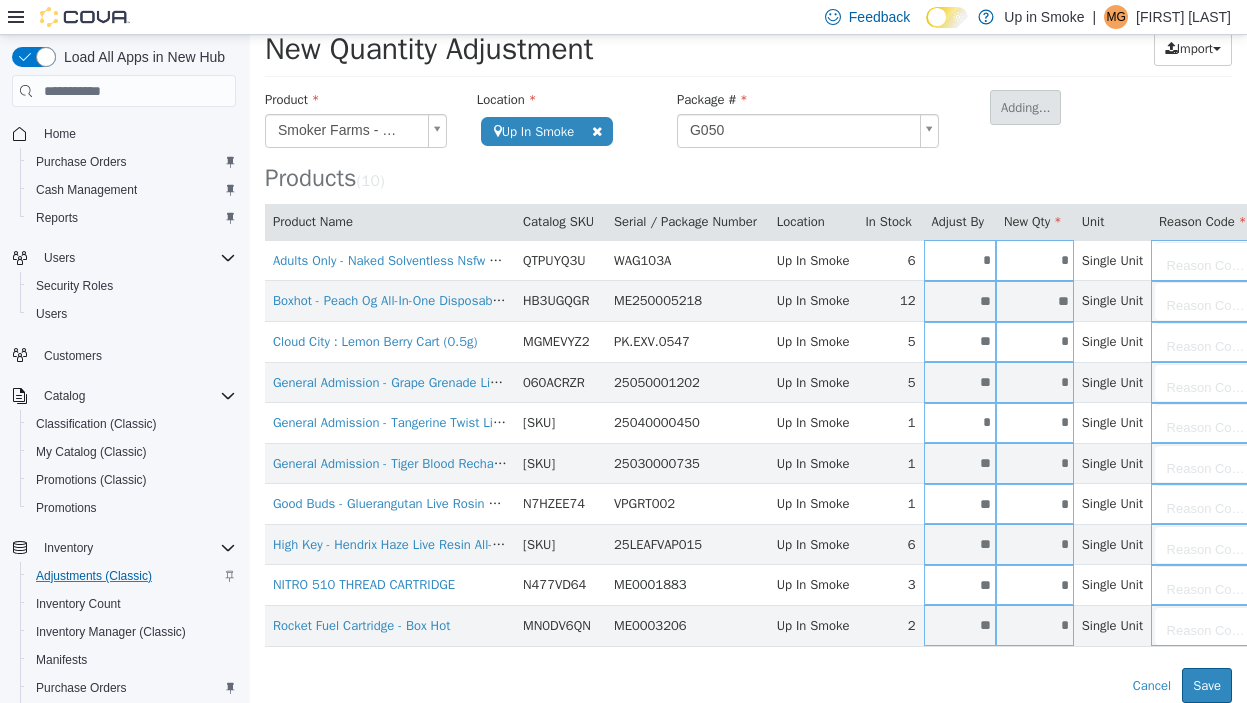 type 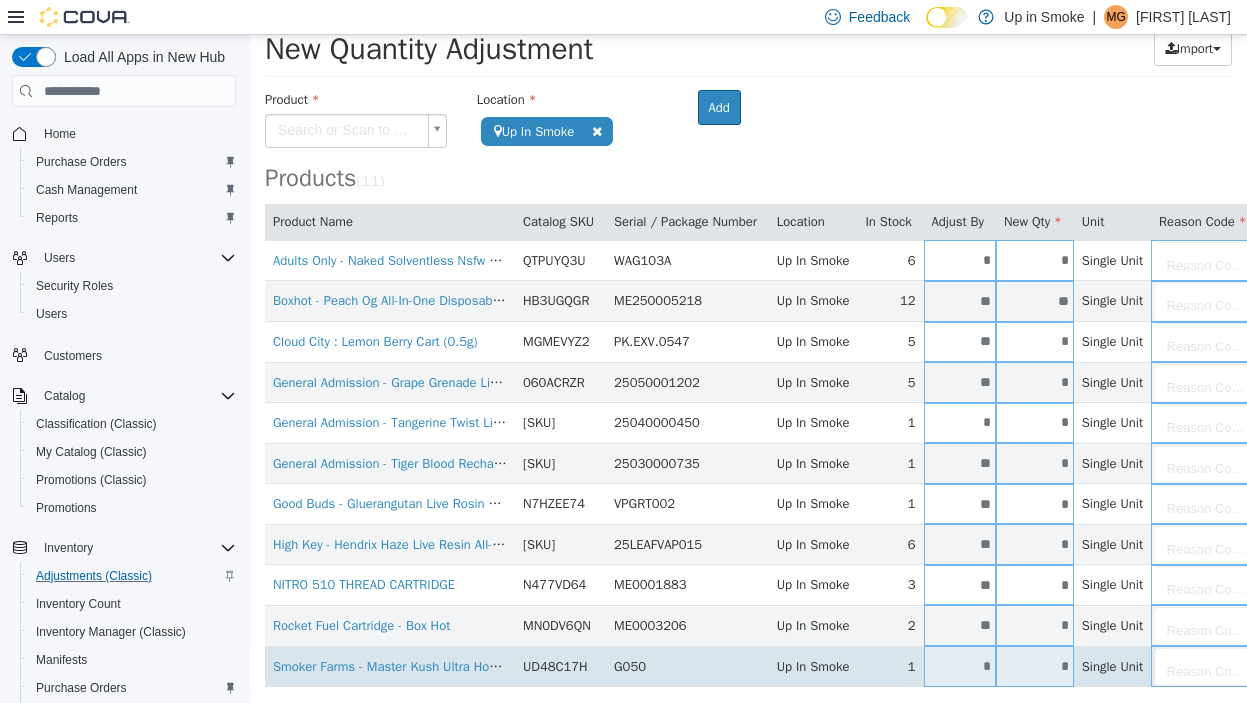 click on "*" at bounding box center (960, 666) 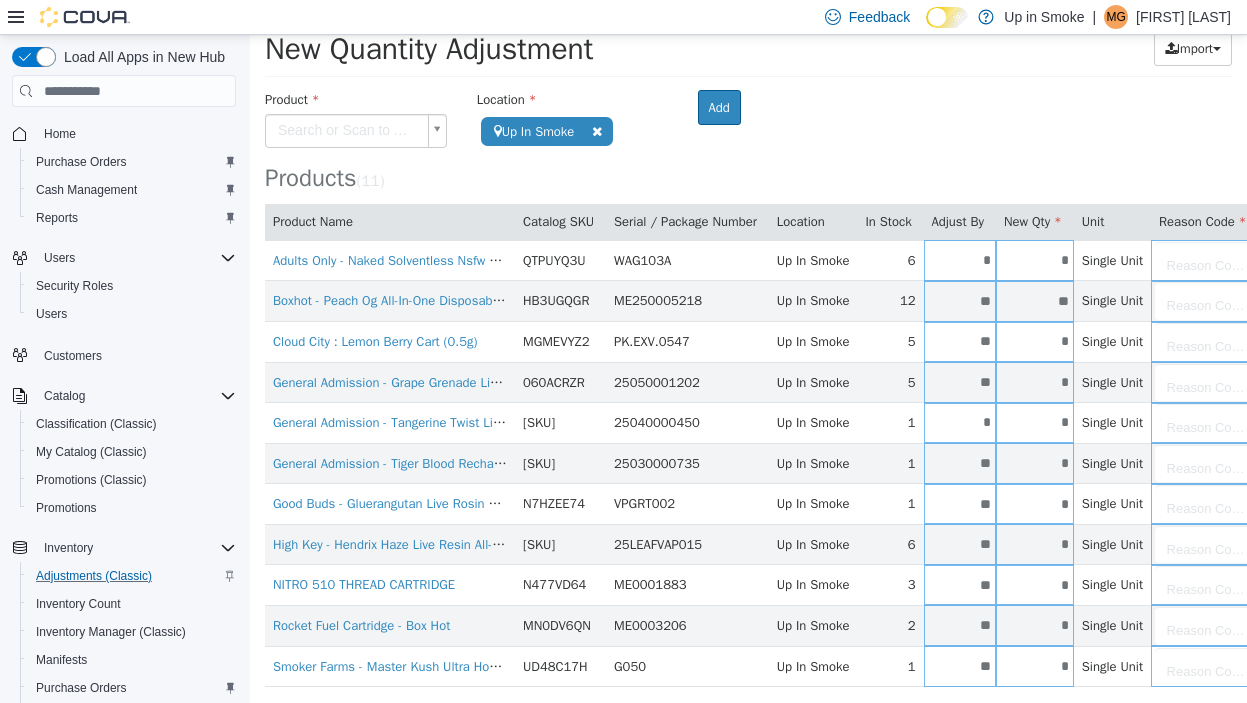 type on "**" 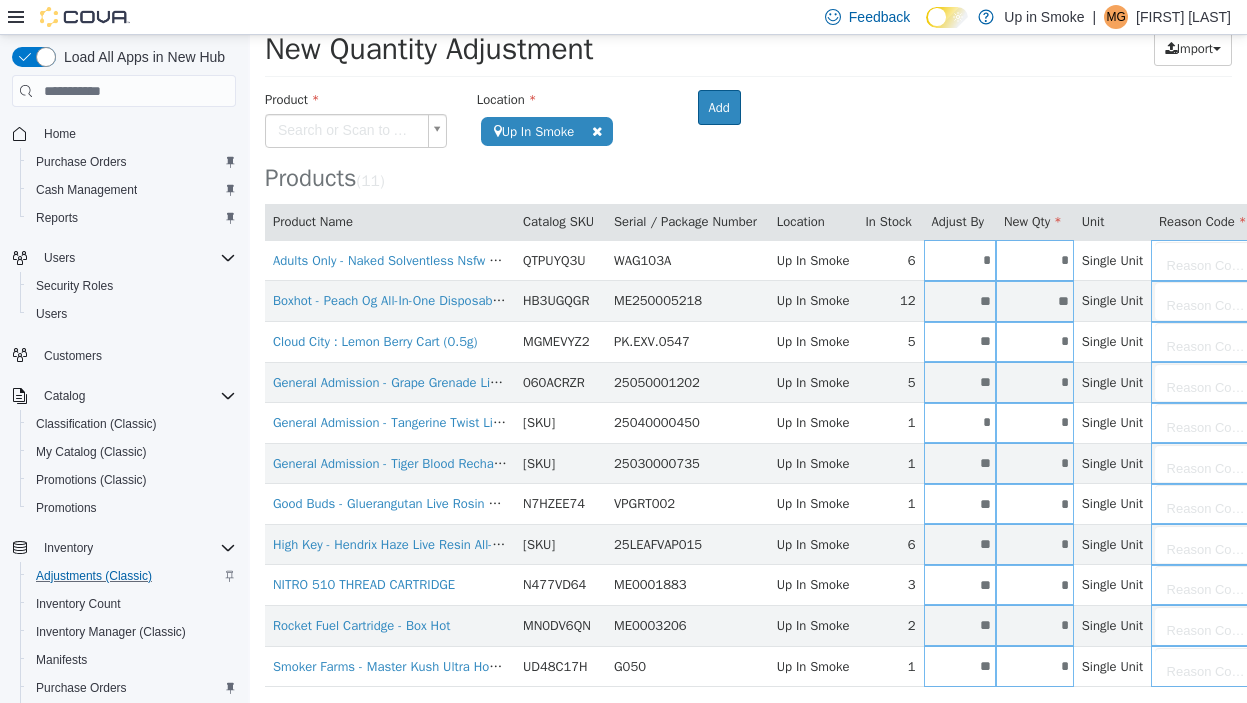 click on "**********" at bounding box center [748, 363] 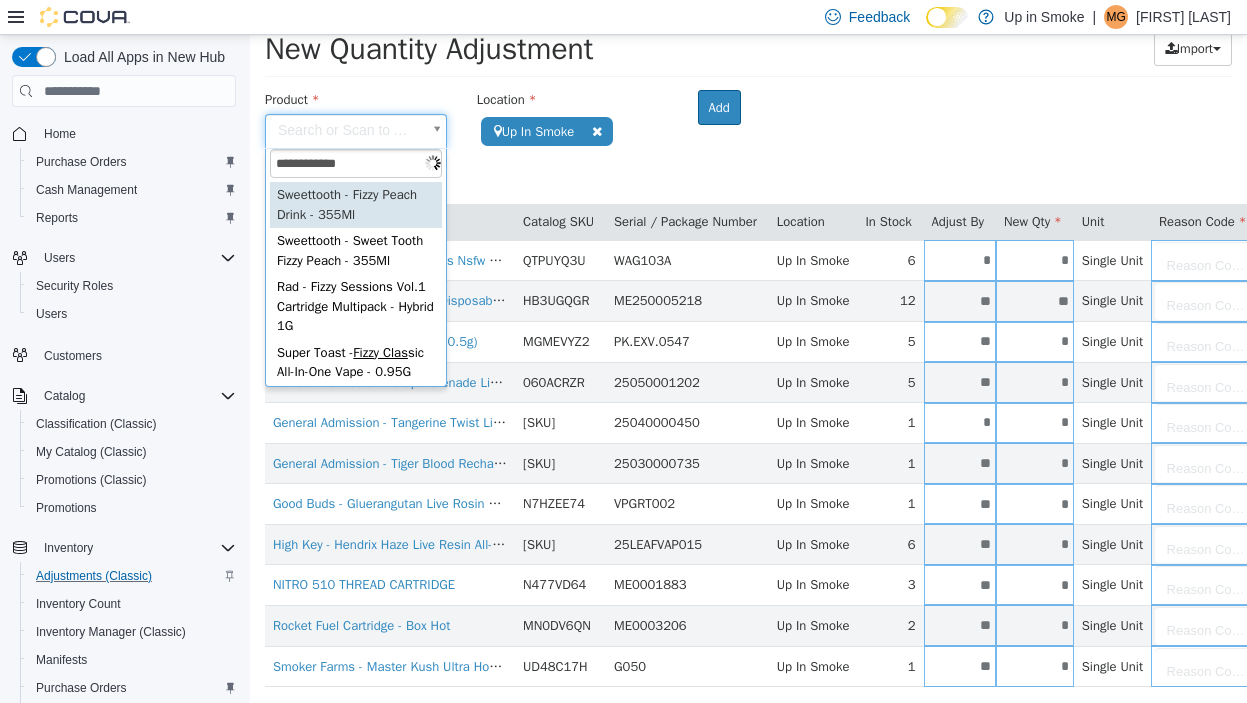 type on "**********" 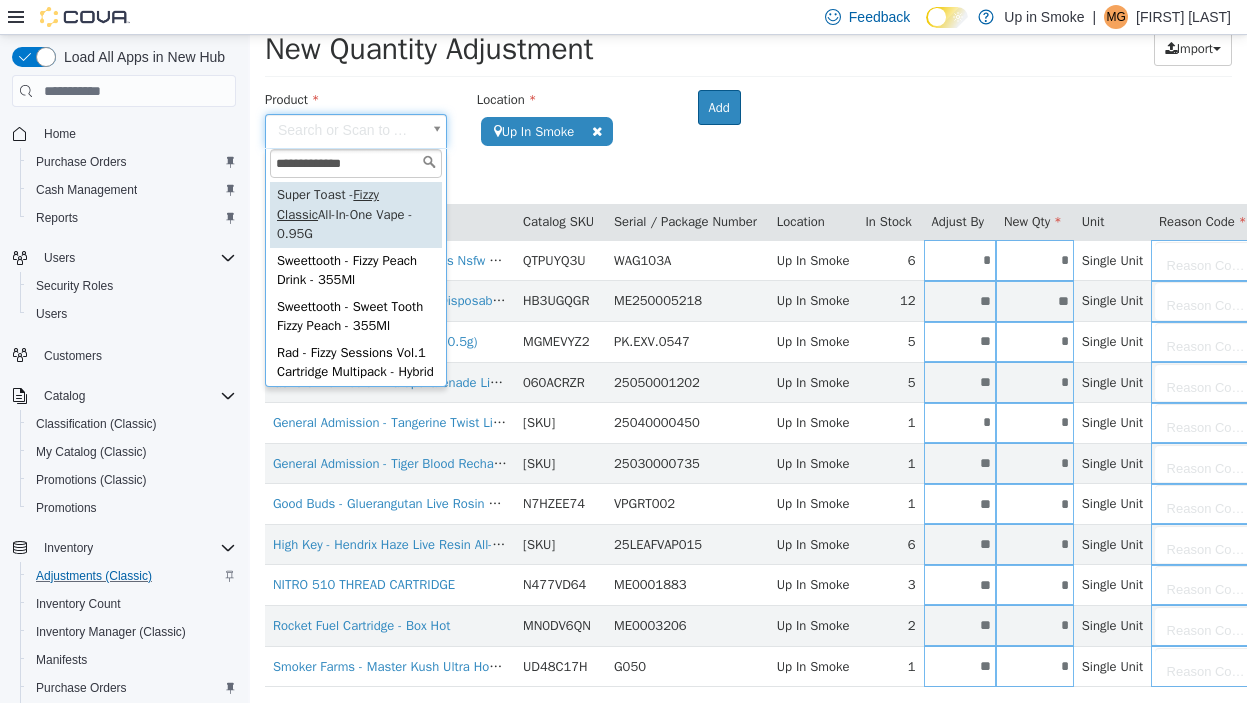 type on "**********" 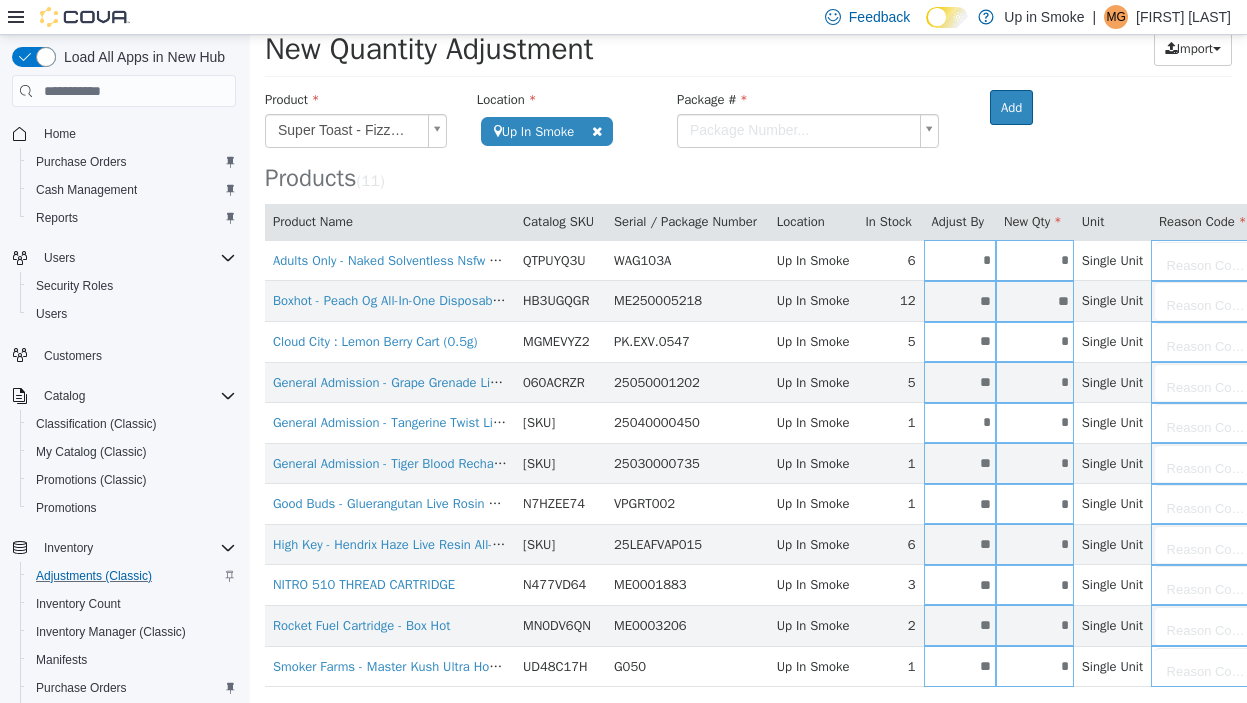 click on "Boxhot - Peach Og All-In-One Disposable Vape - 1G HB3UGQGR ME250005218 Up In Smoke 12 ** ** Single Unit     Reason Code... Cloud City : Lemon Berry Cart (0.5g) MGMEVYZ2 PK.EXV.0547" at bounding box center [748, 363] 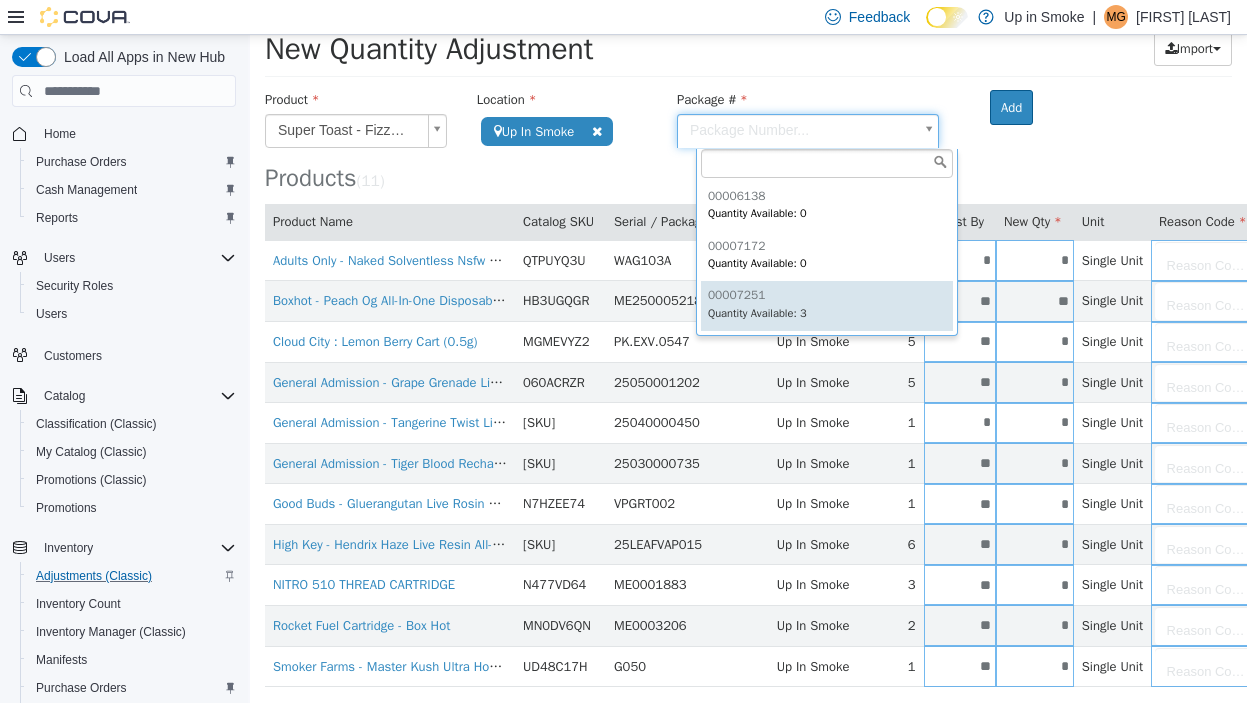 scroll, scrollTop: 94, scrollLeft: 0, axis: vertical 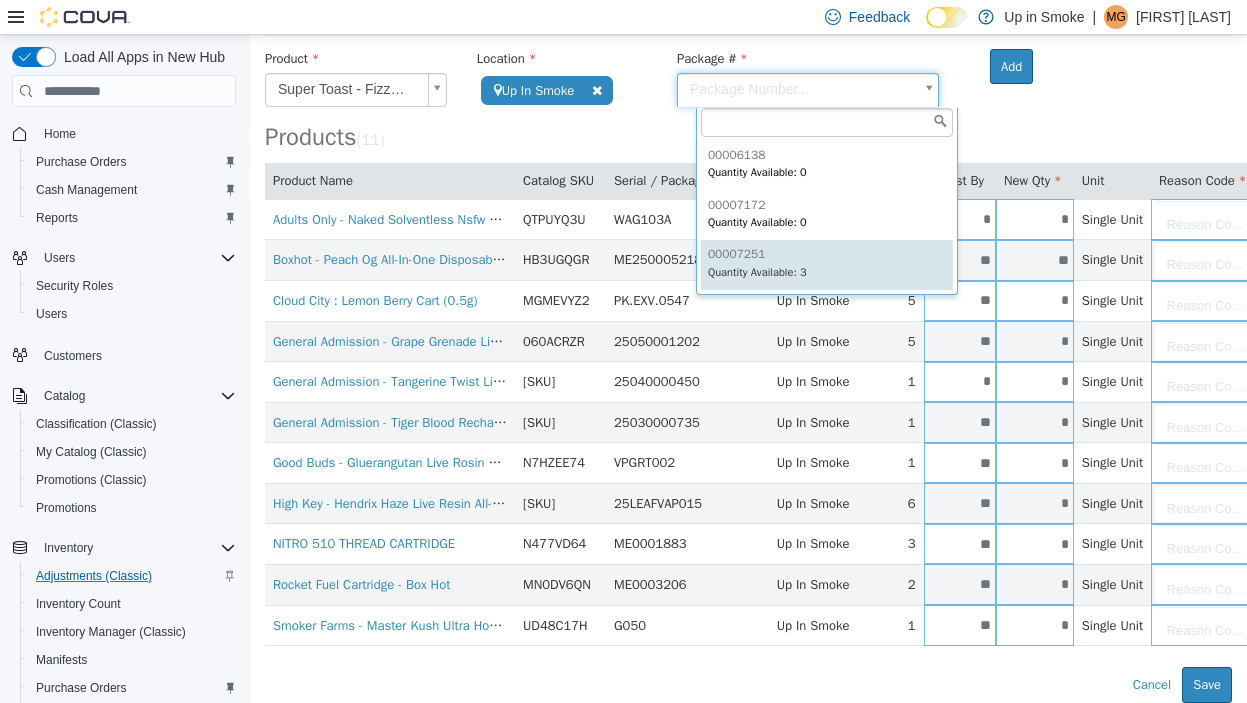 type on "********" 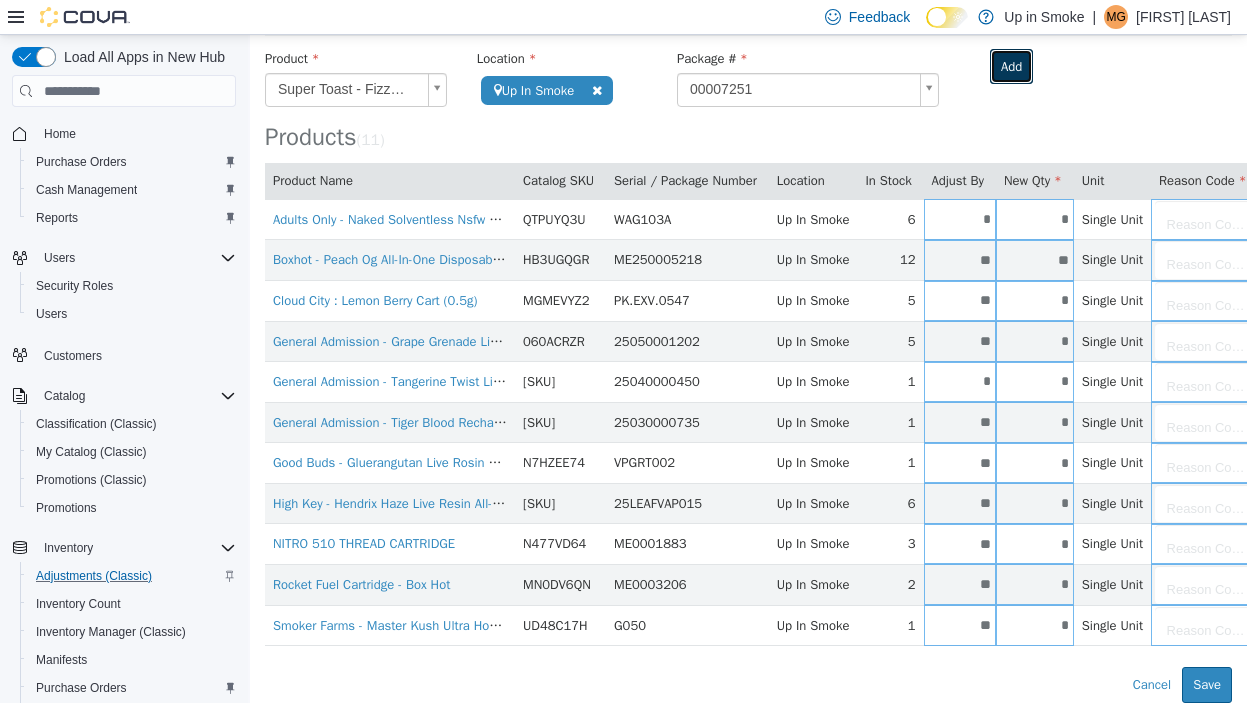 click on "Add" at bounding box center [1011, 67] 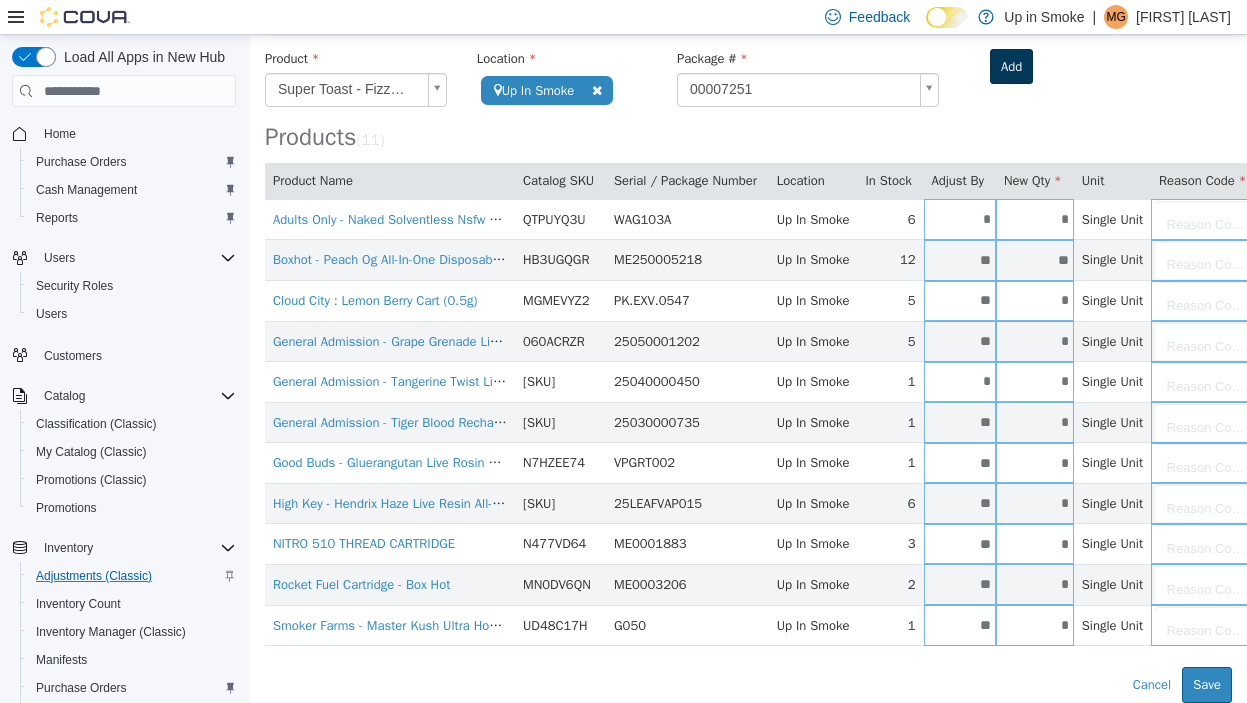 type 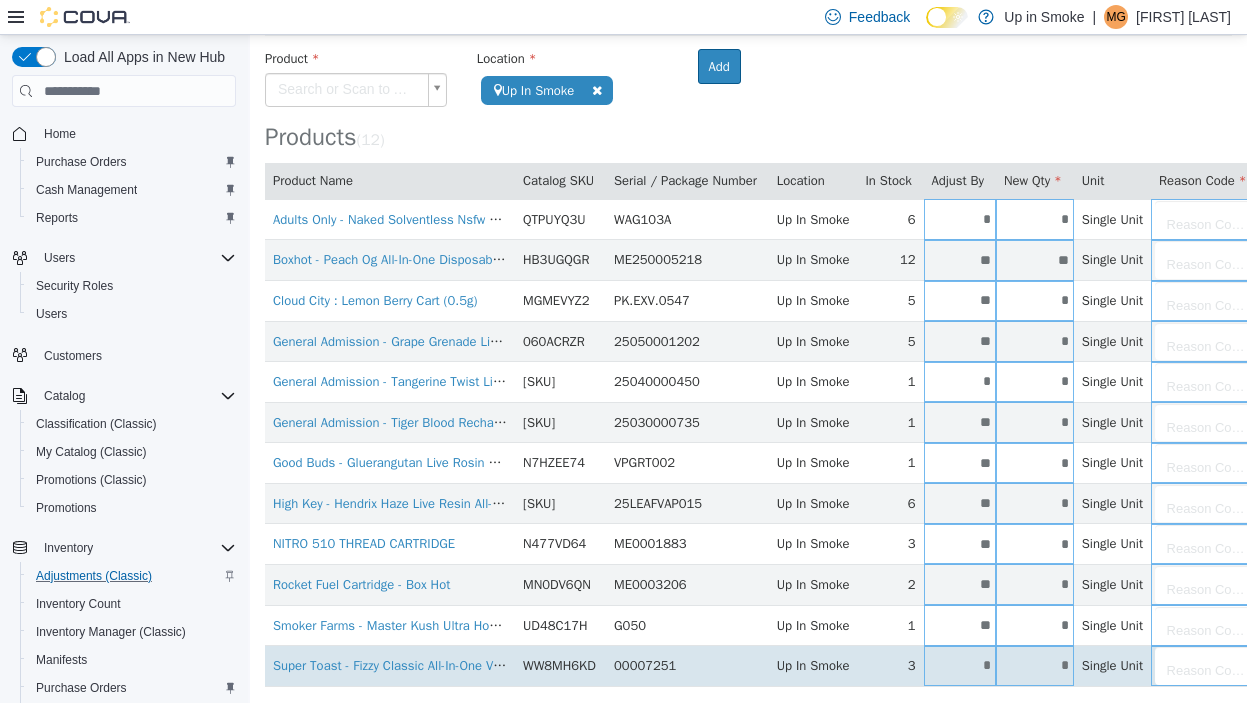 click on "*" at bounding box center (960, 665) 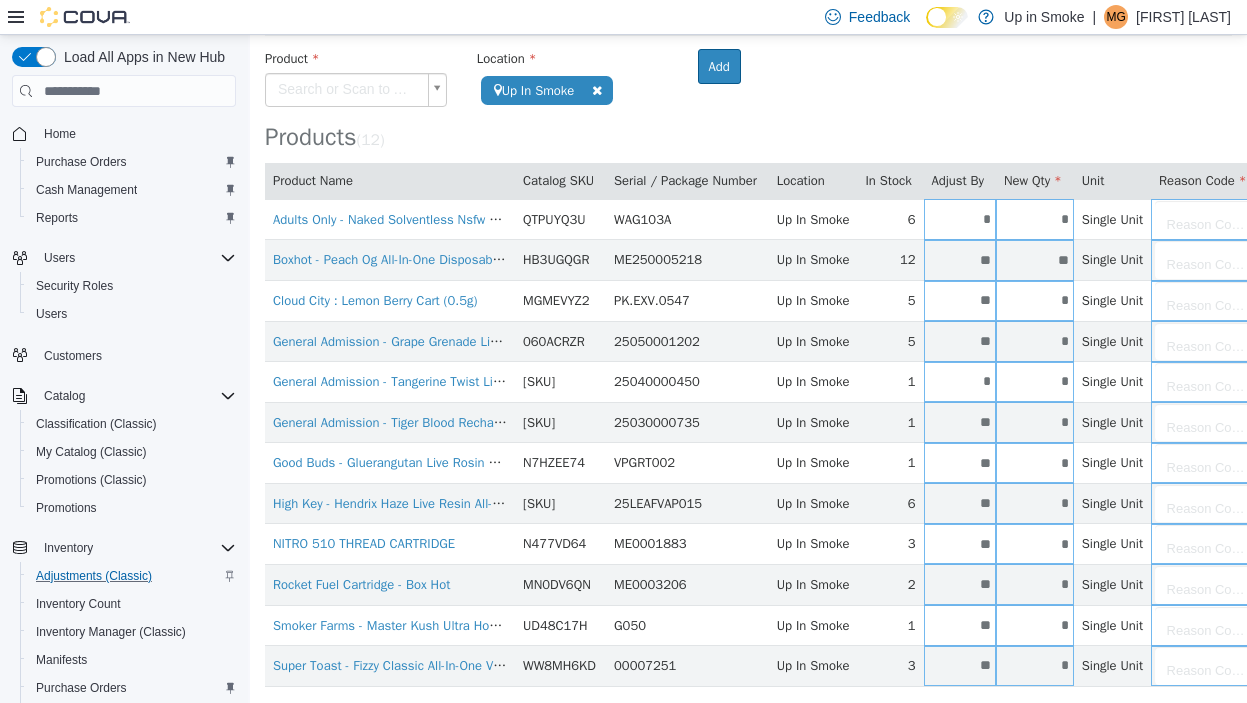 type on "**" 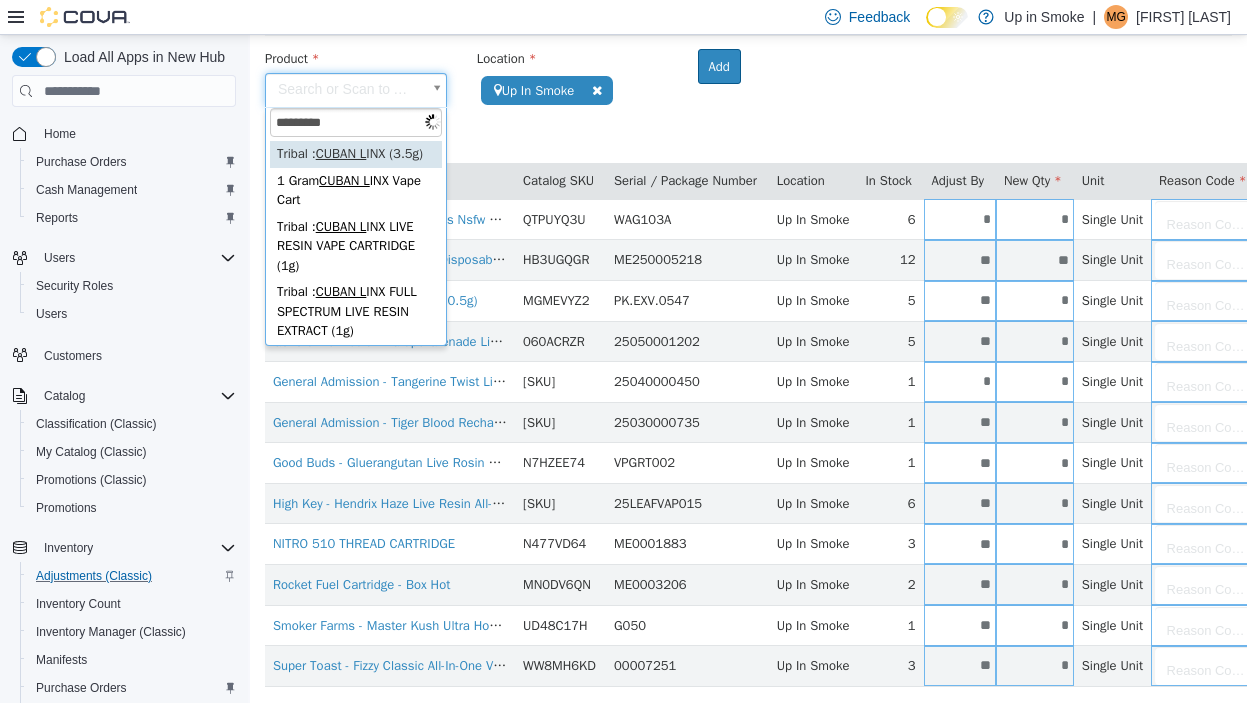type on "**********" 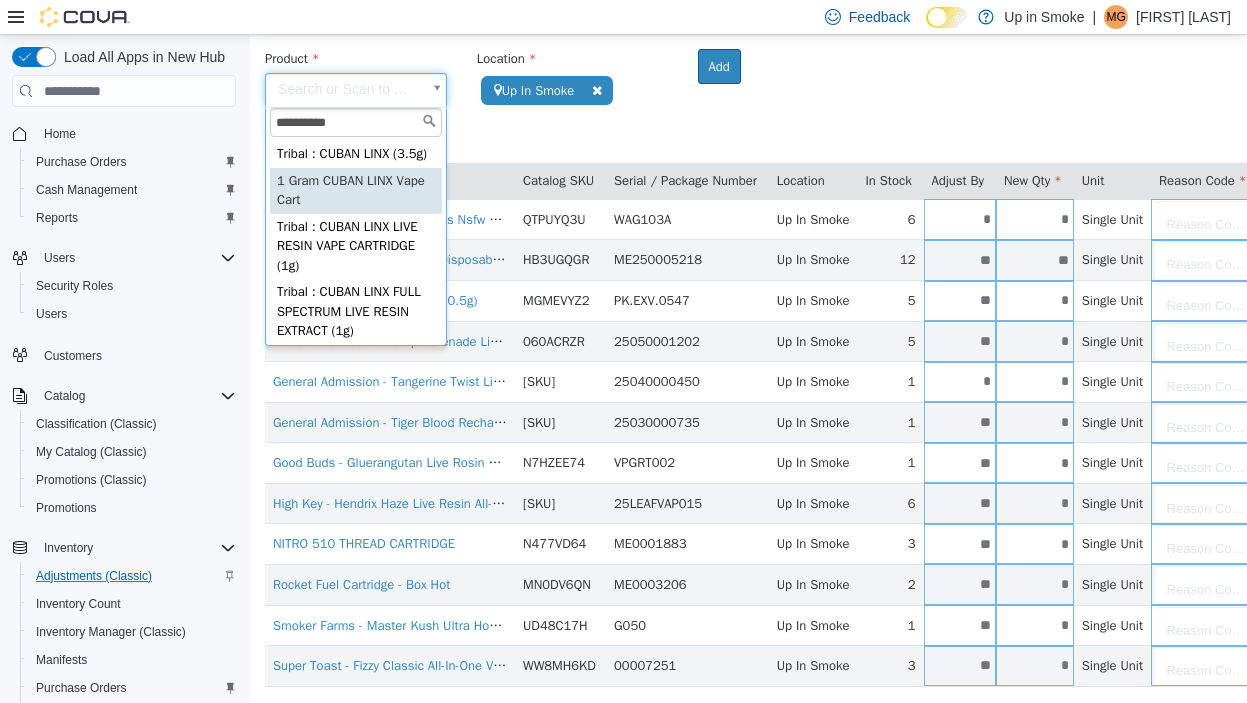 type on "**********" 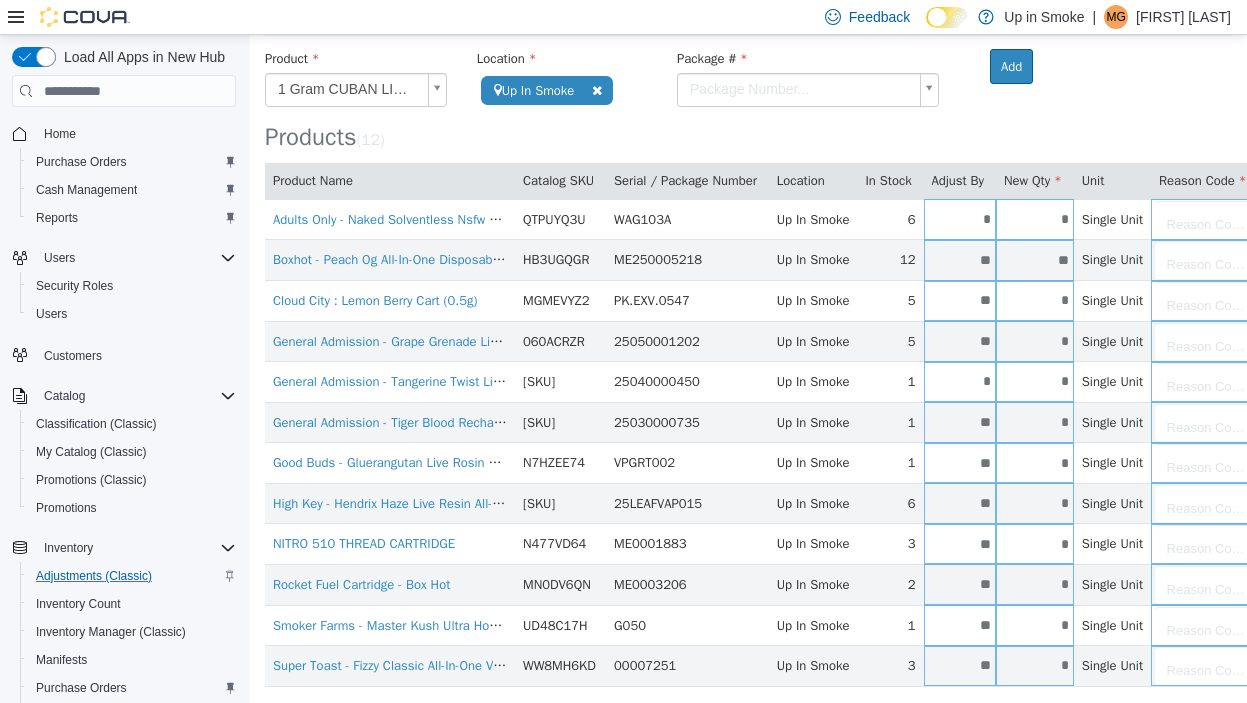 click on "**********" at bounding box center (748, 342) 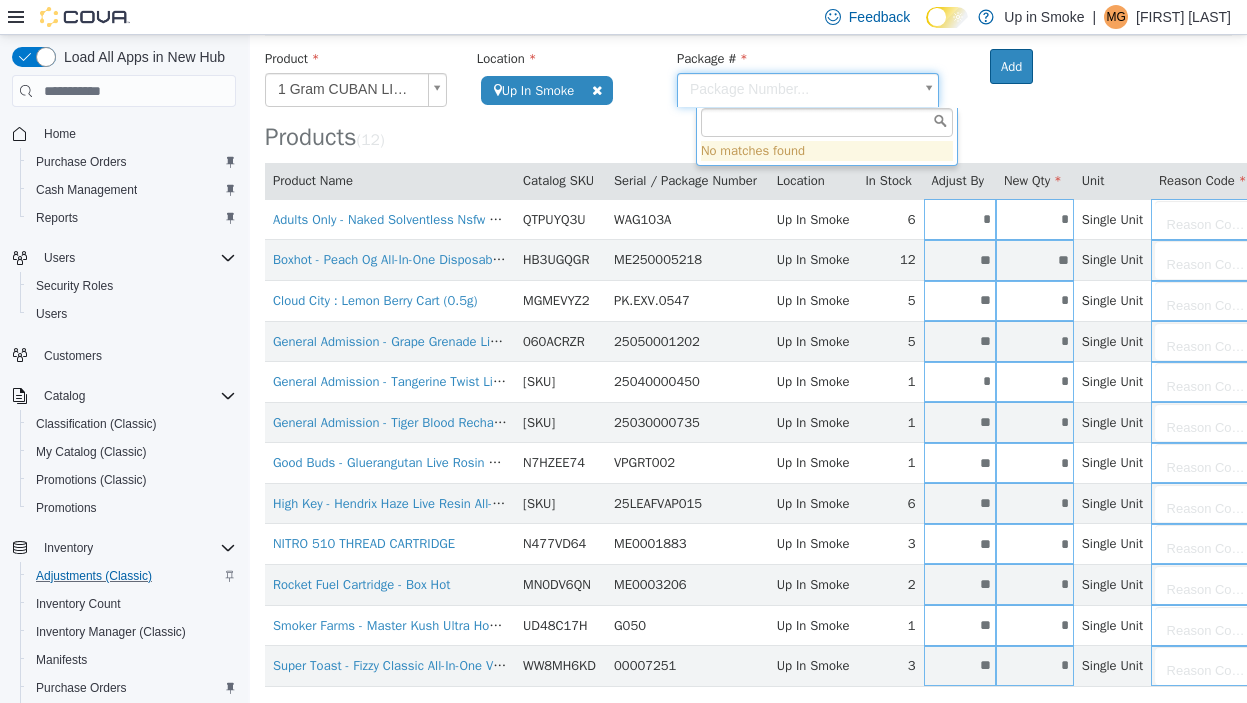 click on "**********" at bounding box center [748, 342] 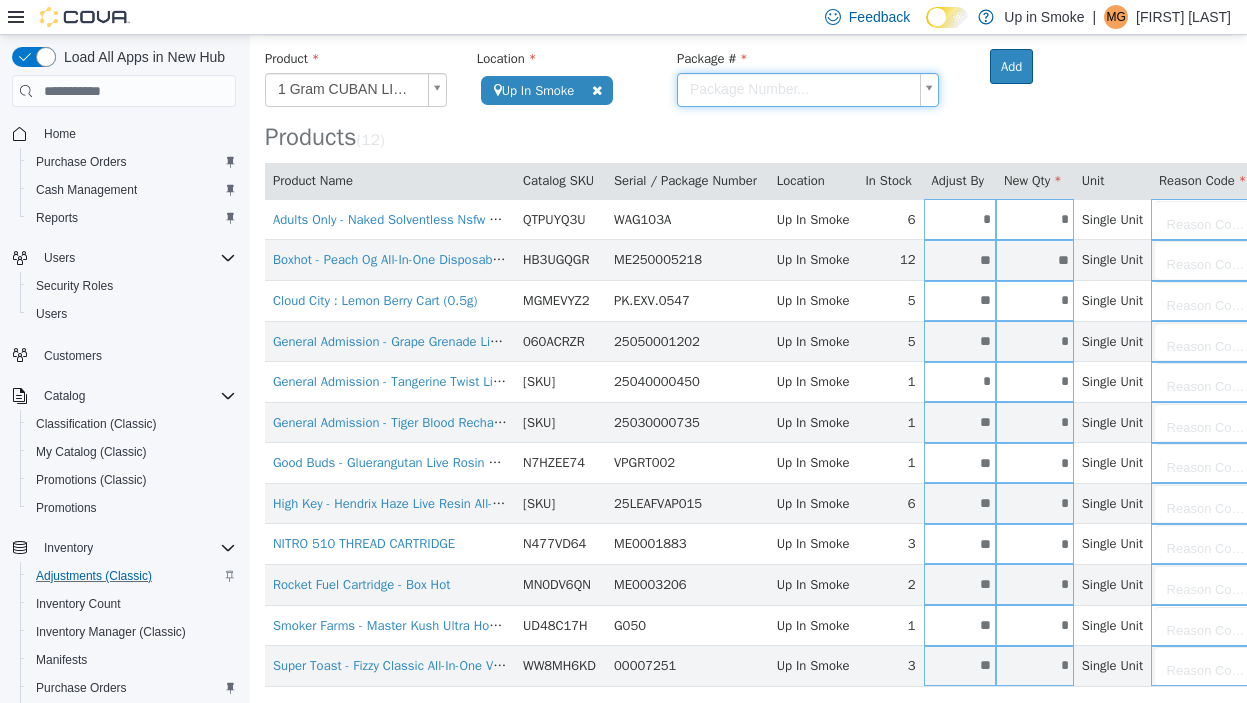 click on "**********" at bounding box center (748, 342) 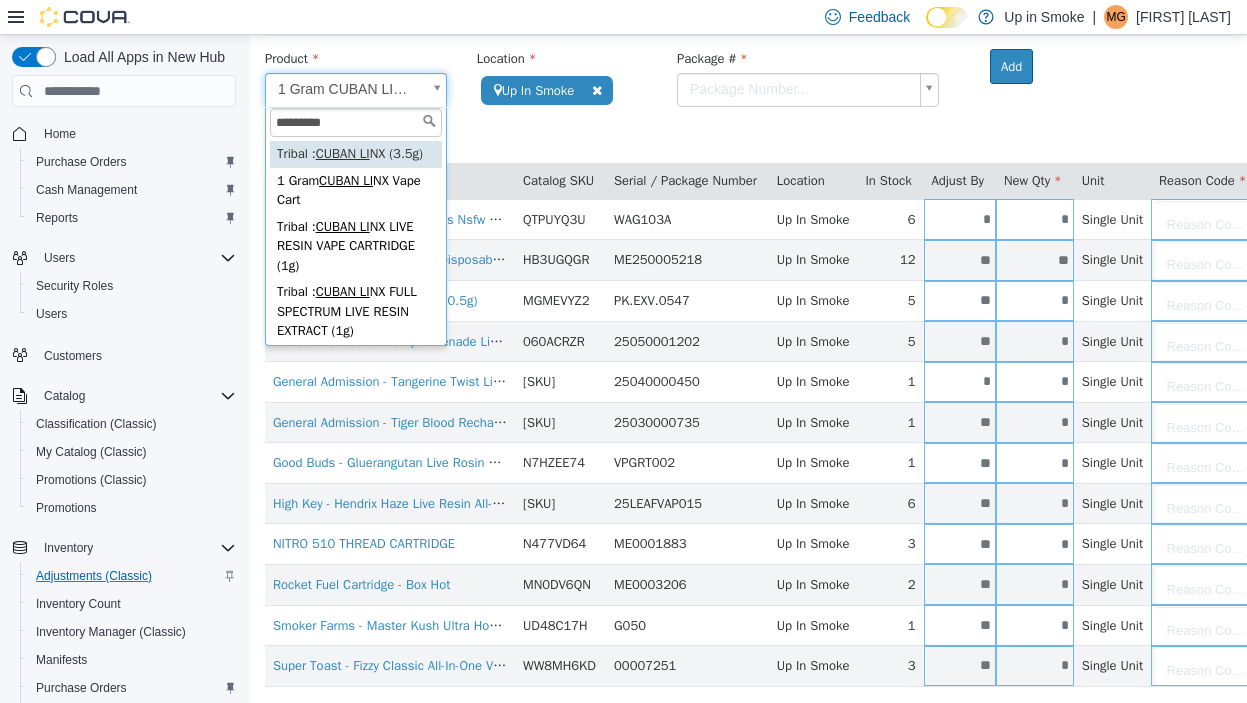 type on "**********" 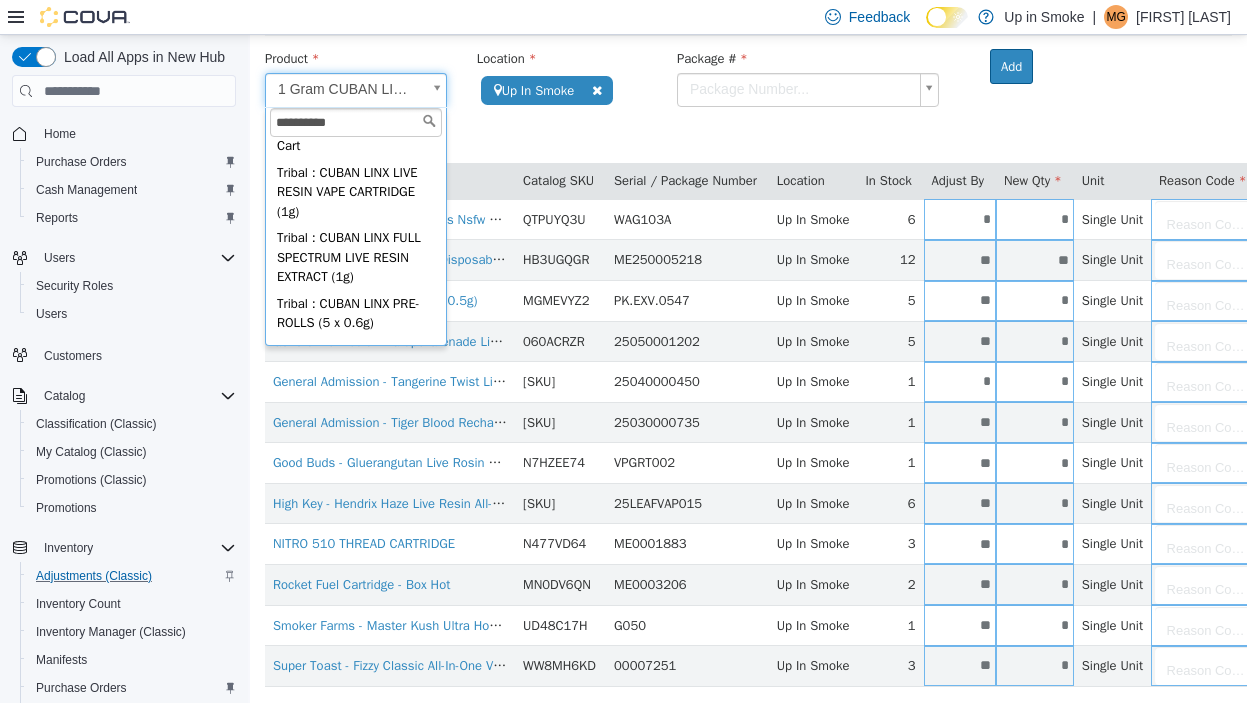 scroll, scrollTop: 46, scrollLeft: 0, axis: vertical 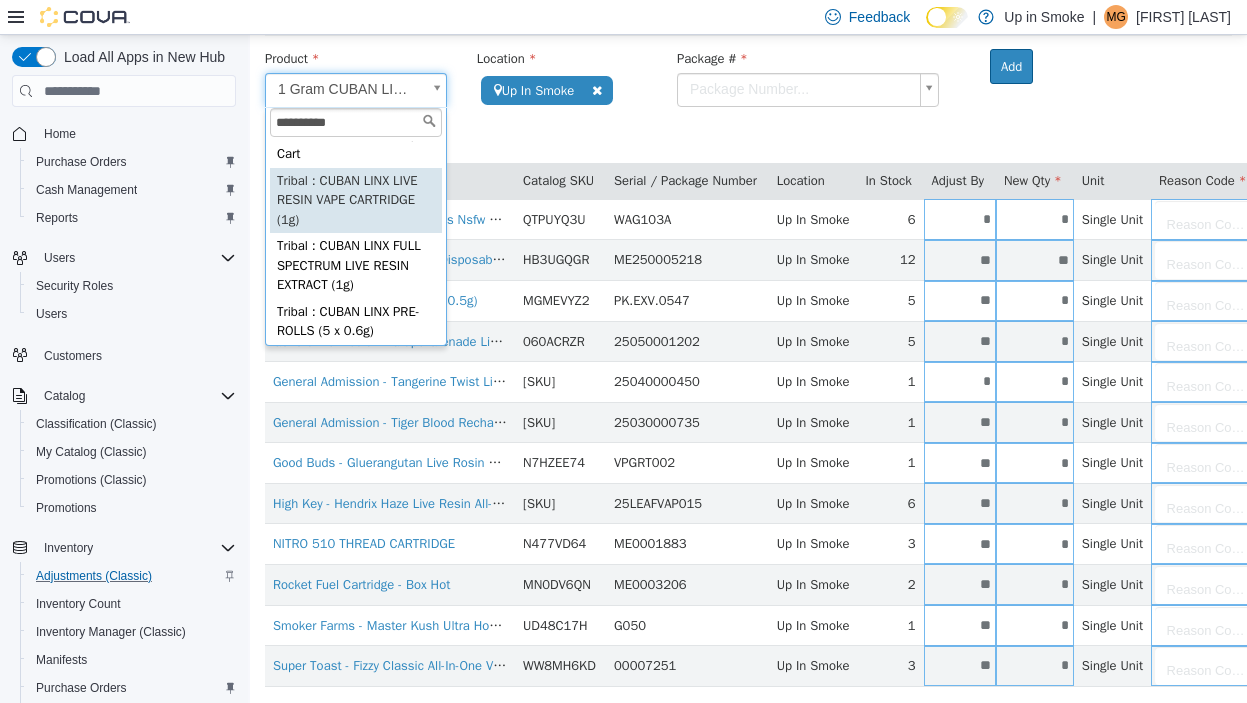 type on "**********" 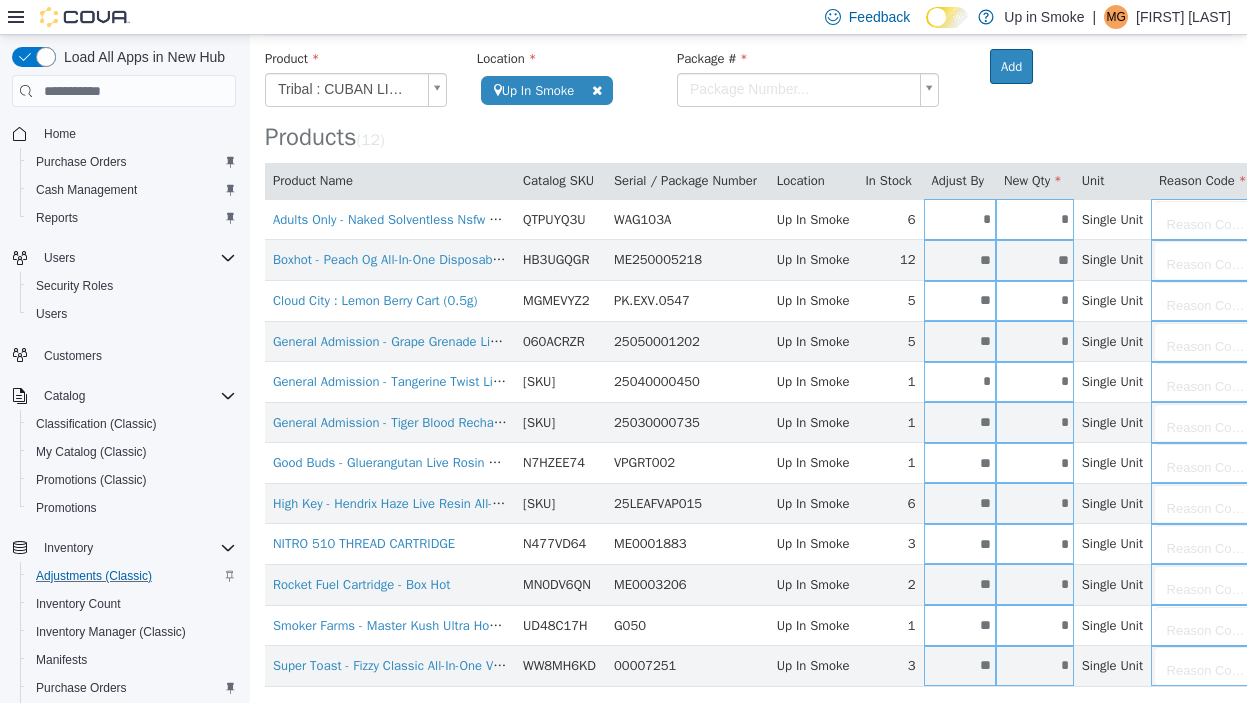 click on "**********" at bounding box center [748, 342] 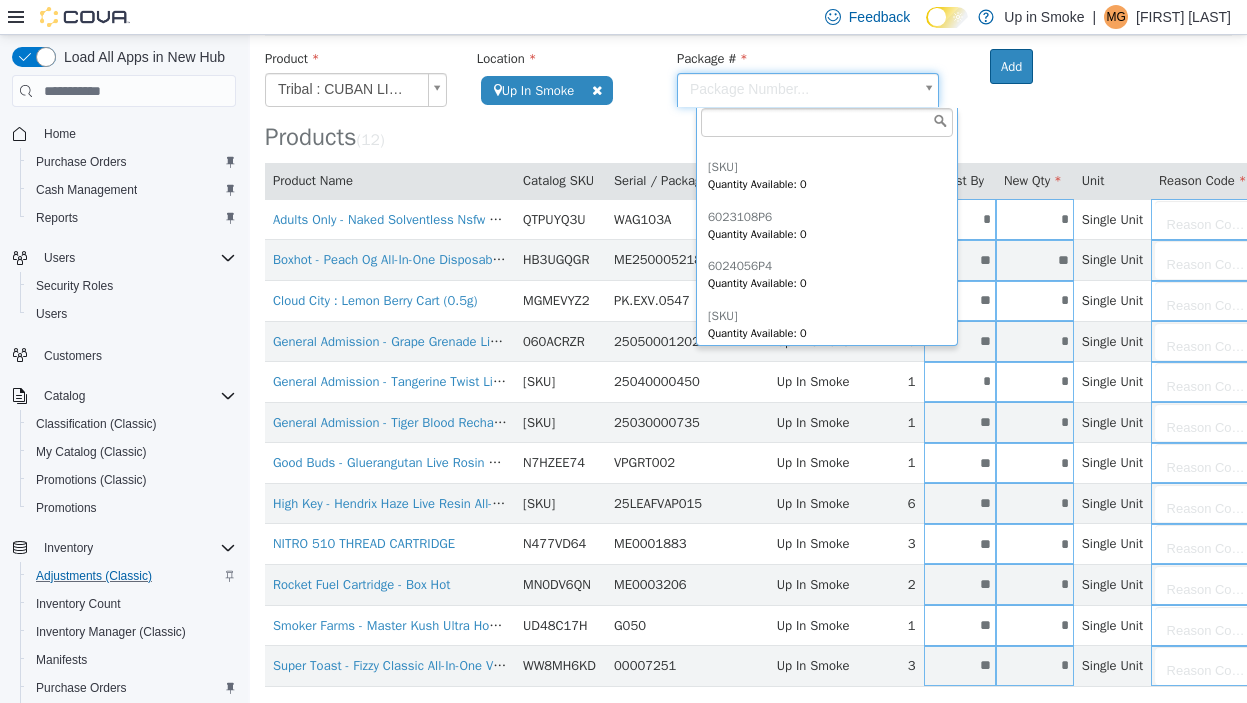 scroll, scrollTop: 396, scrollLeft: 0, axis: vertical 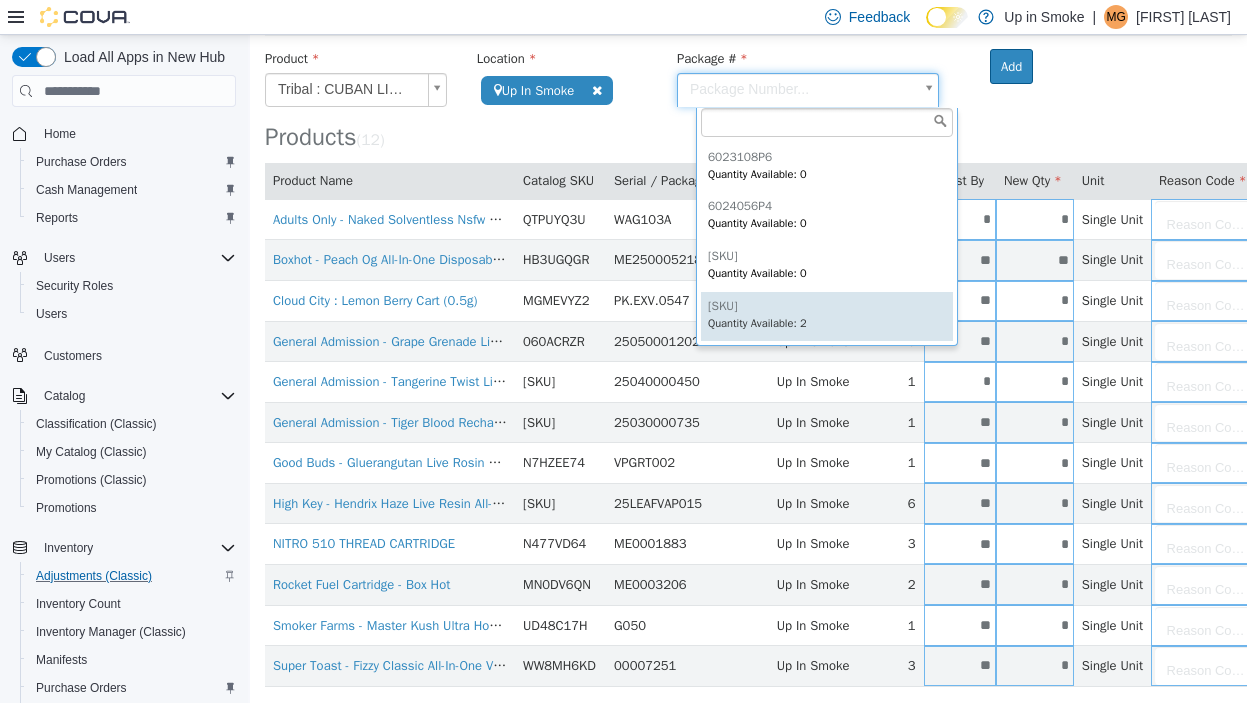type on "*********" 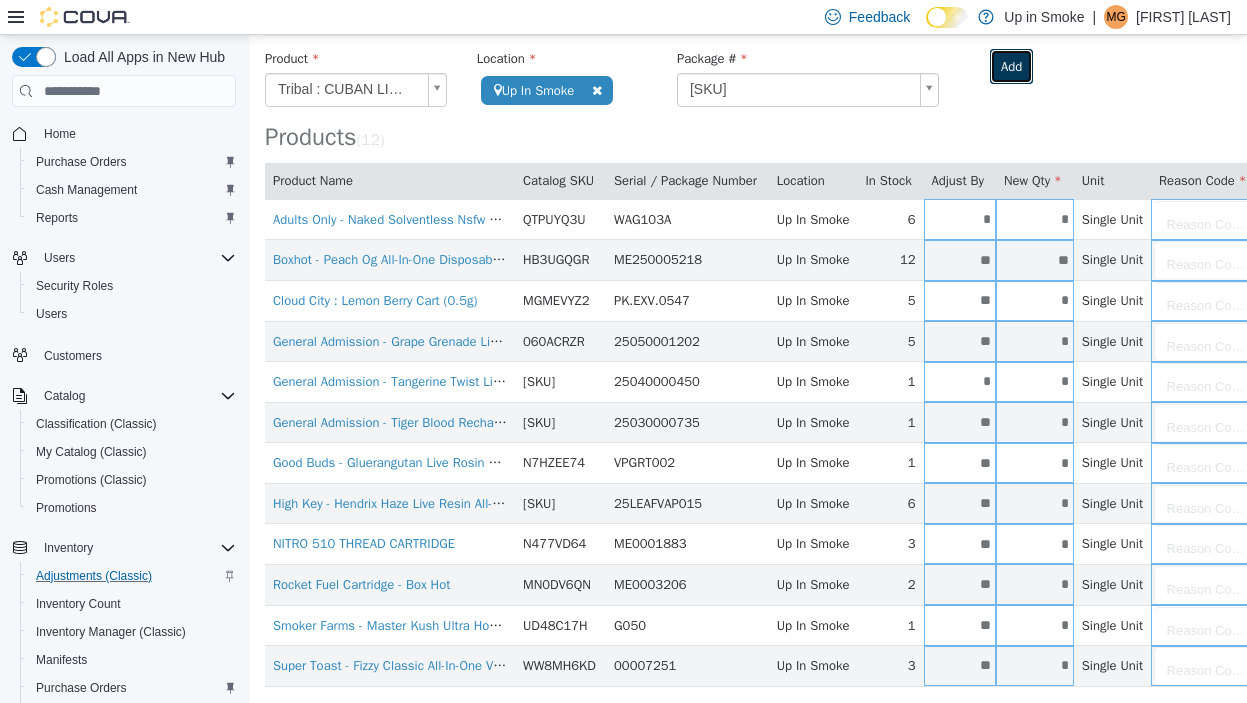 click on "Add" at bounding box center [1011, 67] 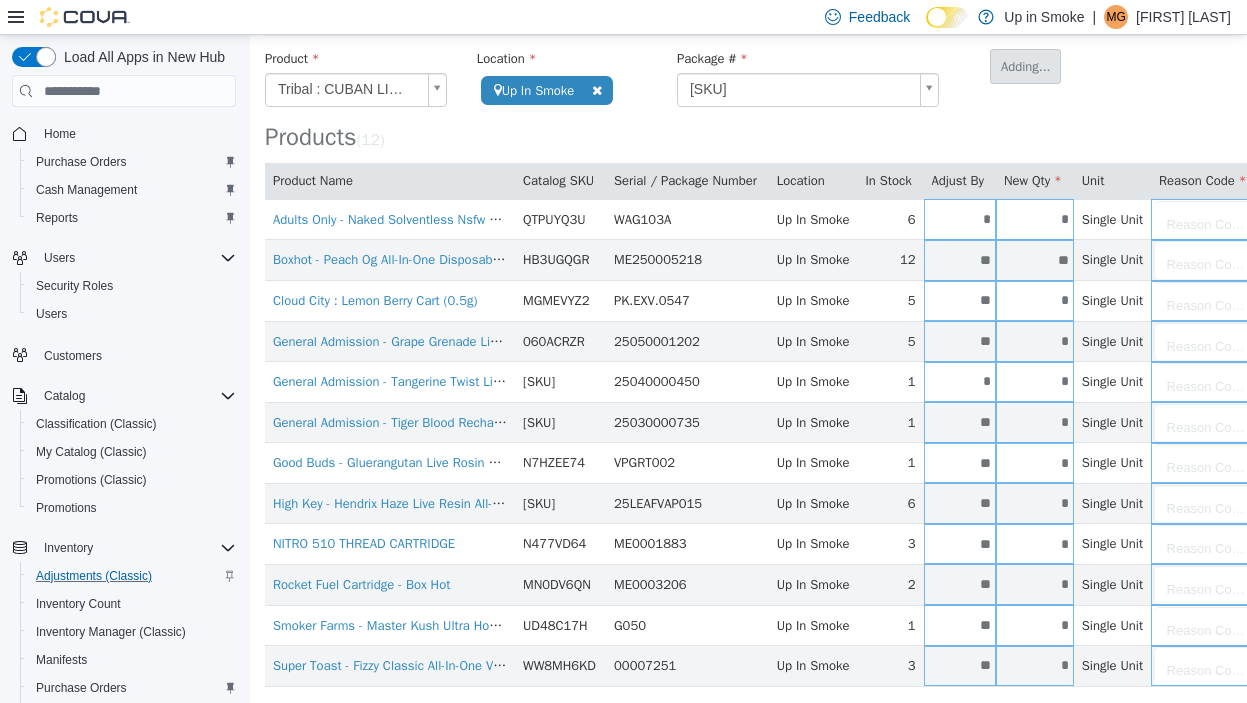 type 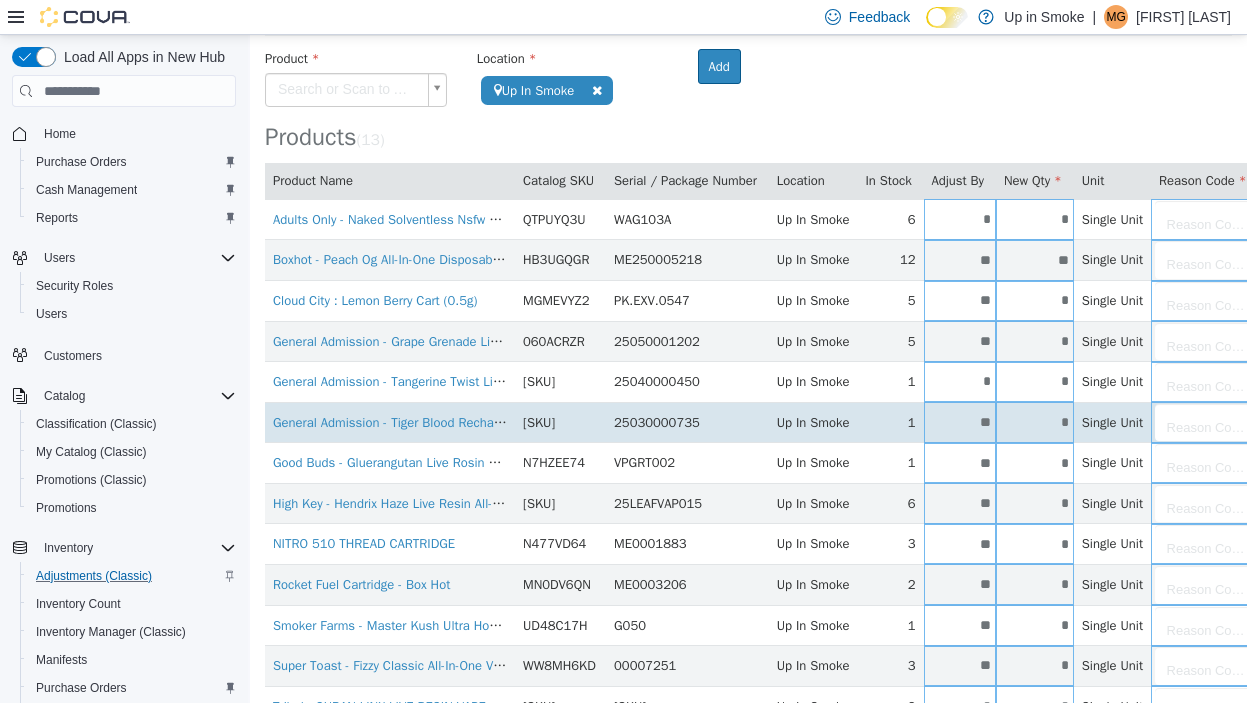 scroll, scrollTop: 175, scrollLeft: 0, axis: vertical 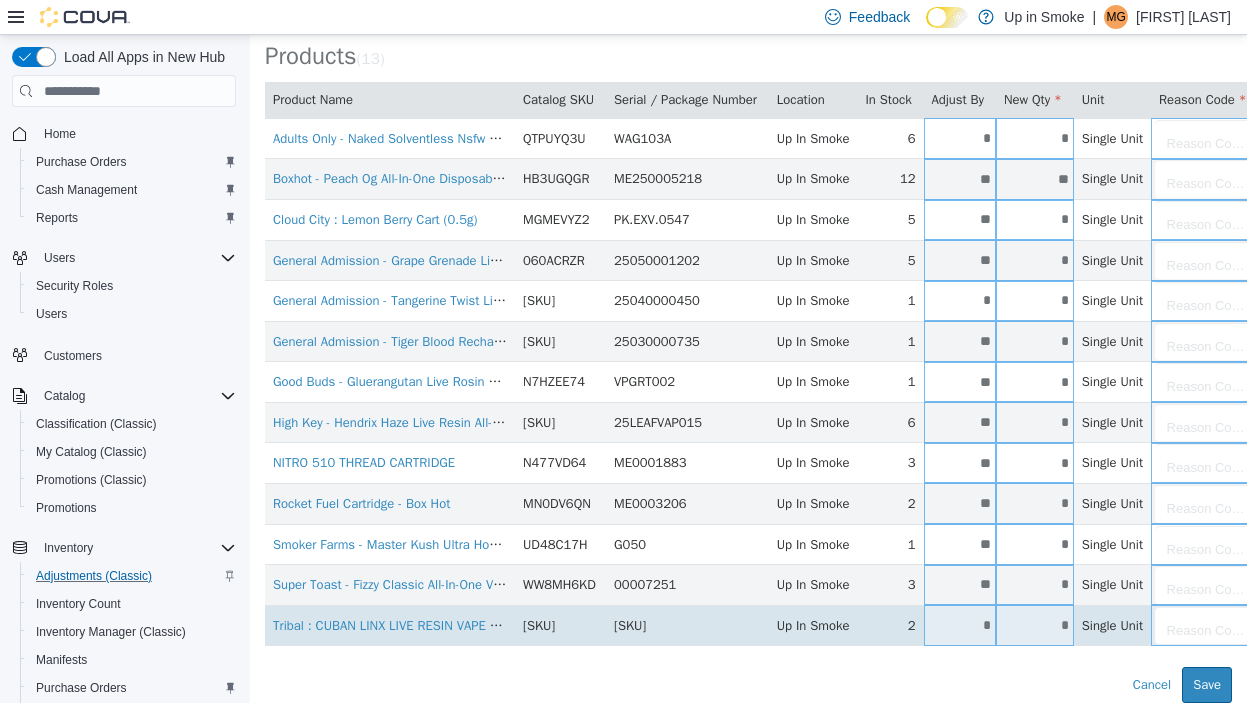 click on "*" at bounding box center [960, 625] 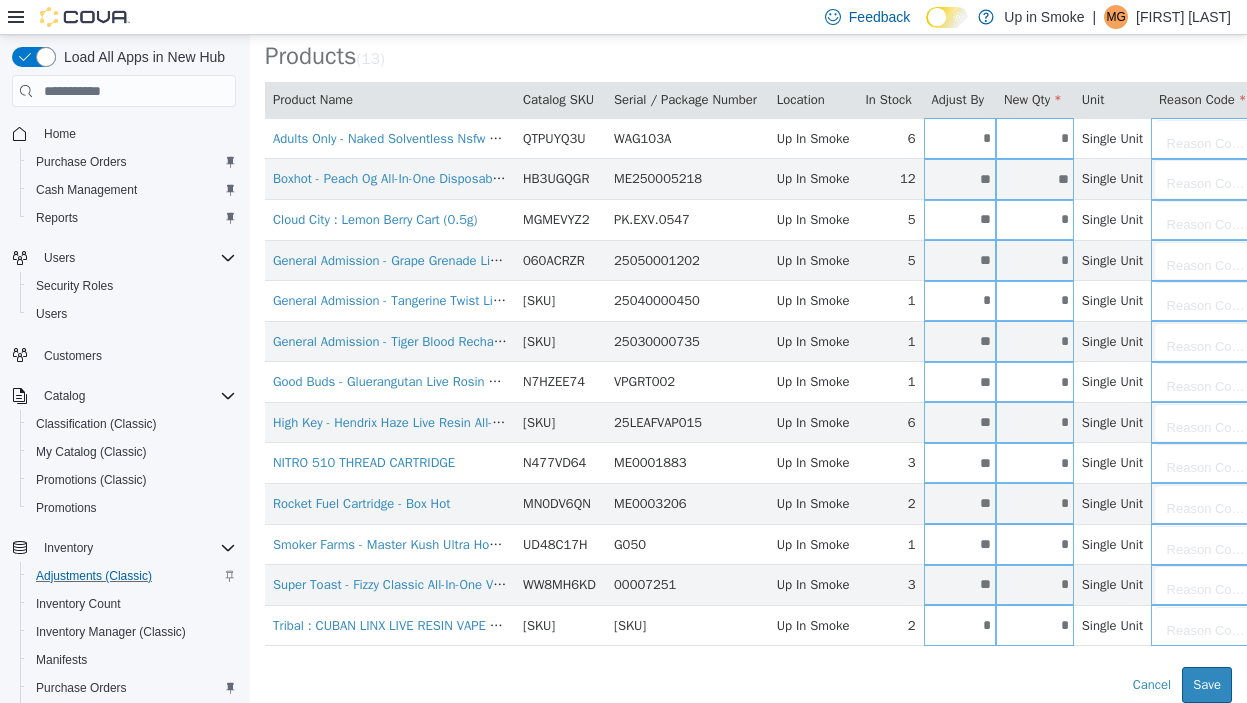 type on "*" 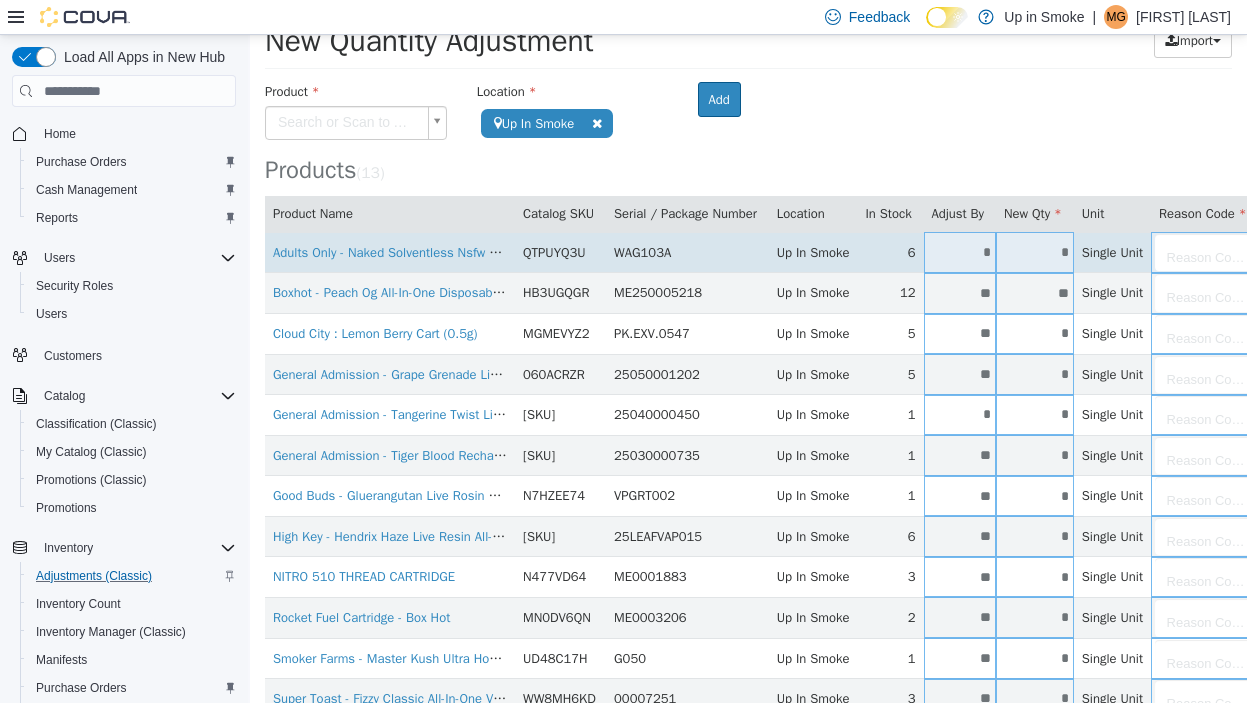 scroll, scrollTop: 49, scrollLeft: 0, axis: vertical 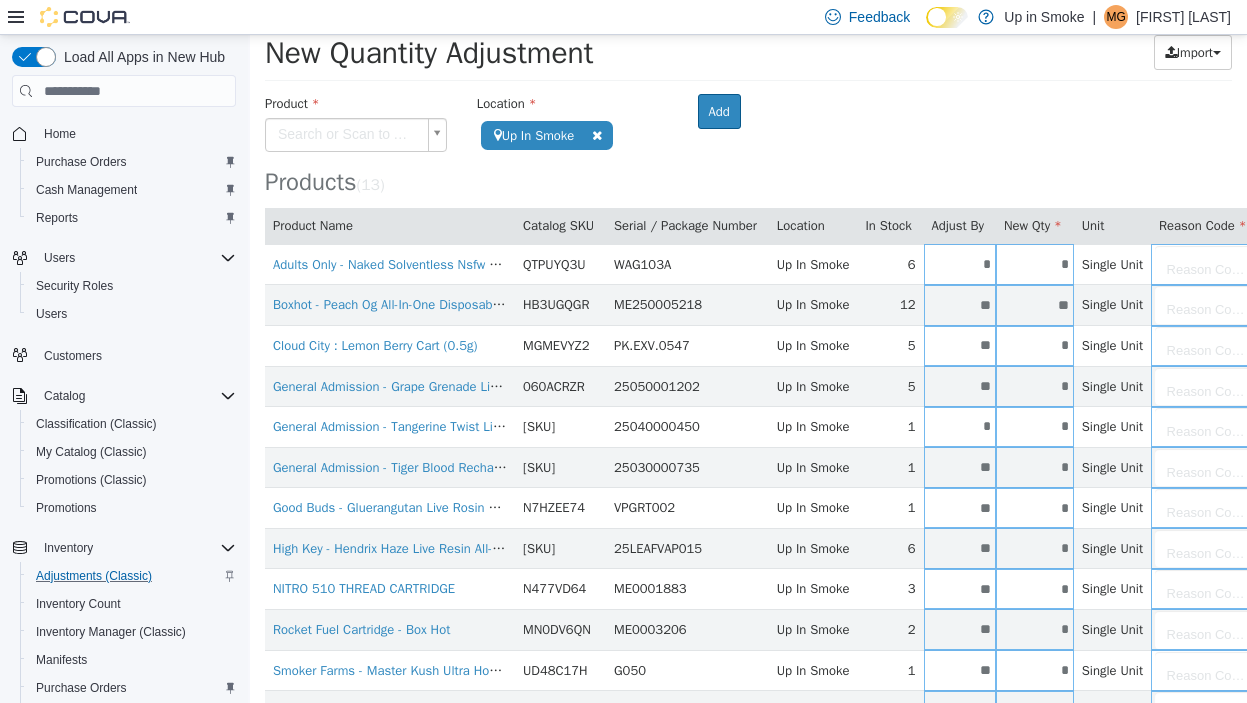 click on "**********" at bounding box center [748, 407] 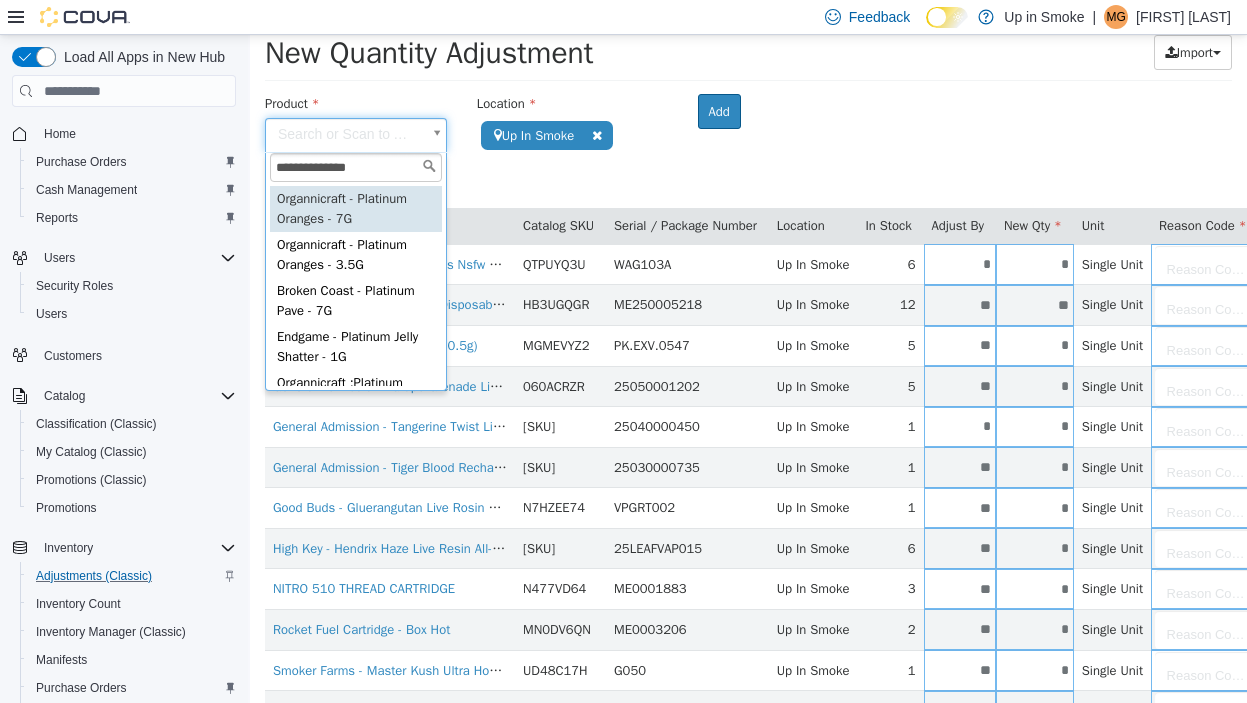 type on "**********" 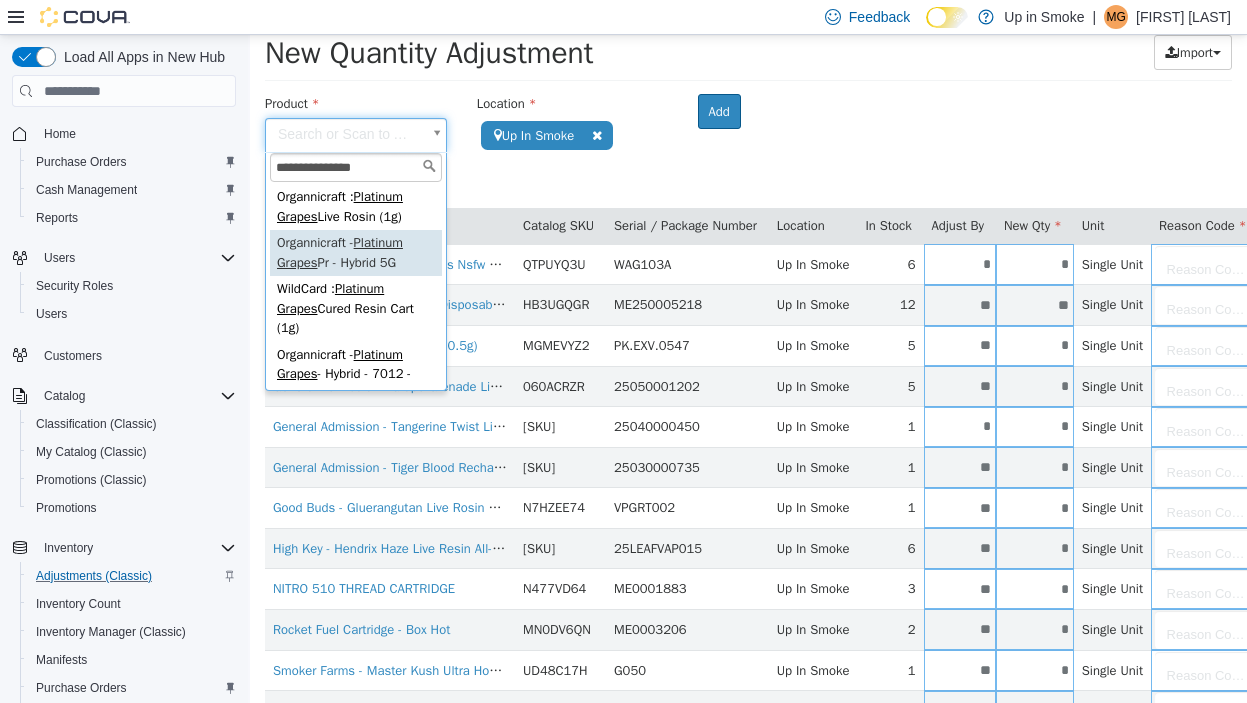scroll, scrollTop: 145, scrollLeft: 0, axis: vertical 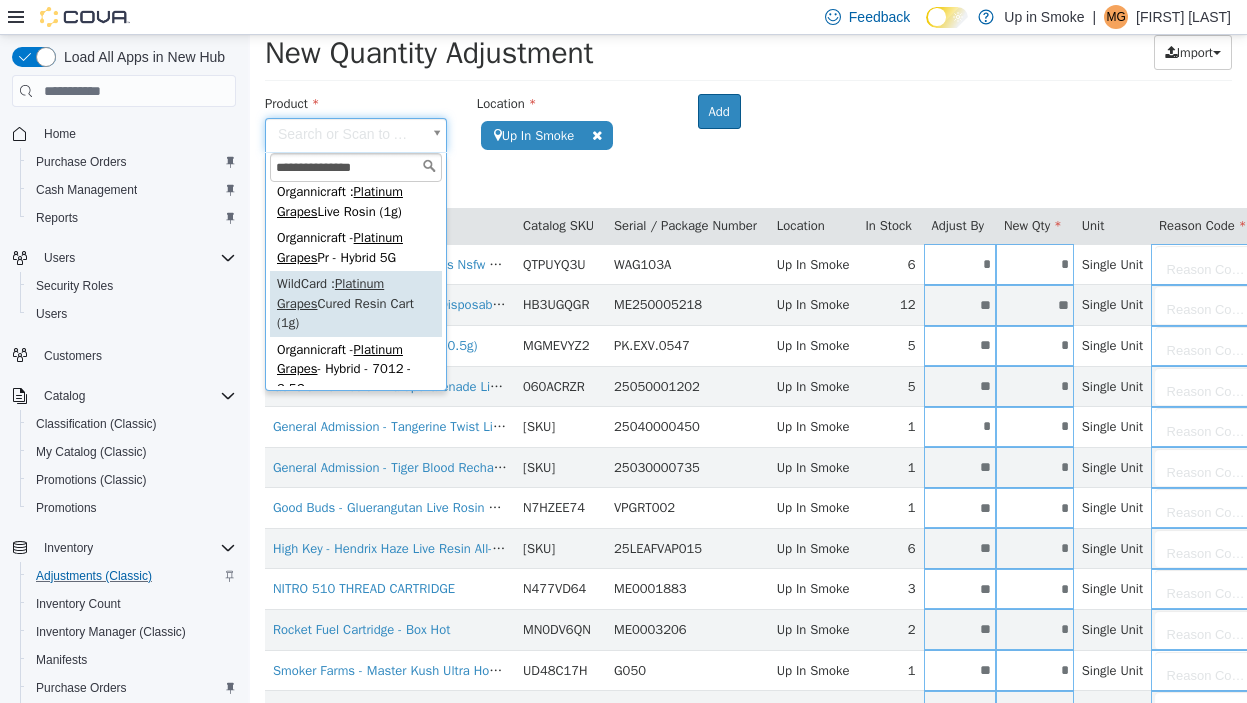 type on "**********" 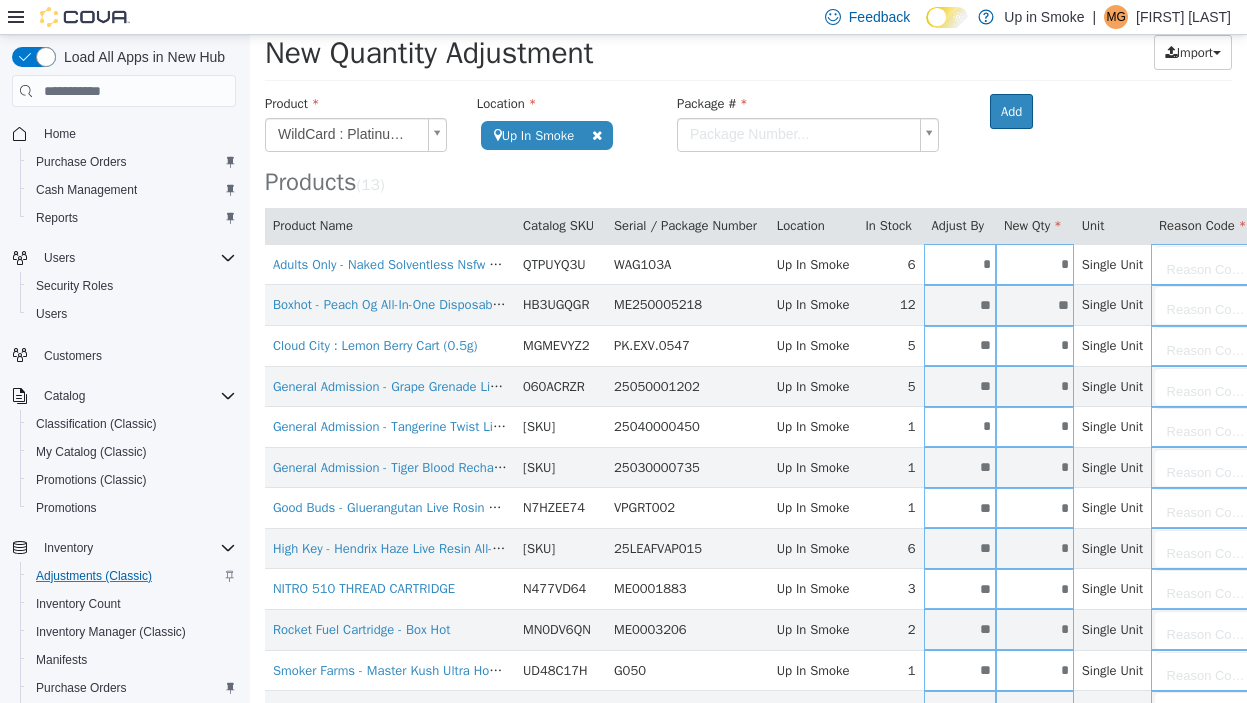 click on "**********" at bounding box center (748, 407) 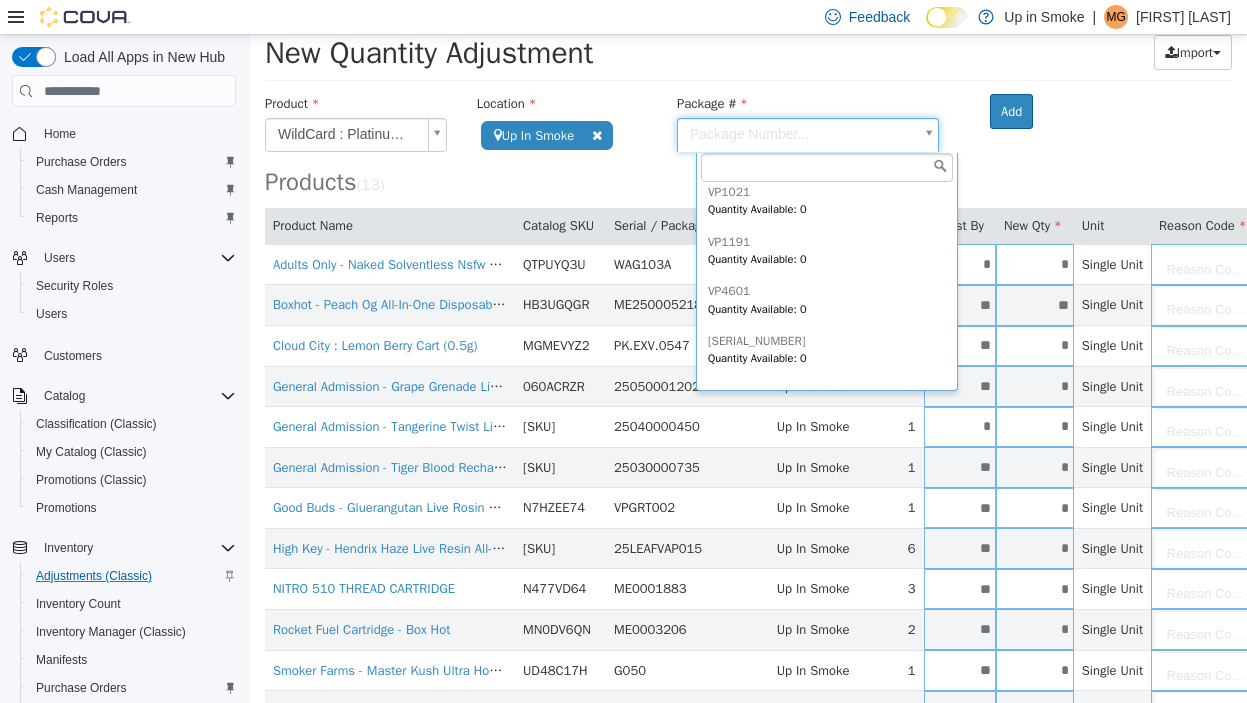 scroll, scrollTop: 0, scrollLeft: 0, axis: both 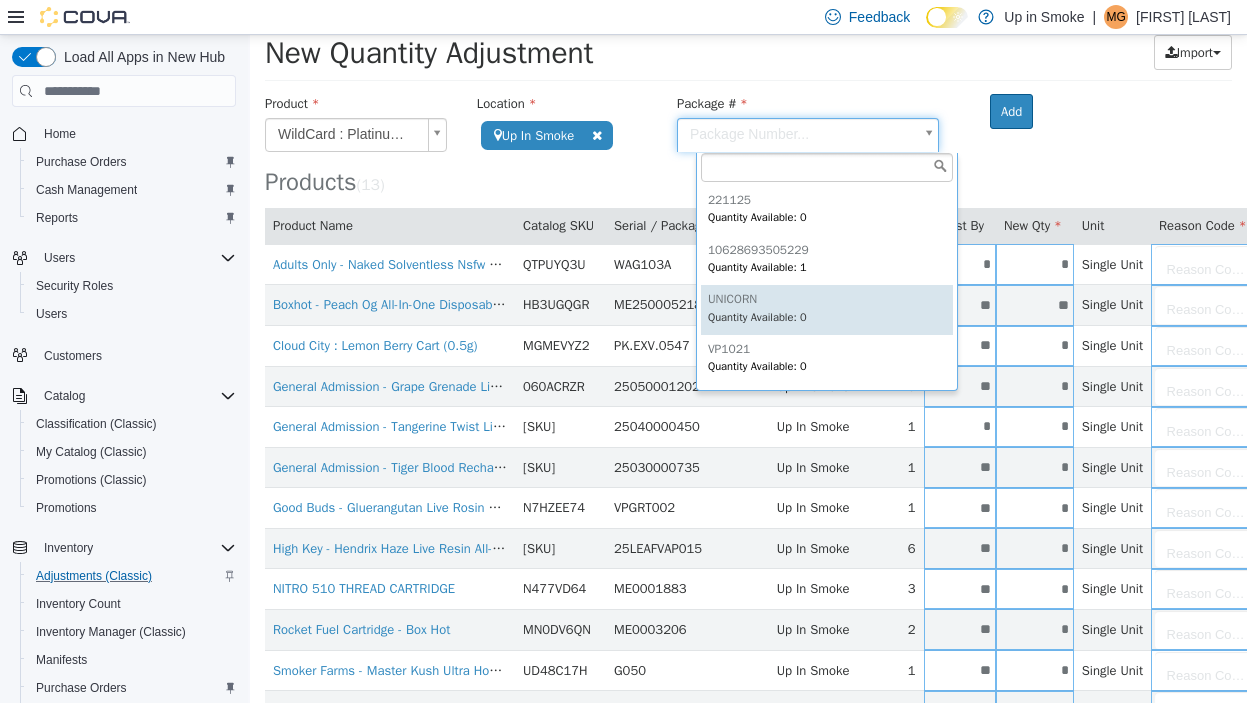 type on "**********" 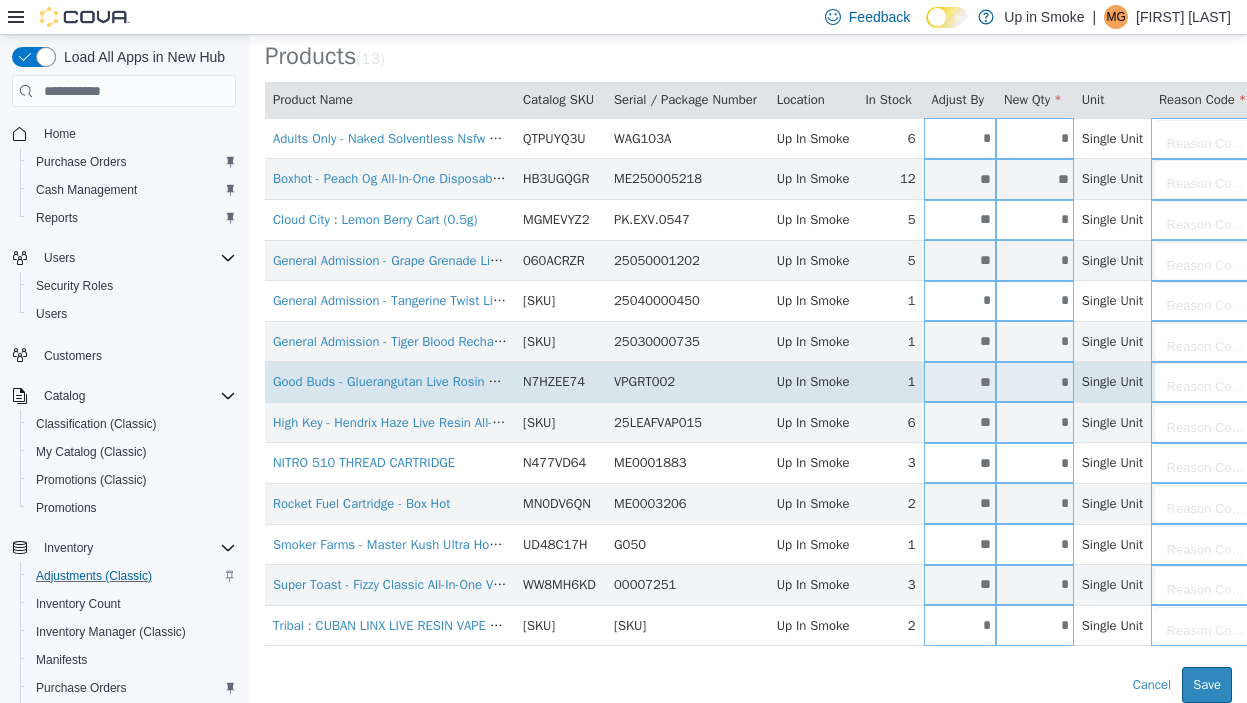 scroll, scrollTop: 0, scrollLeft: 0, axis: both 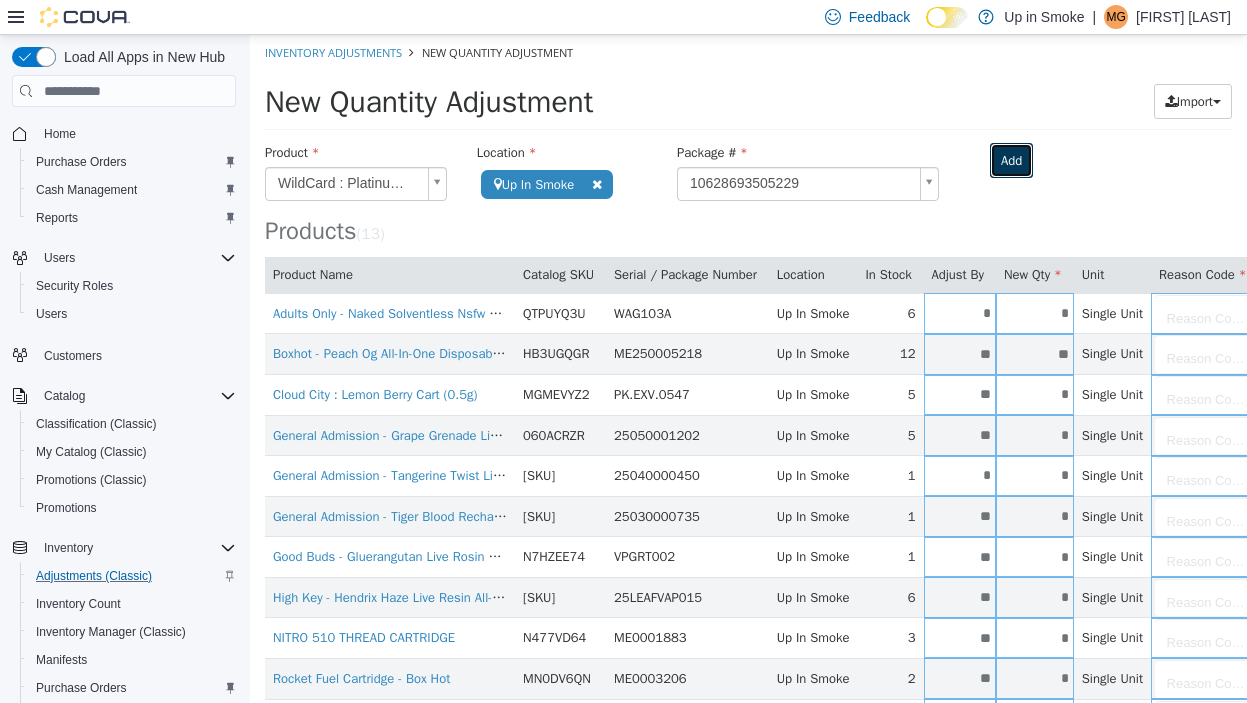 click on "Add" at bounding box center [1011, 161] 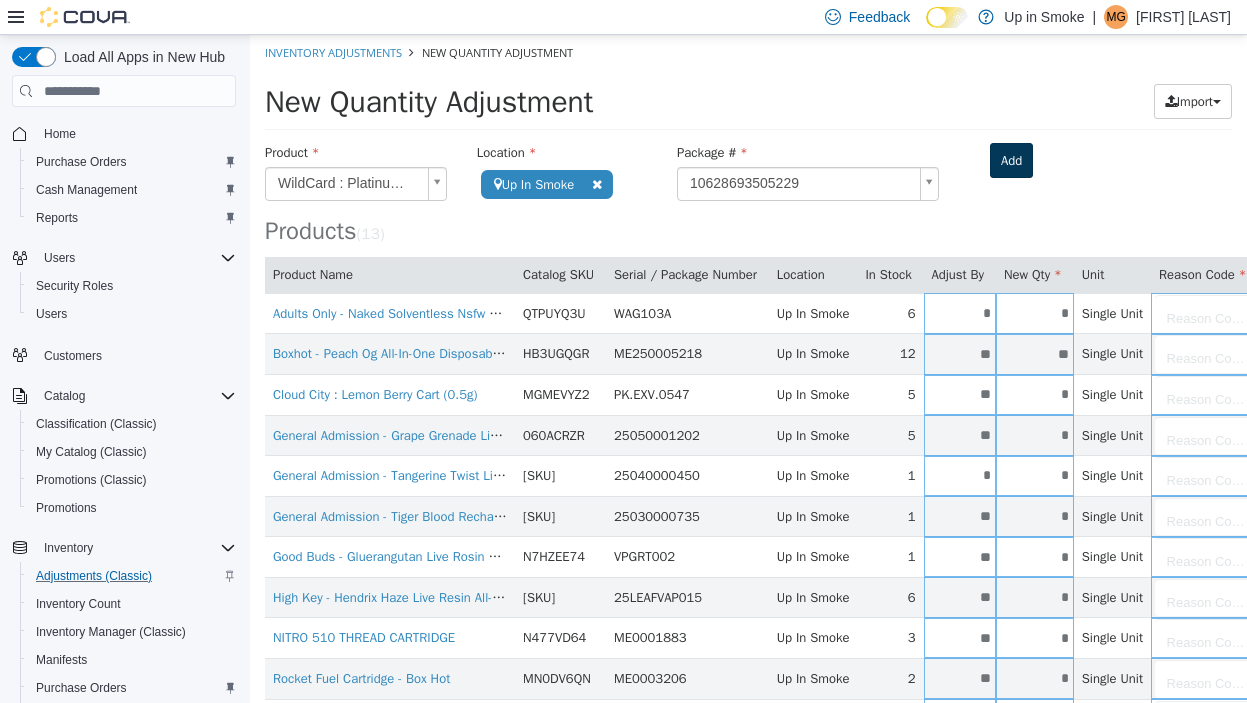type 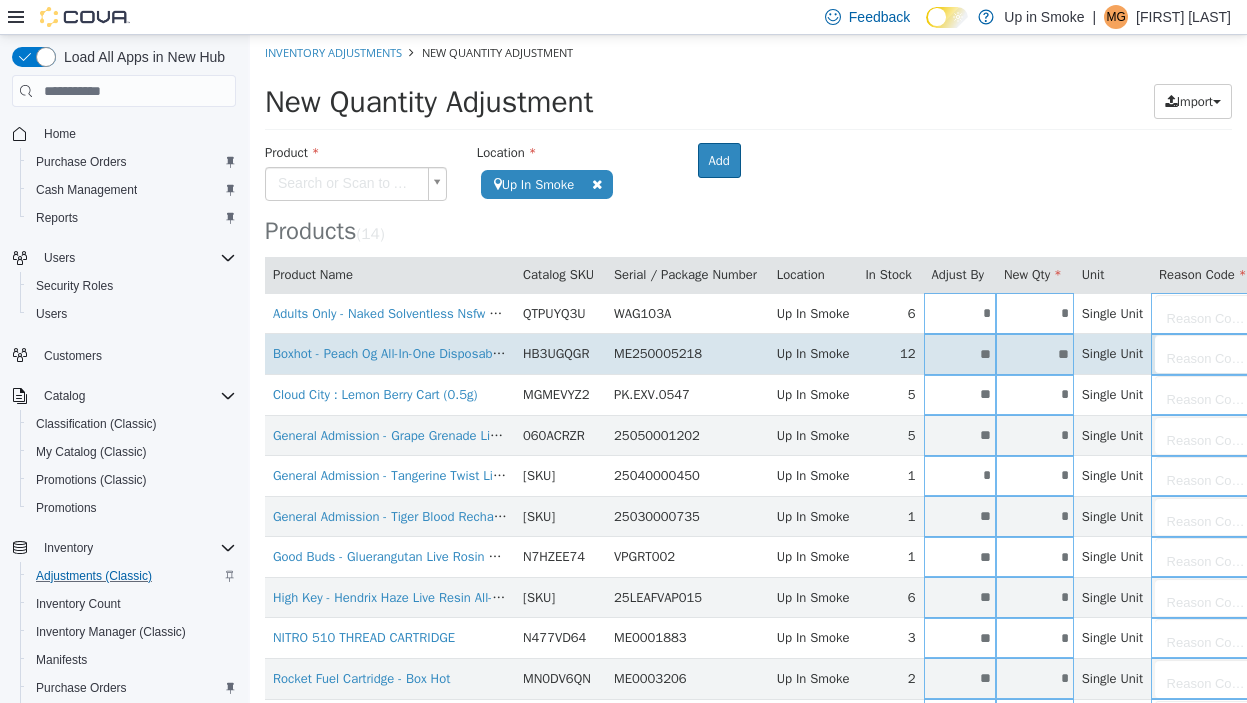 scroll, scrollTop: 216, scrollLeft: 0, axis: vertical 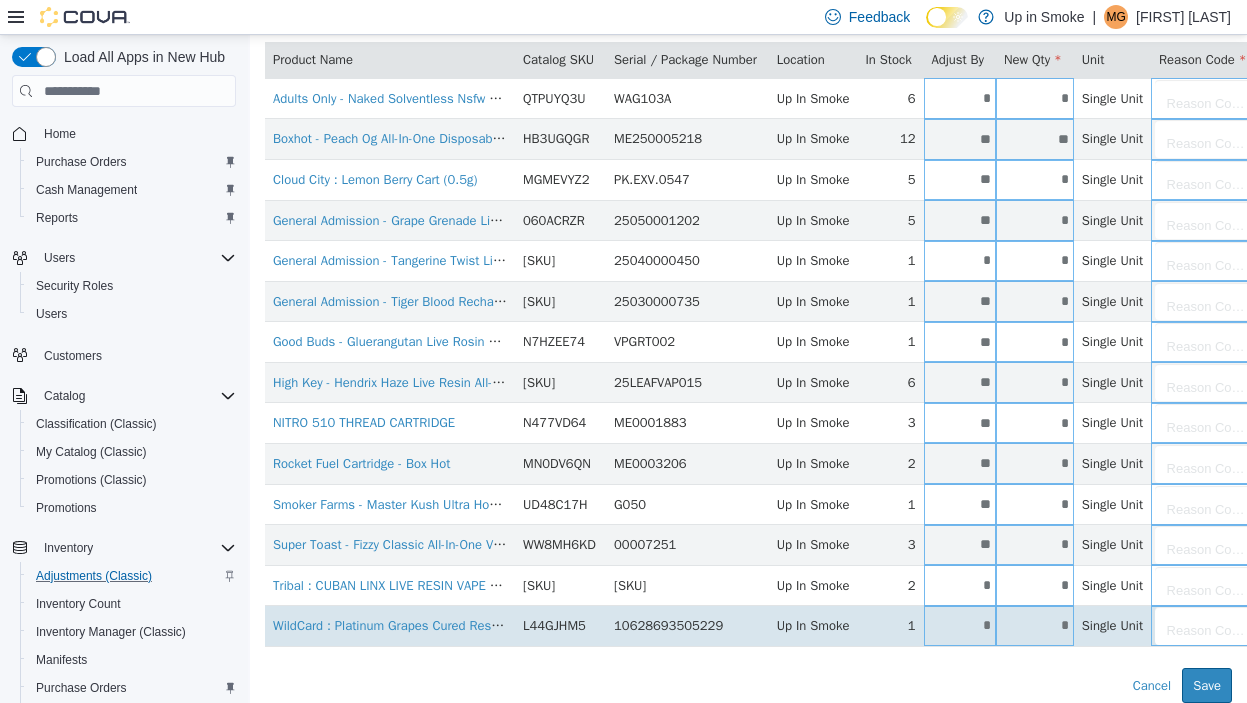 click on "*" at bounding box center [960, 625] 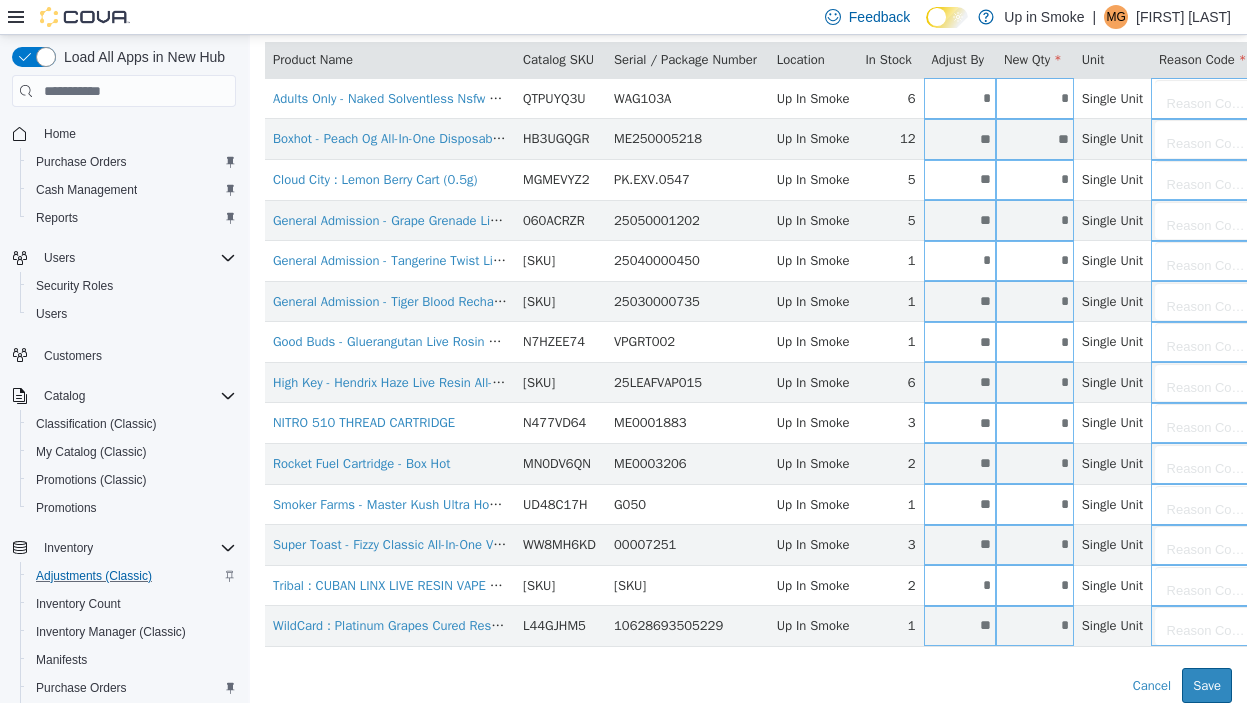 type on "**" 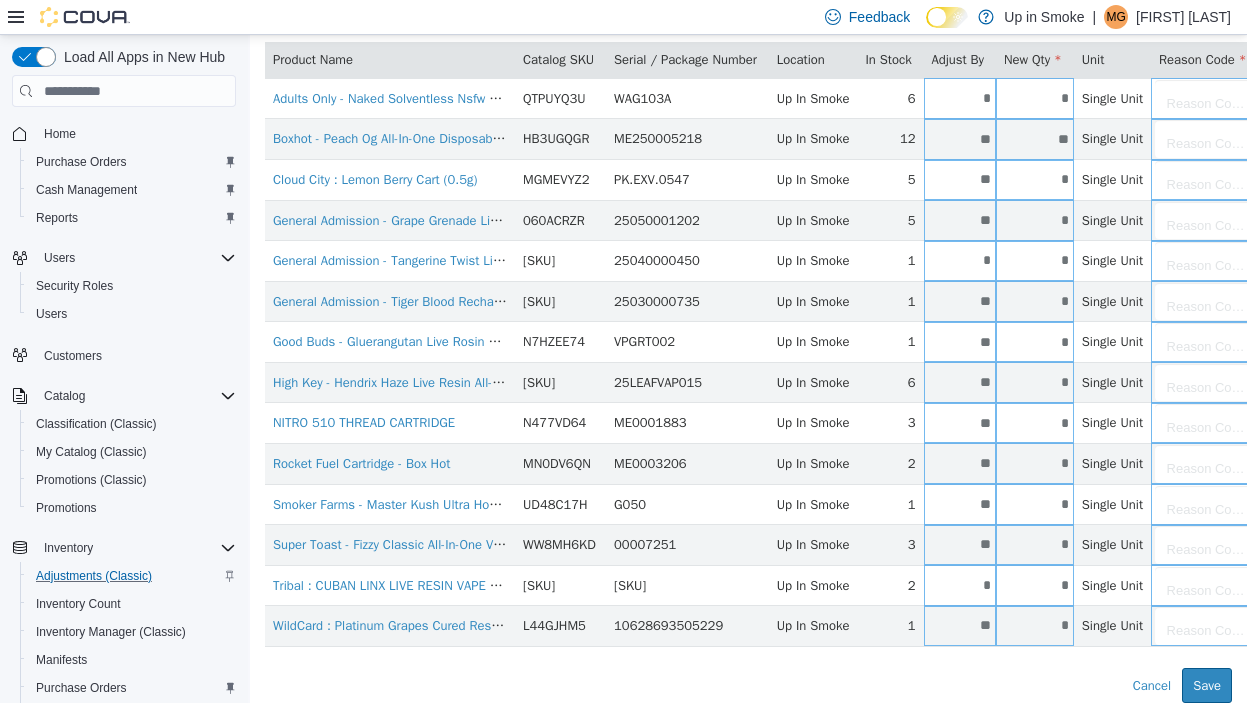 type on "*" 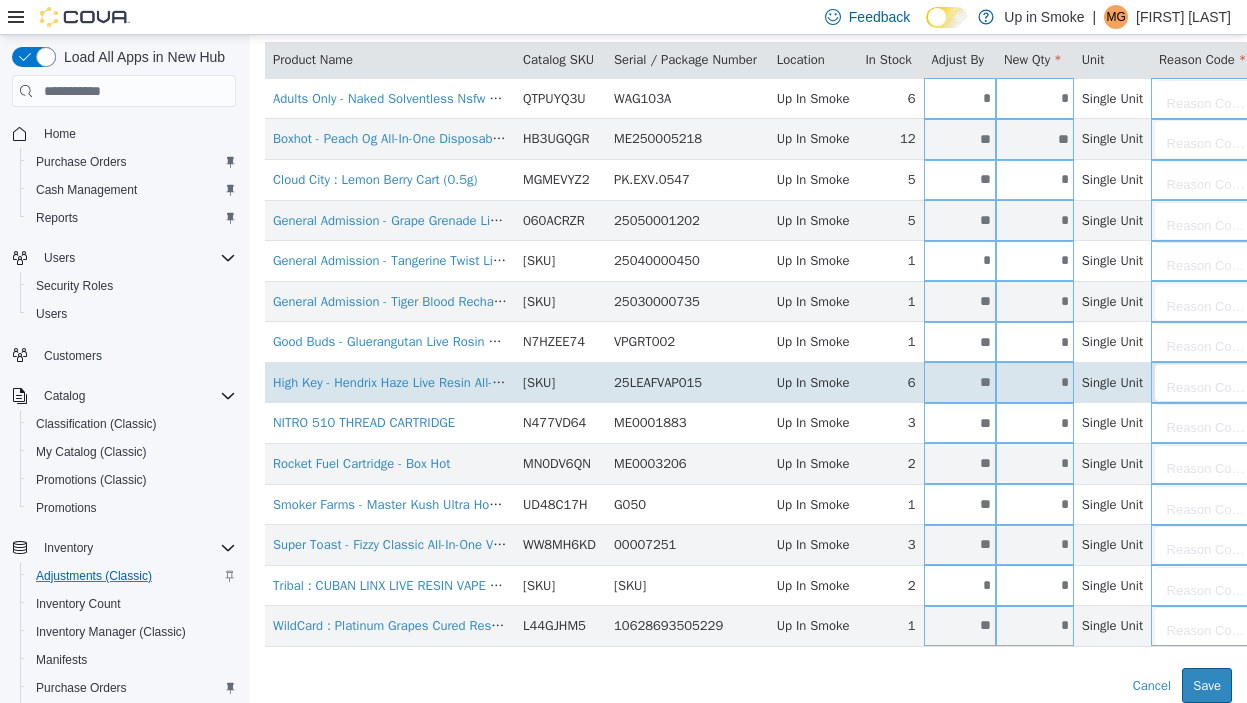 scroll, scrollTop: 0, scrollLeft: 0, axis: both 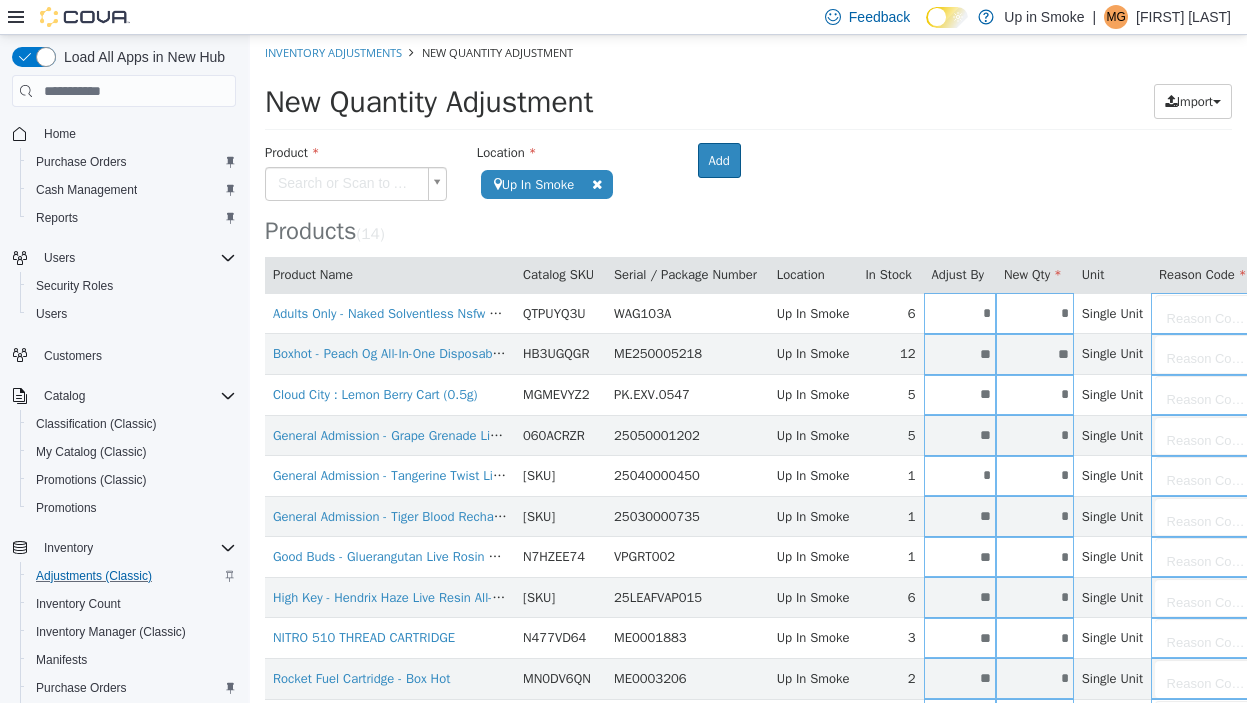 click on "Adults Only - Naked Solventless Nsfw Liquid Diamond Cartridge - 1G QTPUYQ3U WAG103A Up In Smoke 6 * * Single Unit Reason Code... Boxhot - Peach Og All-In-One Disposable Vape - 1G HB3UGQGR ME250005218 Up In Smoke 12 ** ** Single Unit Reason Code... Cloud City : Lemon Berry Cart (0.5g) MGMEVYZ2 PK.EXV.0547 Up In Smoke 5 ** * Single Unit Reason Code... 060ACRZR 25050001202 Up In Smoke 5 ** *" at bounding box center (748, 476) 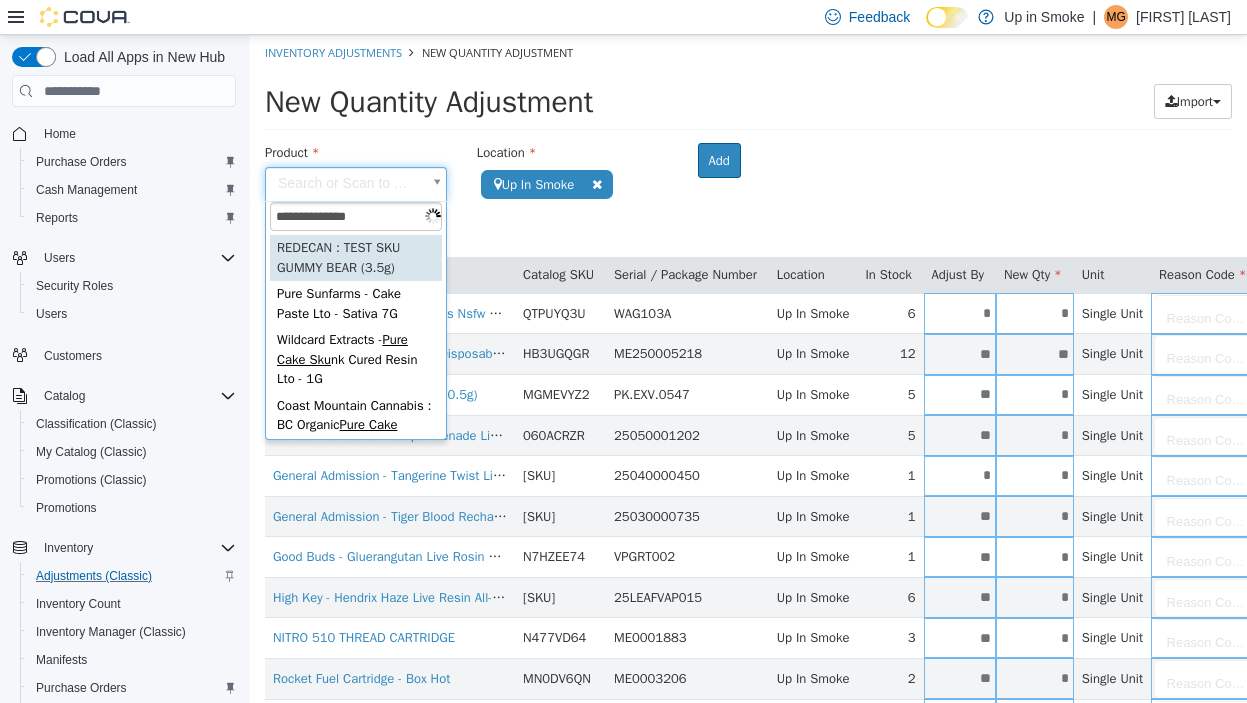 type on "**********" 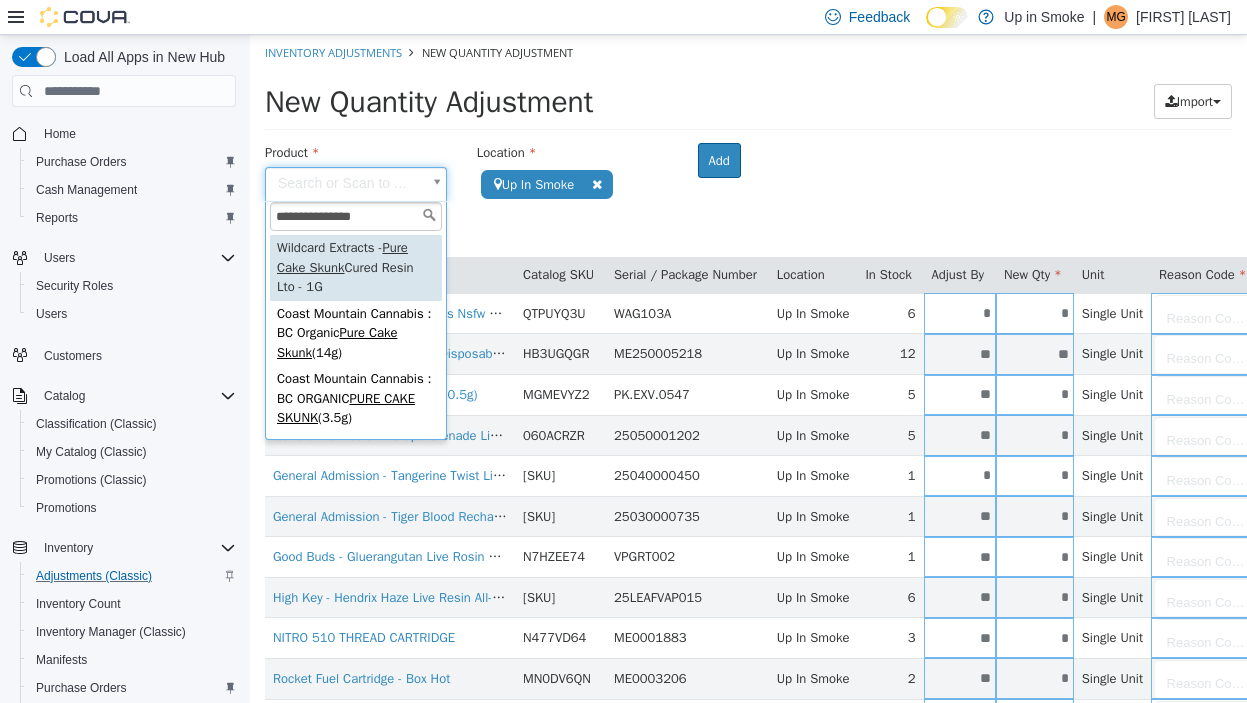 type on "**********" 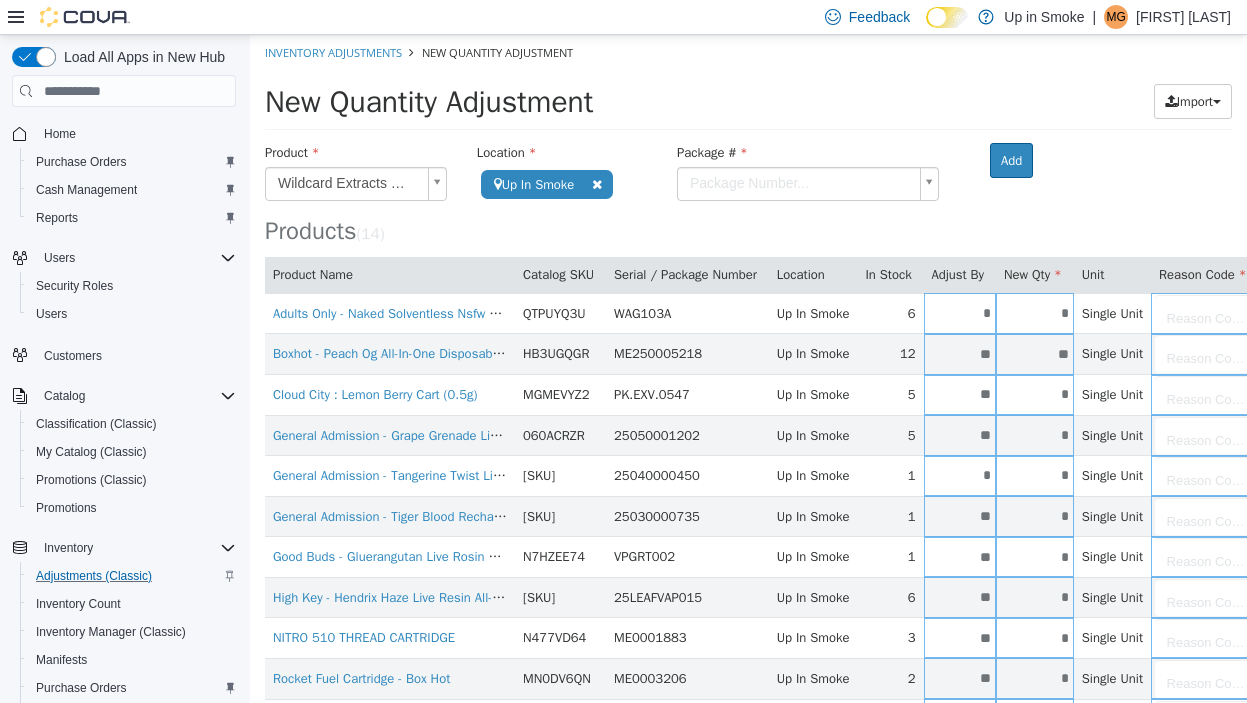 click on "**********" at bounding box center (748, 476) 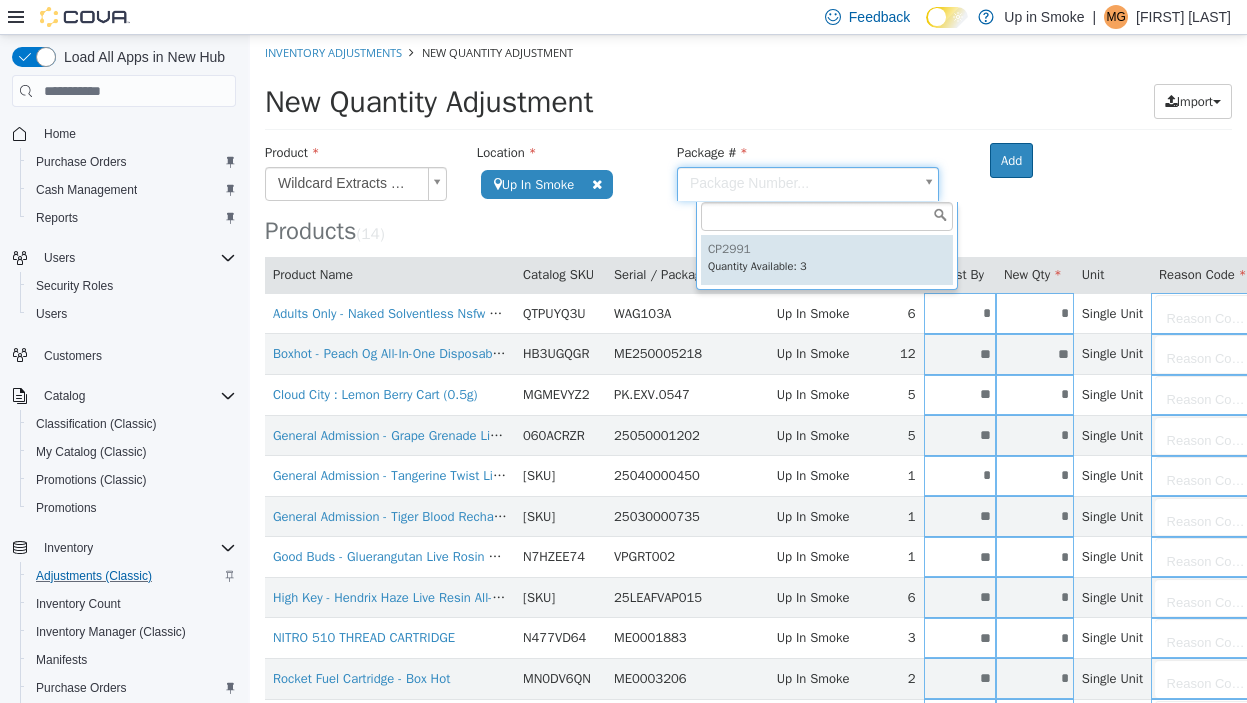 click on "**********" at bounding box center (748, 476) 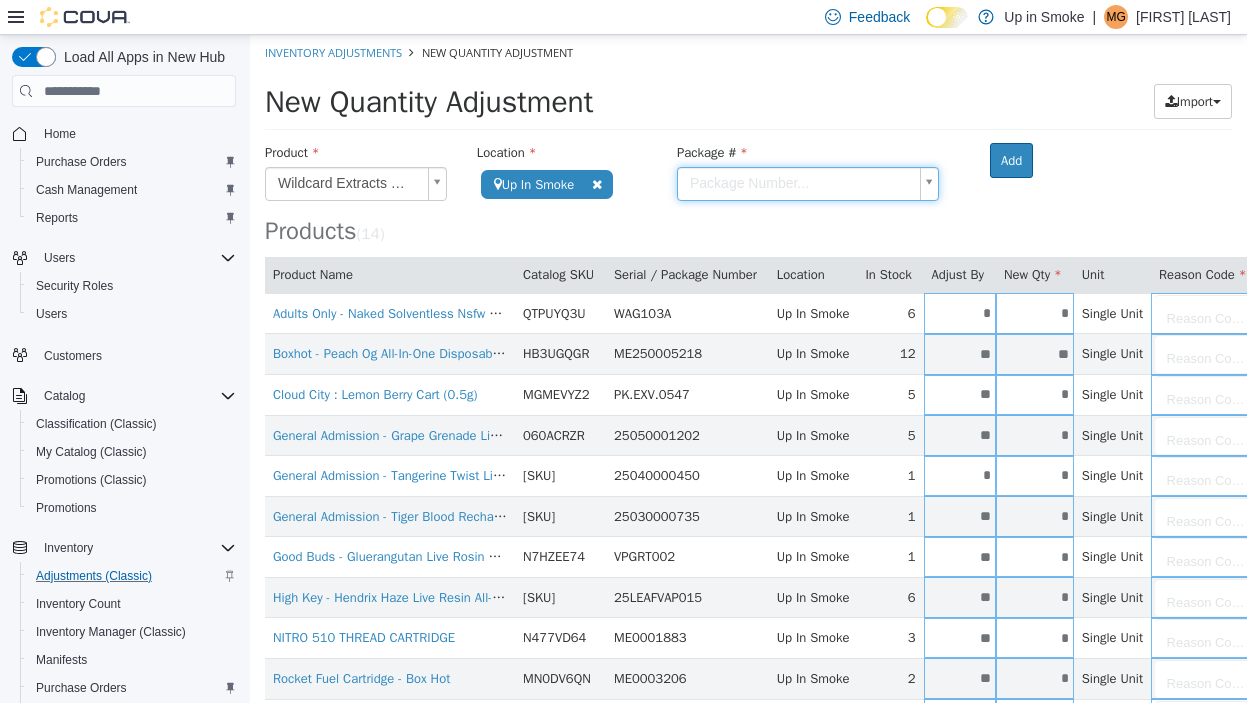 click on "Users   Security Roles   Users" at bounding box center [124, 286] 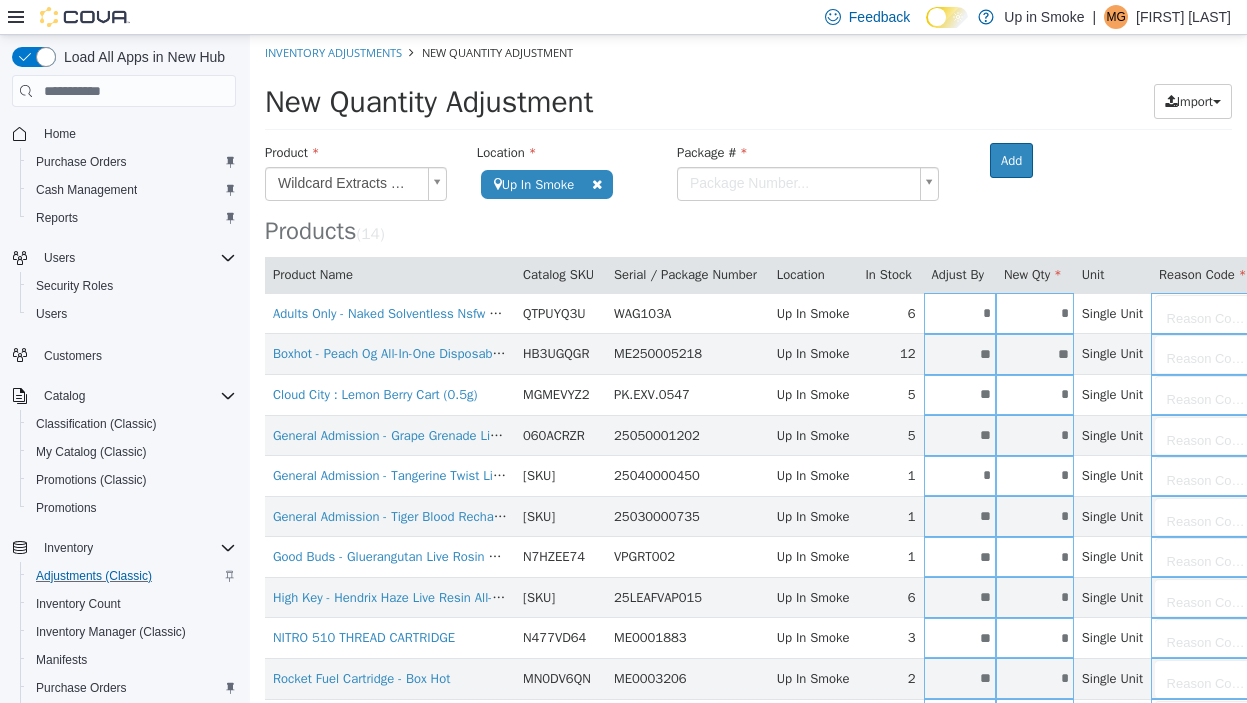 click on "**********" at bounding box center [748, 476] 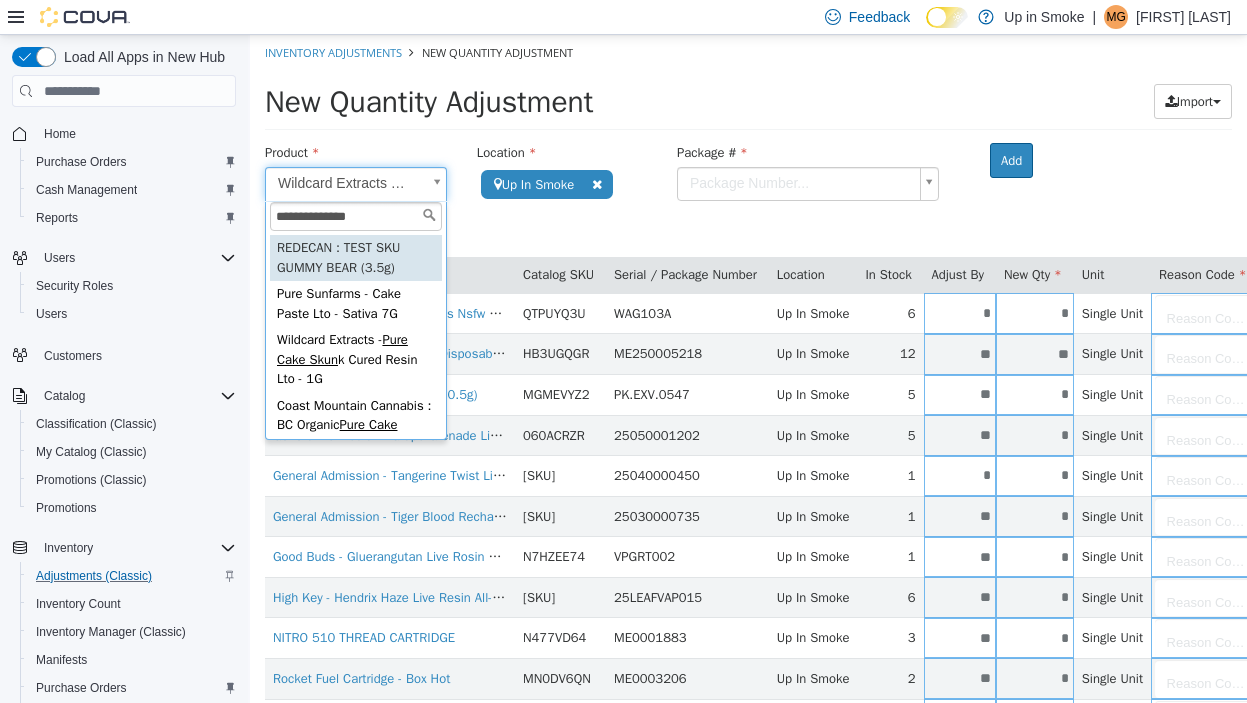 type on "**********" 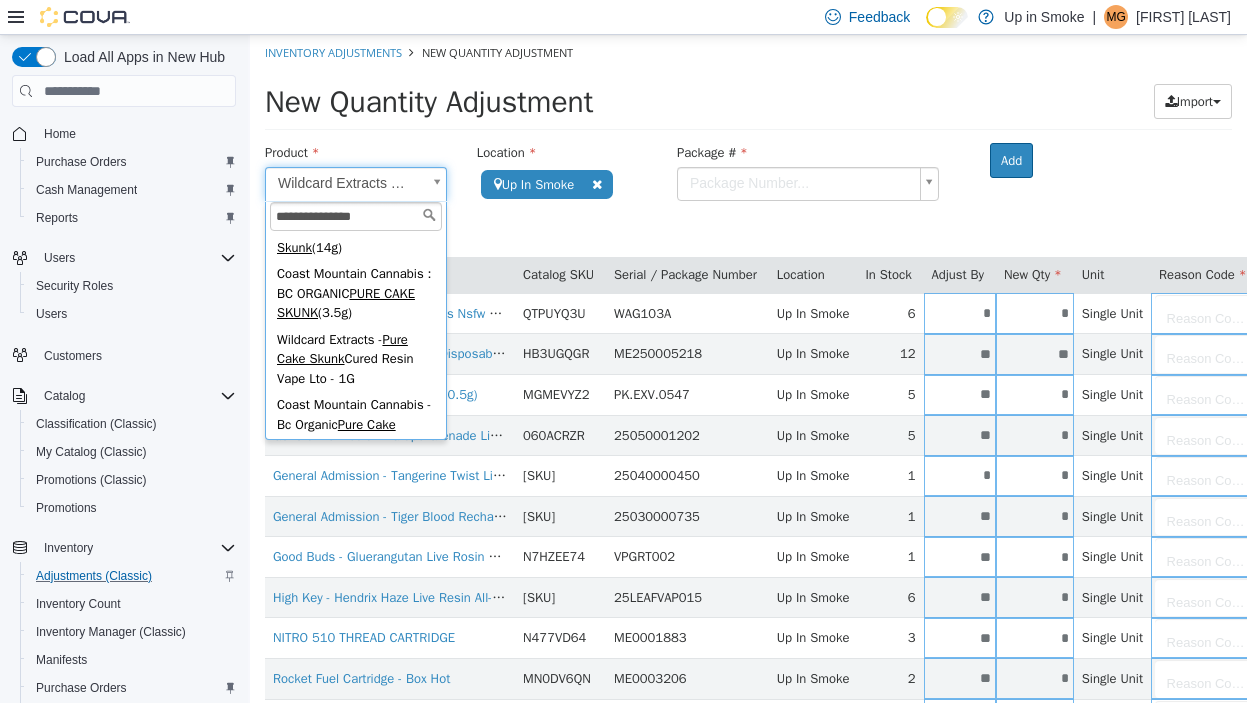 scroll, scrollTop: 106, scrollLeft: 0, axis: vertical 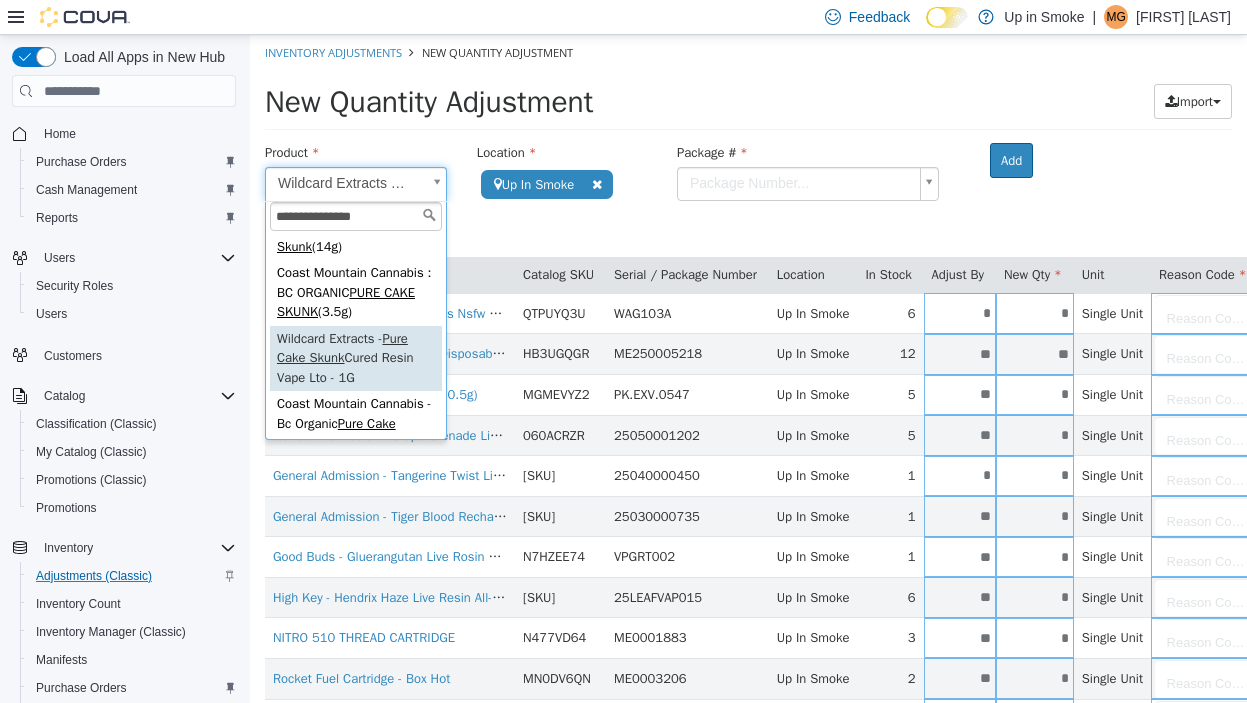 type on "**********" 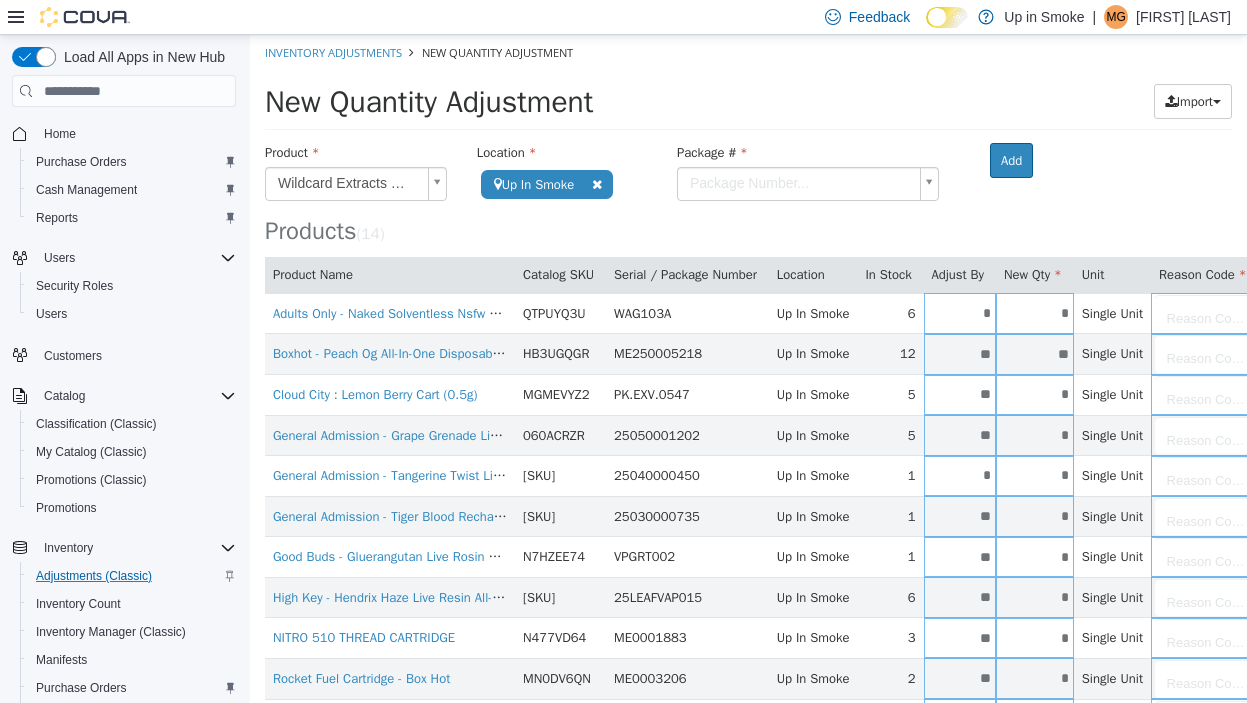 click on "**********" at bounding box center [748, 476] 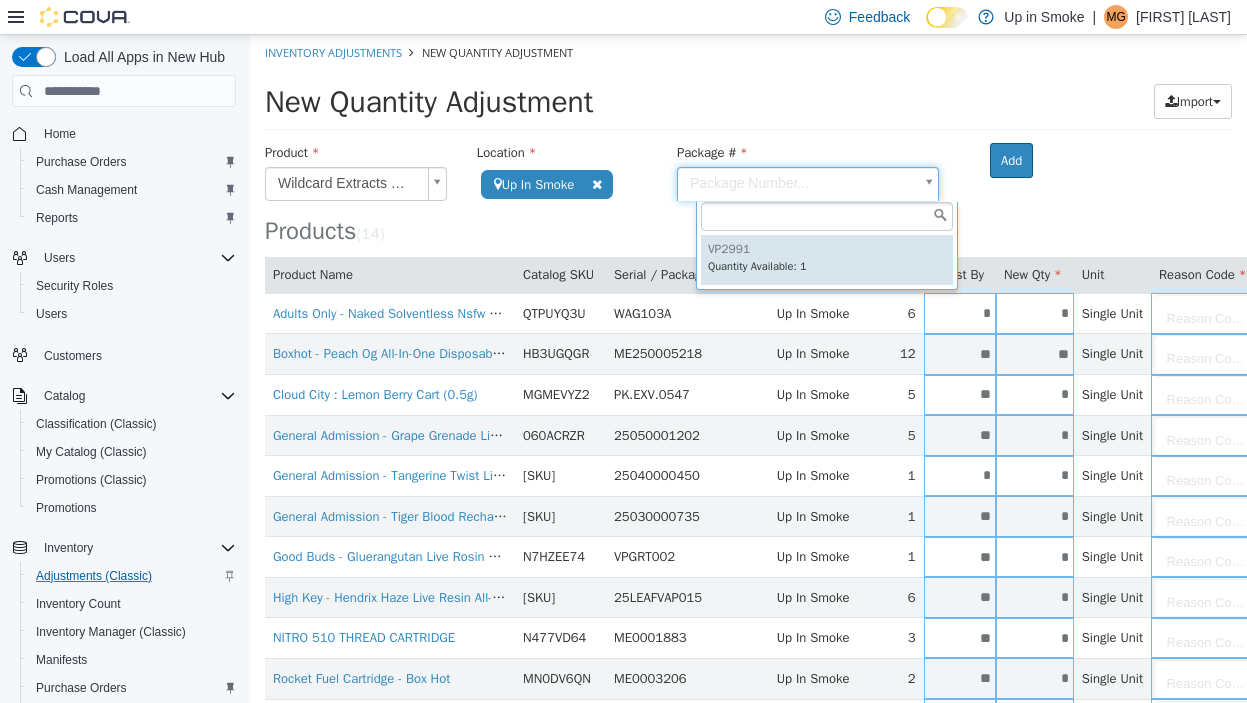 type on "******" 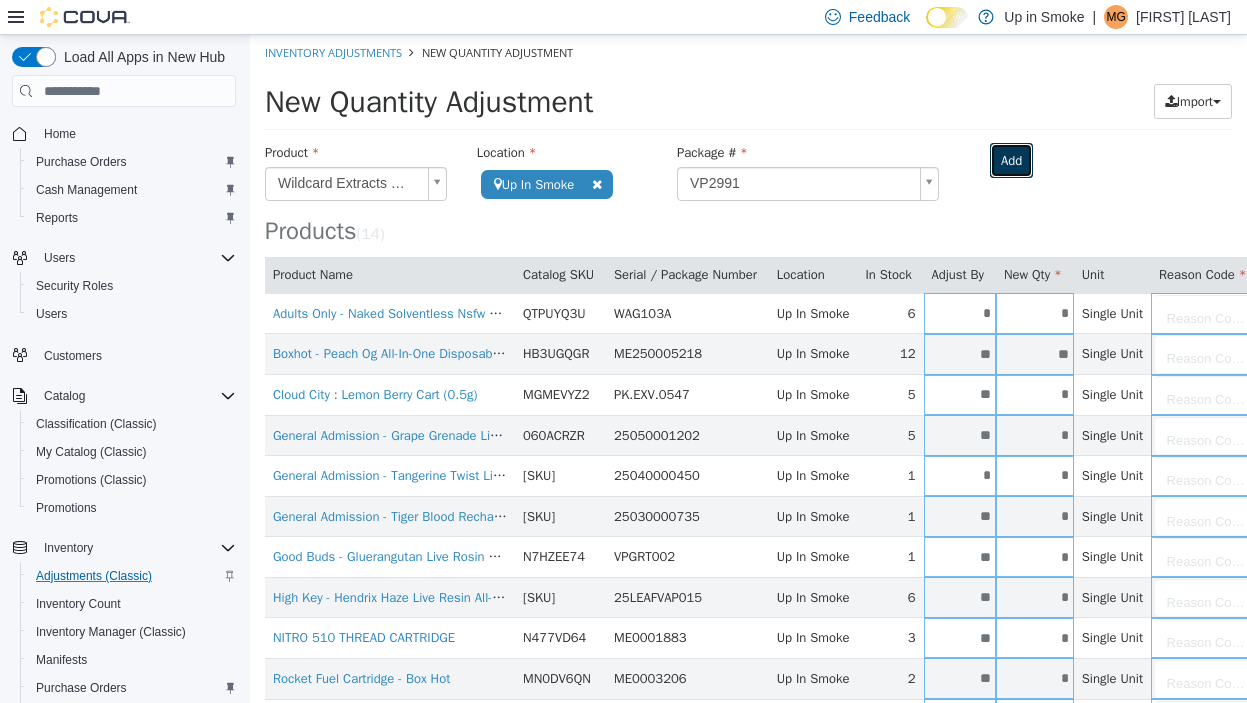click on "Add" at bounding box center (1011, 161) 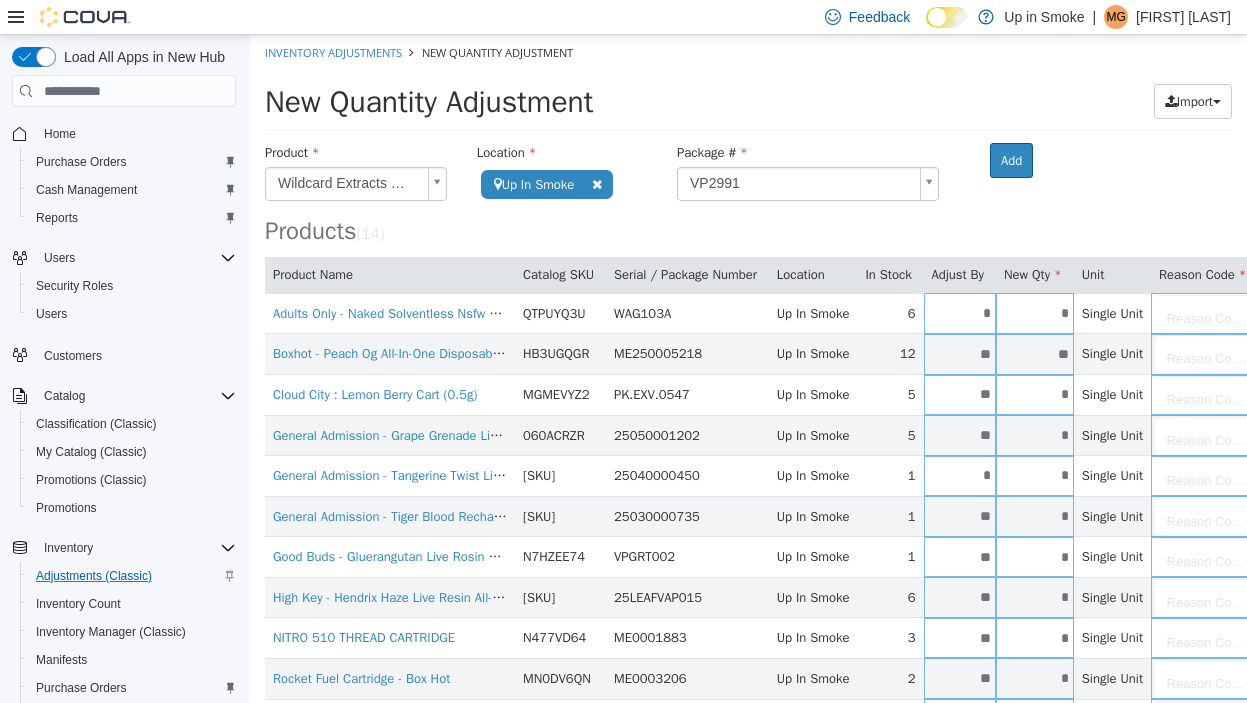 type 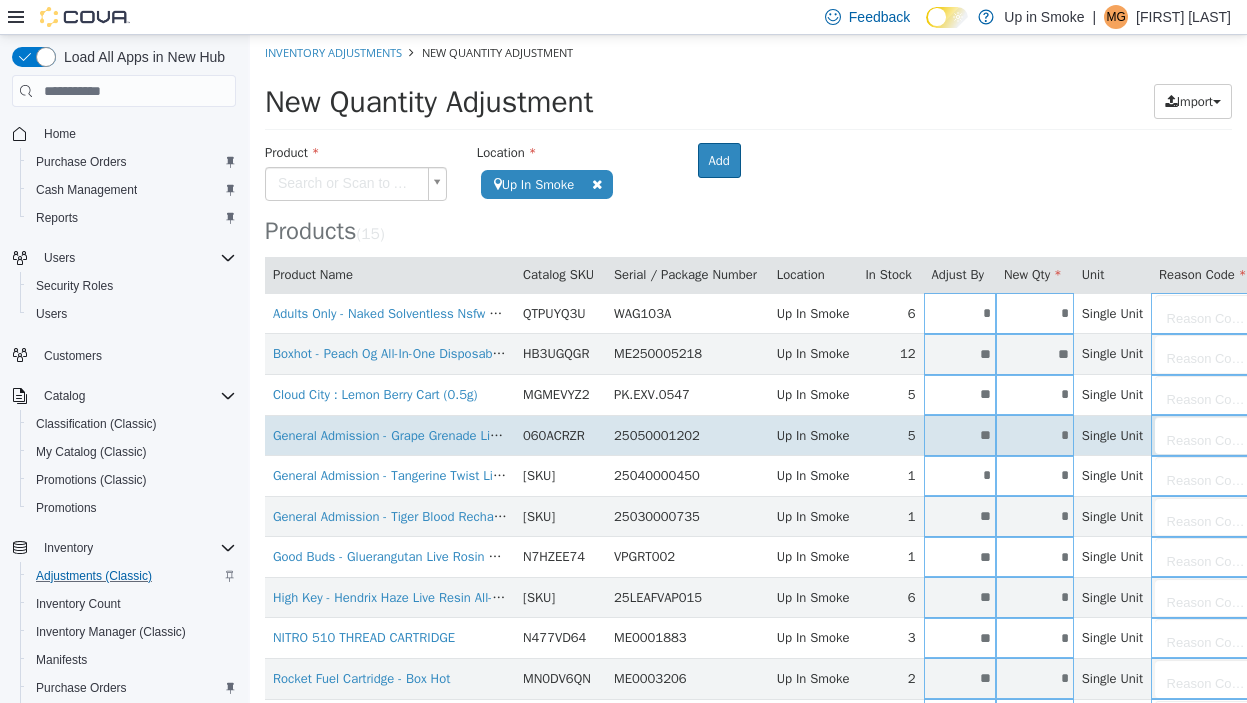 scroll, scrollTop: 256, scrollLeft: 0, axis: vertical 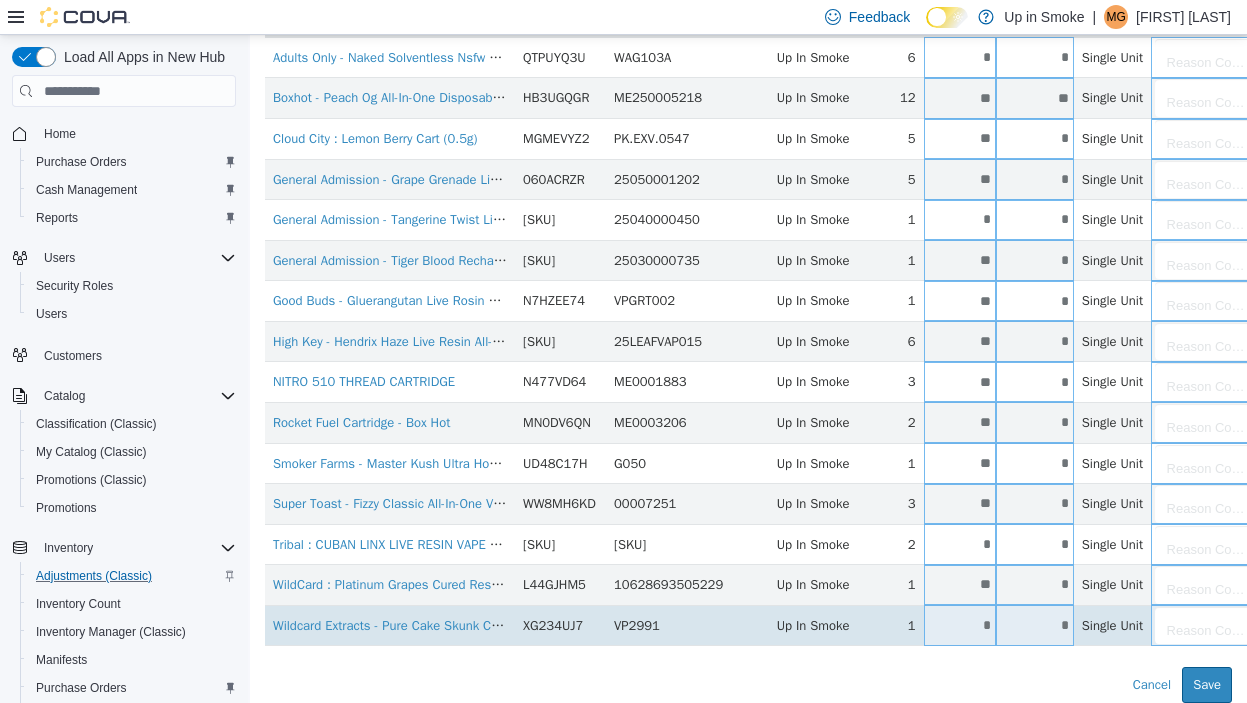 click on "*" at bounding box center [960, 625] 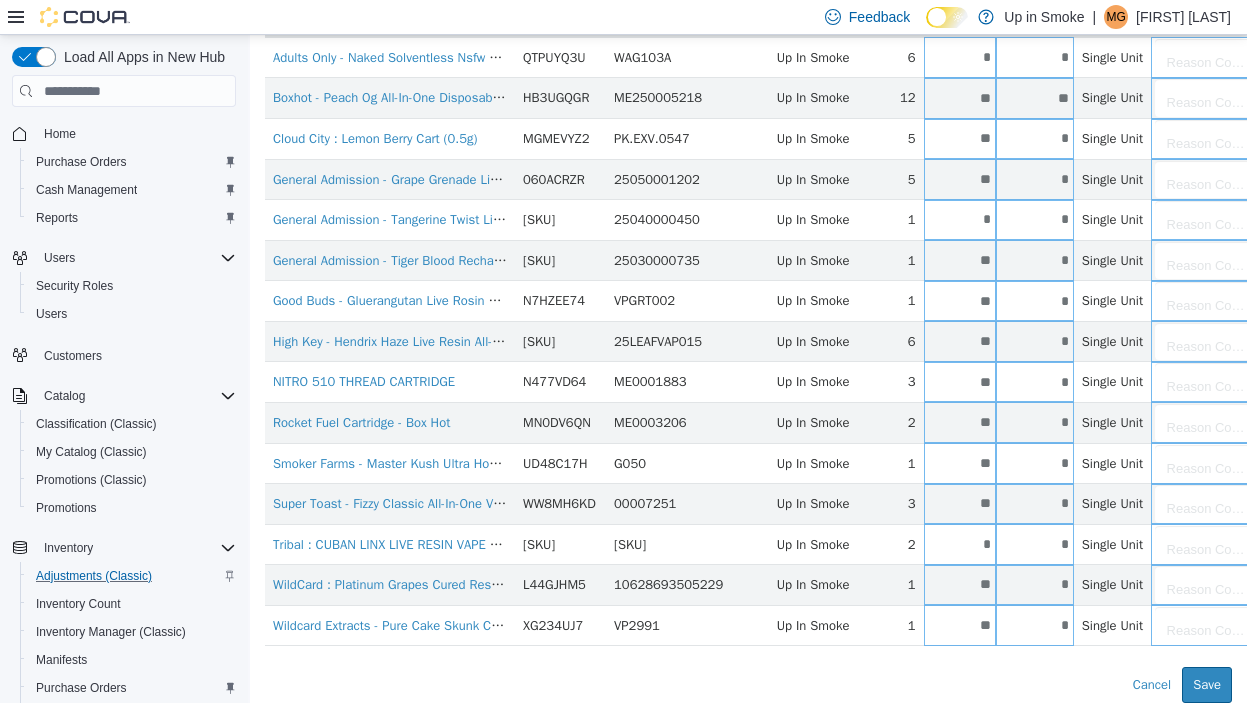 type on "**" 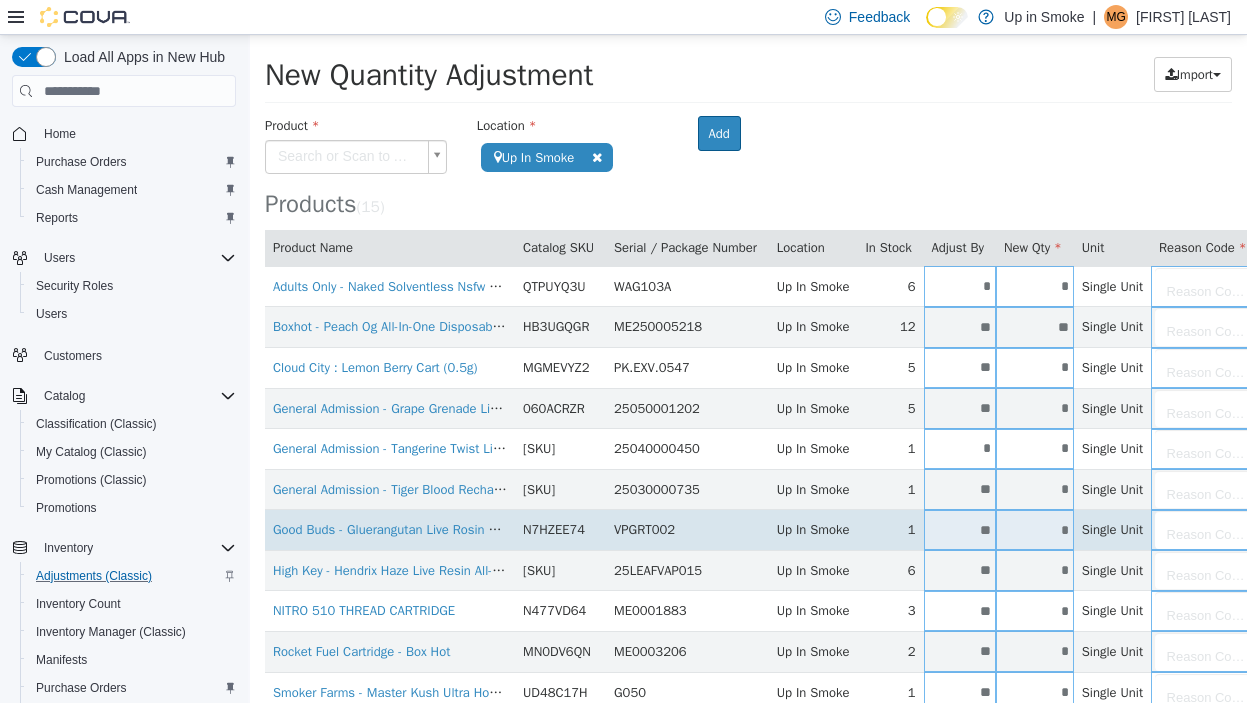 scroll, scrollTop: 0, scrollLeft: 0, axis: both 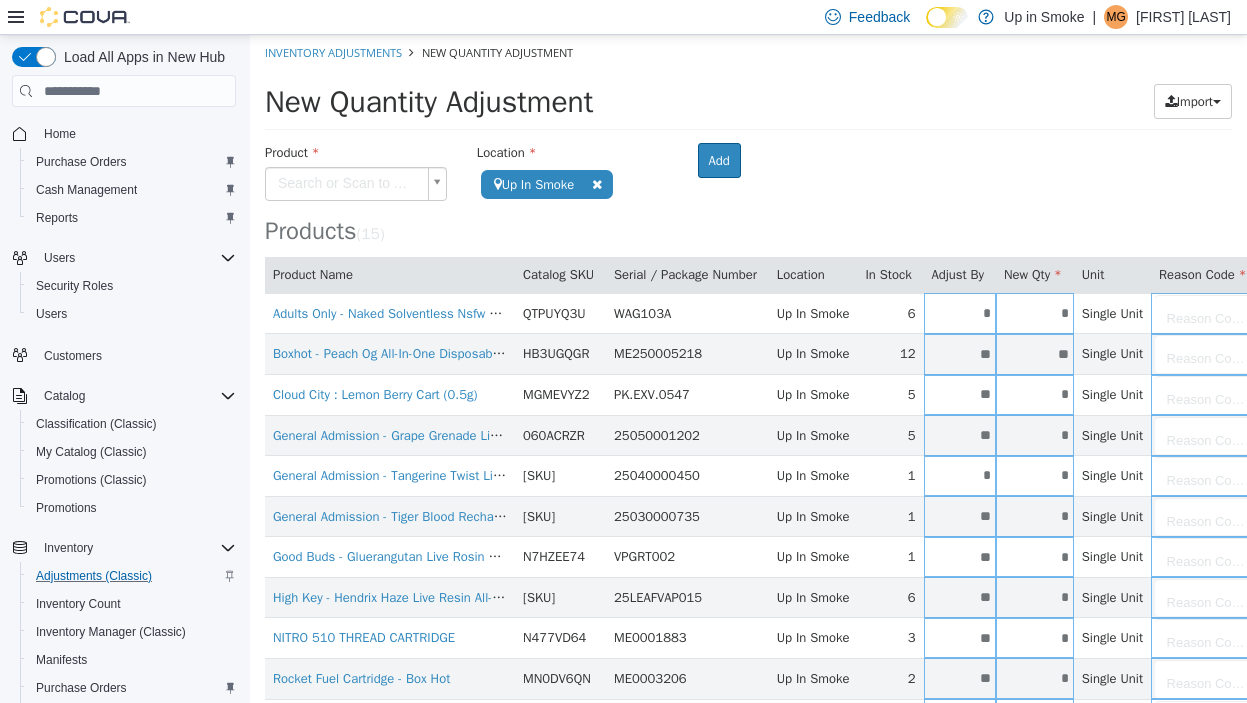 click on "**********" at bounding box center (748, 497) 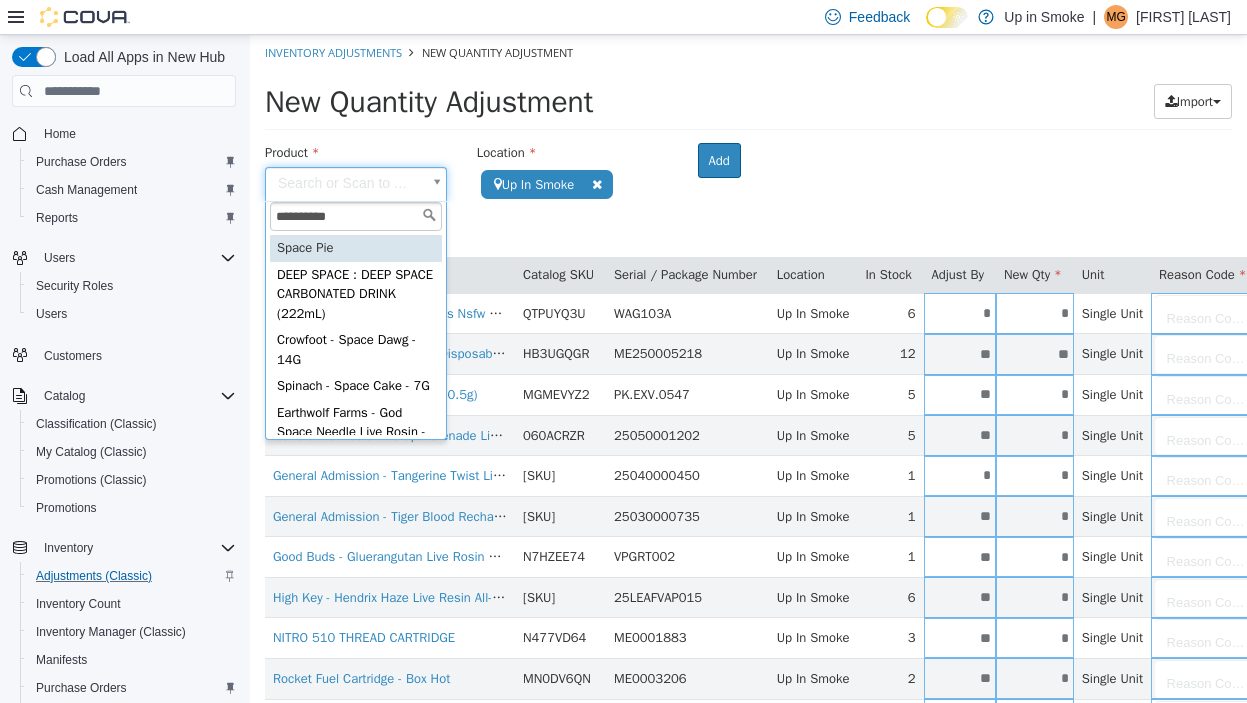 type on "**********" 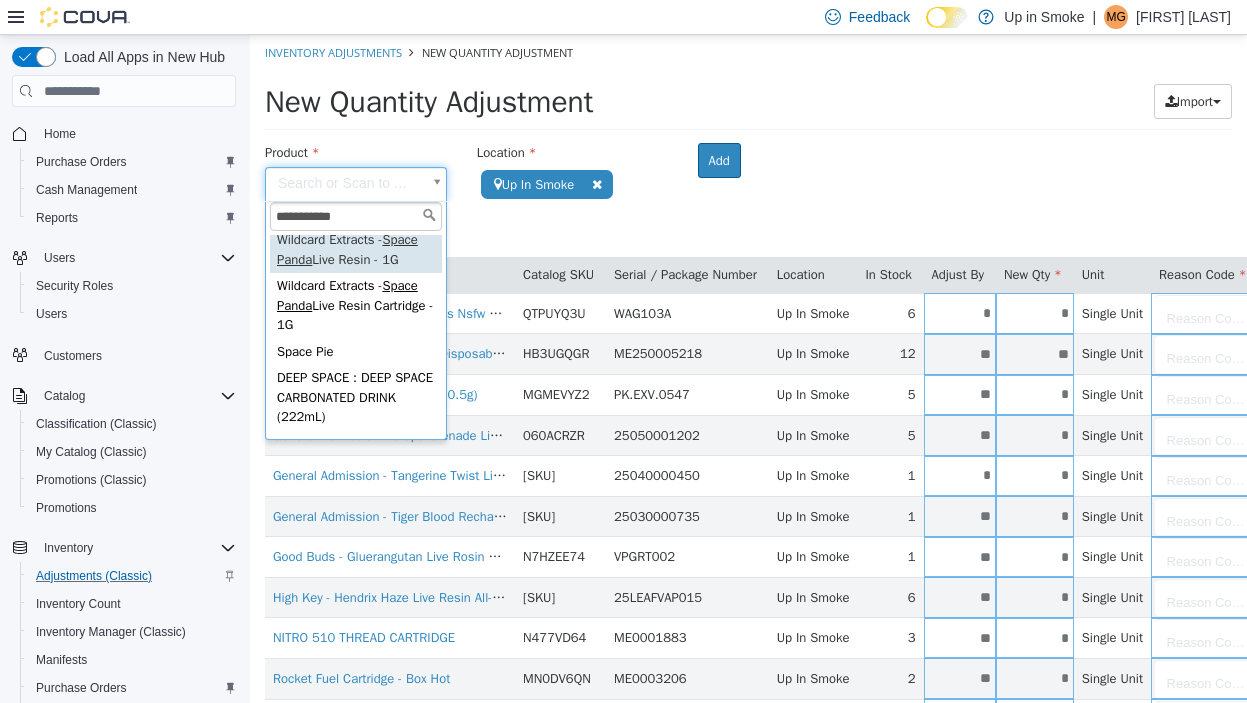 scroll, scrollTop: 3, scrollLeft: 0, axis: vertical 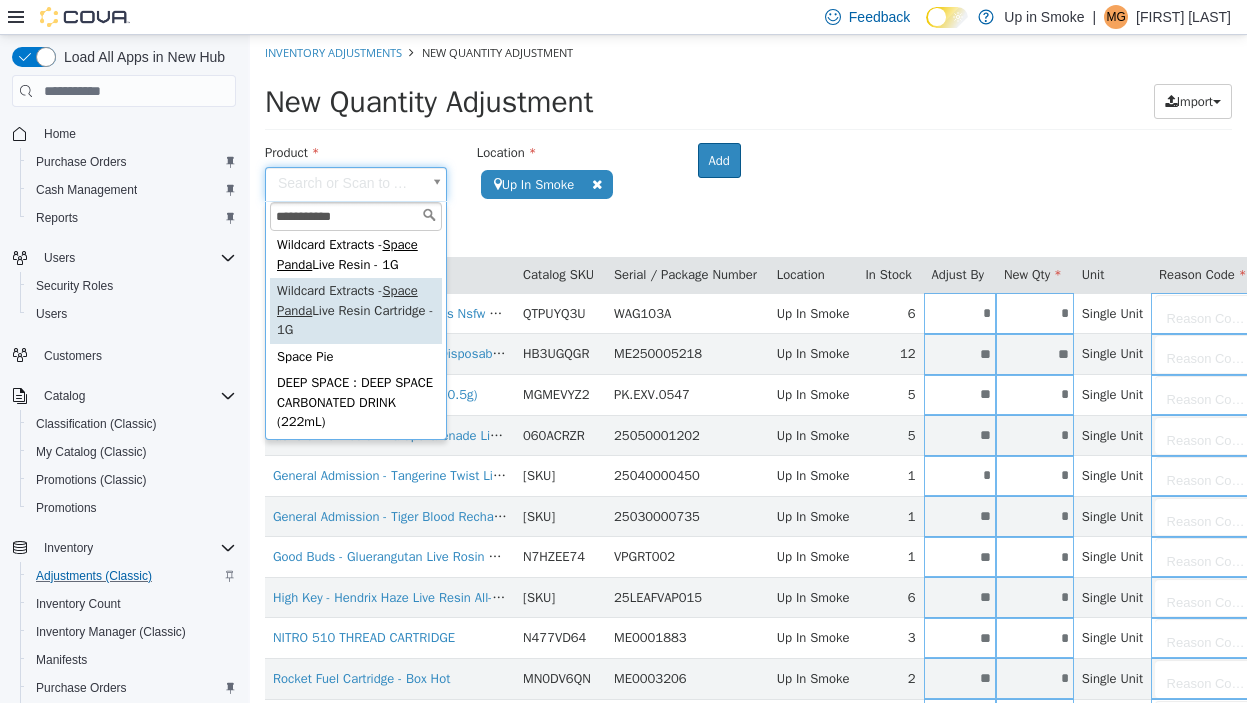 type on "**********" 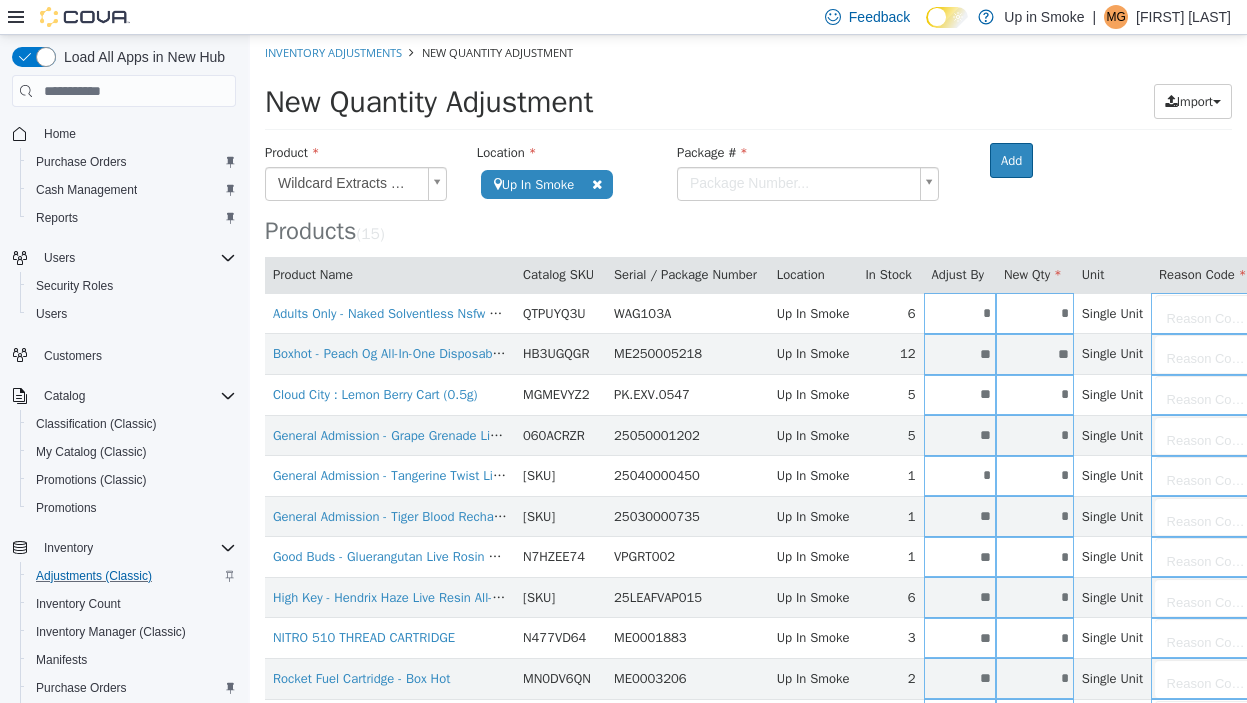 click on "**********" at bounding box center (748, 497) 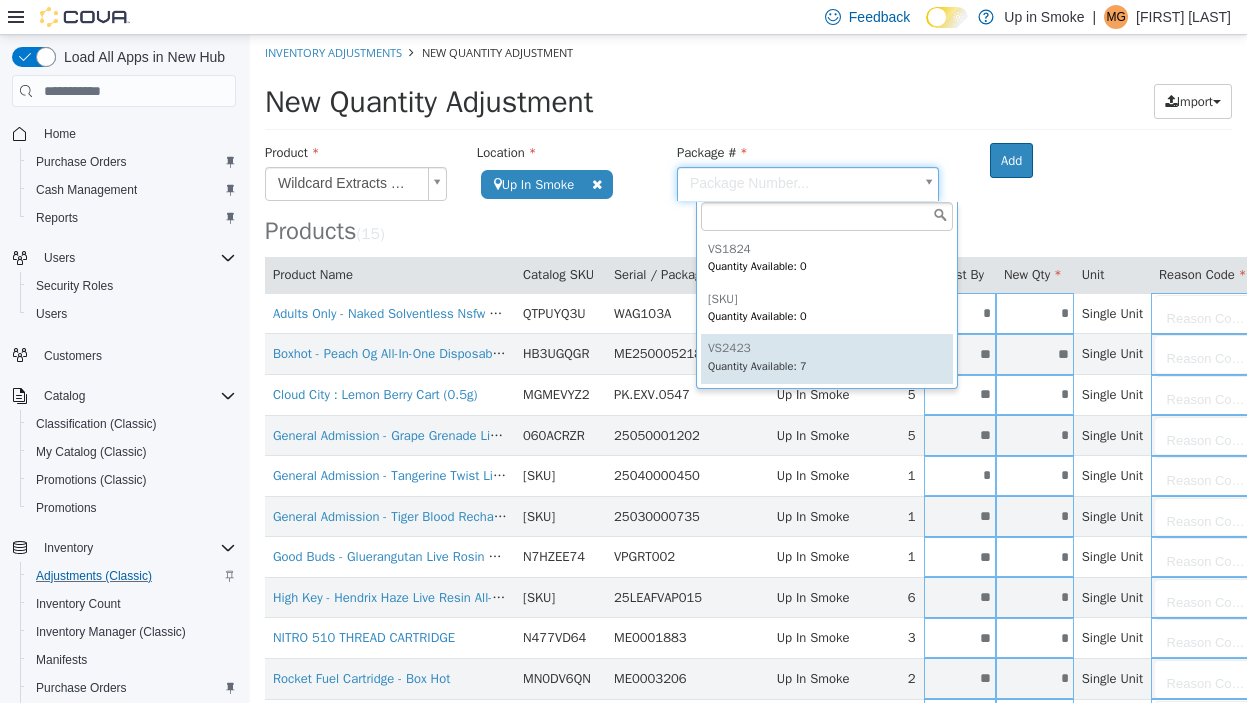 type on "******" 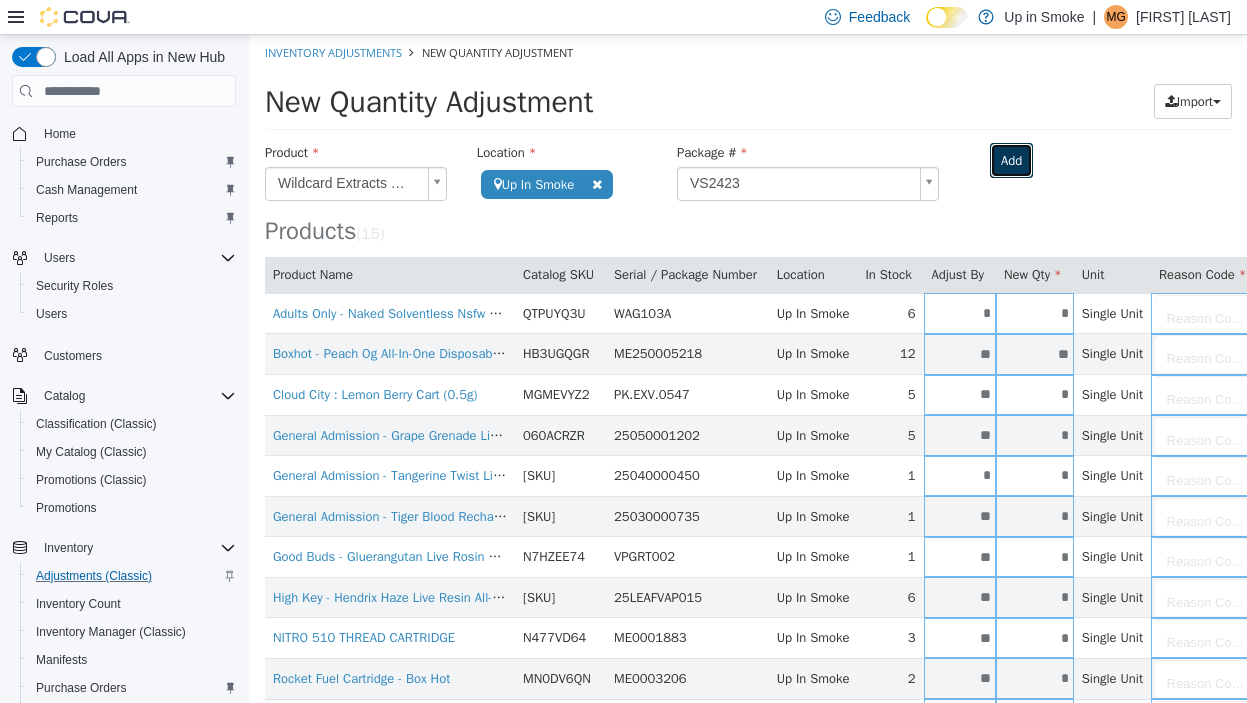 click on "Add" at bounding box center [1011, 161] 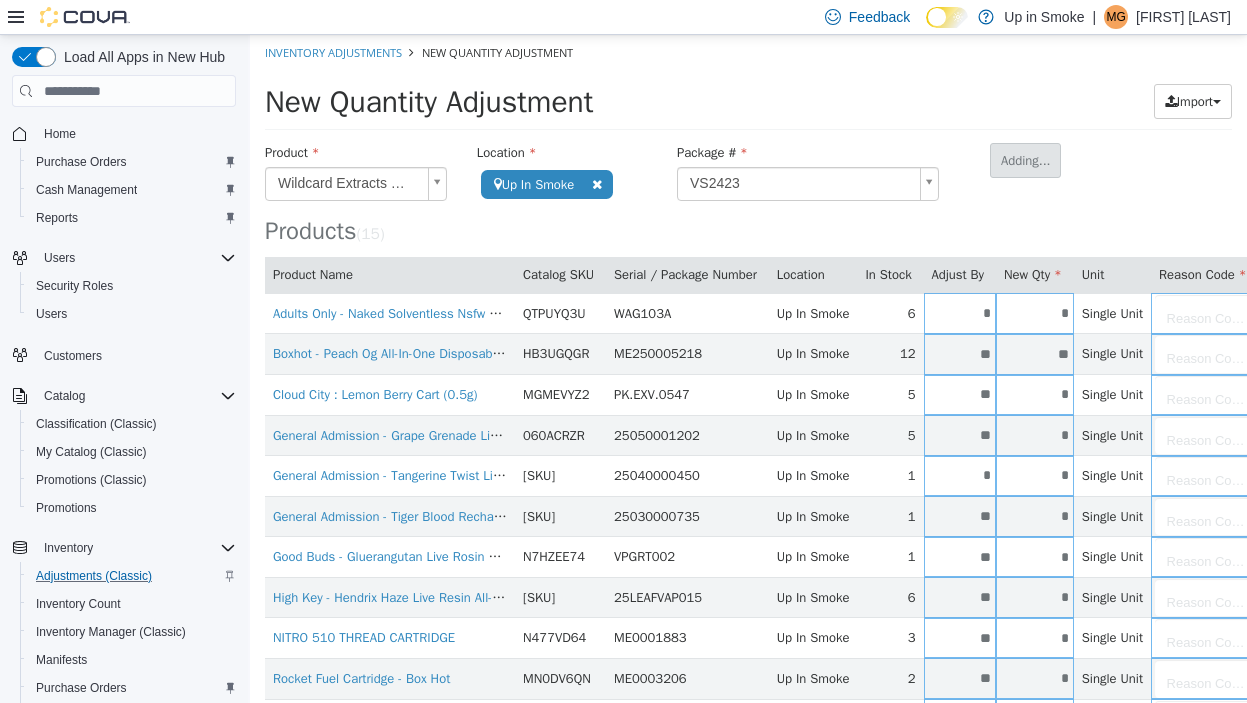 type 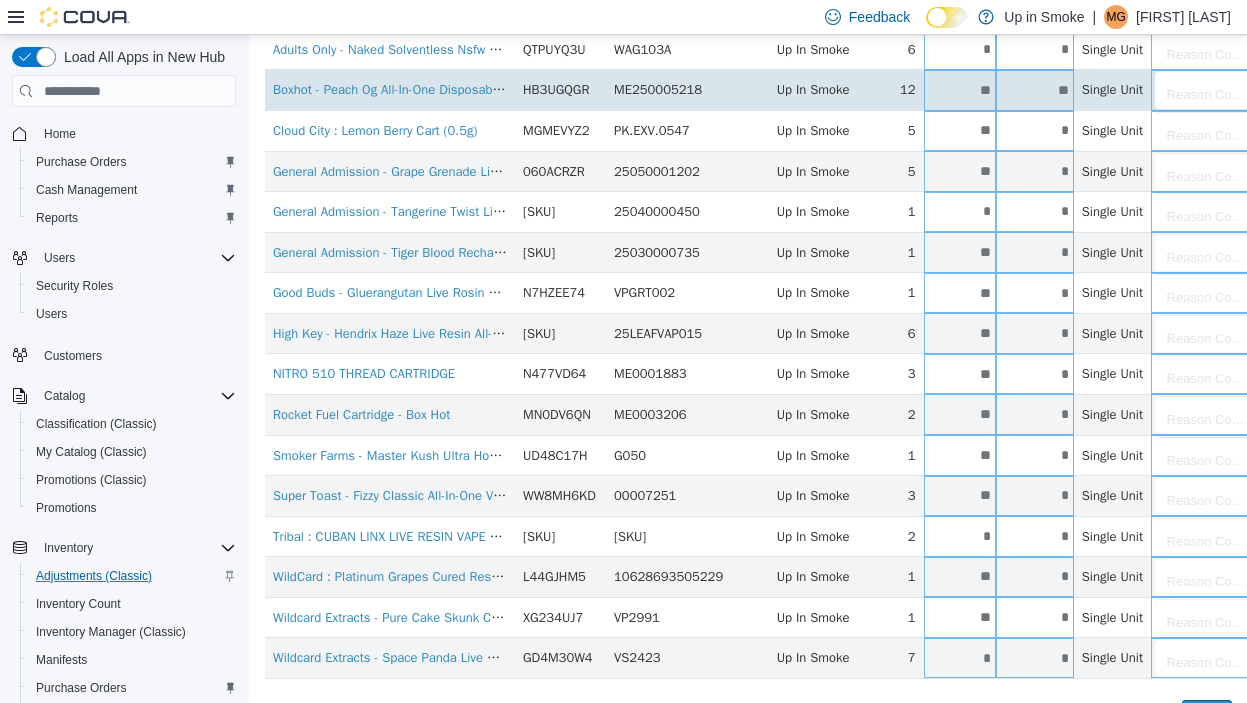 scroll, scrollTop: 297, scrollLeft: 0, axis: vertical 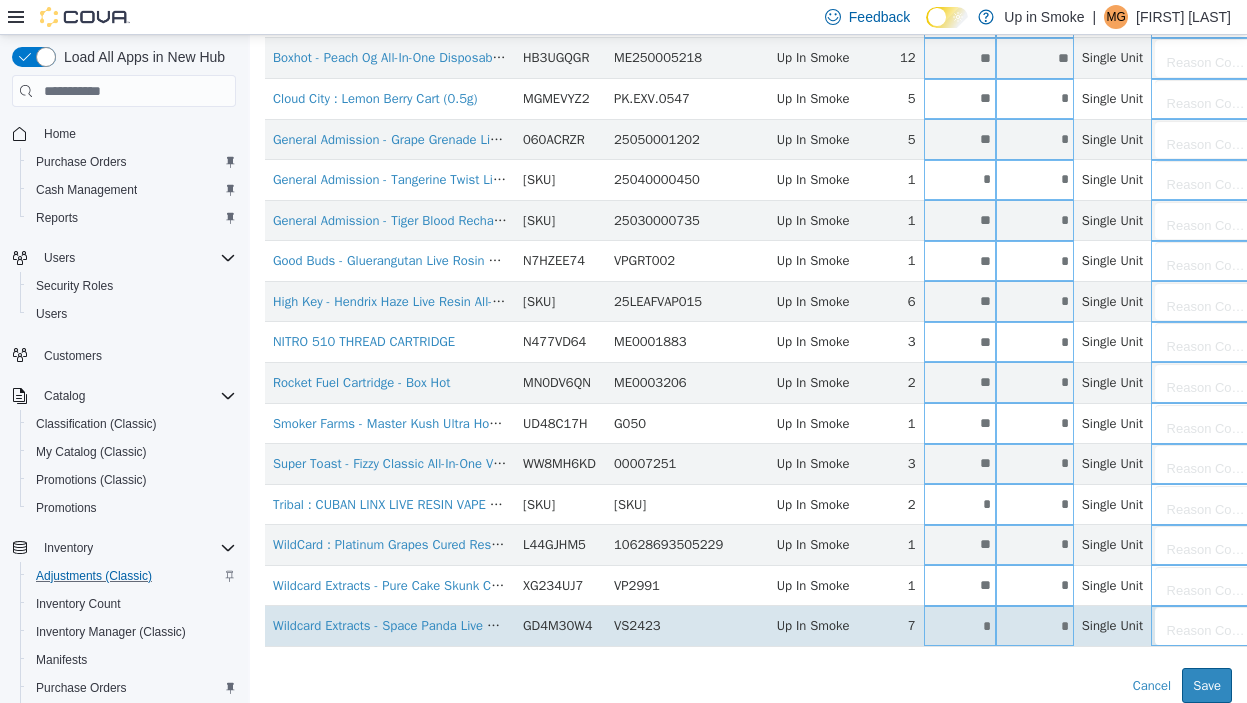click on "*" at bounding box center [960, 626] 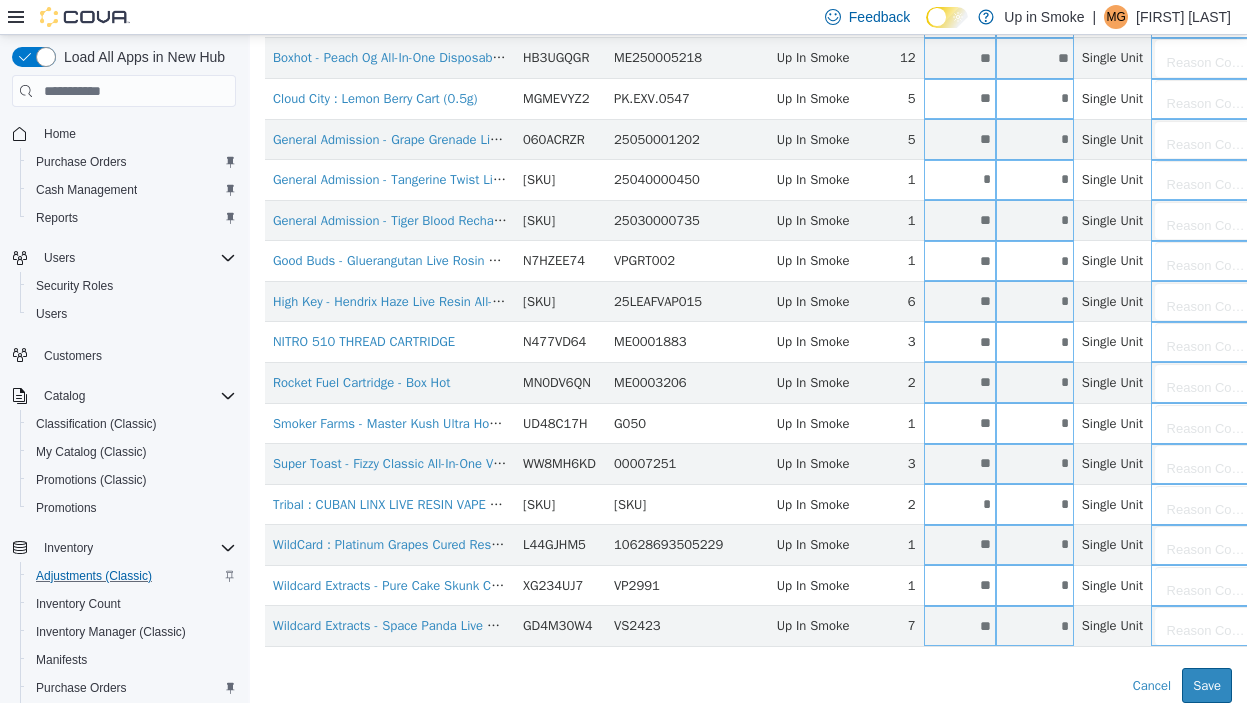 type on "**" 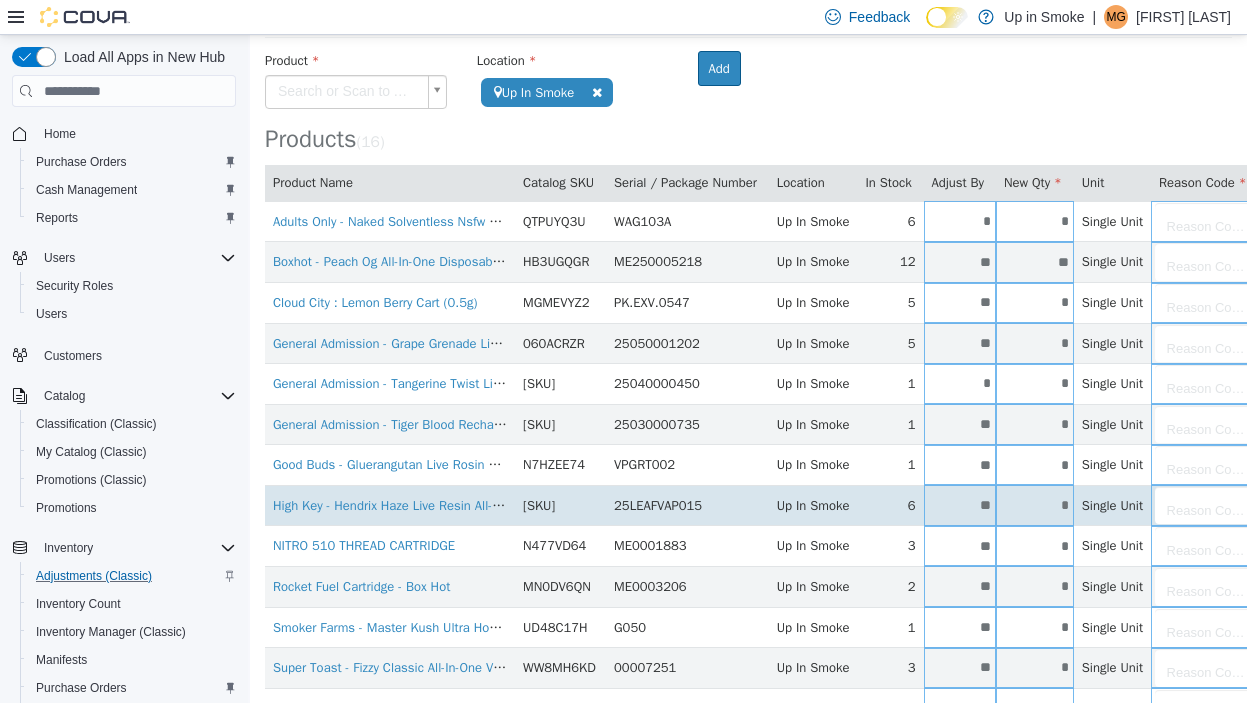 scroll, scrollTop: 0, scrollLeft: 0, axis: both 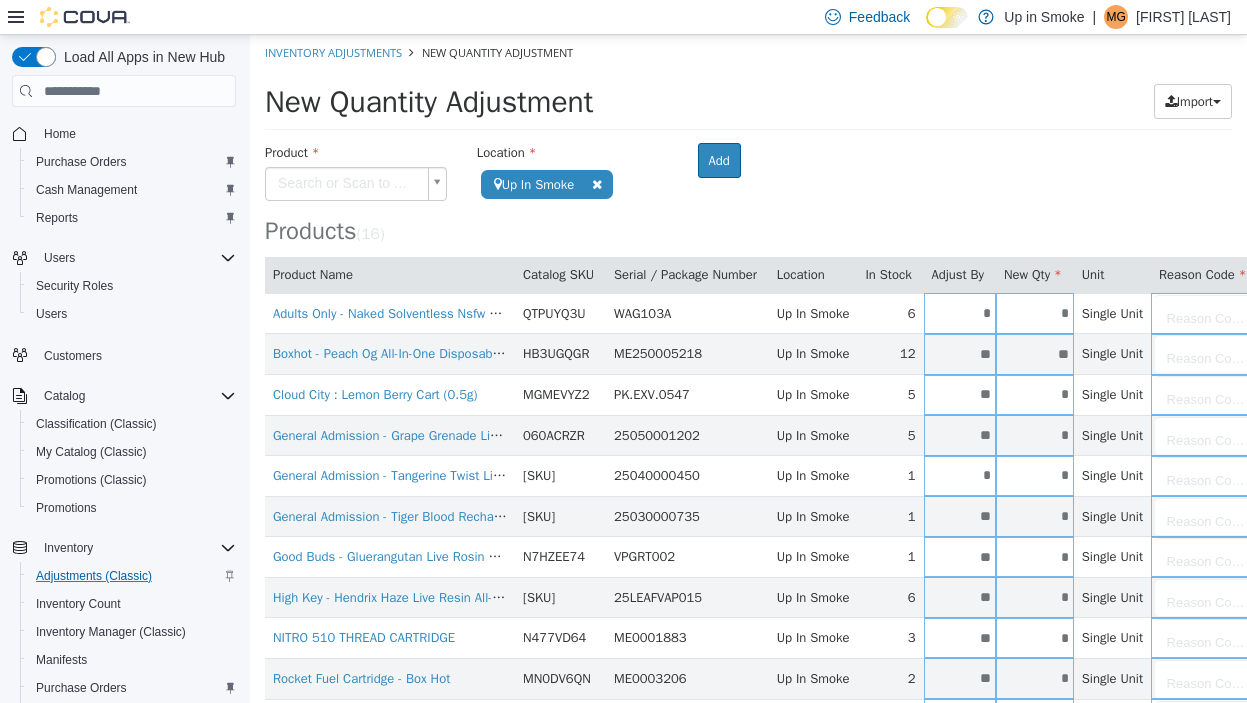 click on "**********" at bounding box center (748, 517) 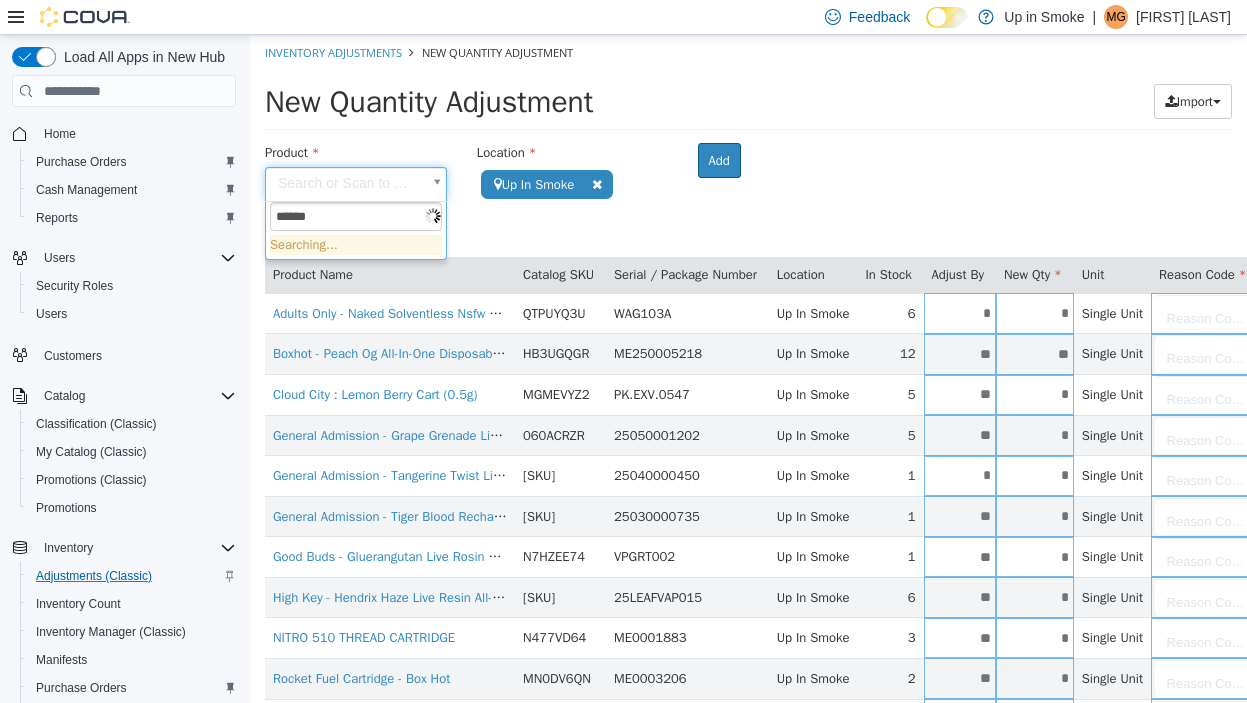 type on "*******" 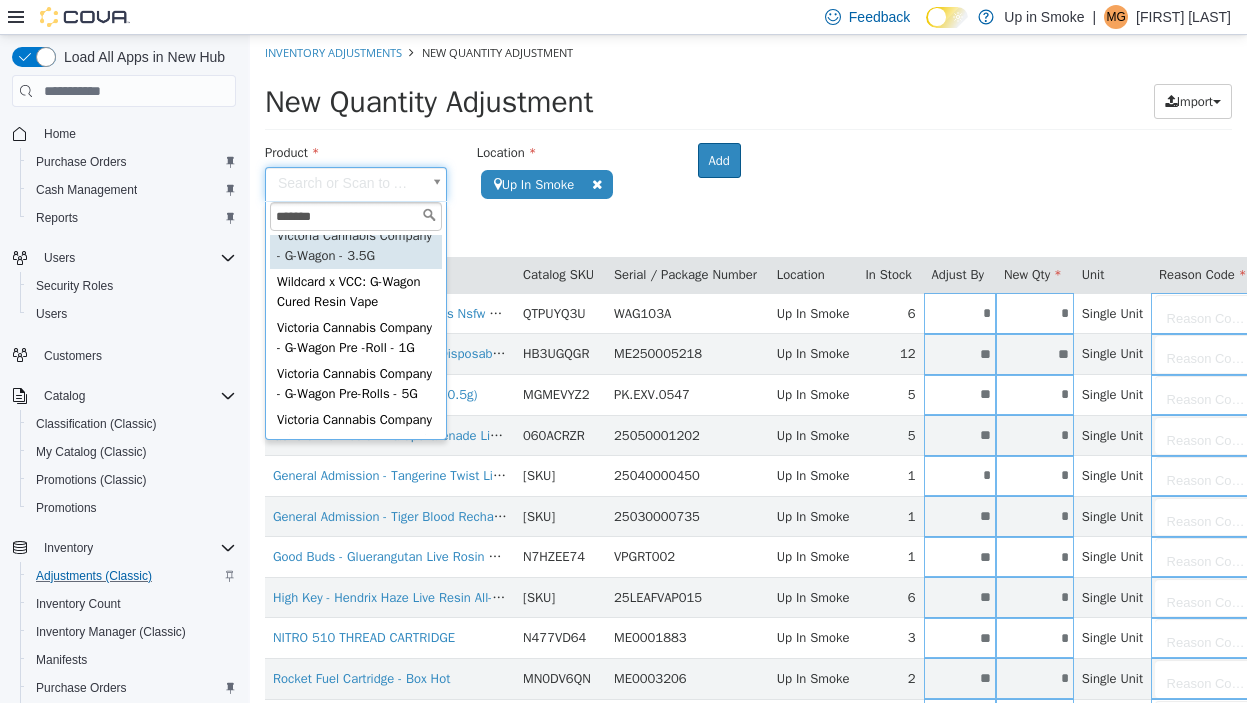 scroll, scrollTop: 64, scrollLeft: 0, axis: vertical 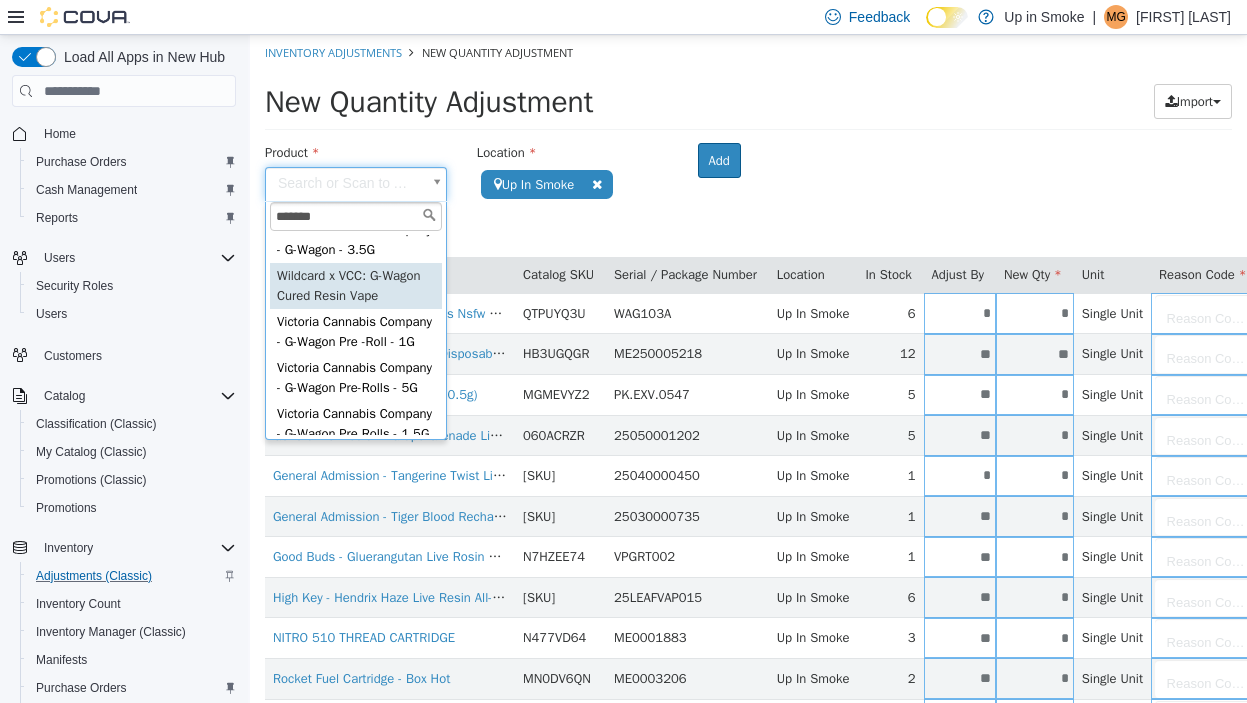 type on "**********" 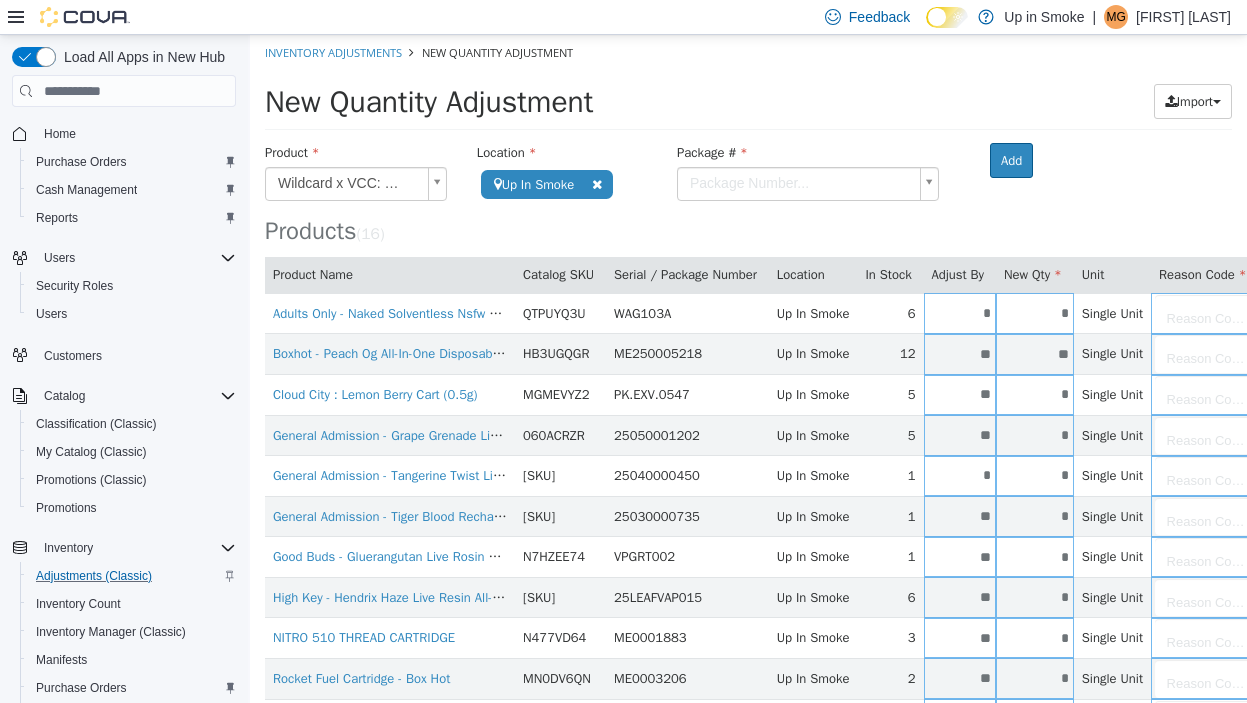 click on "**********" at bounding box center (748, 517) 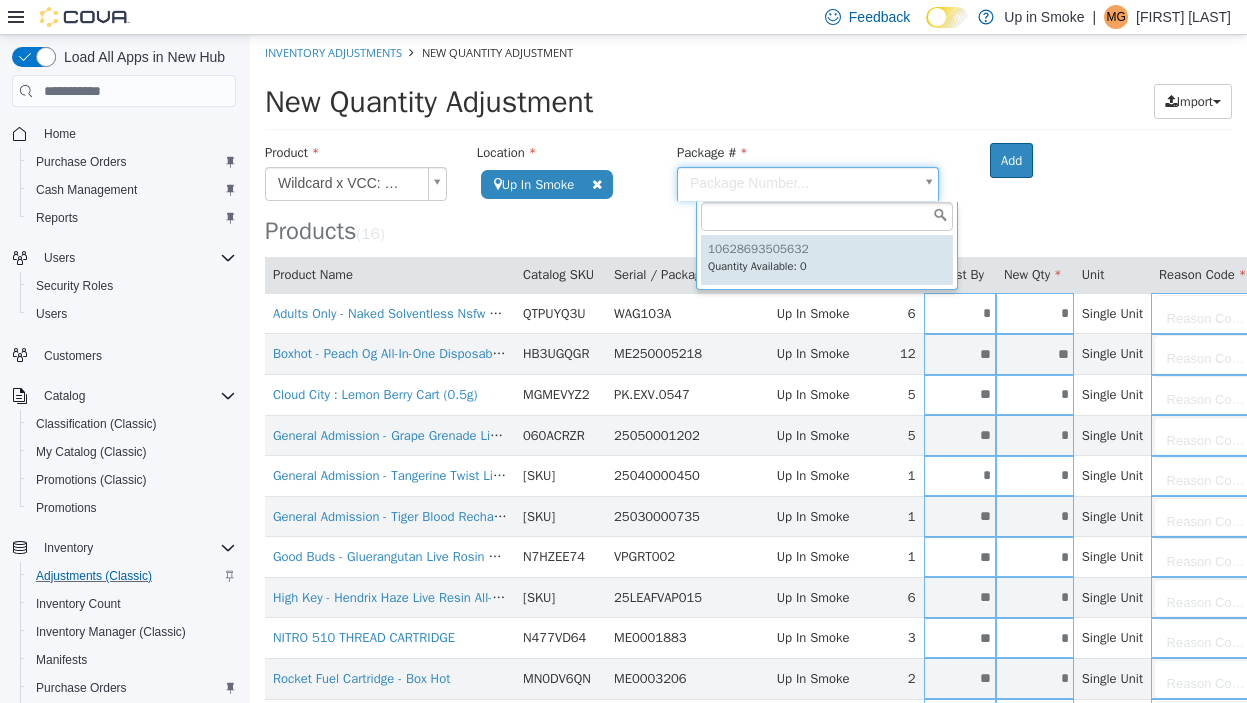 click on "**********" at bounding box center [748, 517] 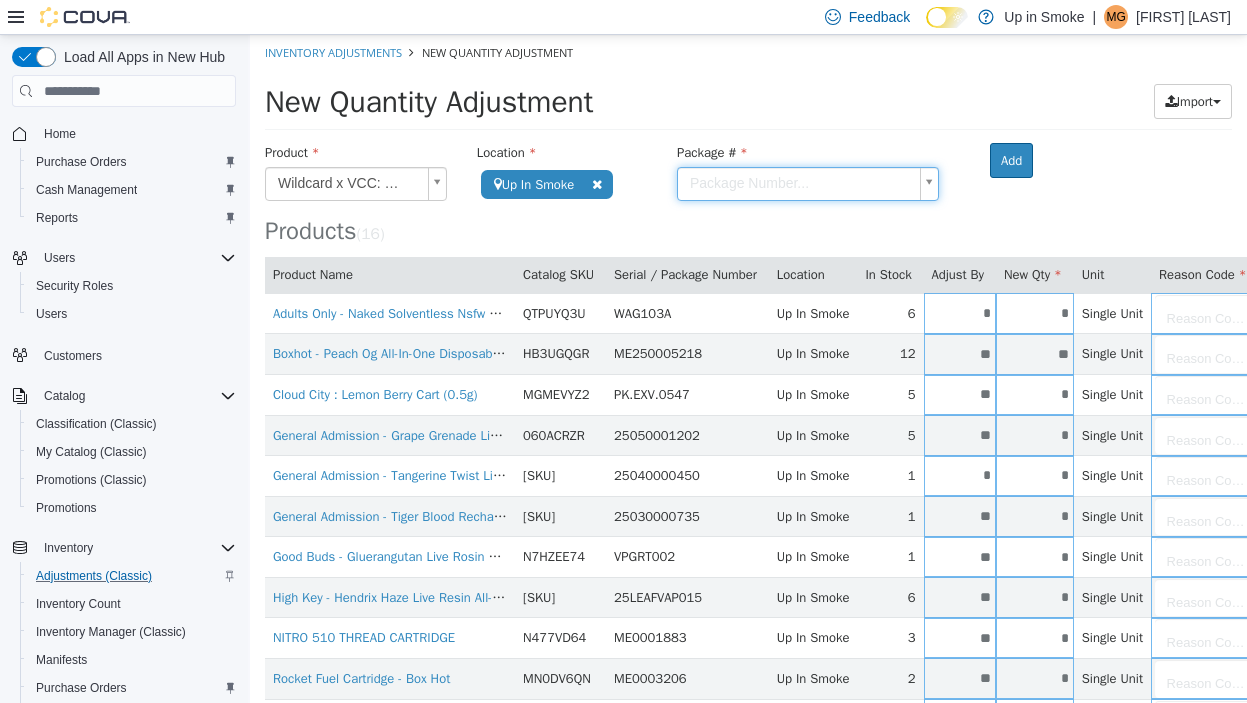 click on "Products  ( 16 )" at bounding box center (748, 231) 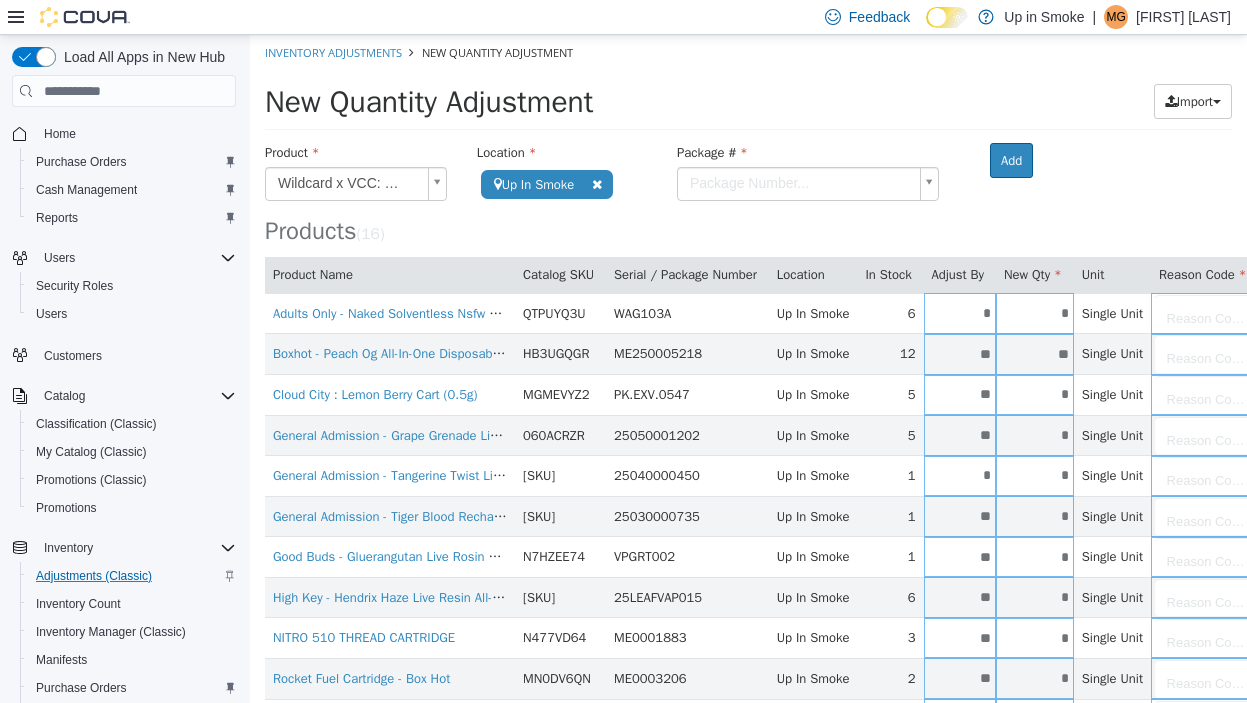click on "**********" at bounding box center (748, 517) 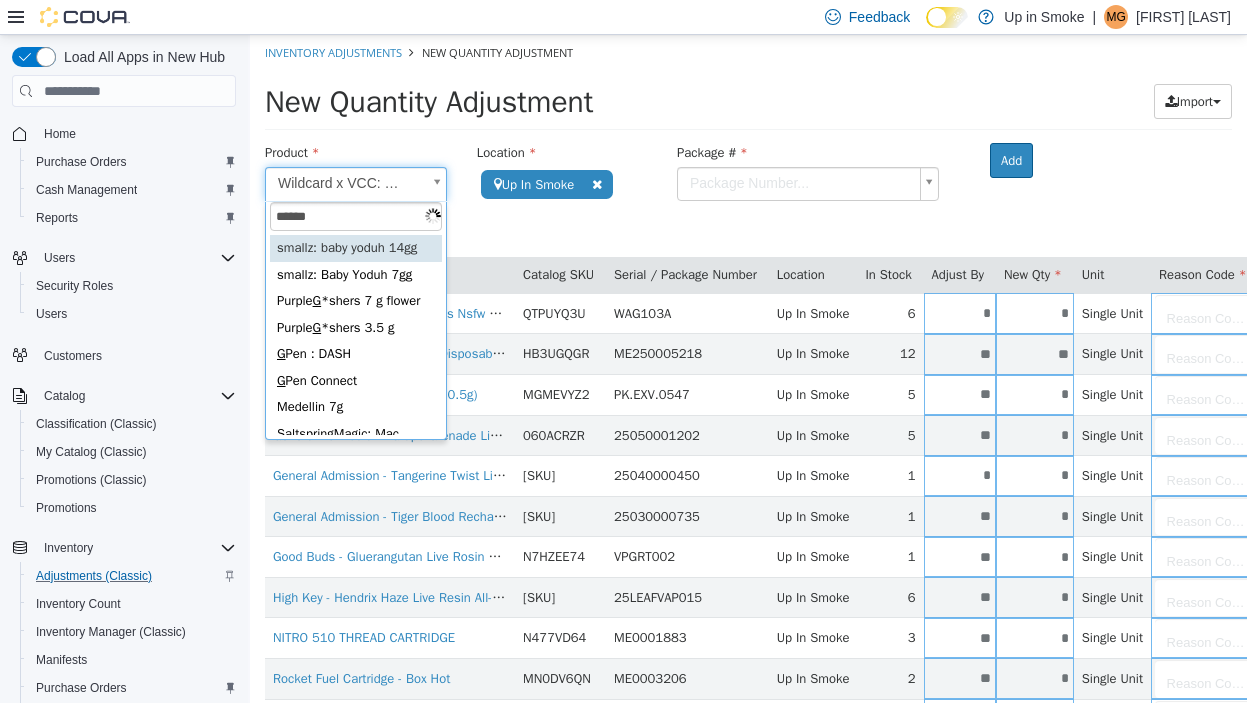 type on "*******" 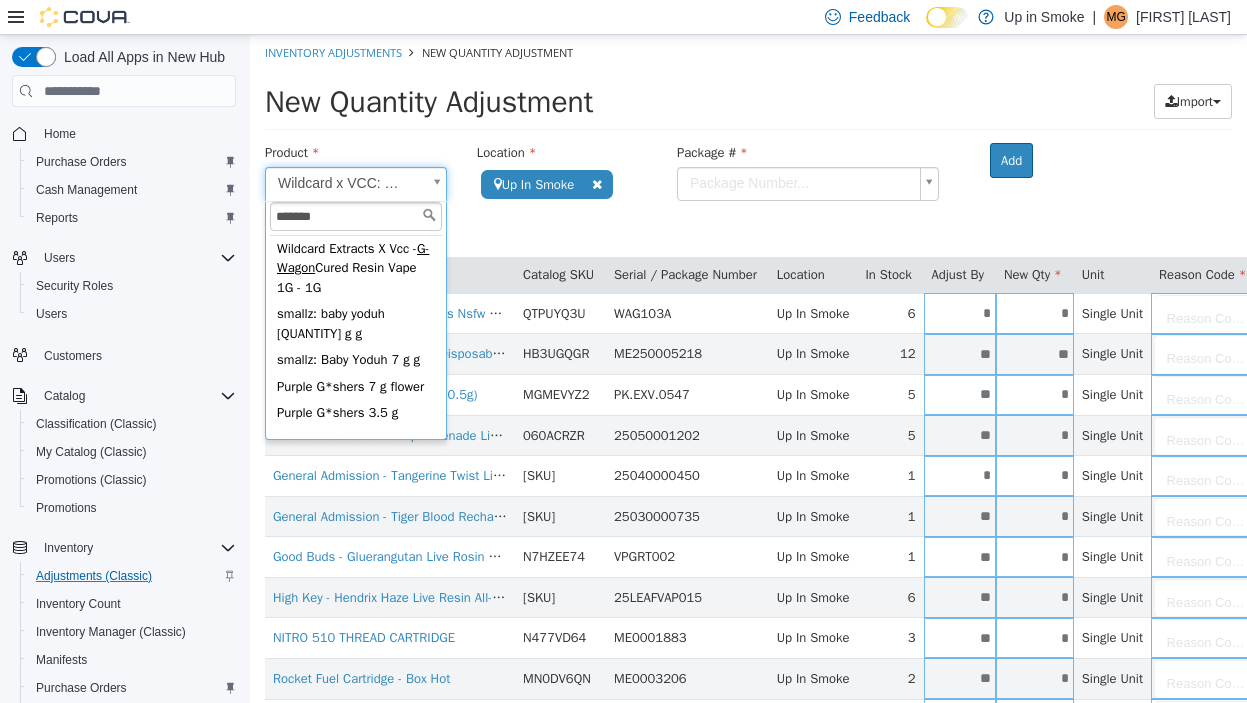 scroll, scrollTop: 343, scrollLeft: 0, axis: vertical 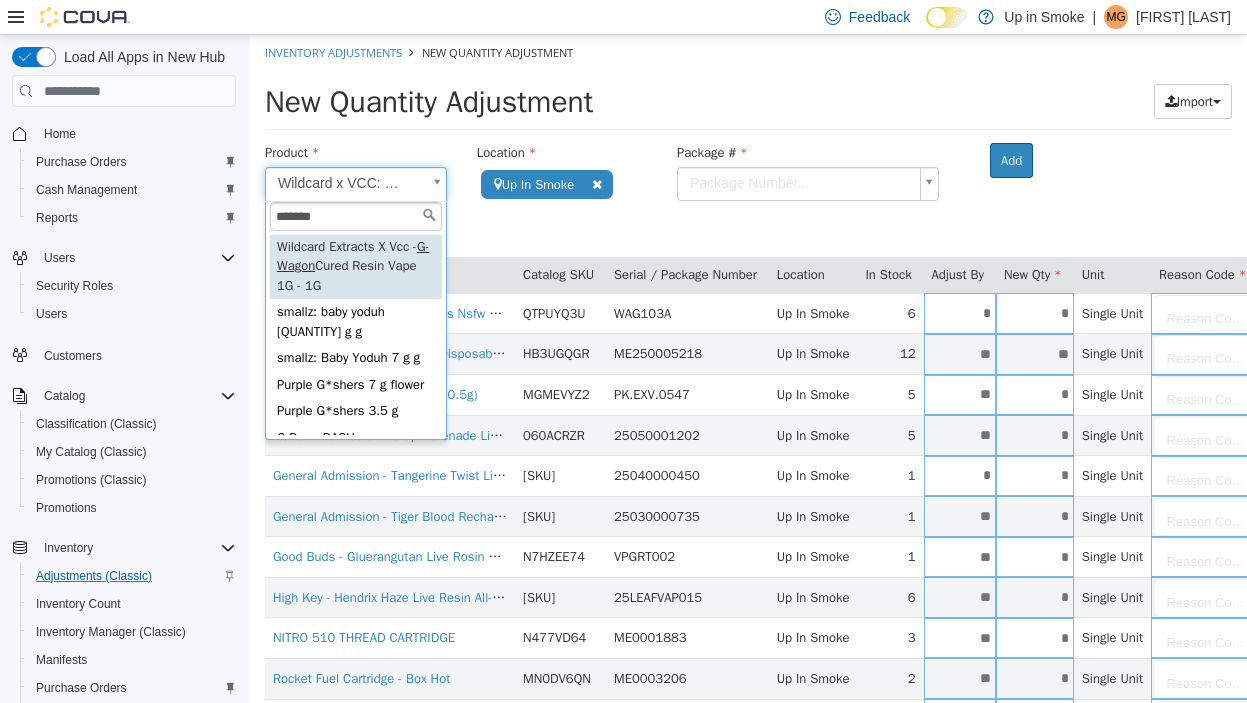 type on "**********" 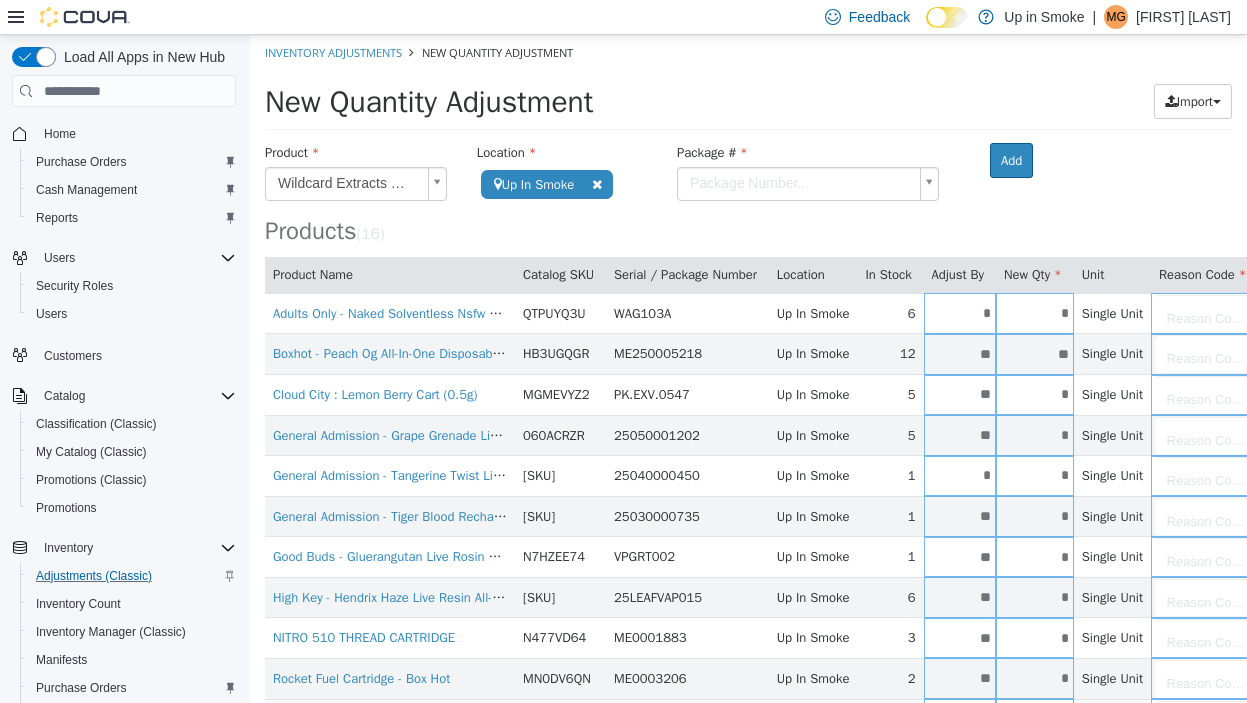 click at bounding box center [808, 202] 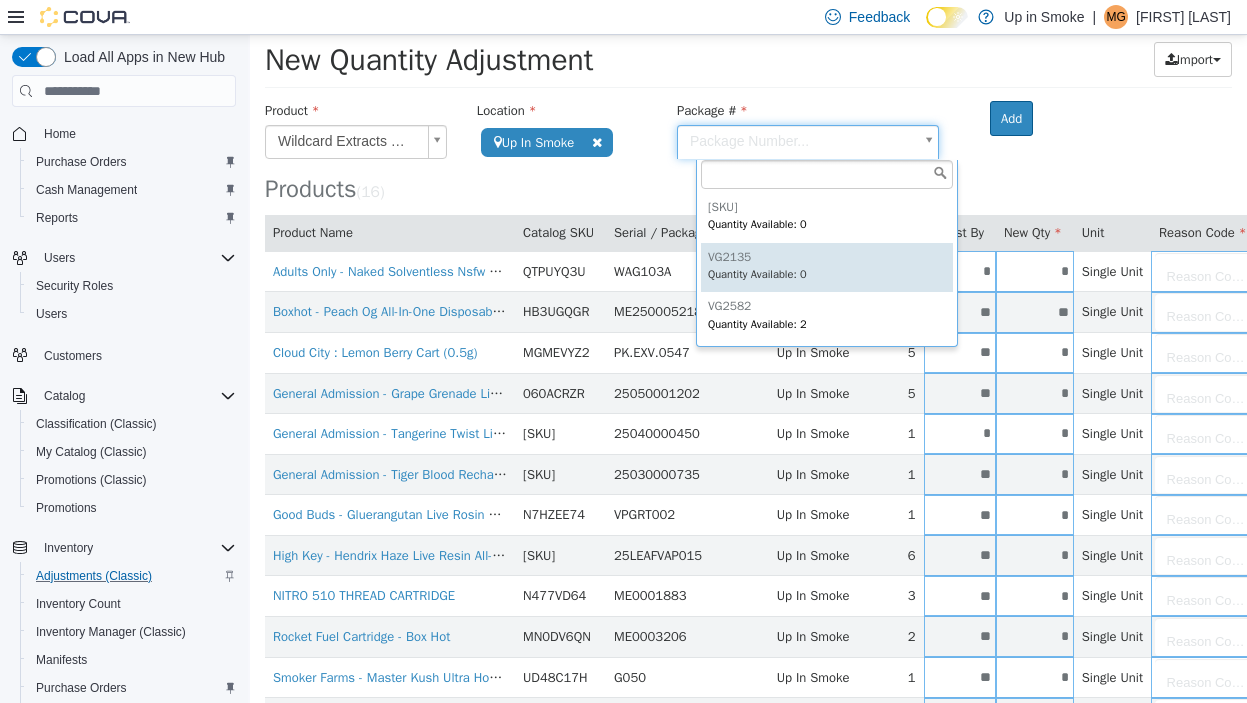 scroll, scrollTop: 56, scrollLeft: 0, axis: vertical 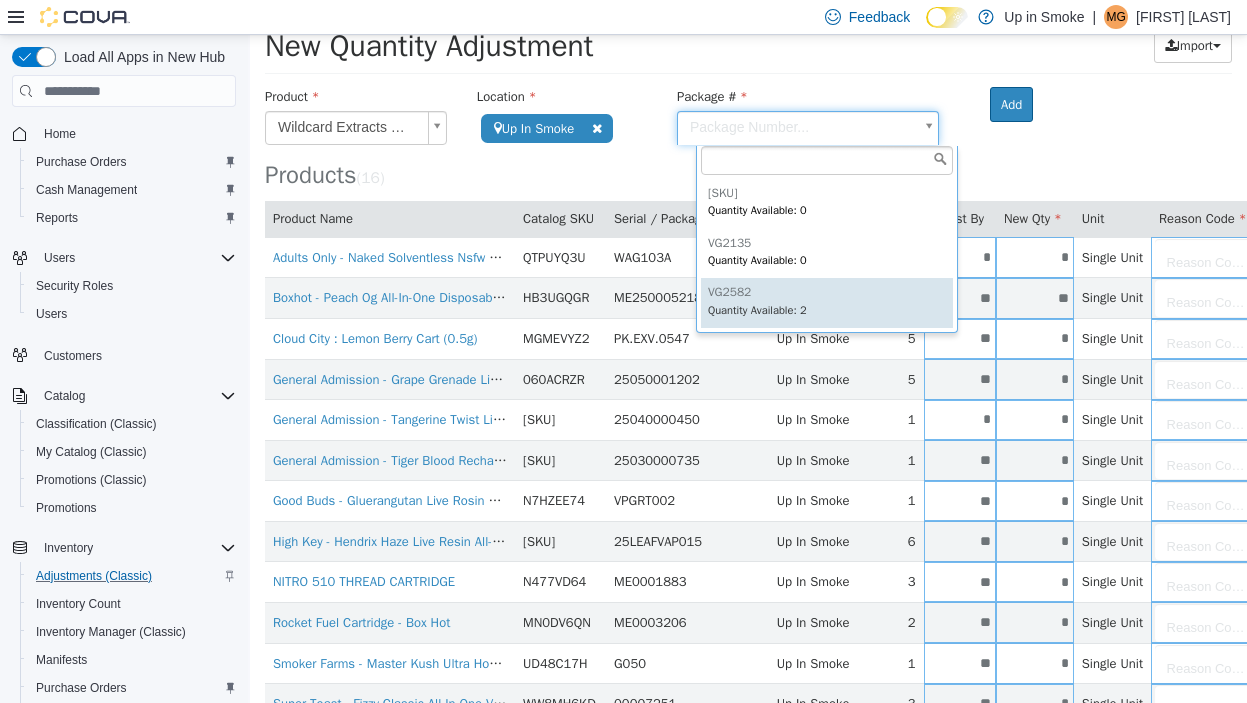 type on "******" 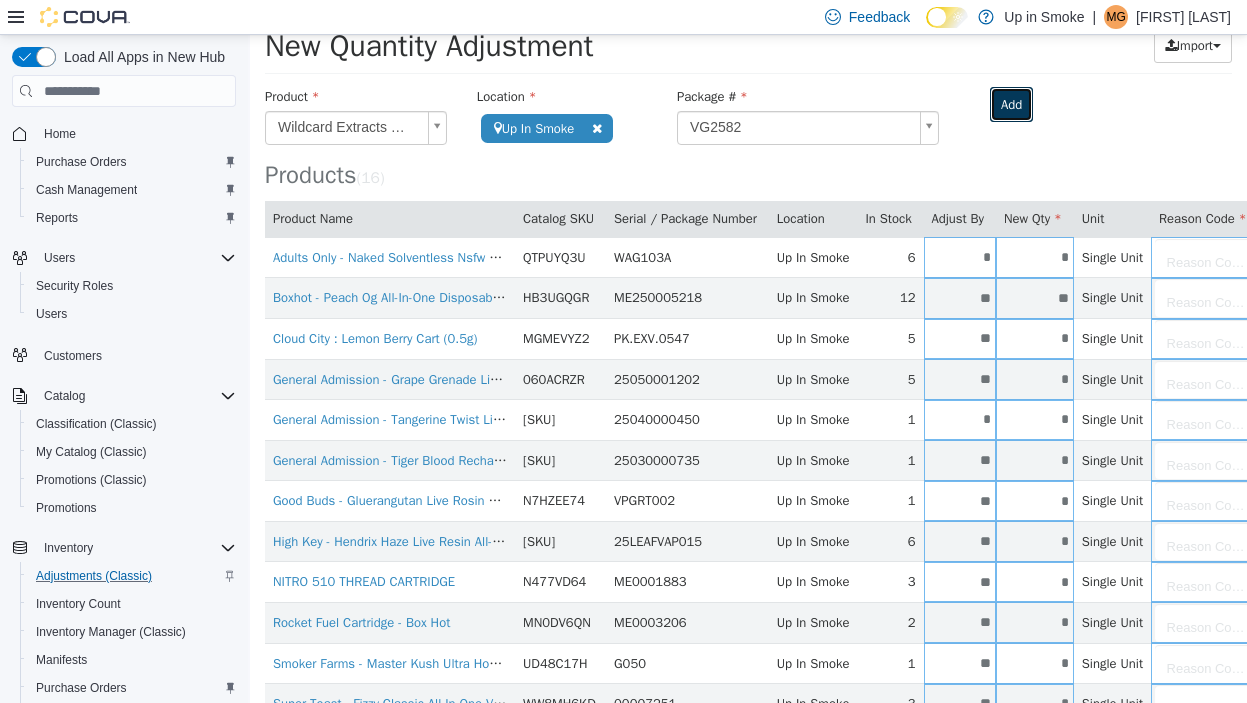 click on "Add" at bounding box center [1011, 105] 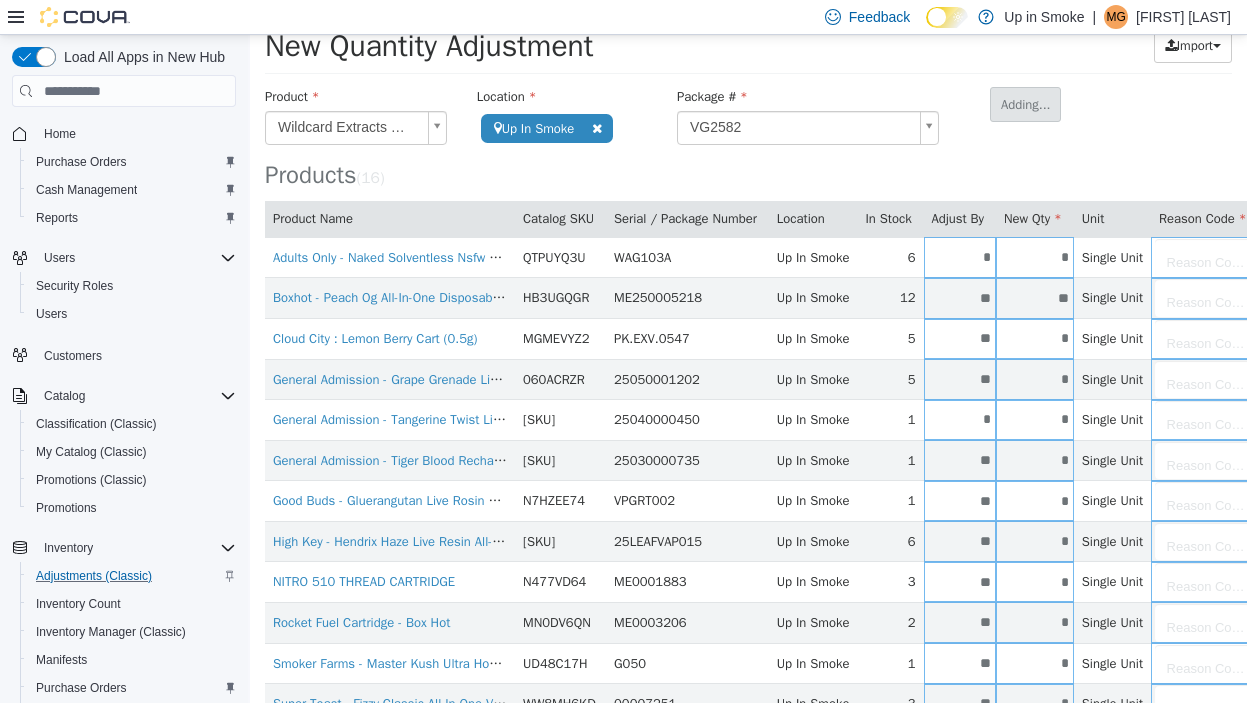 type 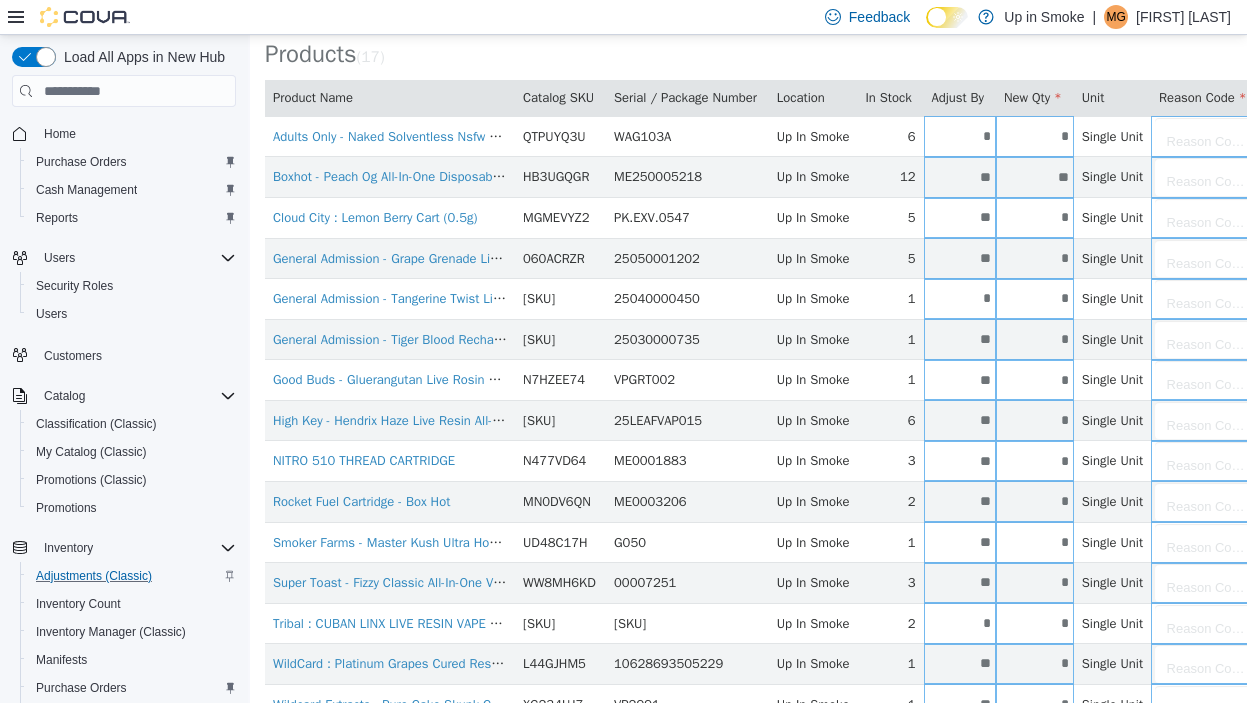scroll, scrollTop: 337, scrollLeft: 0, axis: vertical 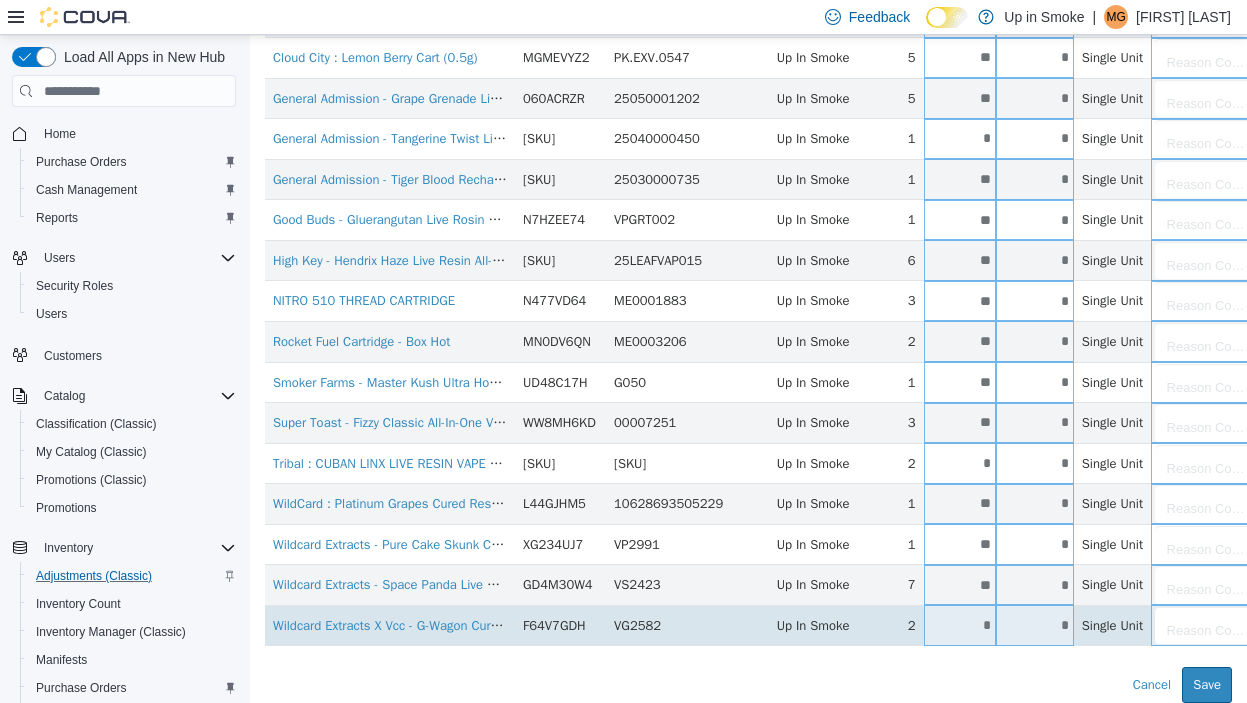 click on "*" at bounding box center [960, 625] 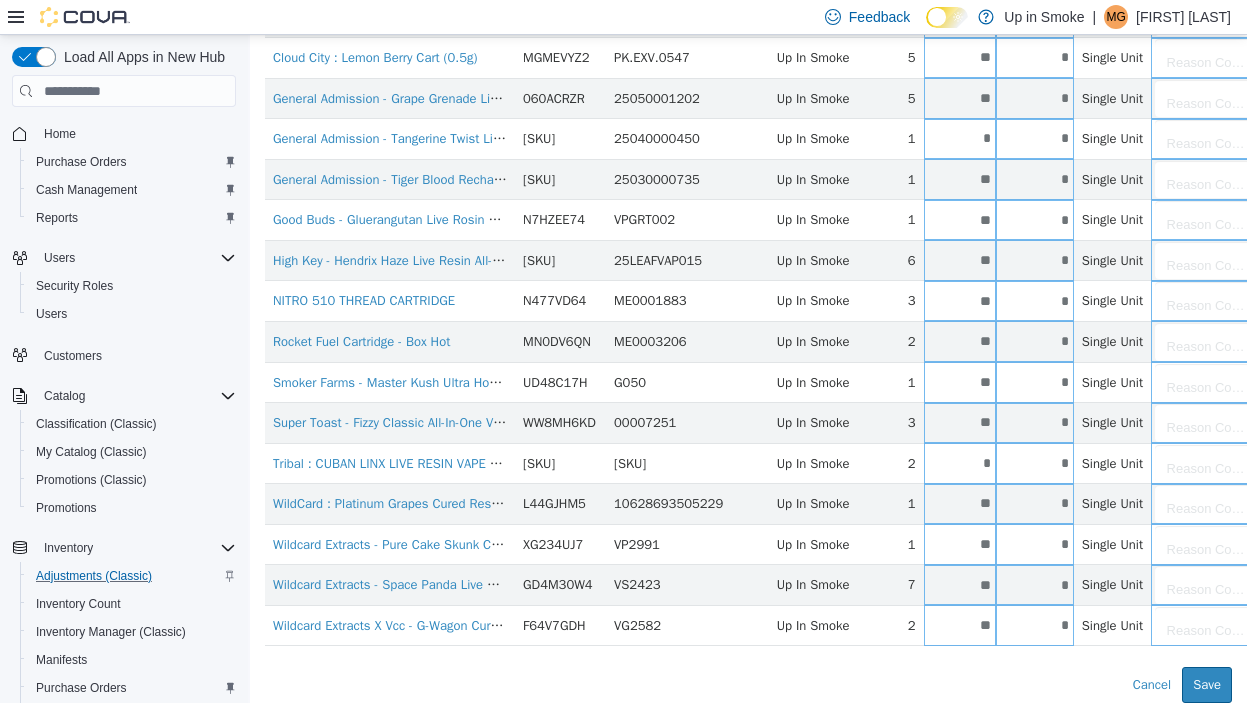 type on "**" 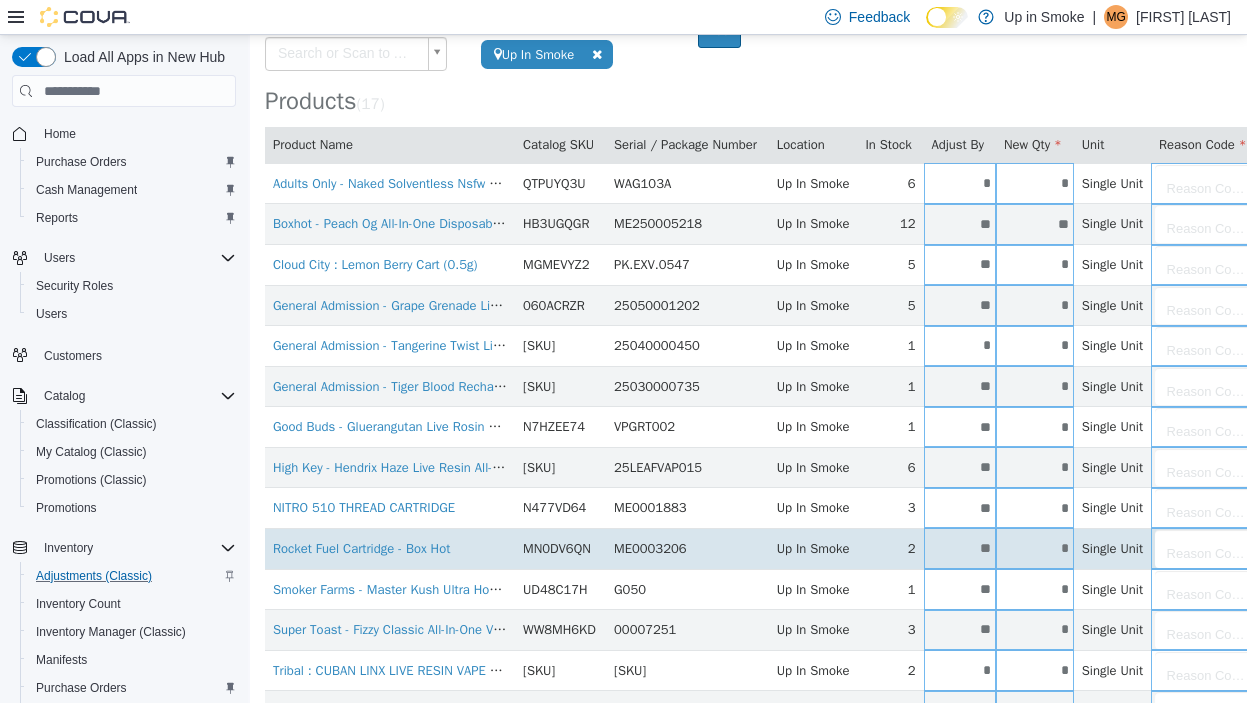 scroll, scrollTop: 0, scrollLeft: 0, axis: both 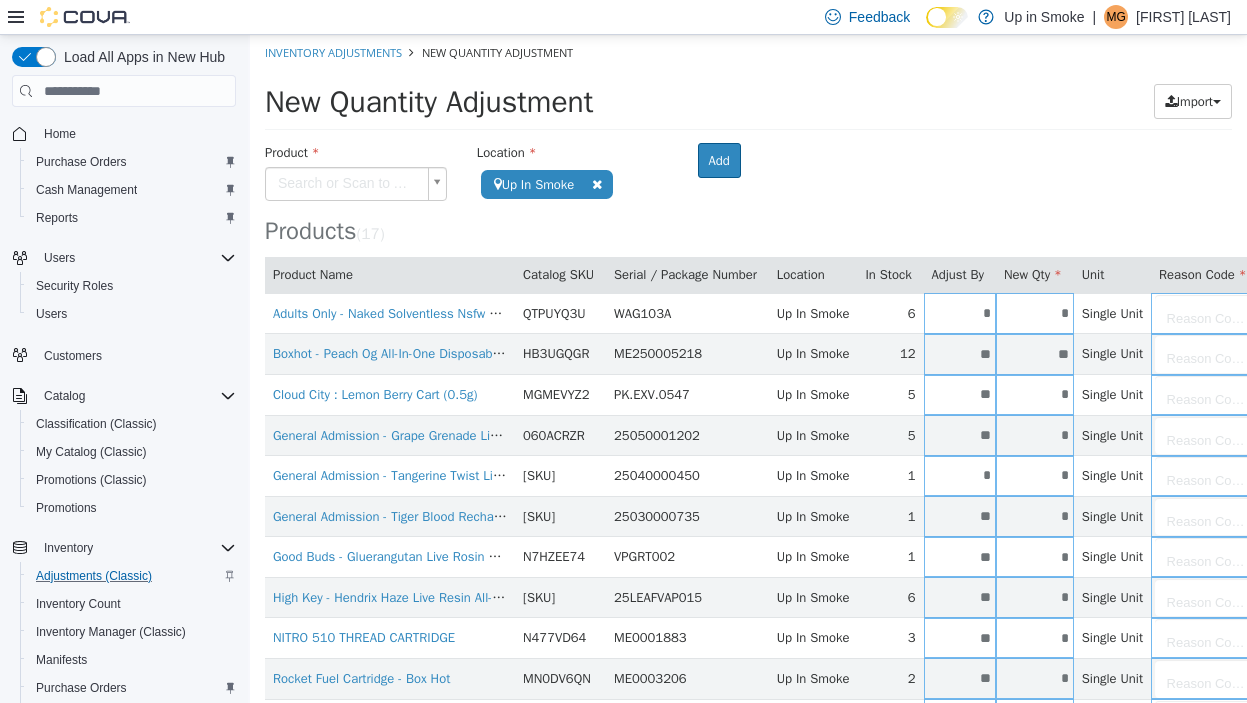 click on "Boxhot - Peach Og All-In-One Disposable Vape - 1G HB3UGQGR ME250005218 Up In Smoke 12 ** ** Single Unit     Reason Code... Cloud City : Lemon Berry Cart (0.5g) MGMEVYZ2 PK.EXV.0547 Up In Smoke 5 ** * Single Unit     Reason Code... 060ACRZR 25050001202 Up In Smoke 5 ** *" at bounding box center (748, 537) 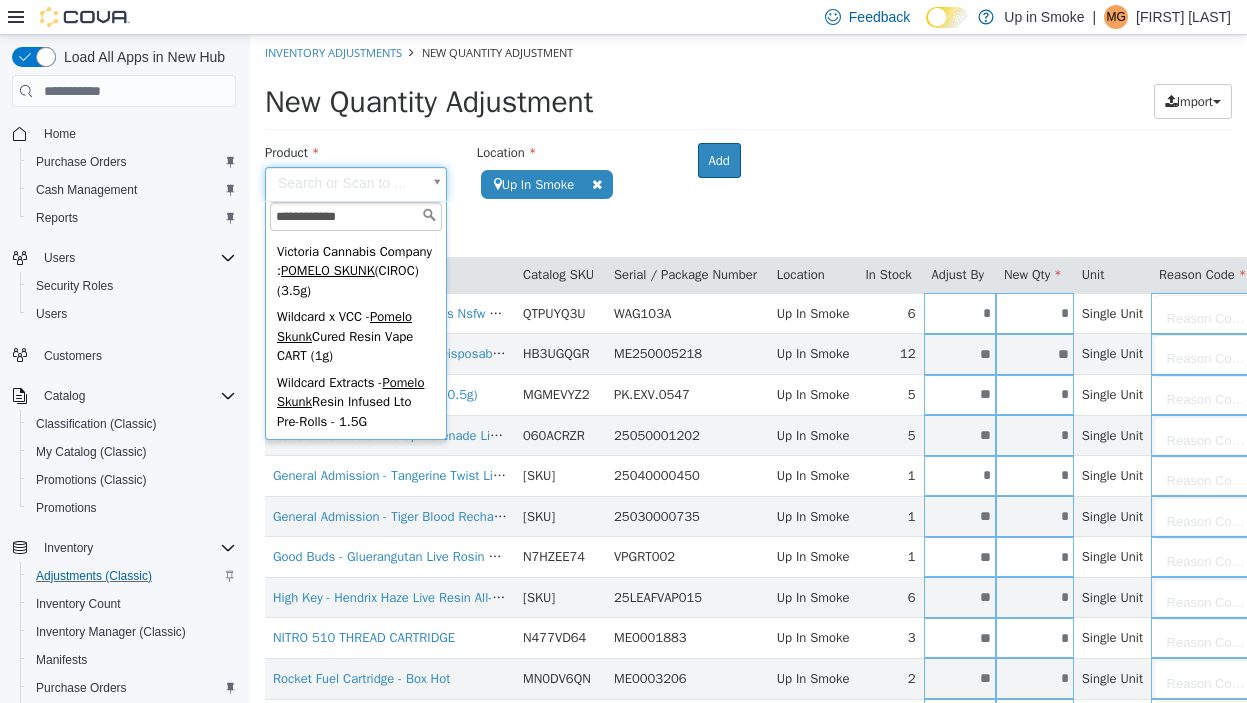 scroll, scrollTop: 158, scrollLeft: 0, axis: vertical 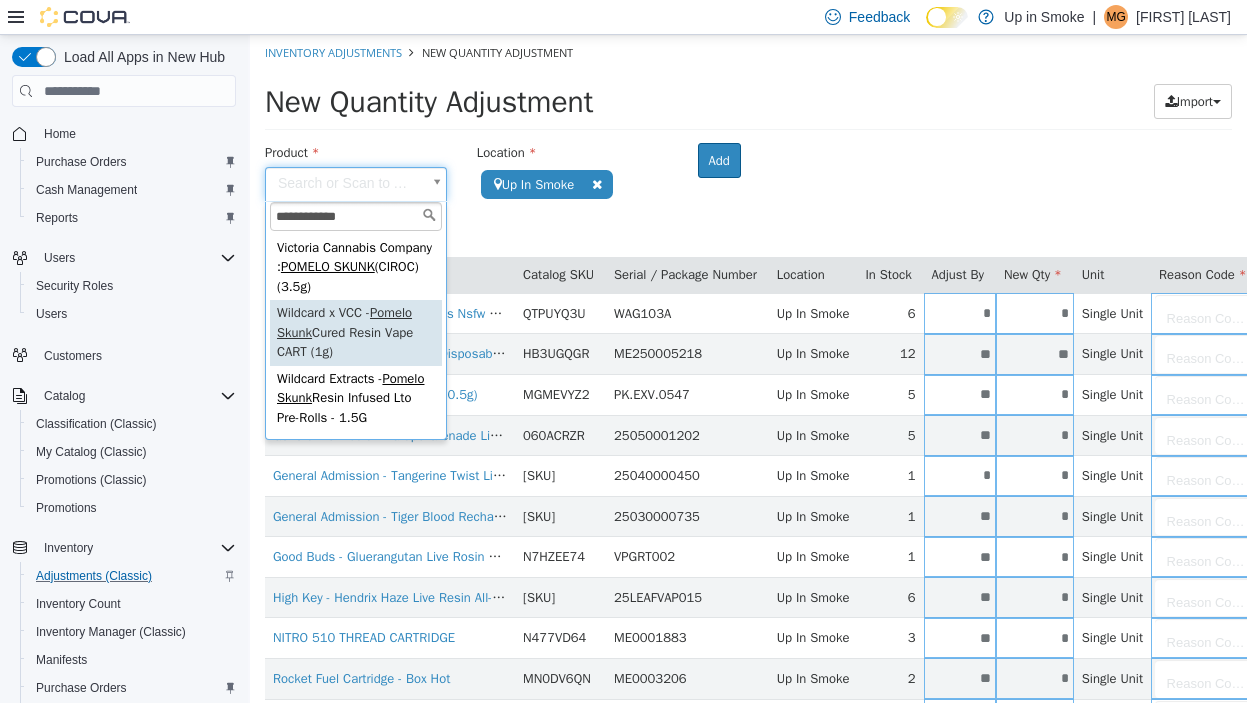 type on "**********" 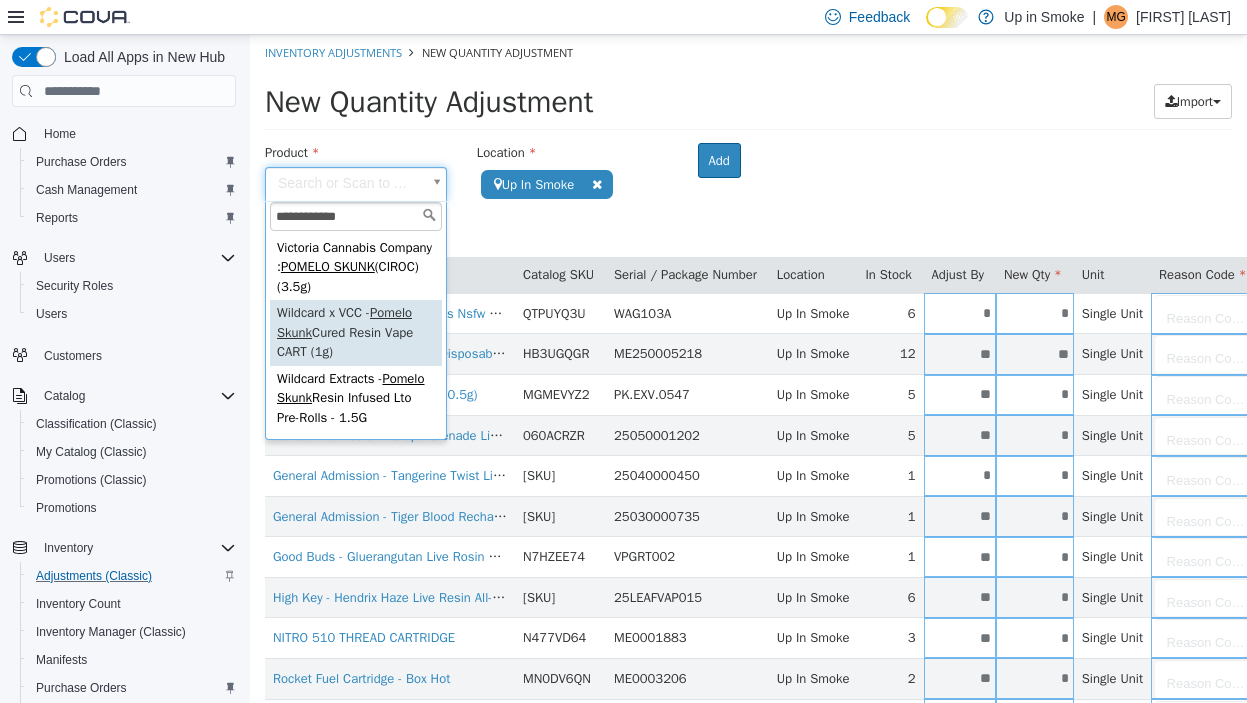type on "**********" 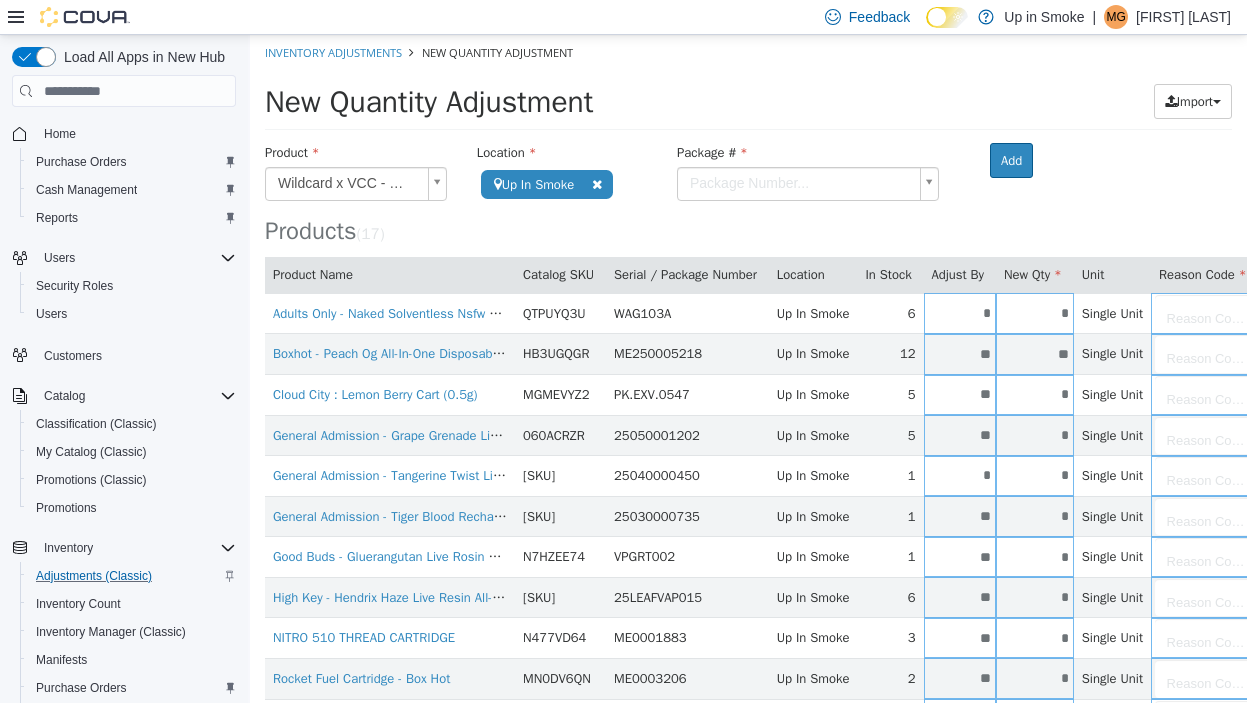 click on "Wildcard x VCC - Pomelo Skunk Cured Resin Vape CART (1g) Up In Smoke Room Package # Package Number... Adults Only - Naked Solventless Nsfw Liquid Diamond Cartridge - 1G QTPUYQ3U WAG103A Up In Smoke 6 * * Single Unit Reason Code... Boxhot - Peach Og All-In-One Disposable Vape - 1G HB3UGQGR ME250005218 Up In Smoke 12 ** ** Single Unit Reason Code... Cloud City : Lemon Berry Cart (0.5g) MGMEVYZ2 5 **" at bounding box center (748, 537) 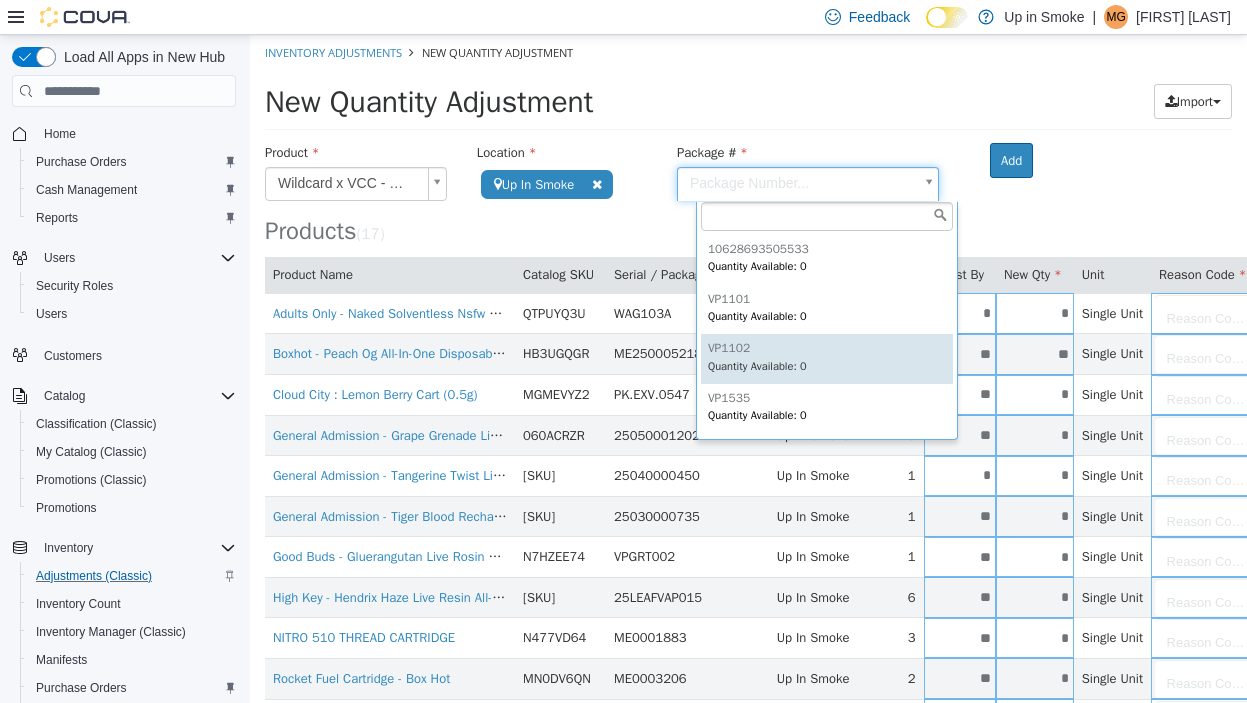 scroll, scrollTop: 98, scrollLeft: 0, axis: vertical 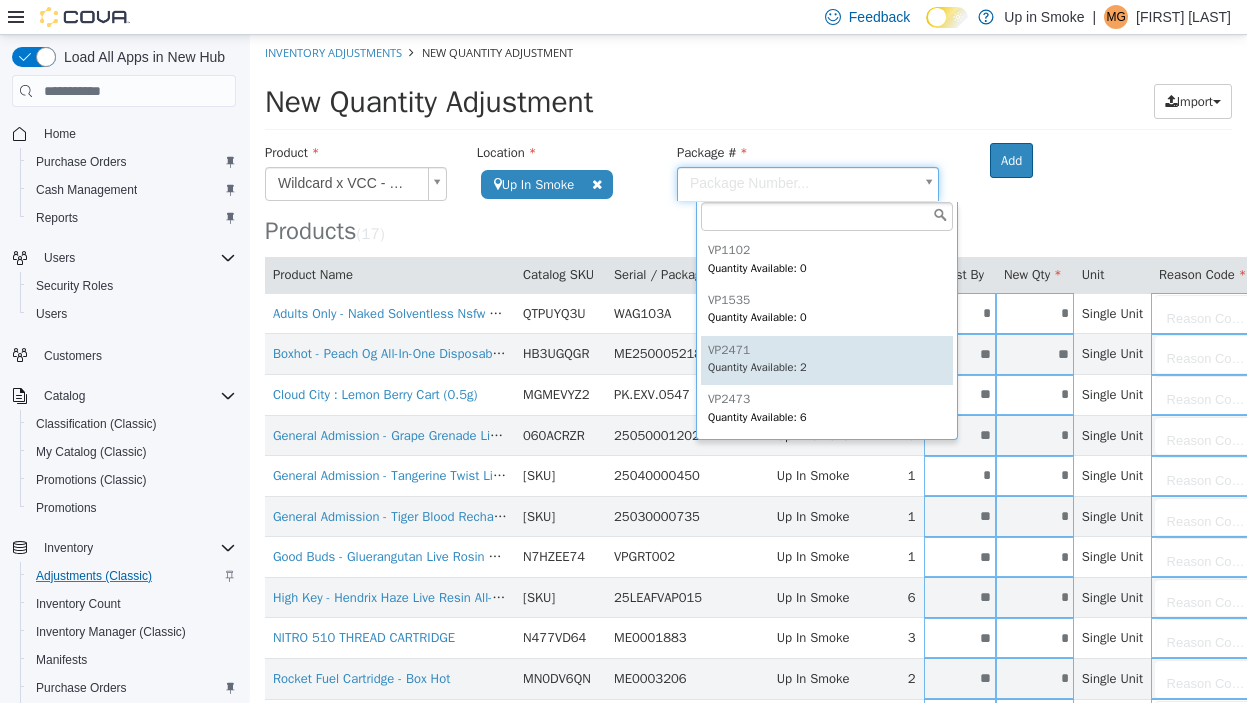 type on "******" 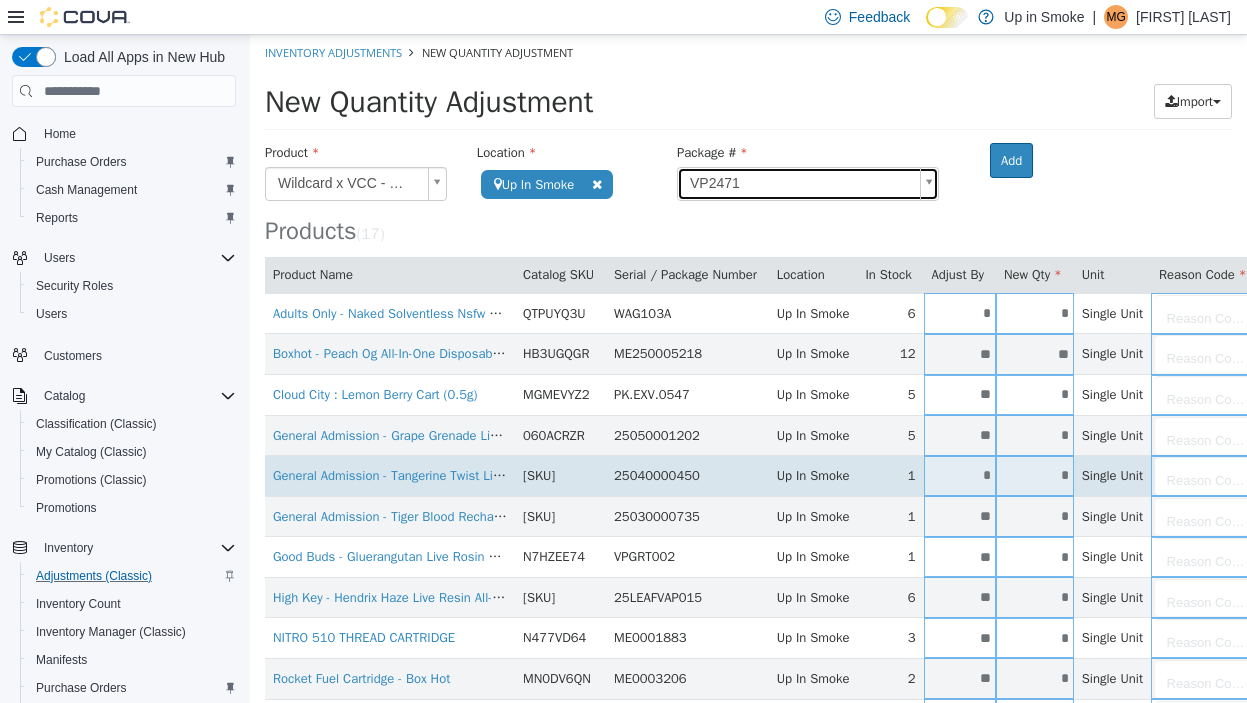 scroll, scrollTop: 13, scrollLeft: 0, axis: vertical 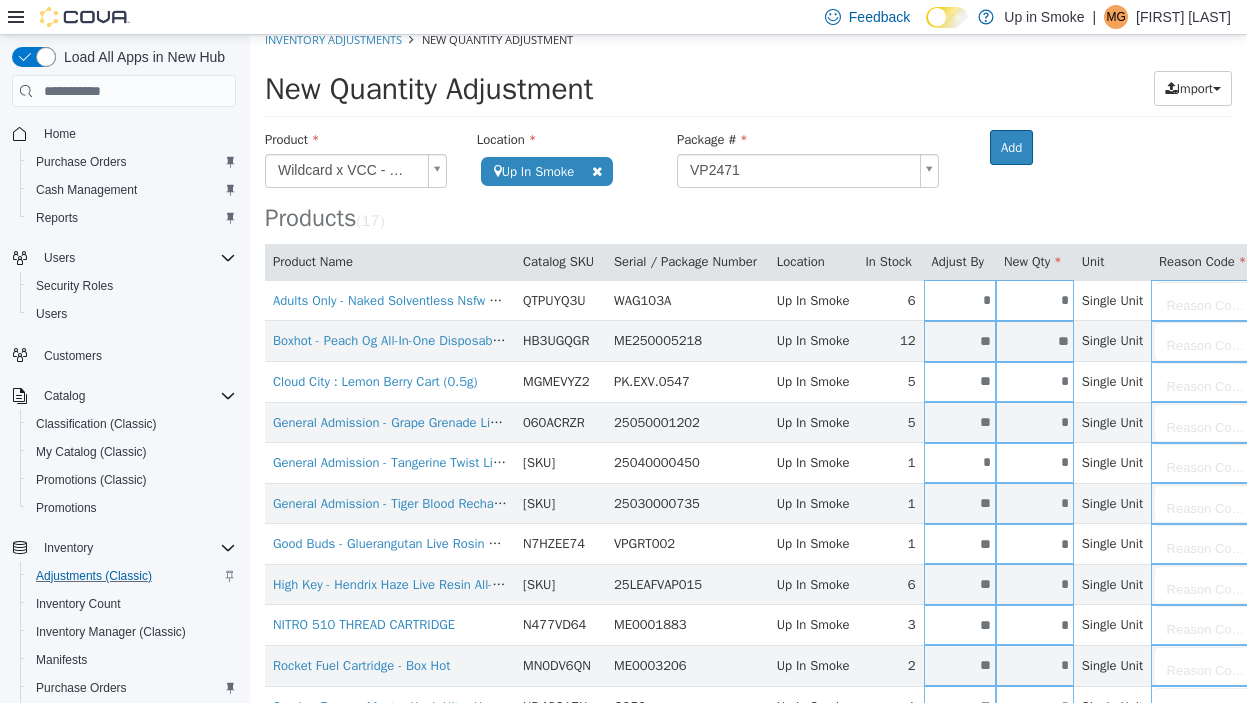 click on "Products  ( 17 )" at bounding box center (748, 181) 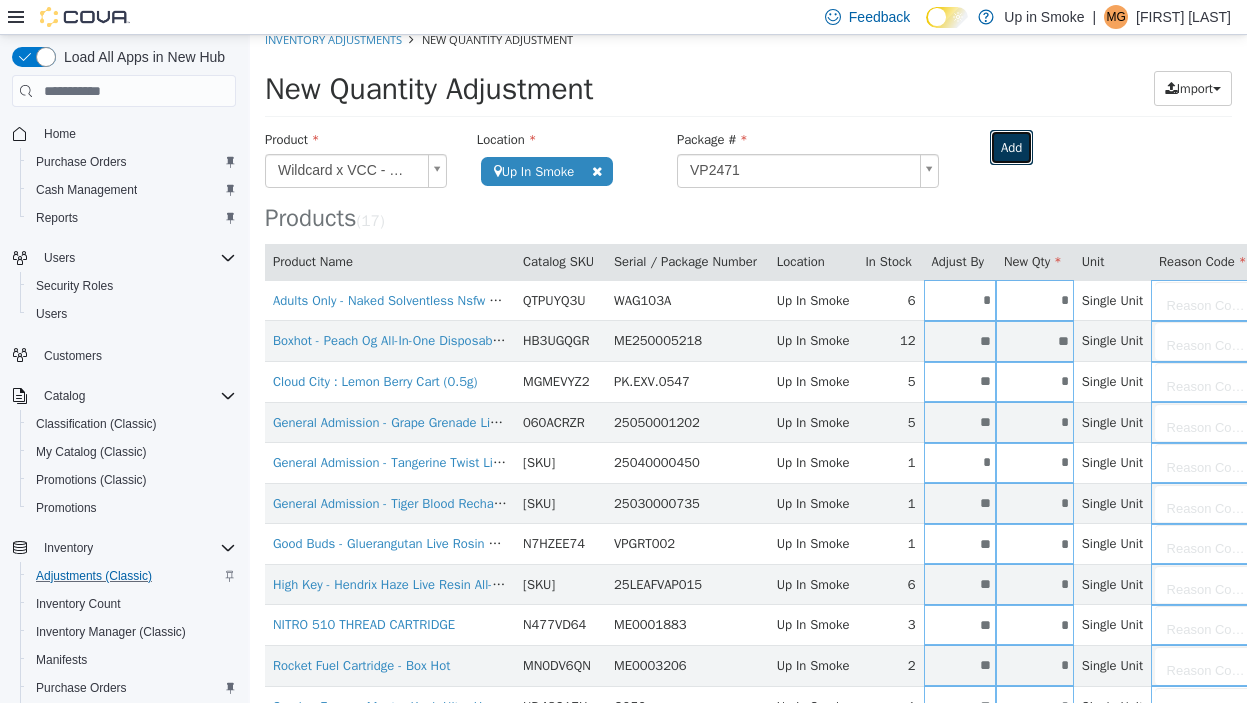click on "Add" at bounding box center (1011, 148) 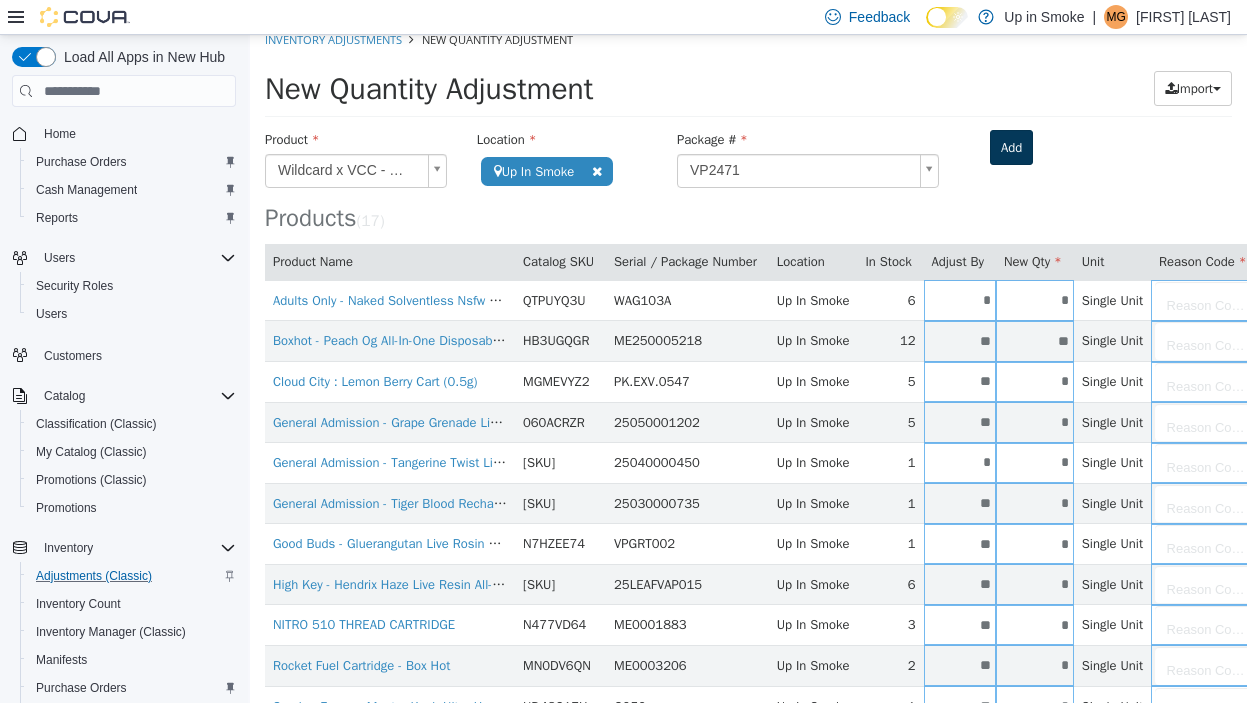 type 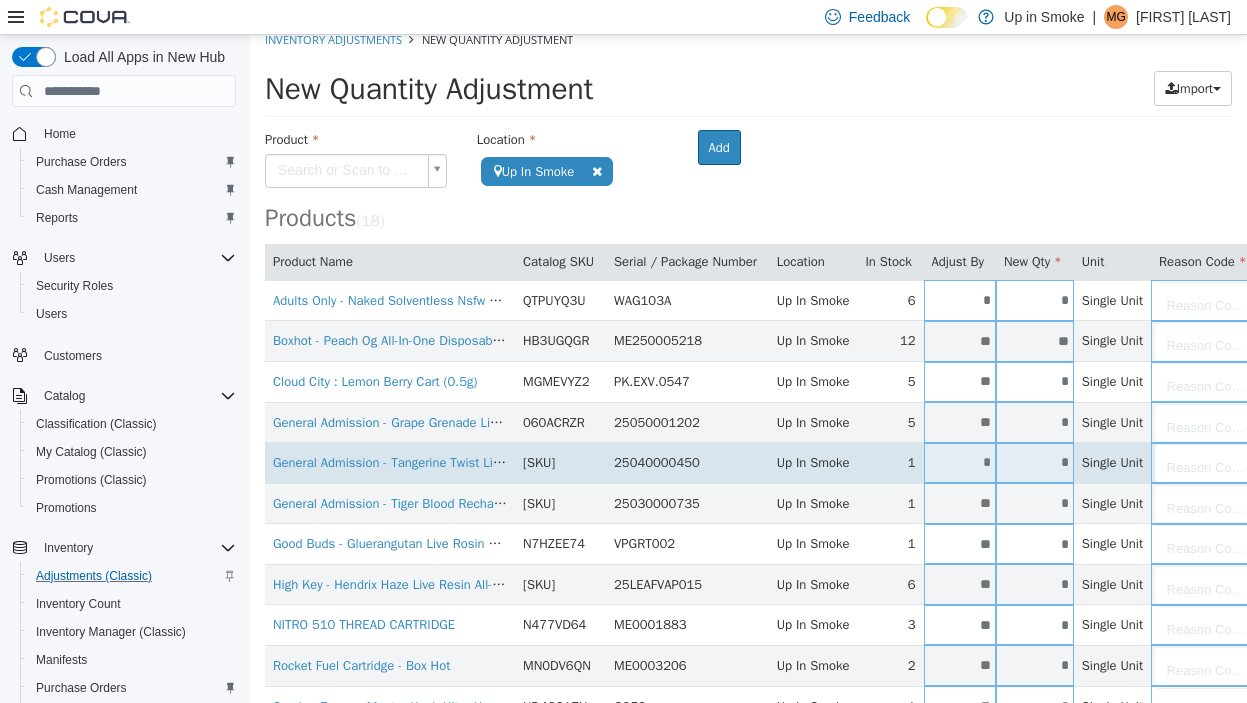 scroll, scrollTop: 378, scrollLeft: 0, axis: vertical 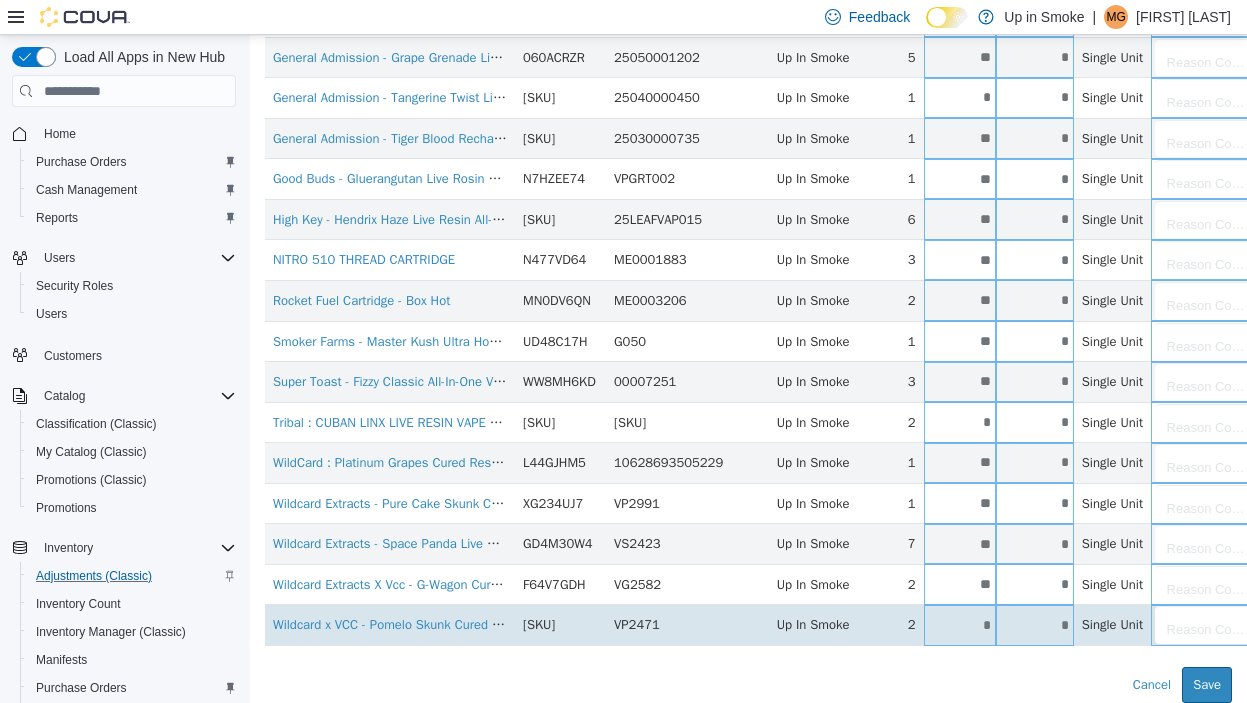 click on "*" at bounding box center [960, 625] 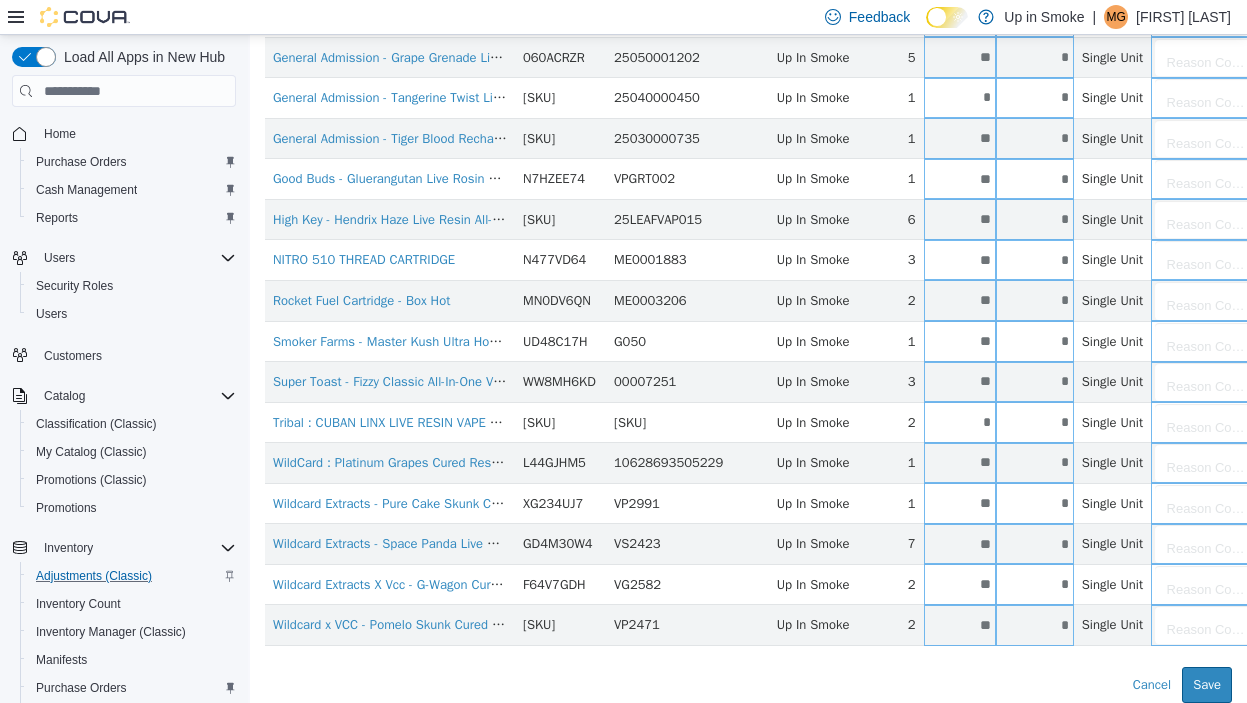 type on "**" 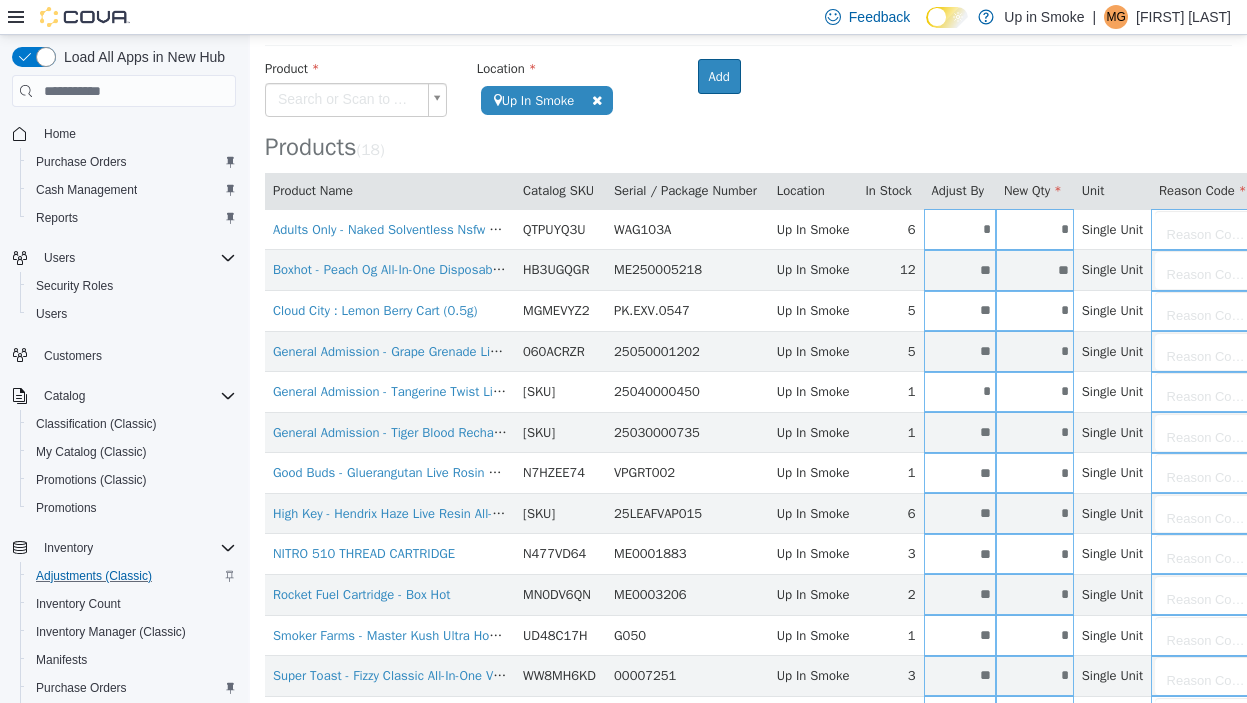 scroll, scrollTop: 0, scrollLeft: 0, axis: both 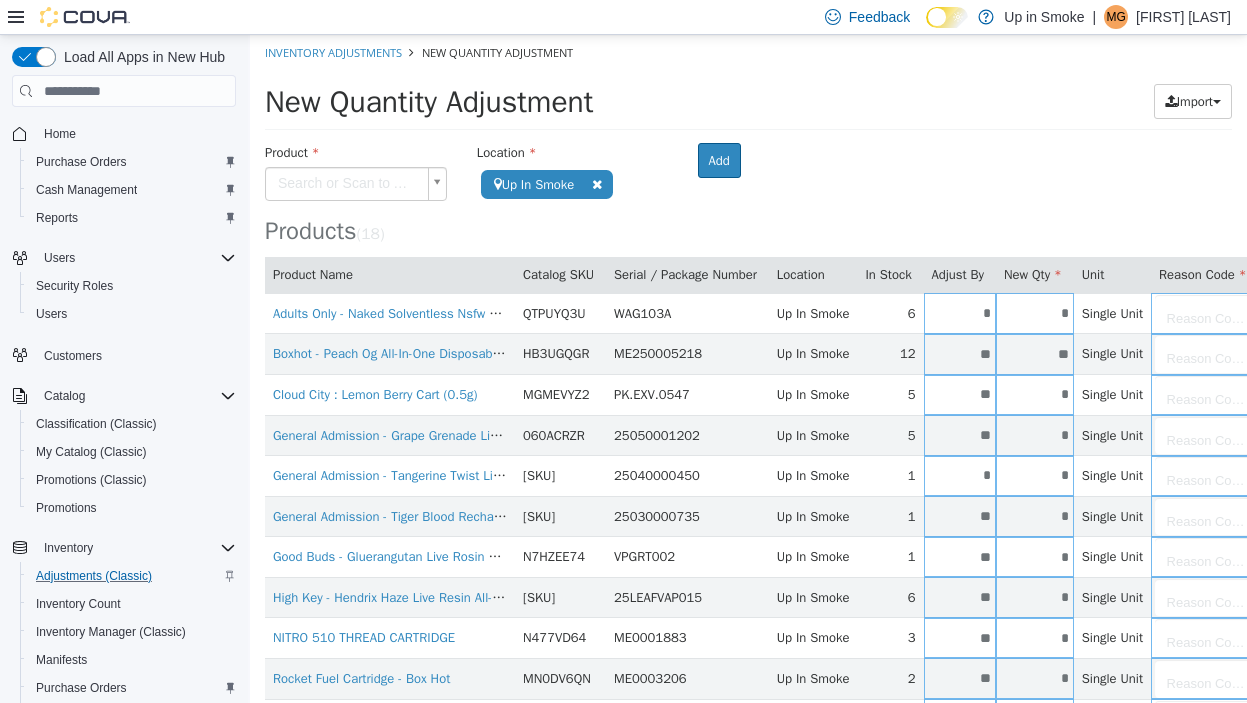 click on "Adults Only - Naked Solventless Nsfw Liquid Diamond Cartridge - 1G QTPUYQ3U WAG103A Up In Smoke 6 * * Single Unit Reason Code... Boxhot - Peach Og All-In-One Disposable Vape - 1G HB3UGQGR ME250005218 Up In Smoke 12 ** ** Single Unit Reason Code... Cloud City : Lemon Berry Cart (0.5g) MGMEVYZ2 PK.EXV.0547 Up In Smoke 5 ** * Single Unit Reason Code... 060ACRZR 25050001202 Up In Smoke 5 ** *" at bounding box center (748, 558) 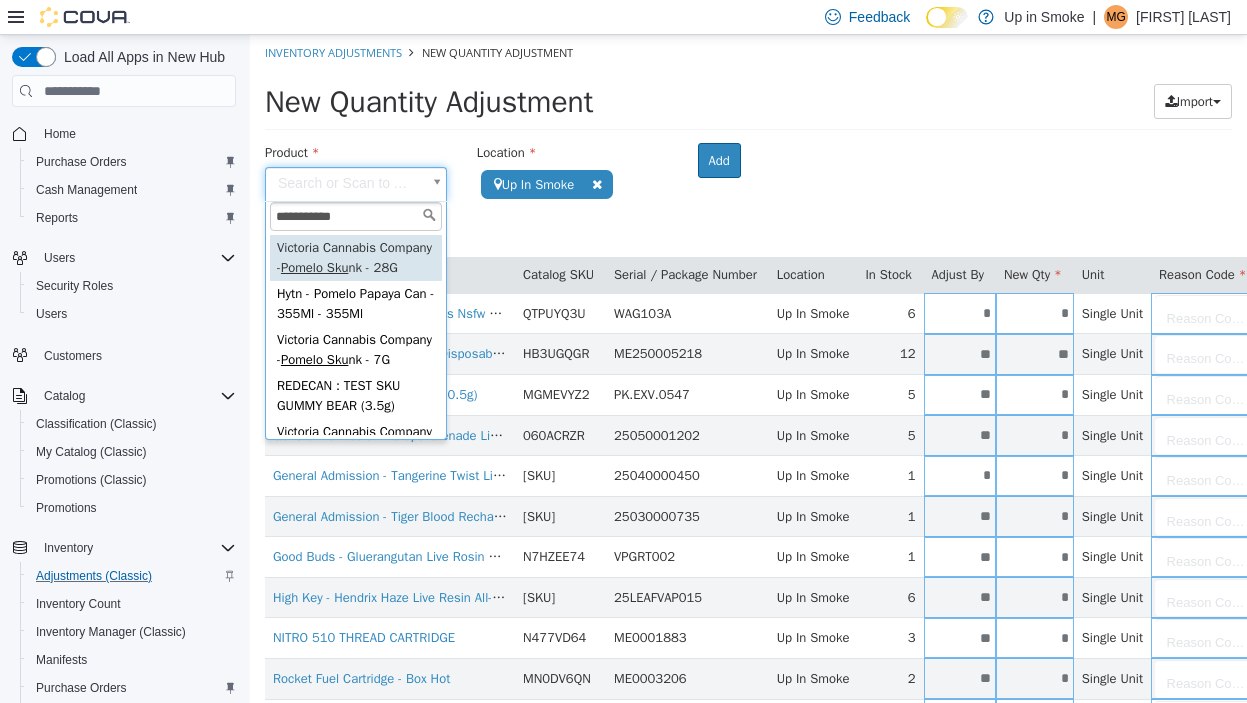 type on "**********" 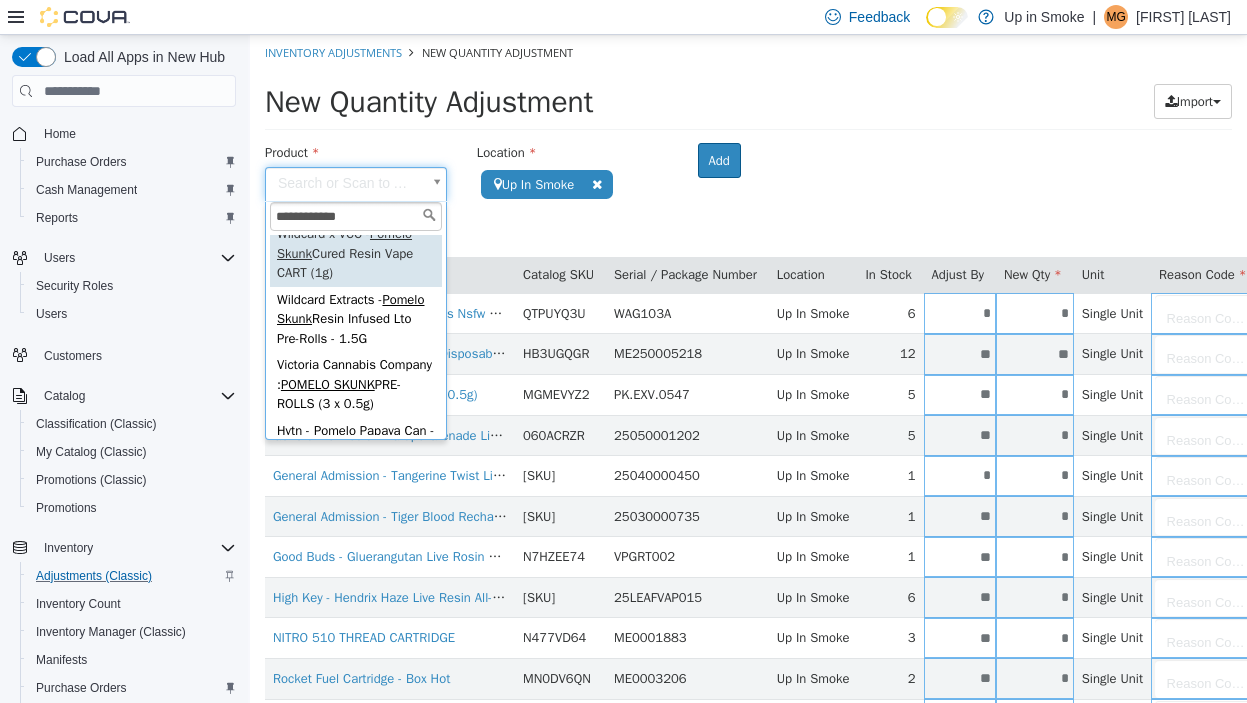 scroll, scrollTop: 238, scrollLeft: 0, axis: vertical 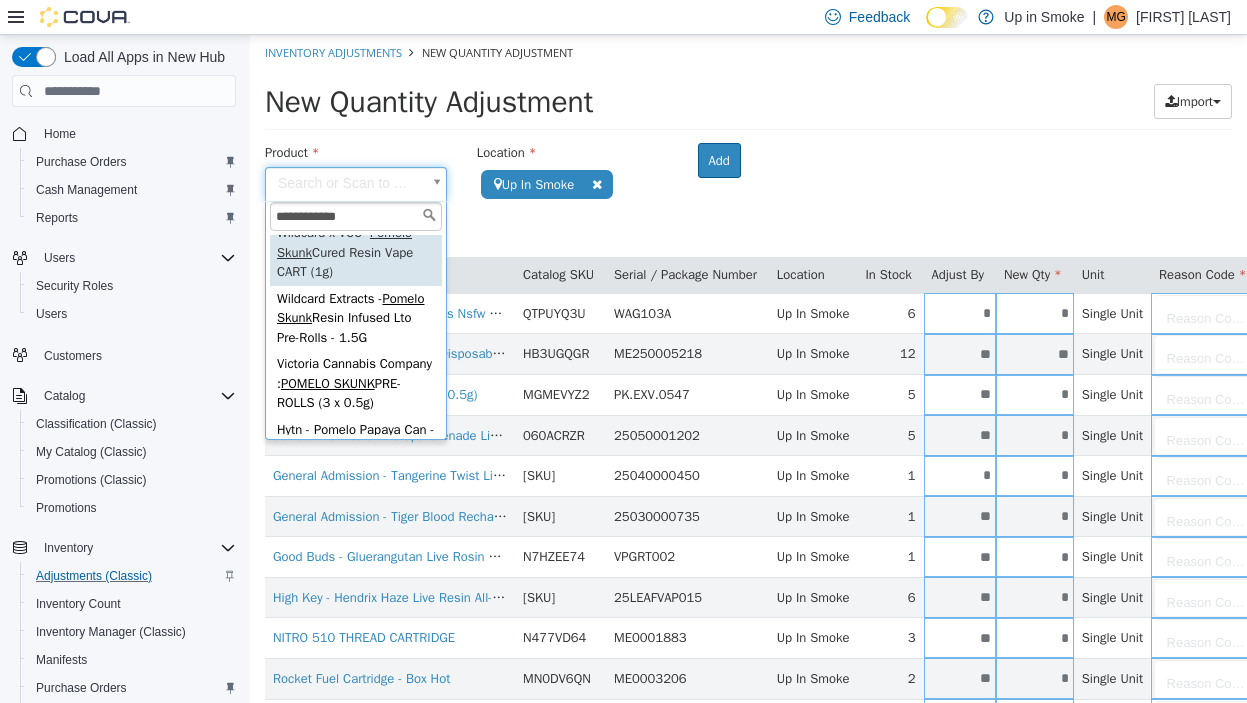 type on "**********" 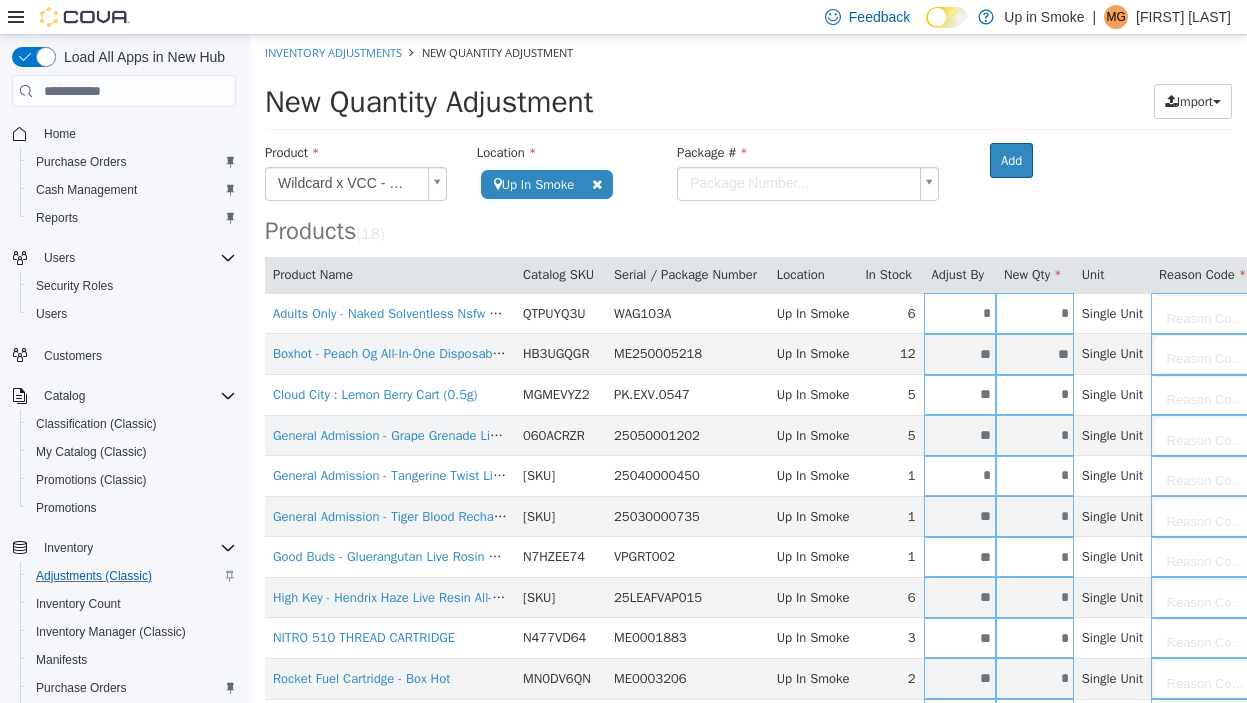 click on "Boxhot - Peach Og All-In-One Disposable Vape - 1G HB3UGQGR ME250005218 Up In Smoke 12 ** ** Single Unit     Reason Code... Cloud City : Lemon Berry Cart (0.5g) MGMEVYZ2 5 ** *" at bounding box center [748, 558] 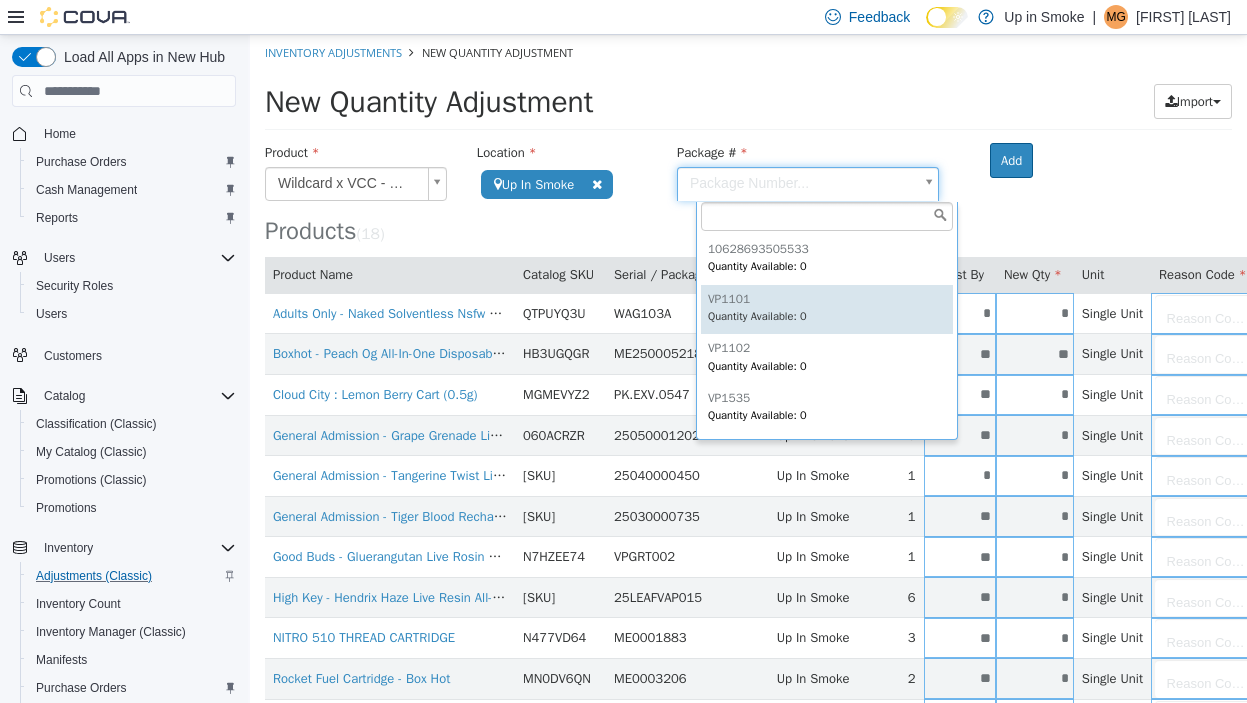 scroll, scrollTop: 98, scrollLeft: 0, axis: vertical 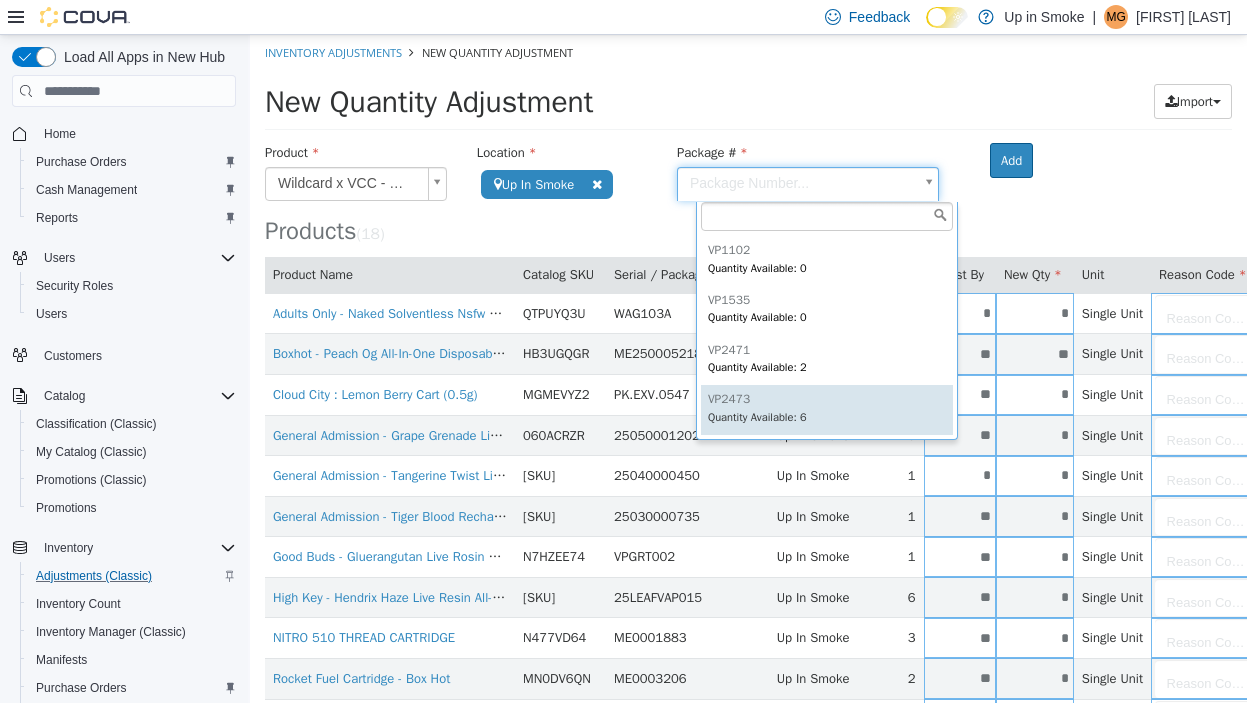 type on "******" 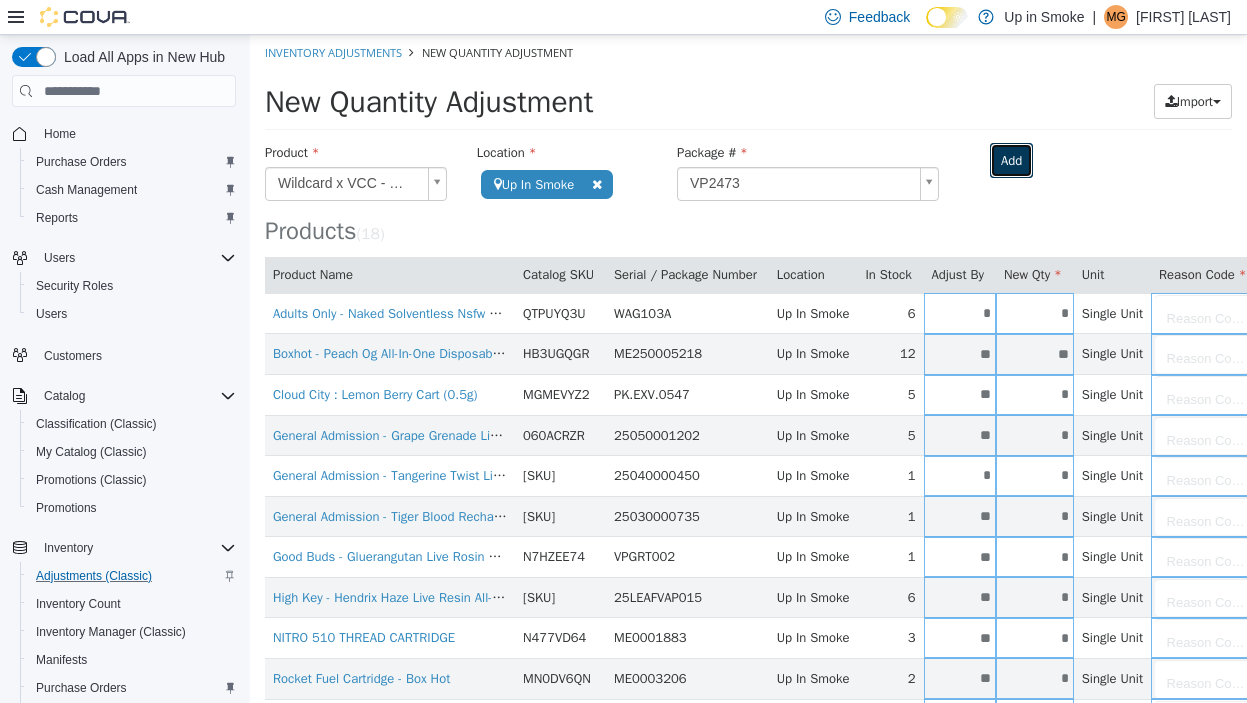 click on "Add" at bounding box center [1011, 161] 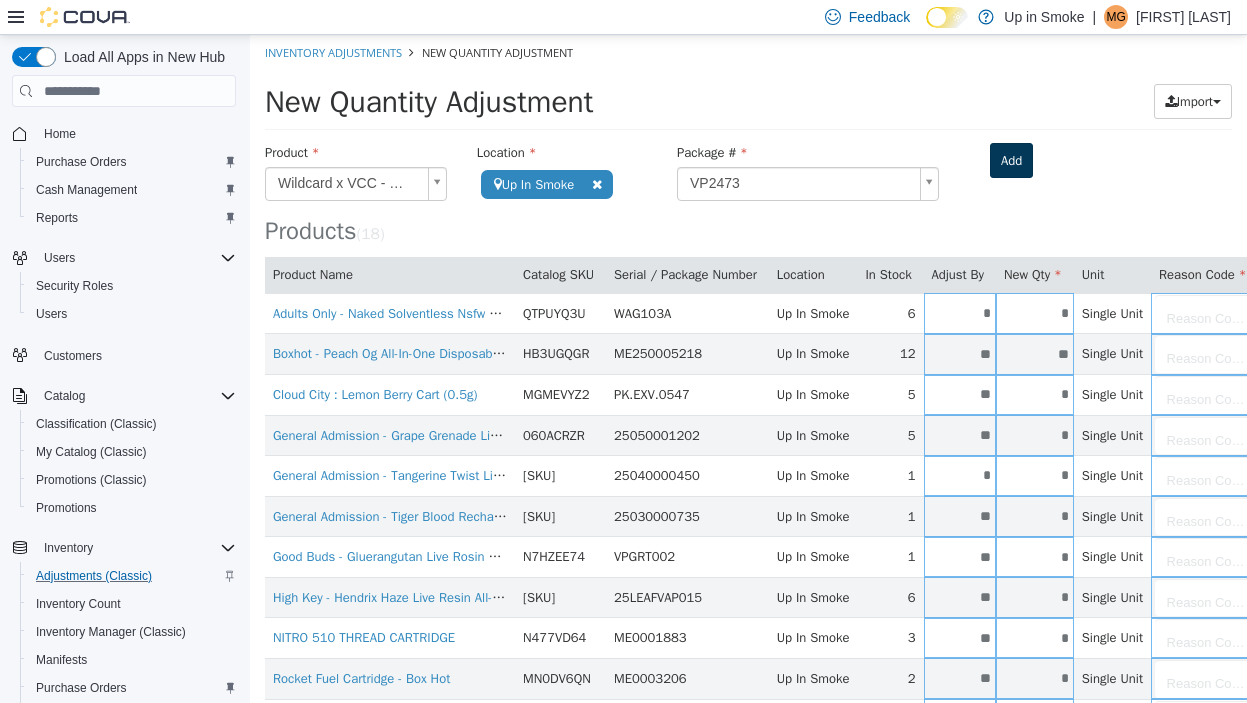 type 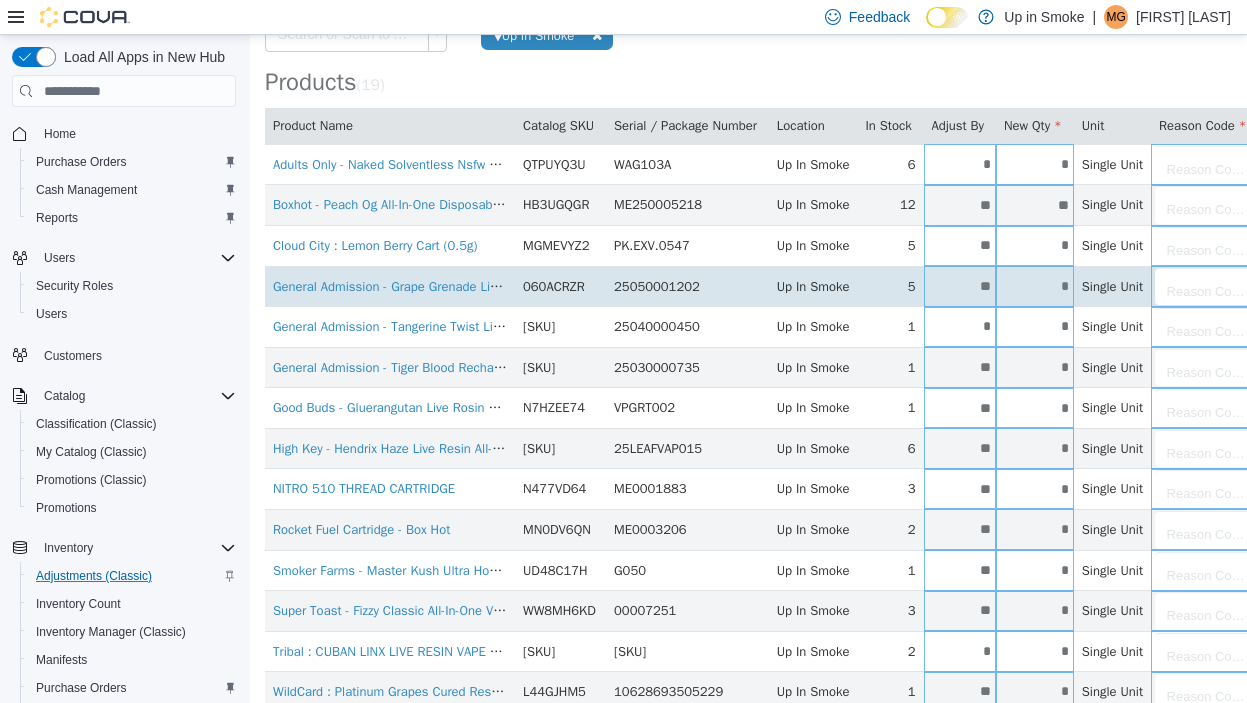 scroll, scrollTop: 418, scrollLeft: 0, axis: vertical 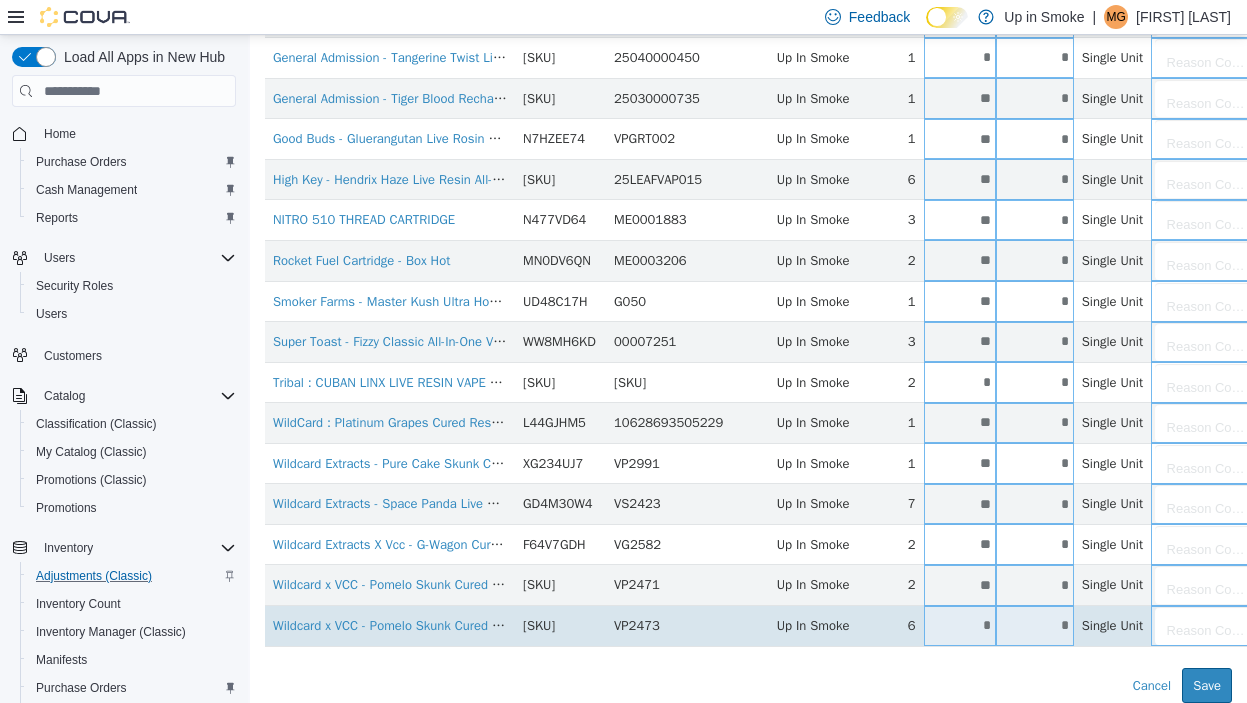 click on "*" at bounding box center [960, 625] 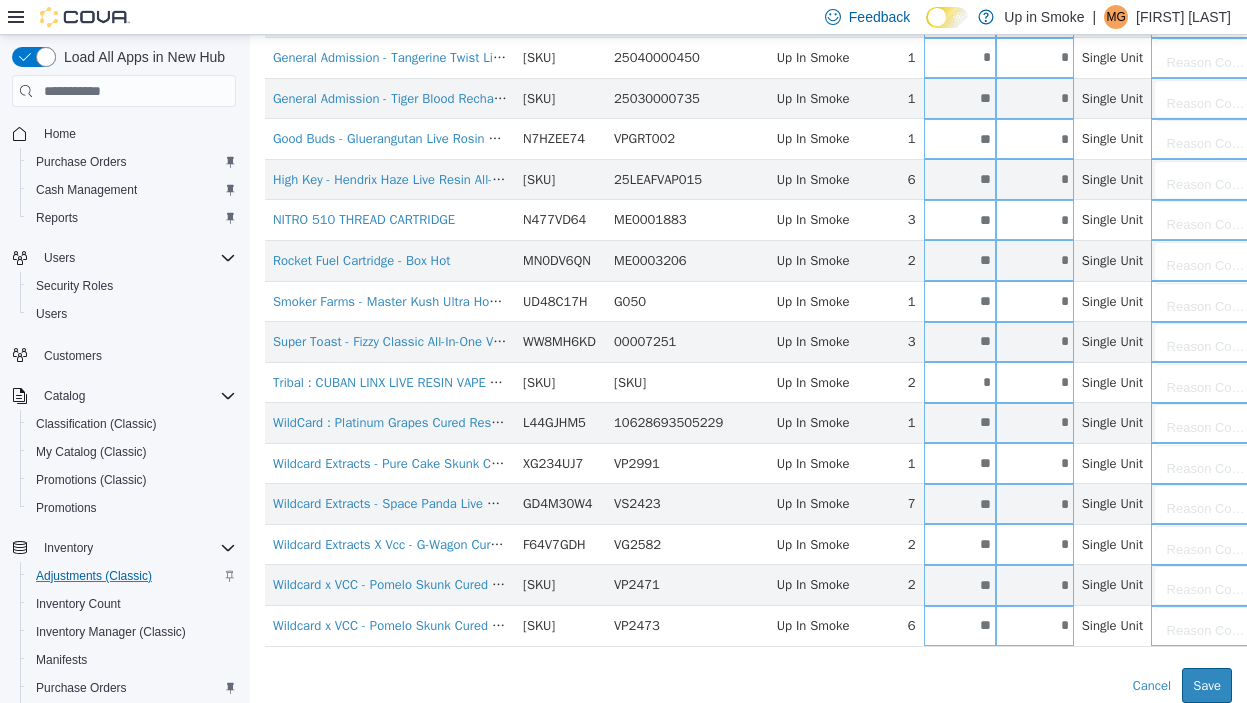 type on "**" 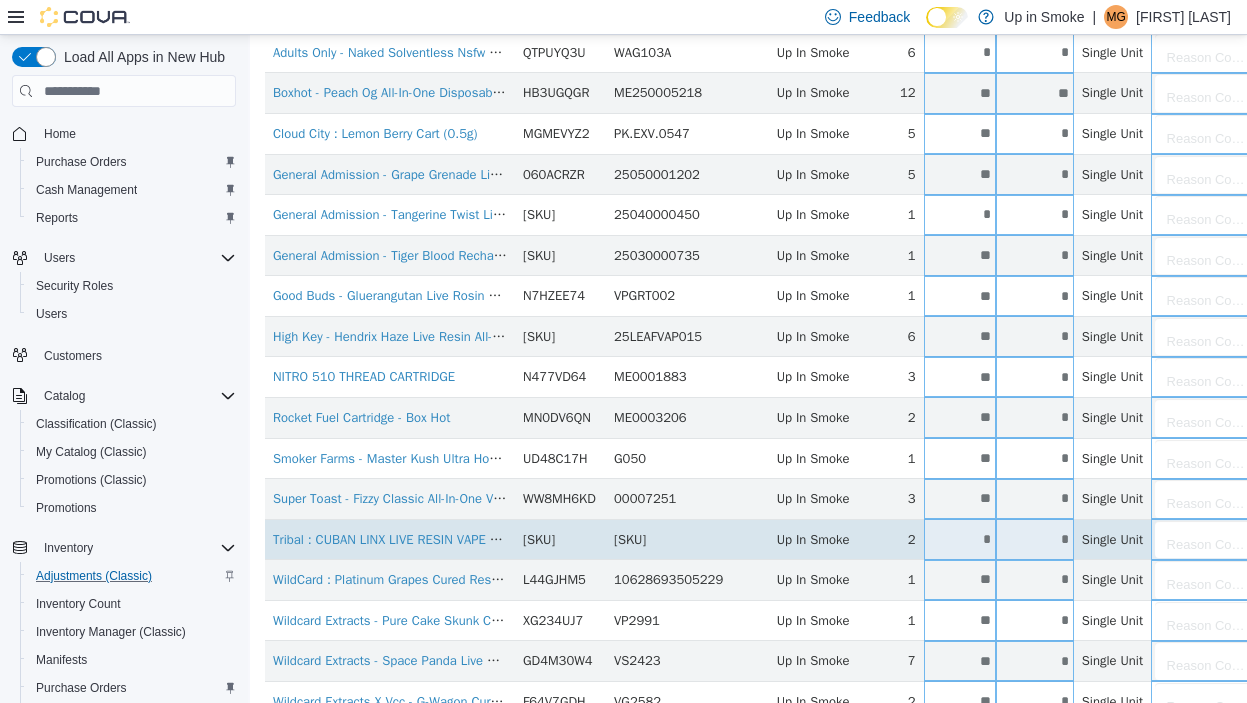 scroll, scrollTop: 0, scrollLeft: 0, axis: both 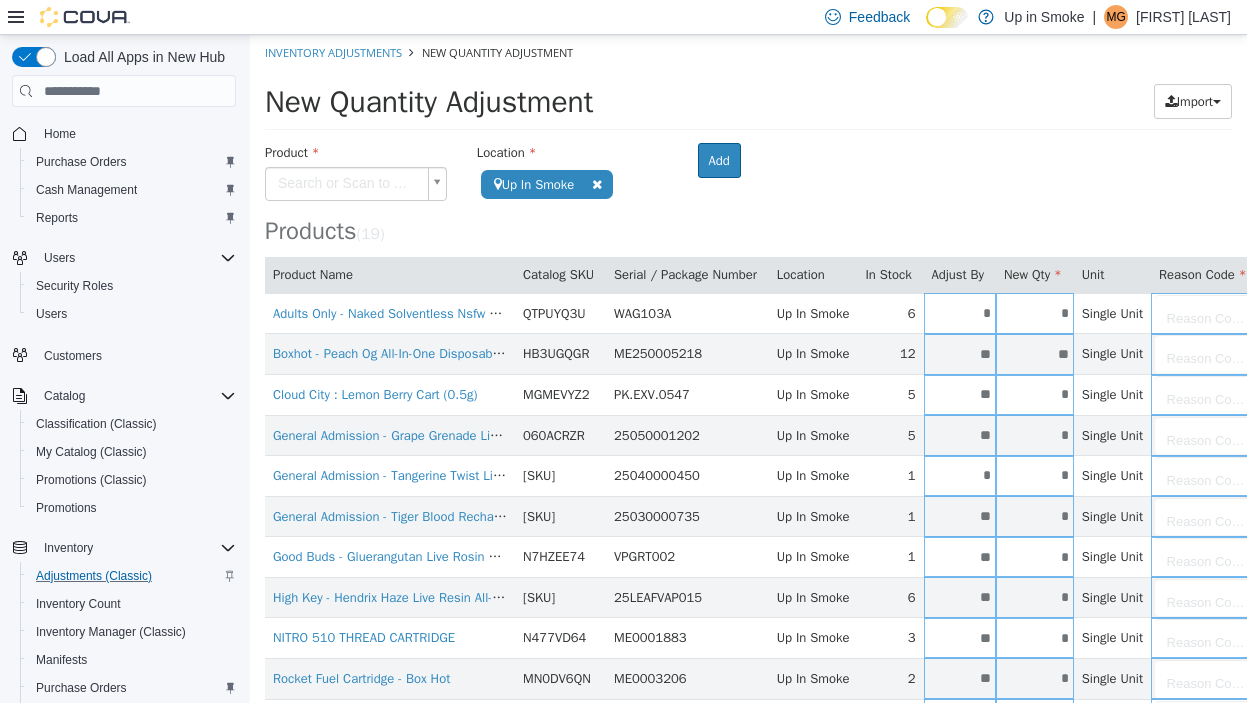 click on "**********" at bounding box center [748, 578] 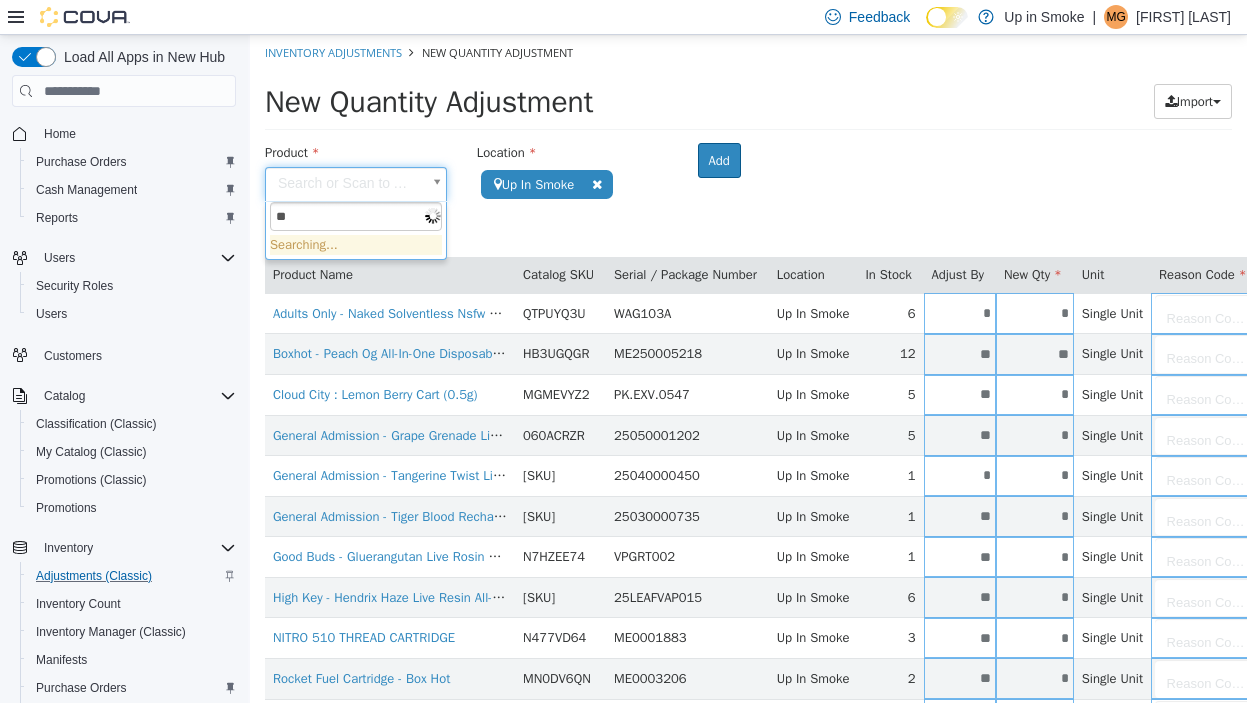 type on "*" 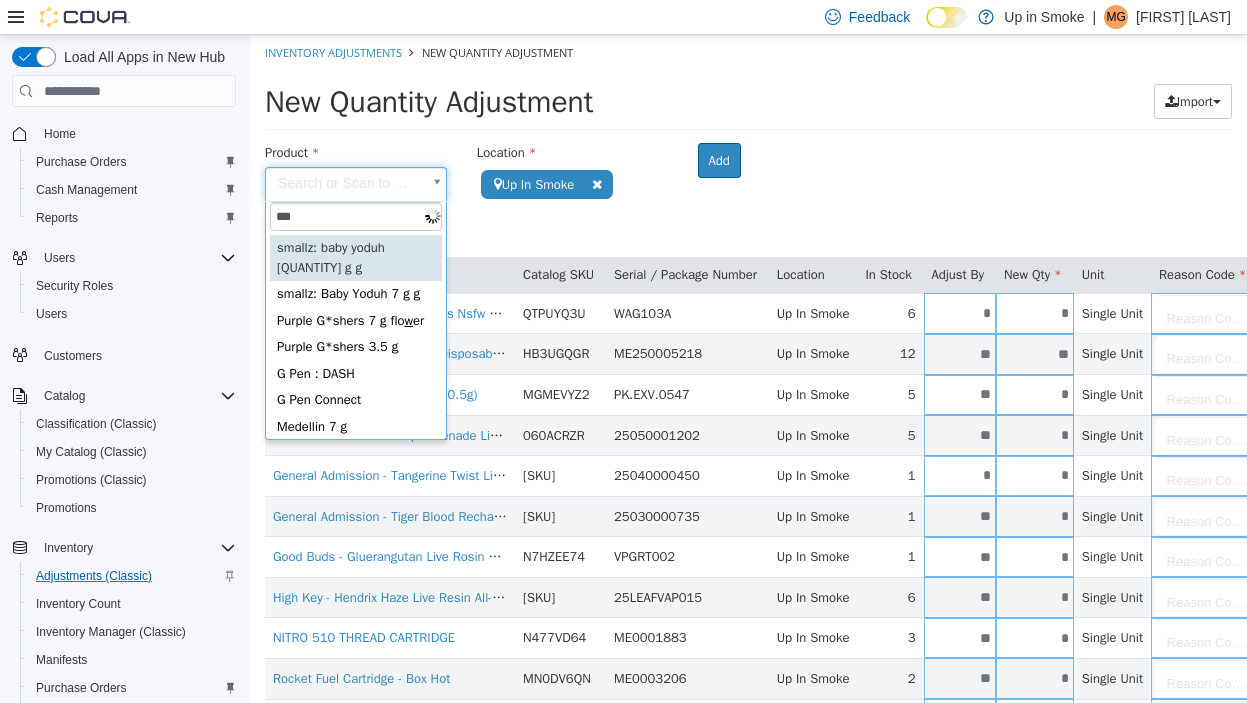 type on "****" 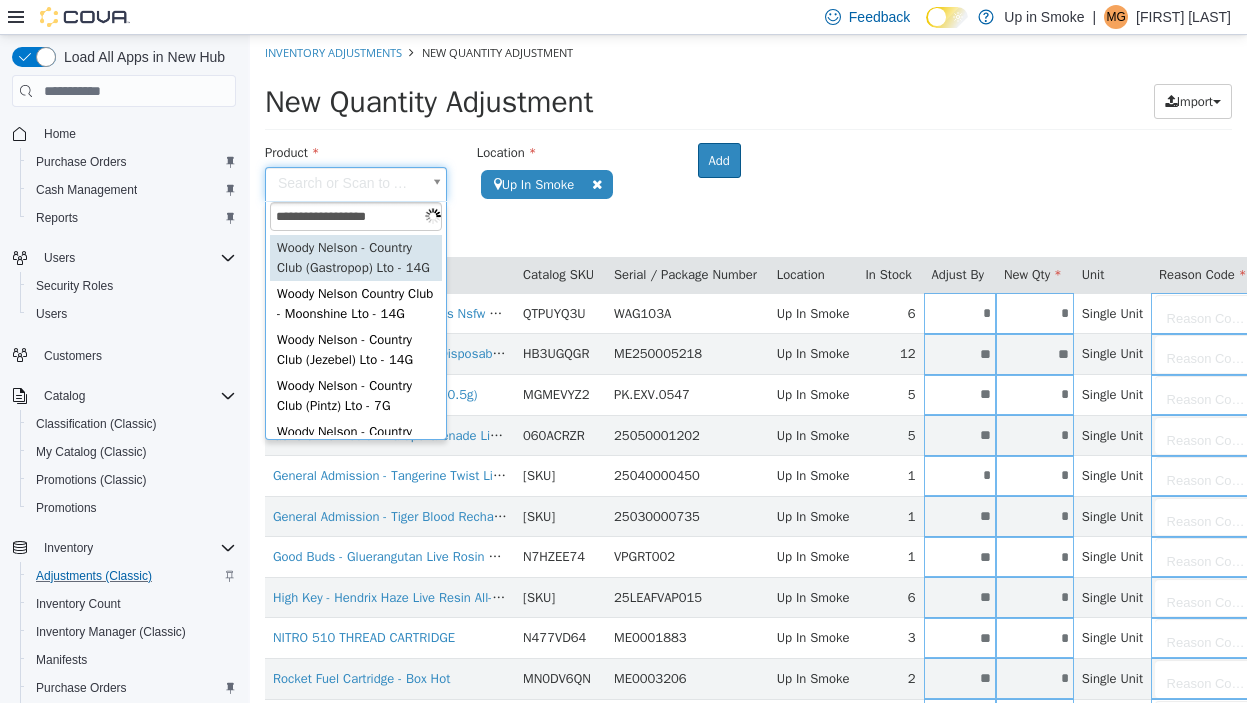 type on "**********" 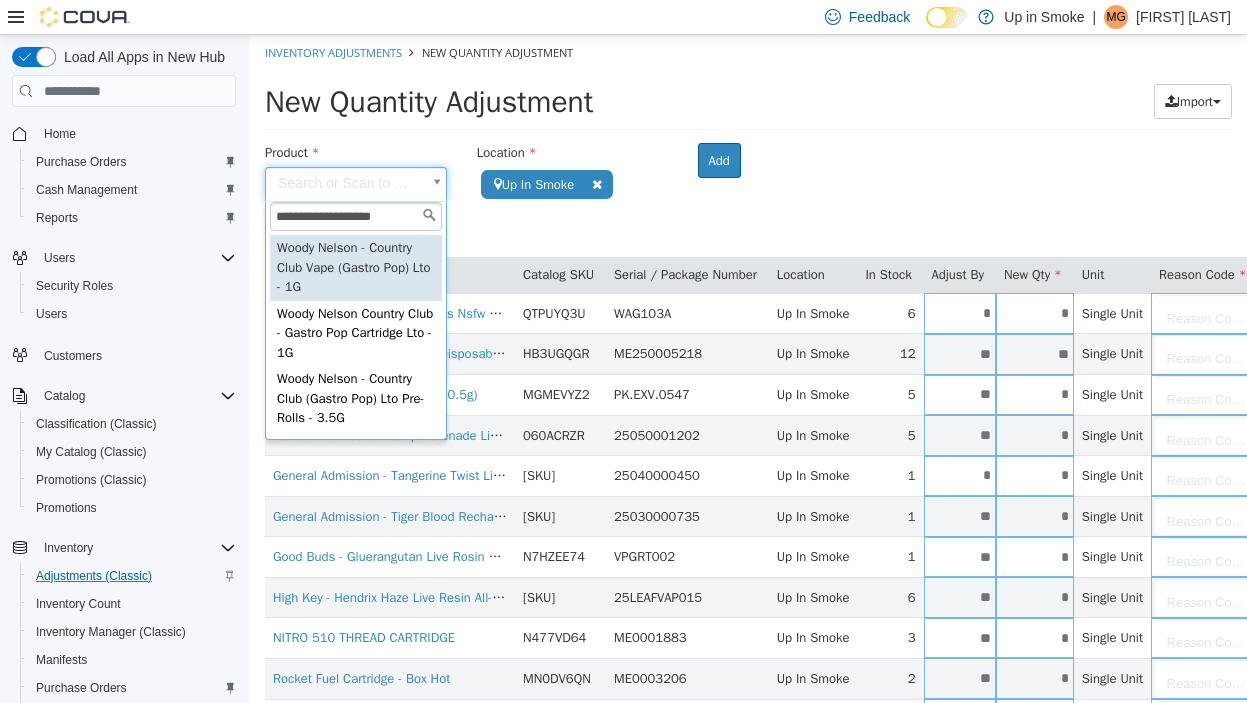 type on "**********" 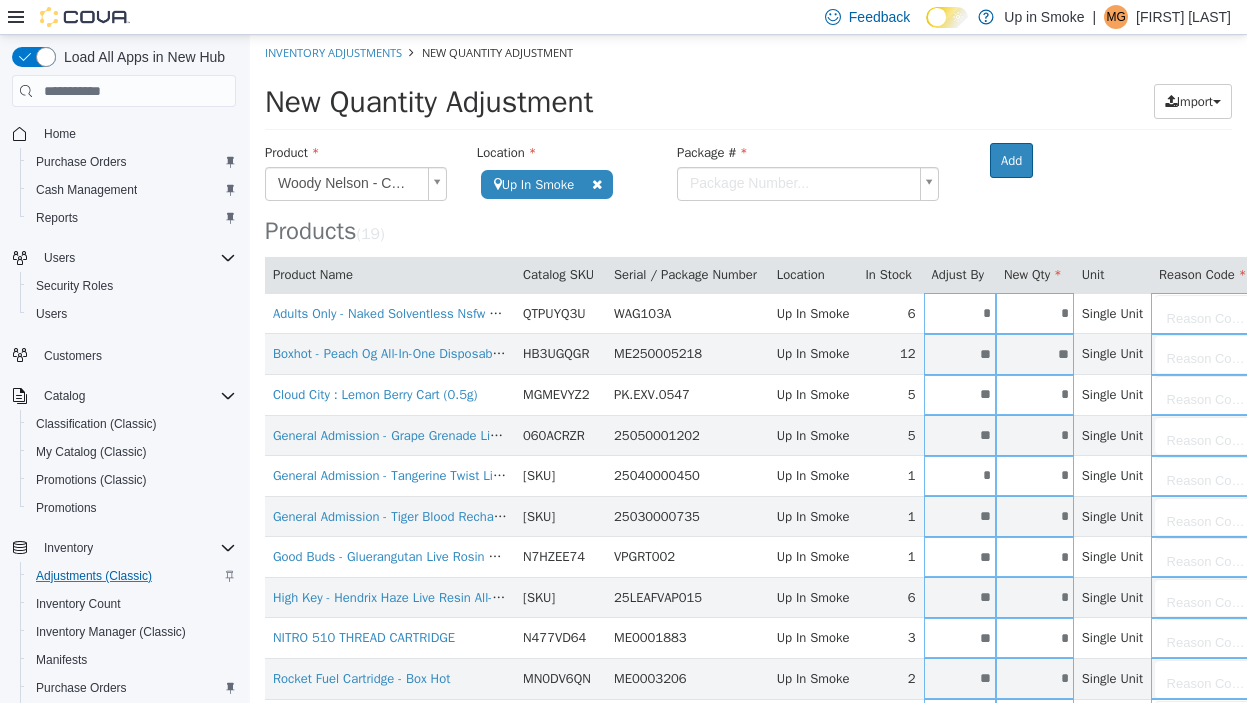 click on "Package #" at bounding box center (808, 155) 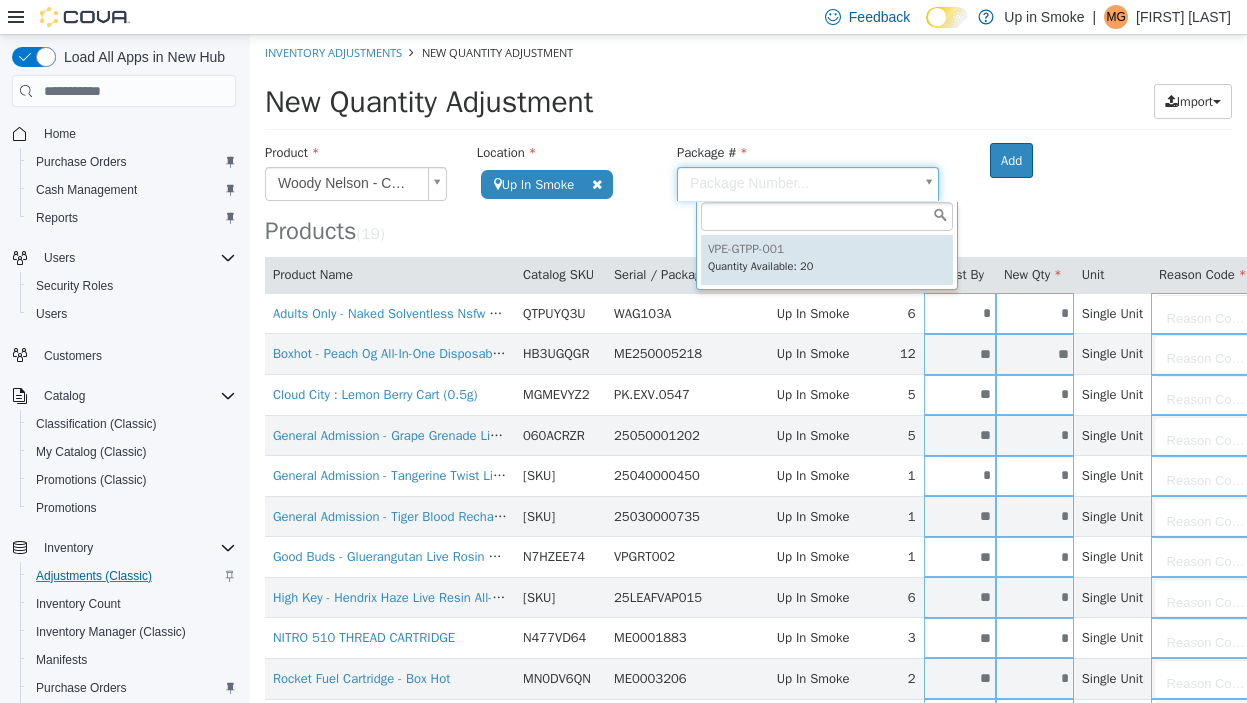 type on "**********" 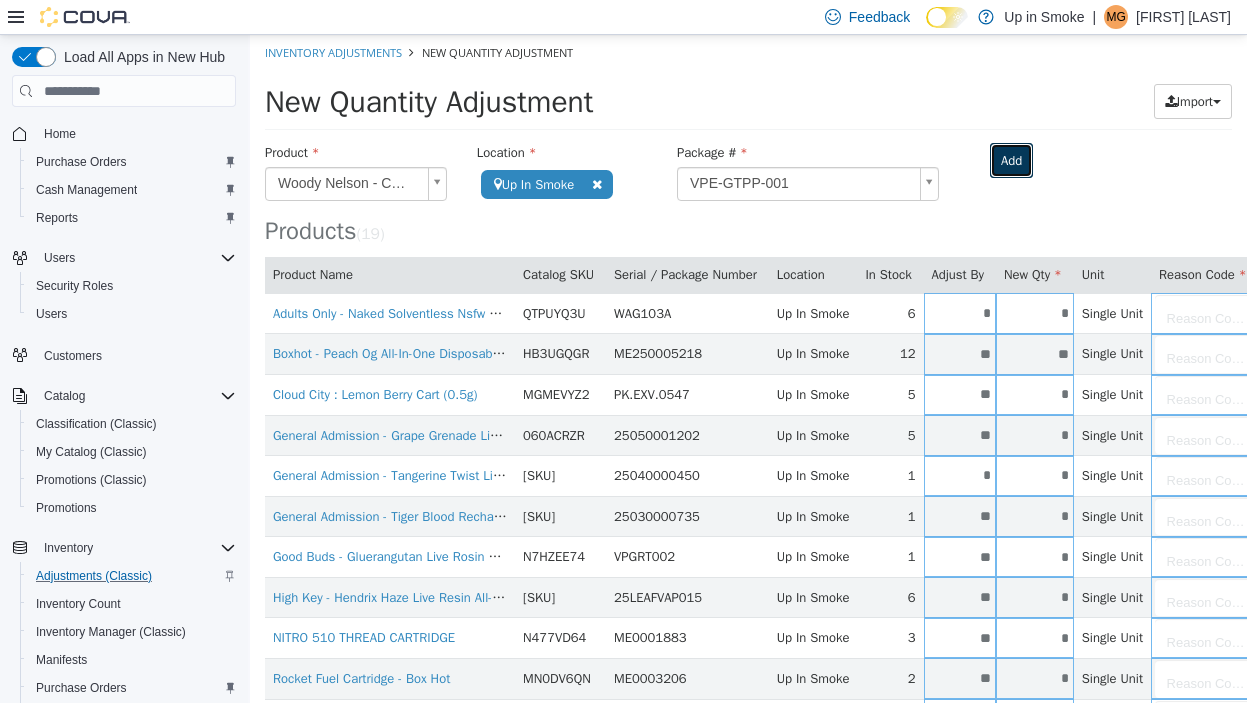 click on "Add" at bounding box center (1011, 161) 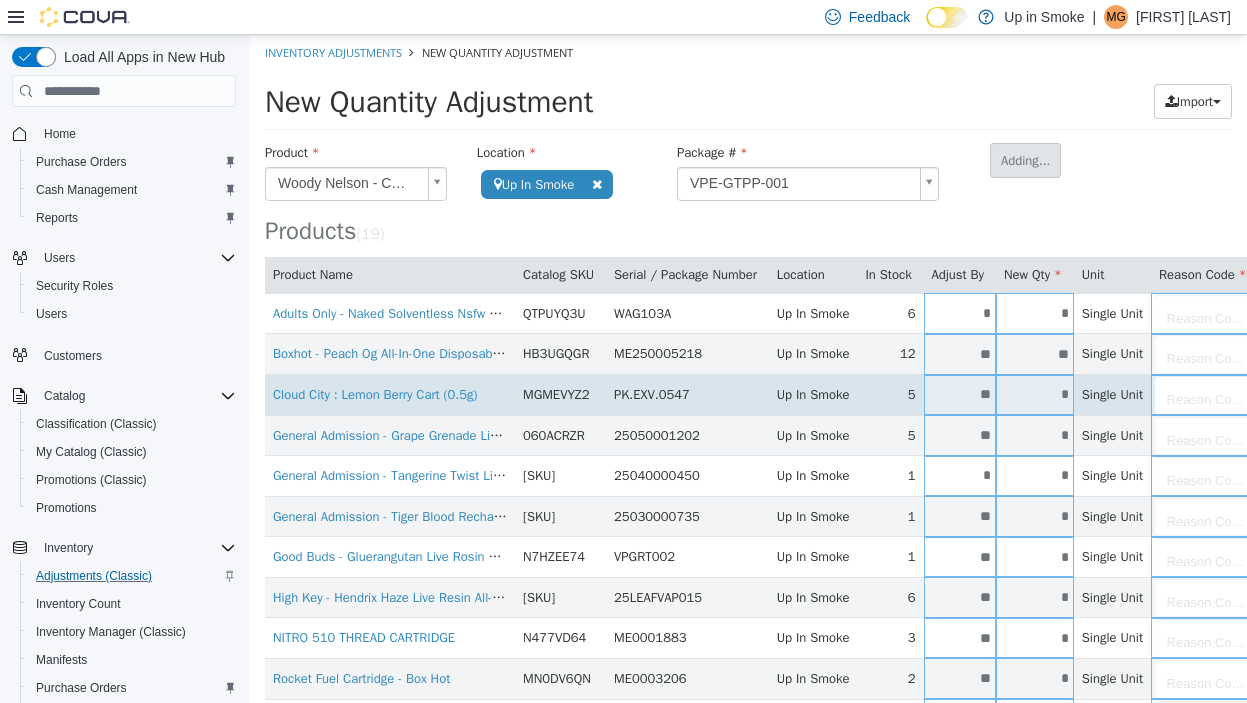 type 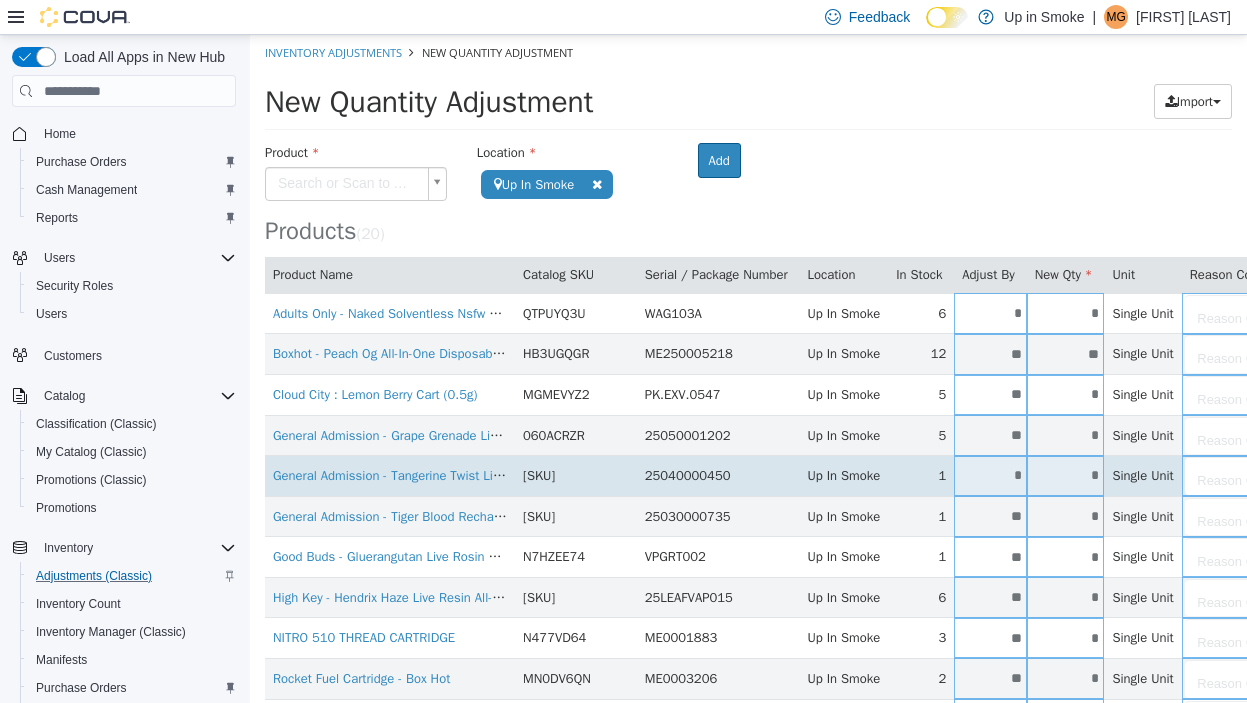 scroll, scrollTop: 459, scrollLeft: 0, axis: vertical 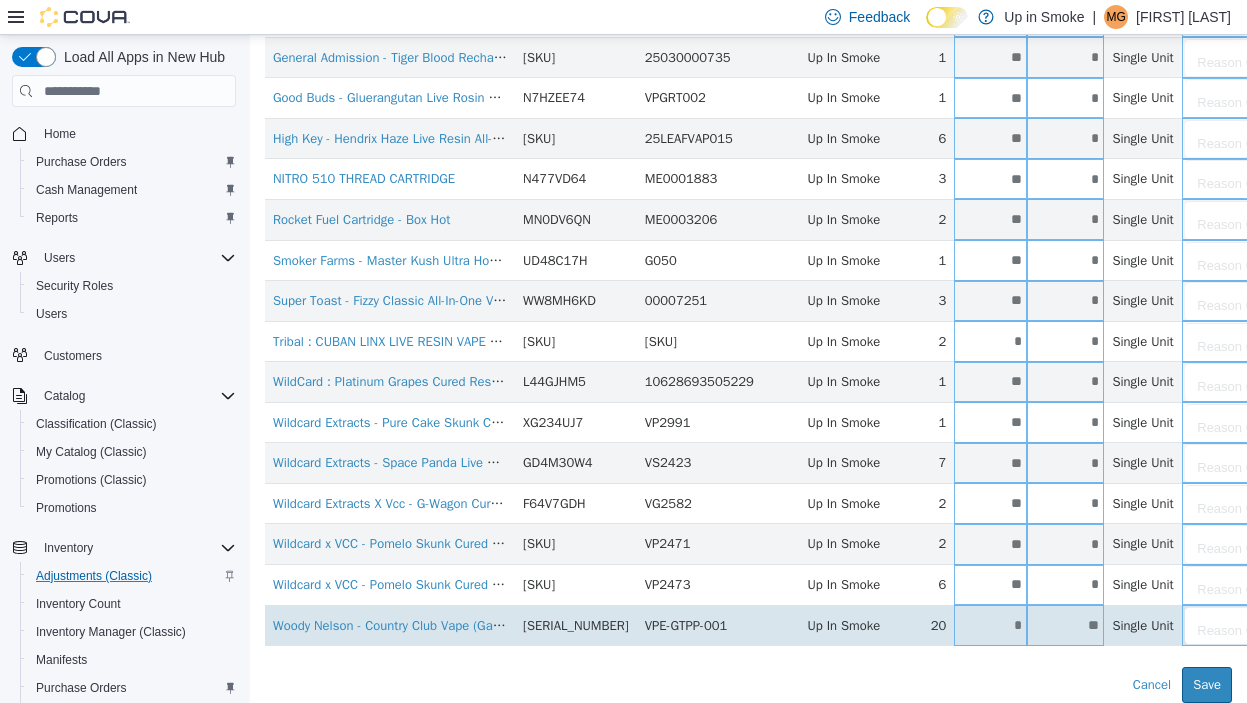 click on "*" at bounding box center (990, 625) 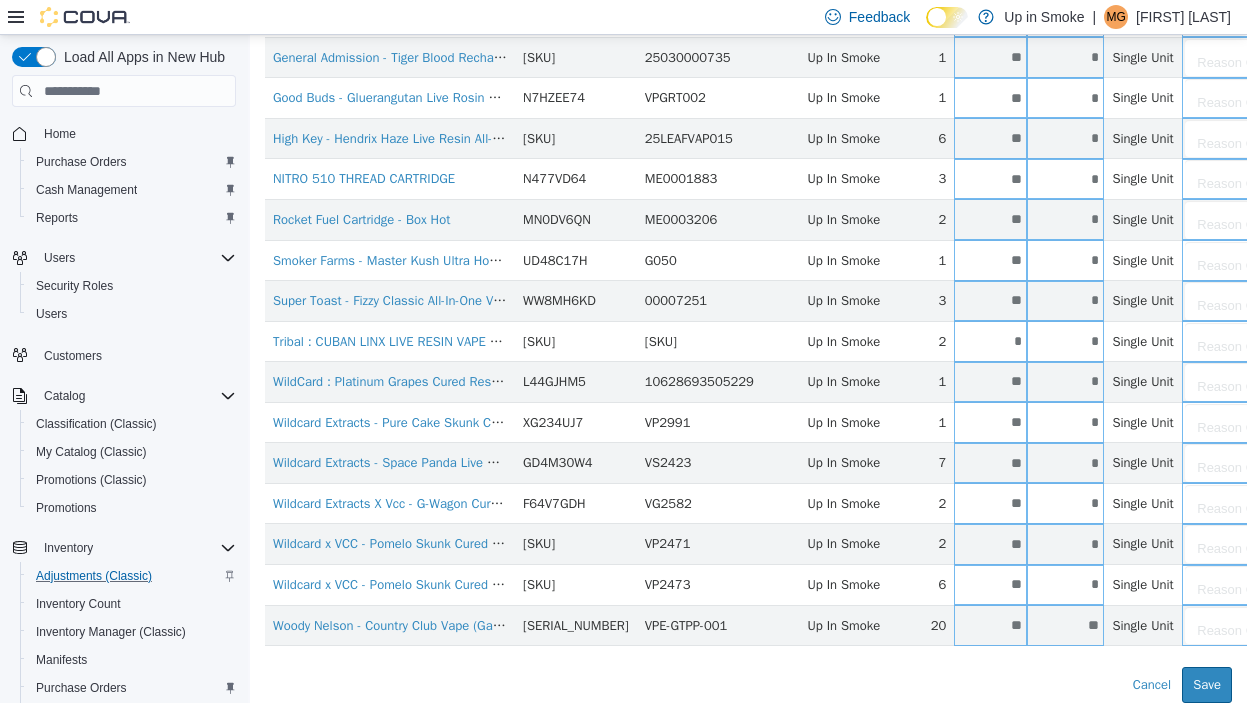 type on "**" 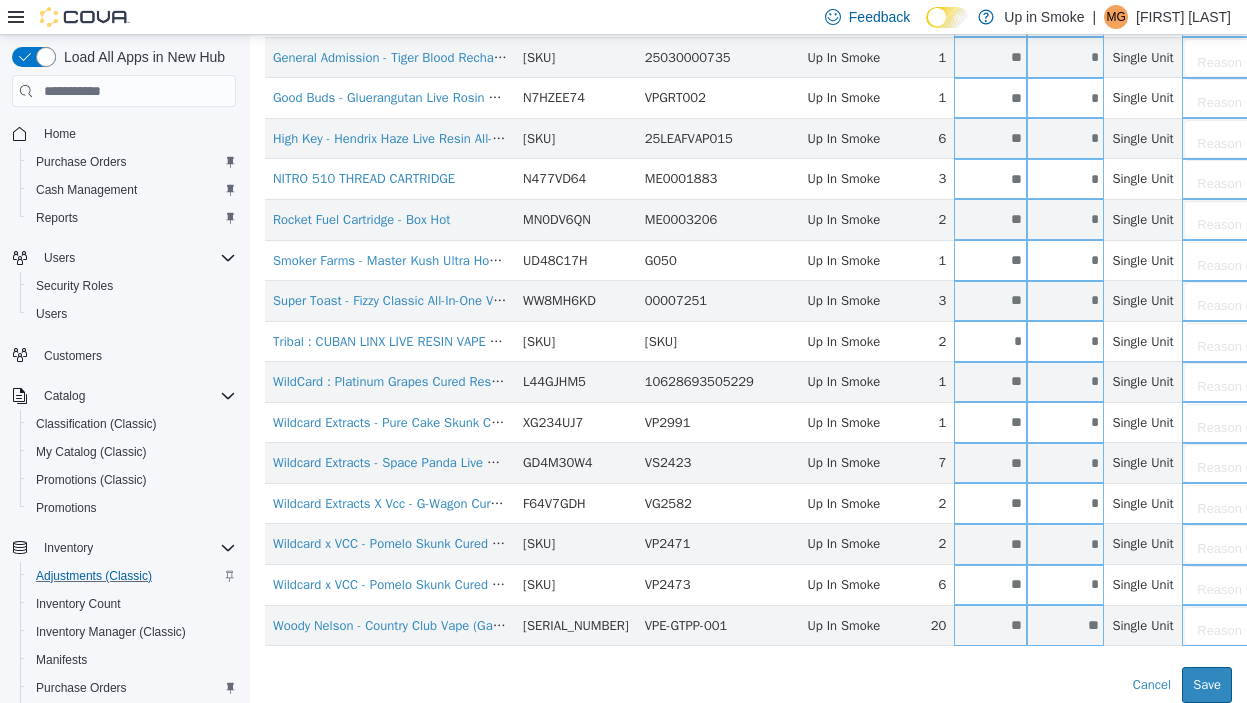 type on "**" 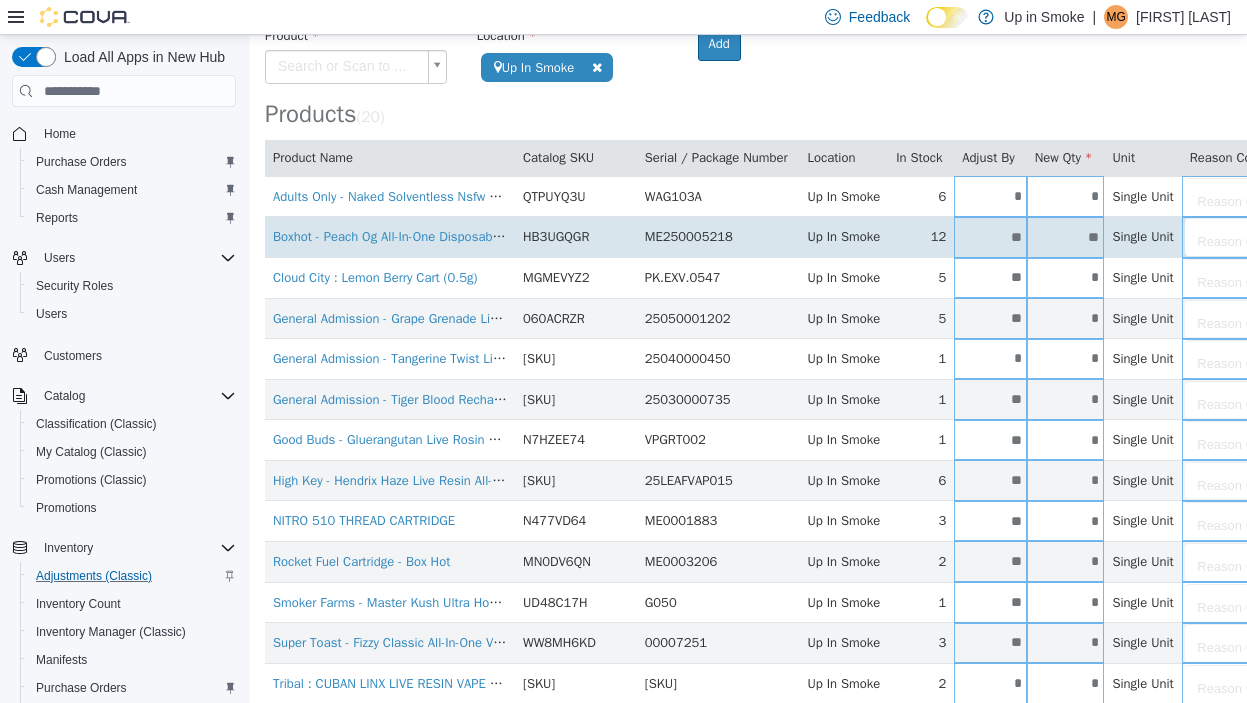 scroll, scrollTop: 0, scrollLeft: 0, axis: both 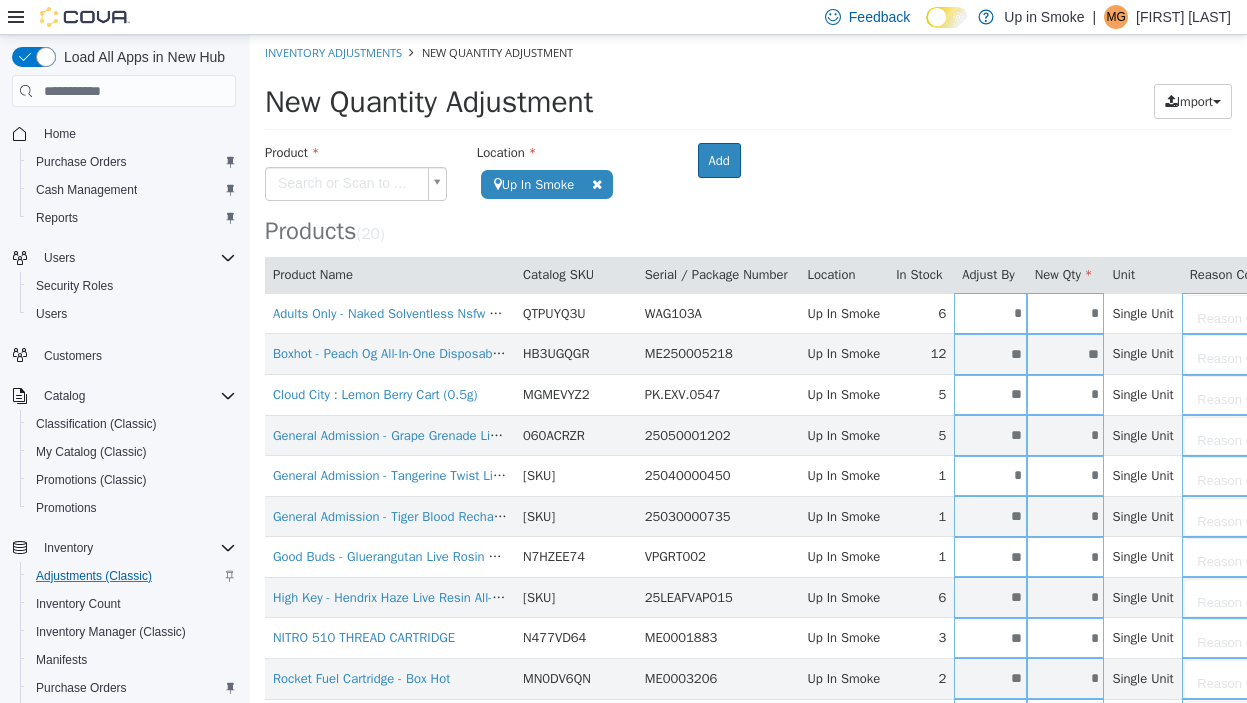 click on "Products  ( 20 )" at bounding box center (748, 194) 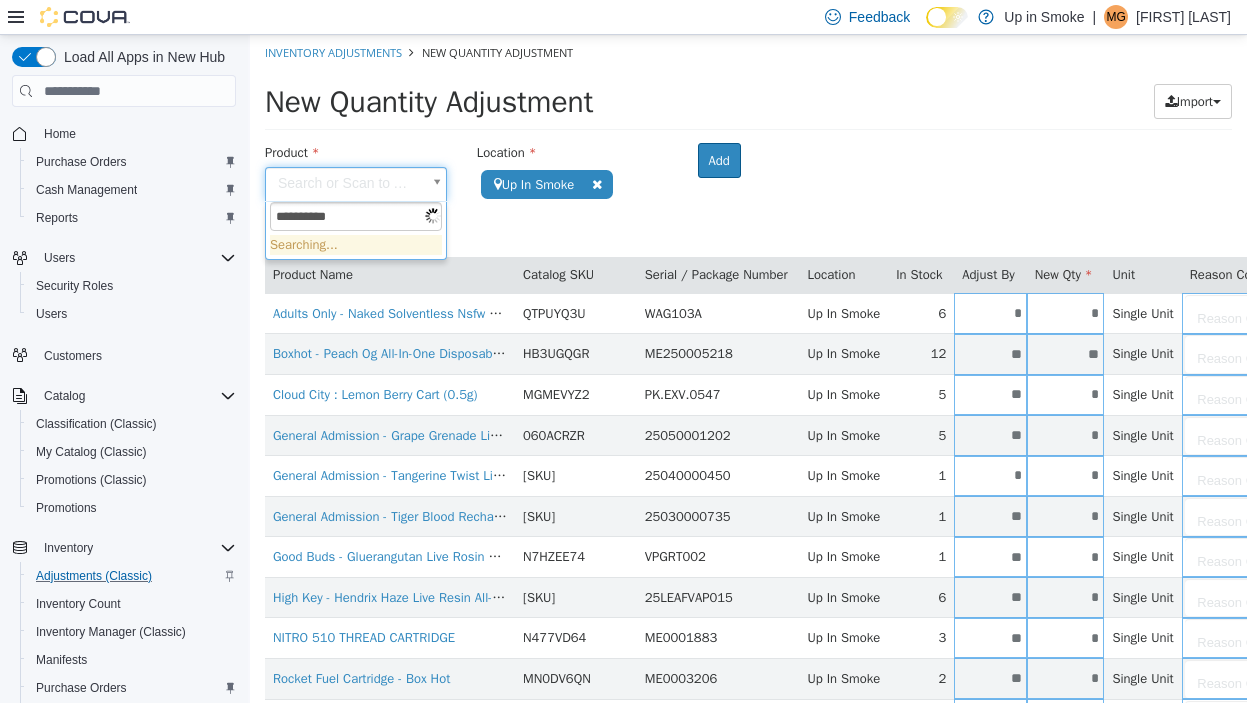 type on "**********" 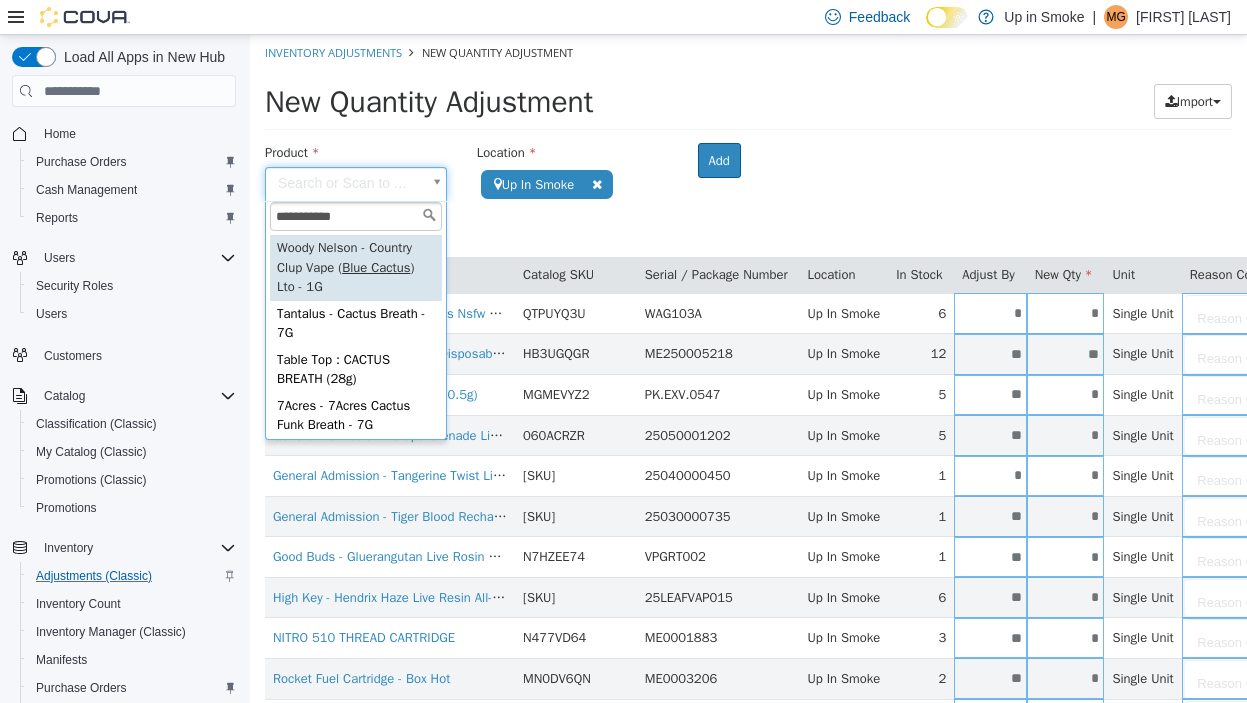 type on "**********" 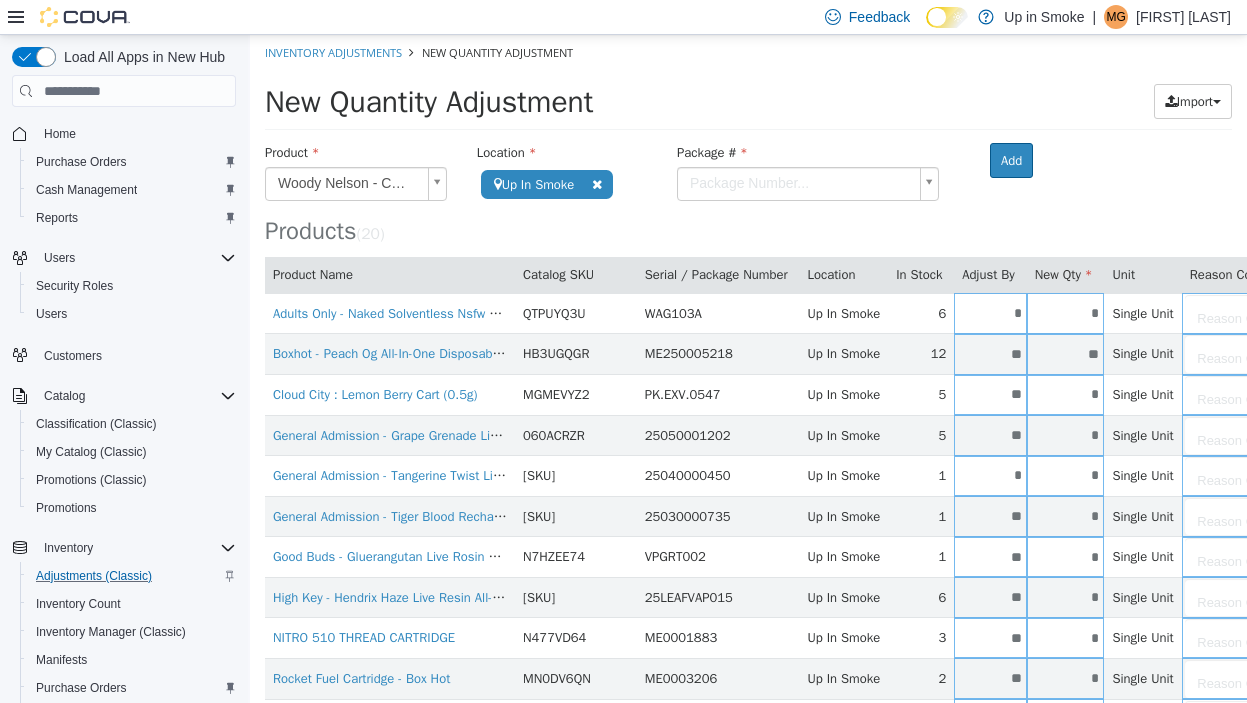 click on "**********" at bounding box center [748, 598] 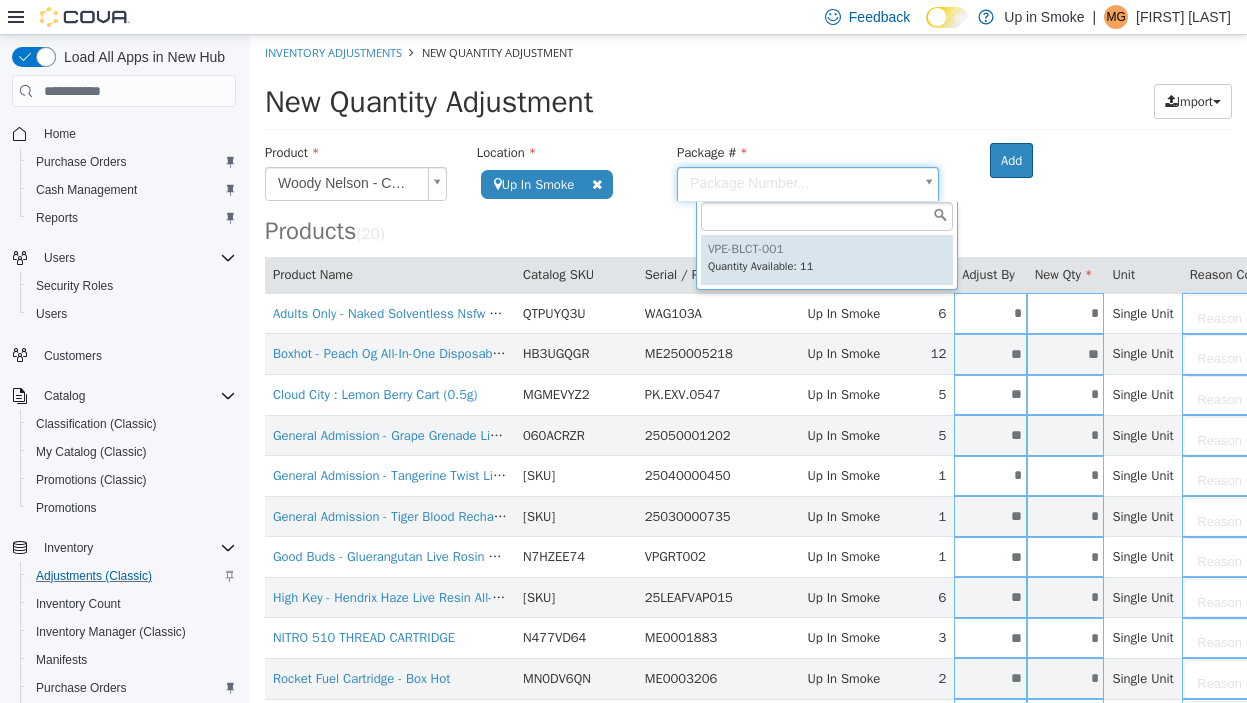 type on "**********" 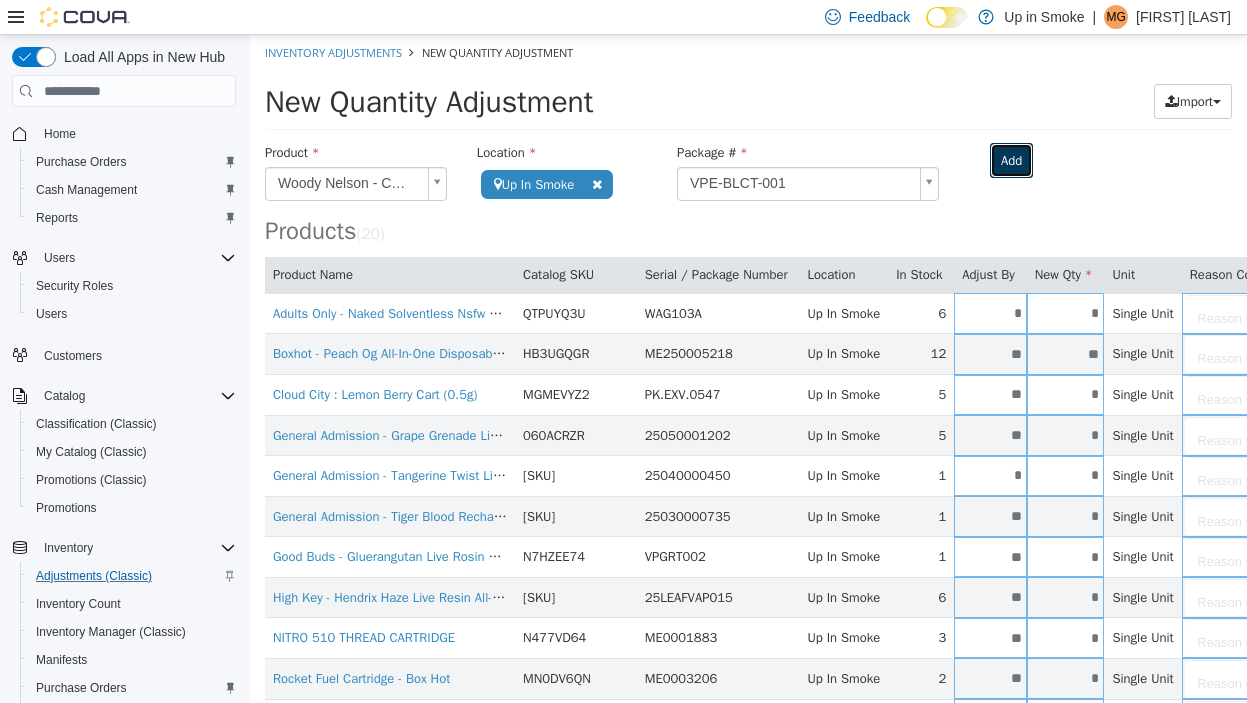 click on "Add" at bounding box center [1011, 161] 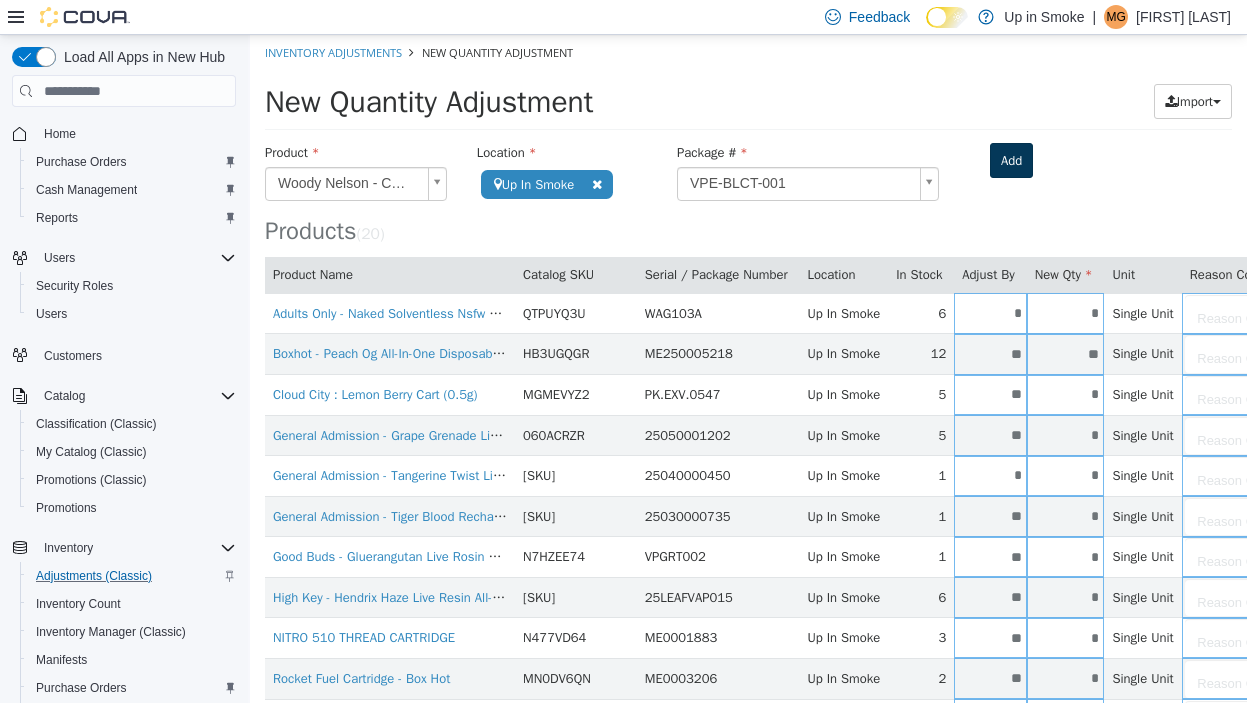 type 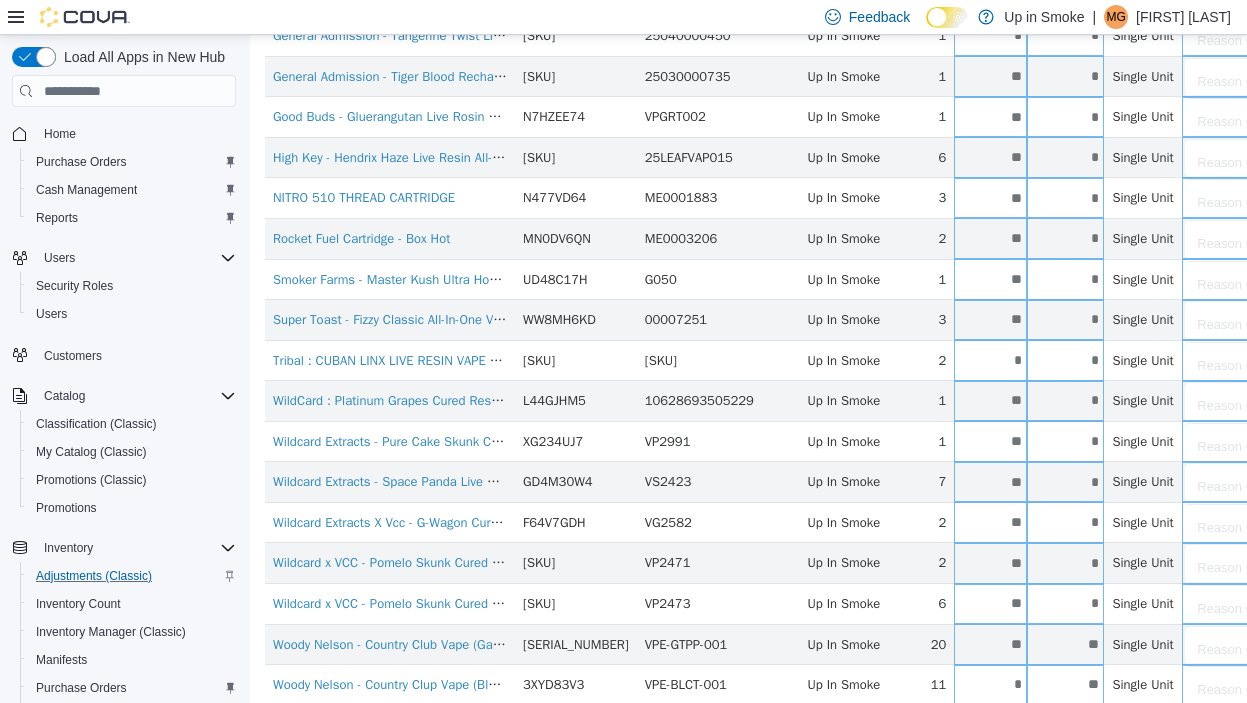 scroll, scrollTop: 500, scrollLeft: 0, axis: vertical 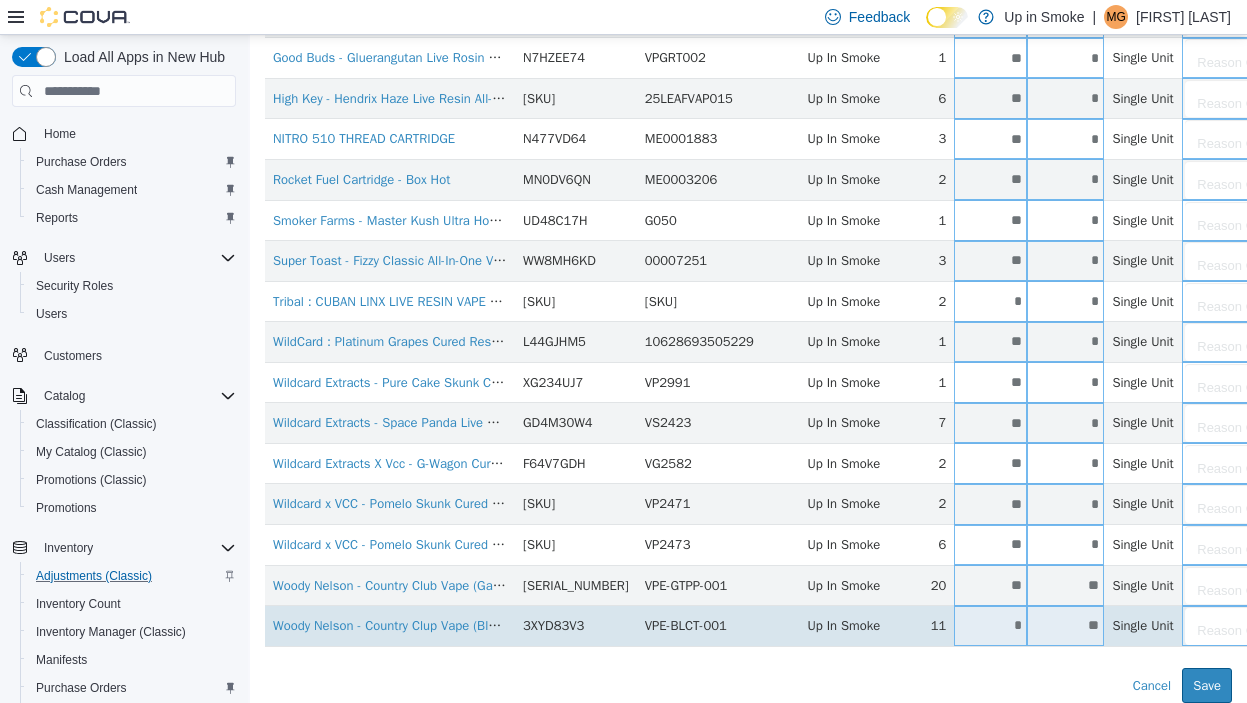 click on "*" at bounding box center [990, 625] 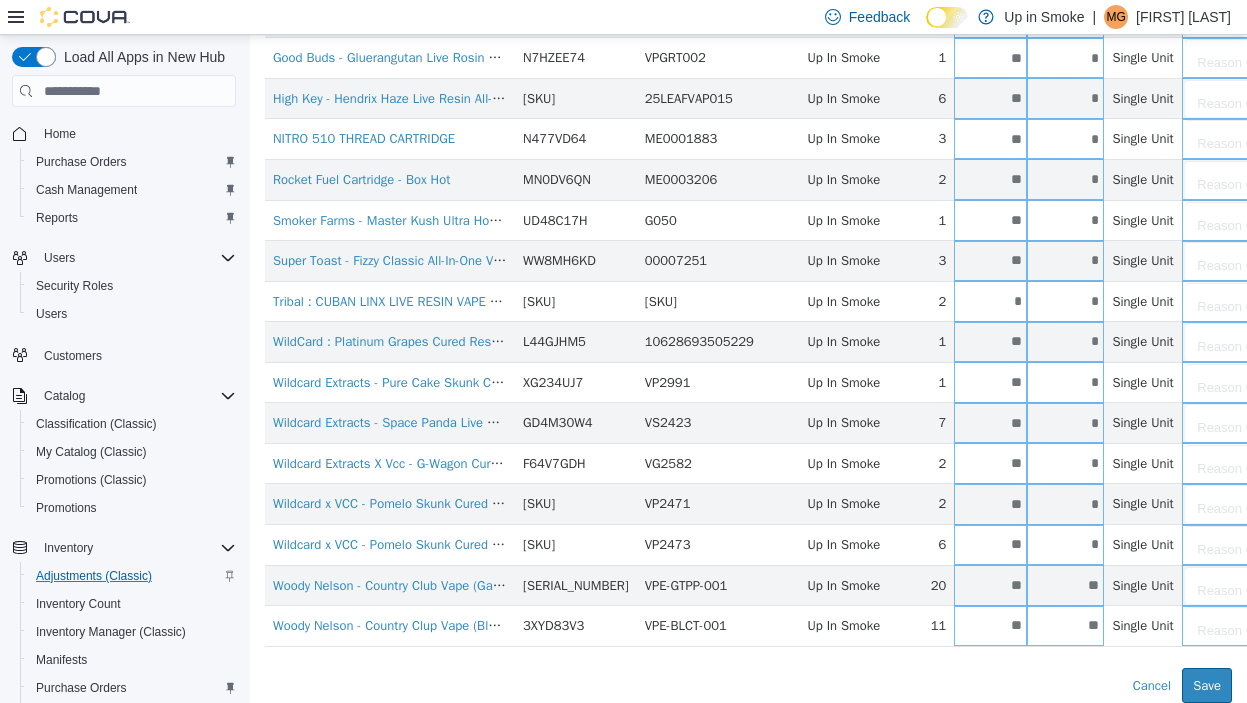 type on "**" 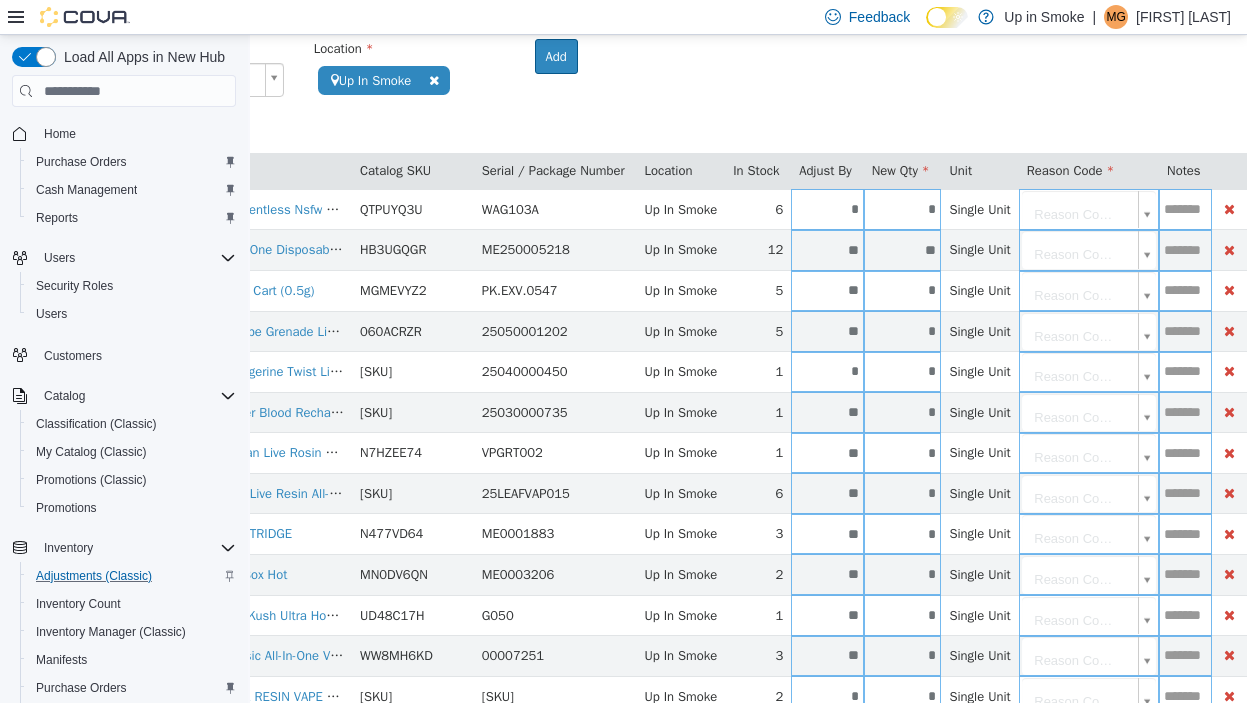 scroll, scrollTop: 96, scrollLeft: 184, axis: both 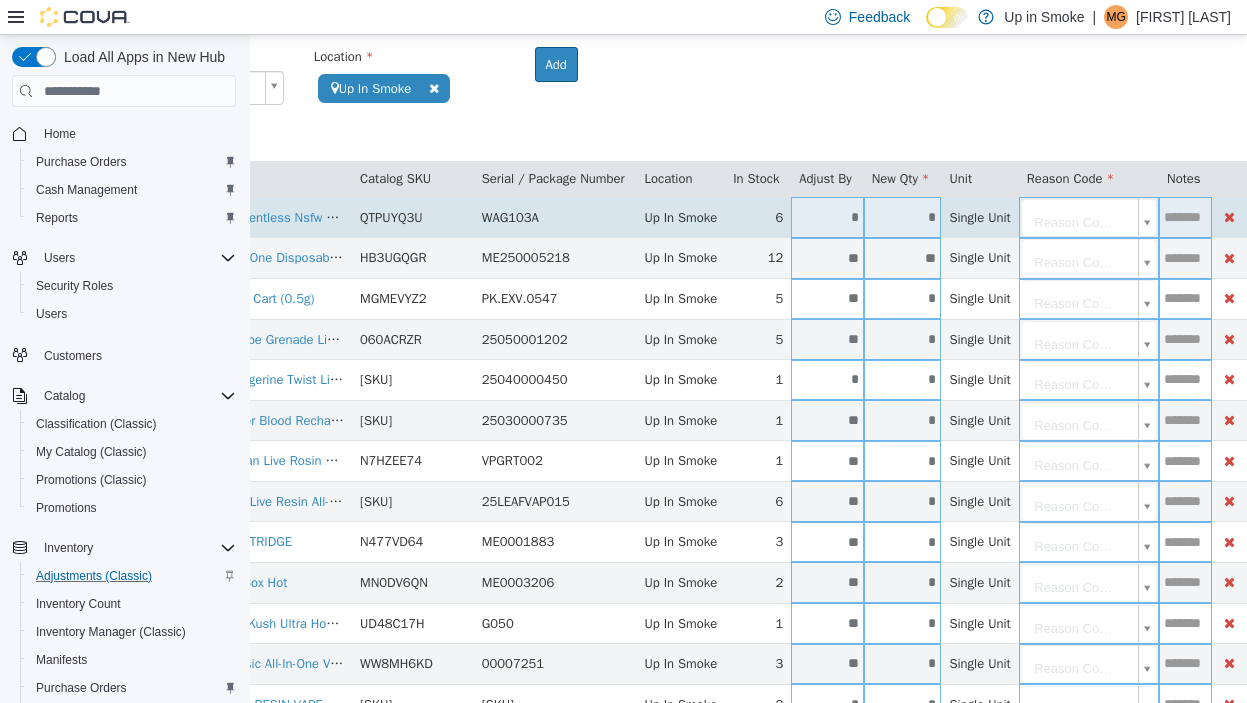 click on "Single Unit" at bounding box center [979, 217] 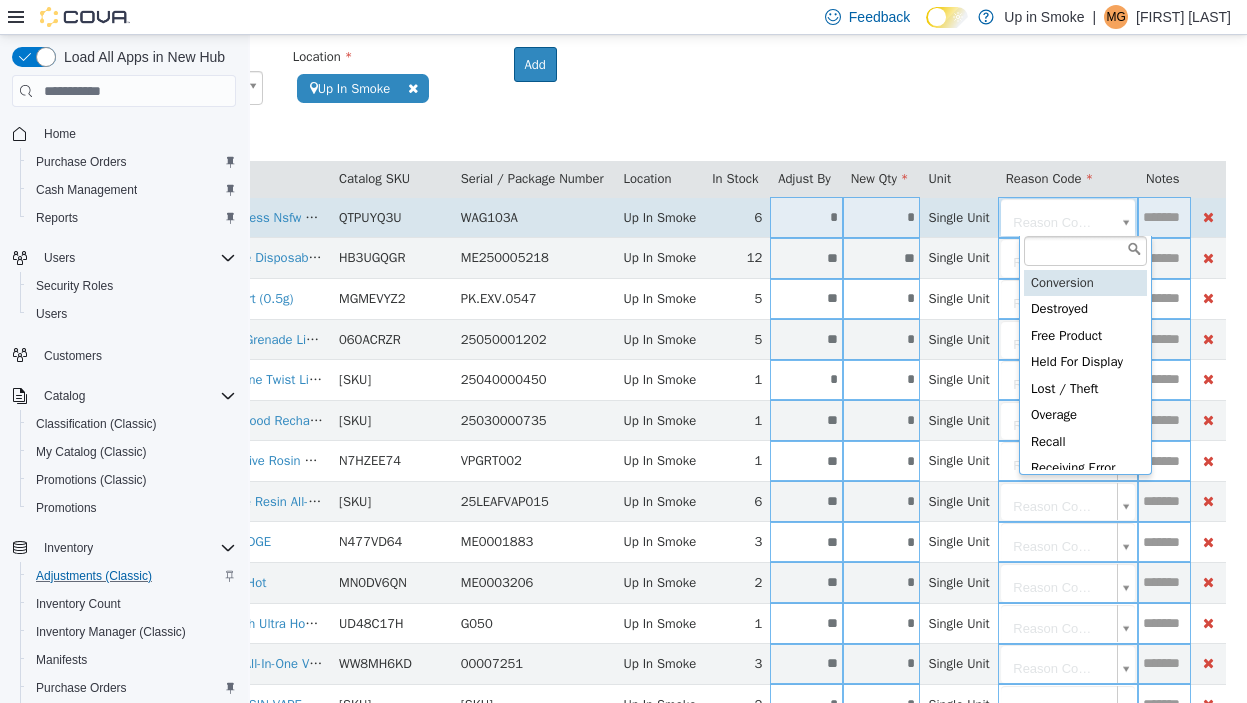 scroll, scrollTop: 96, scrollLeft: 94, axis: both 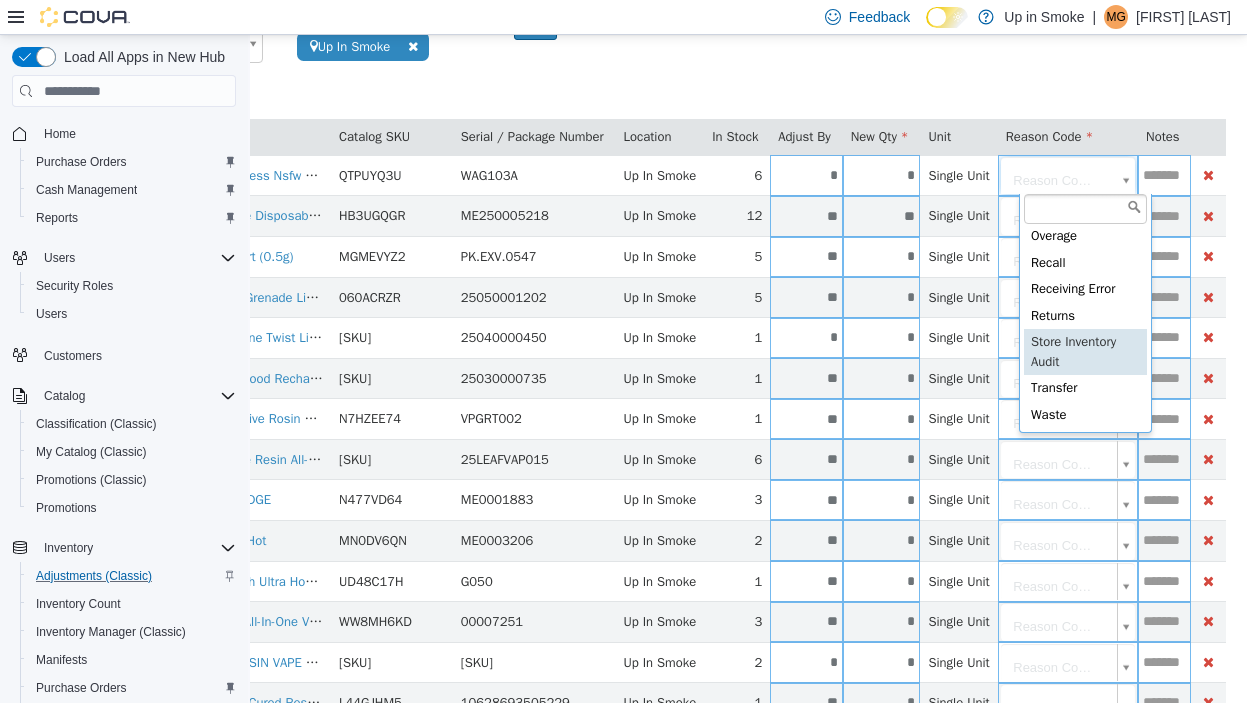 type on "**********" 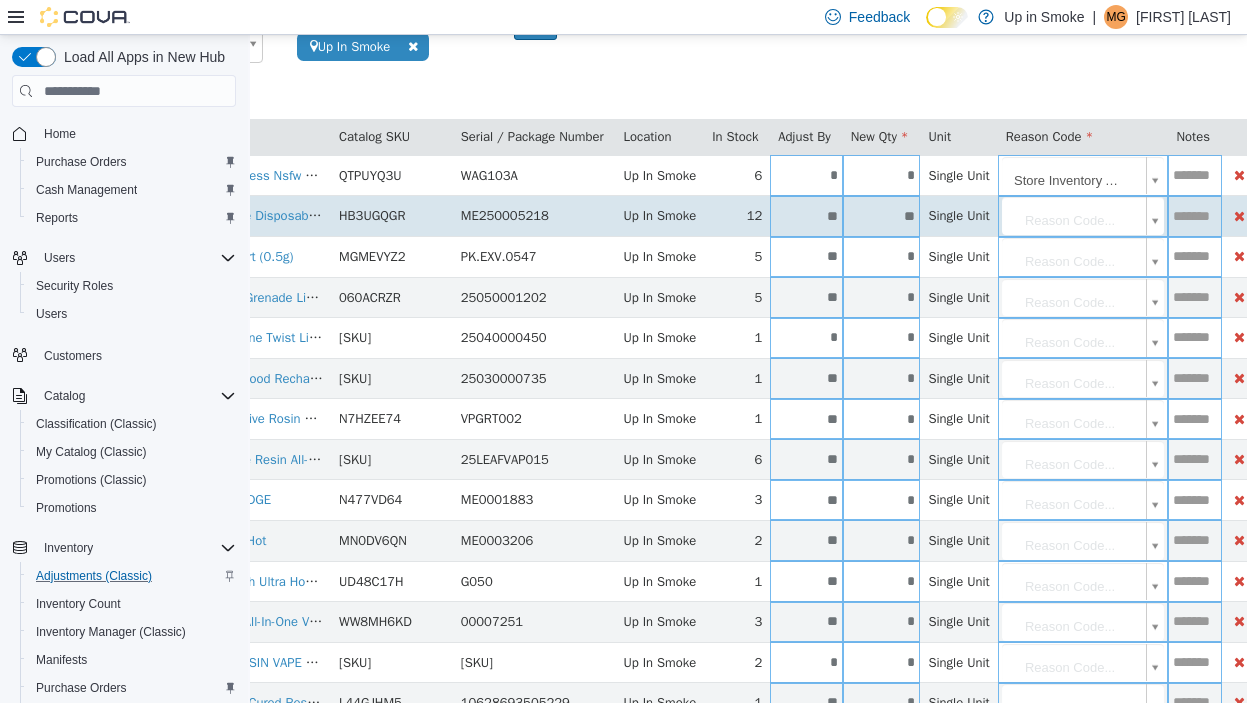 click on "**********" at bounding box center [564, 480] 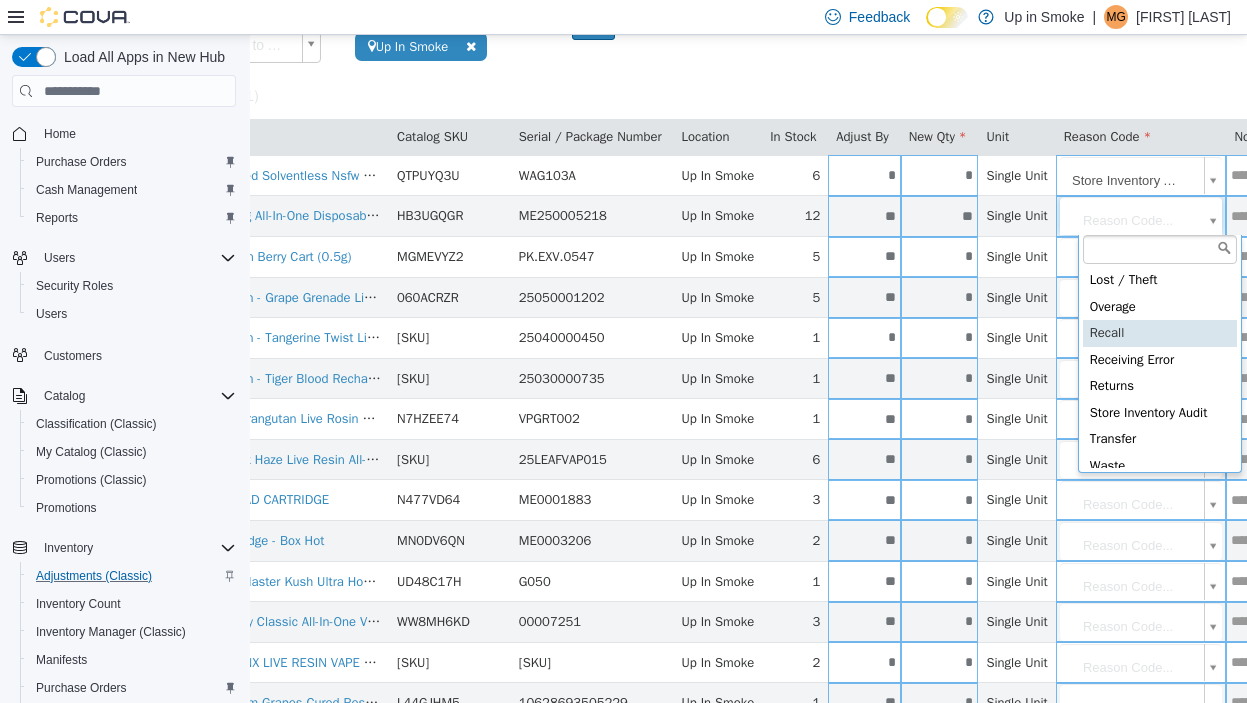 scroll, scrollTop: 118, scrollLeft: 0, axis: vertical 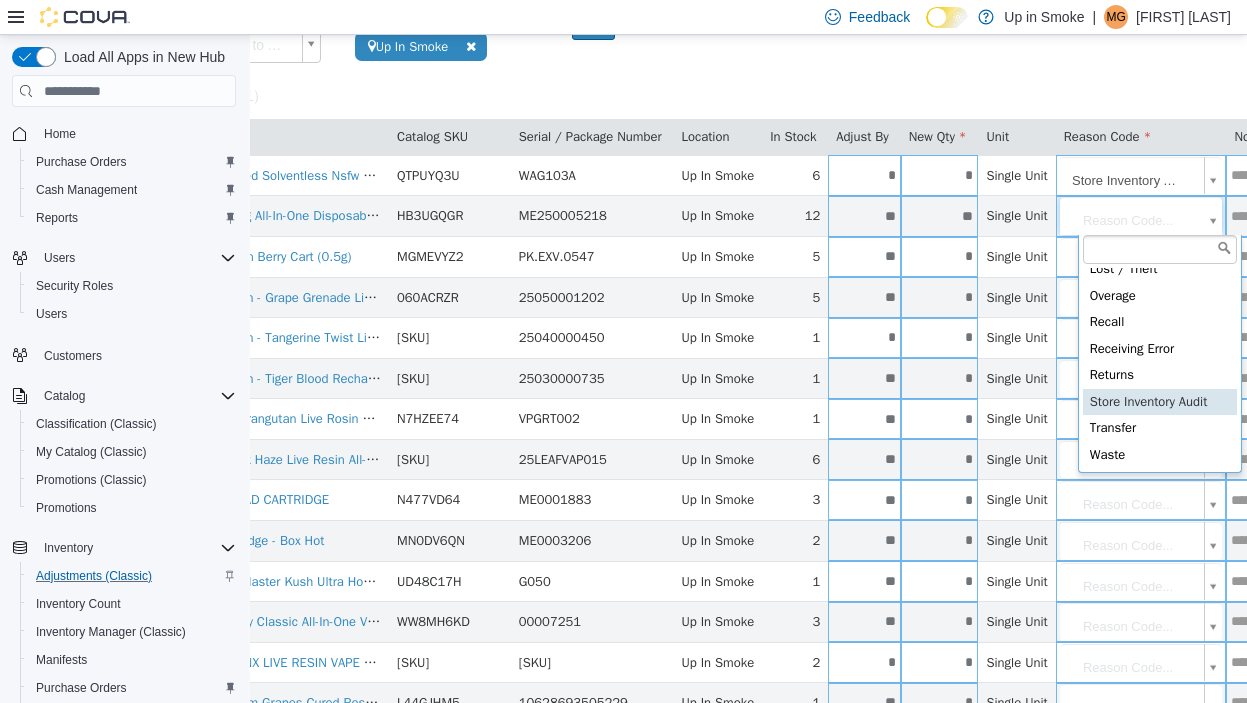 type on "**********" 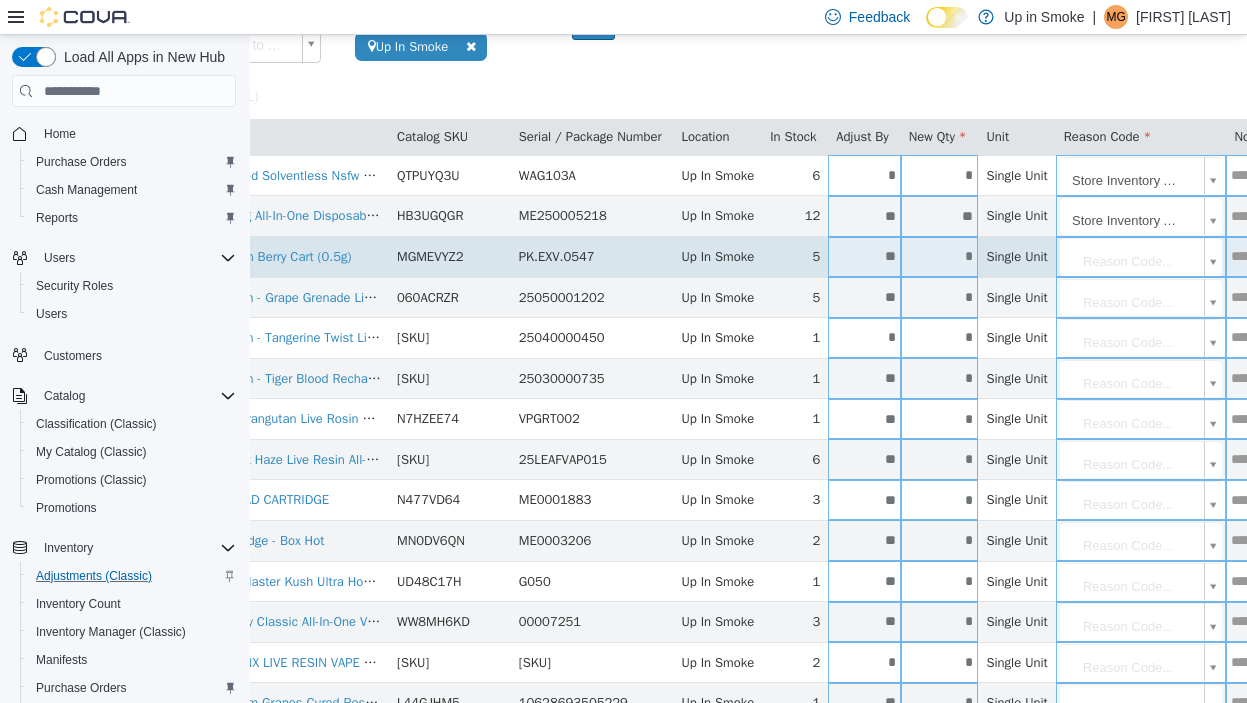 click on "Adults Only - Naked Solventless Nsfw Liquid Diamond Cartridge - 1G QTPUYQ3U WAG103A Up In Smoke 6 * * Single Unit Store Inventory Audit Boxhot - Peach Og All-In-One Disposable Vape - 1G HB3UGQGR ME250005218 Up In Smoke 12 ** ** Single Unit Store Inventory Audit Cloud City : Lemon Berry Cart (0.5g) MGMEVYZ2 PK.EXV.0547 Up In Smoke 5 ** * Single Unit Reason Code..." at bounding box center (622, 480) 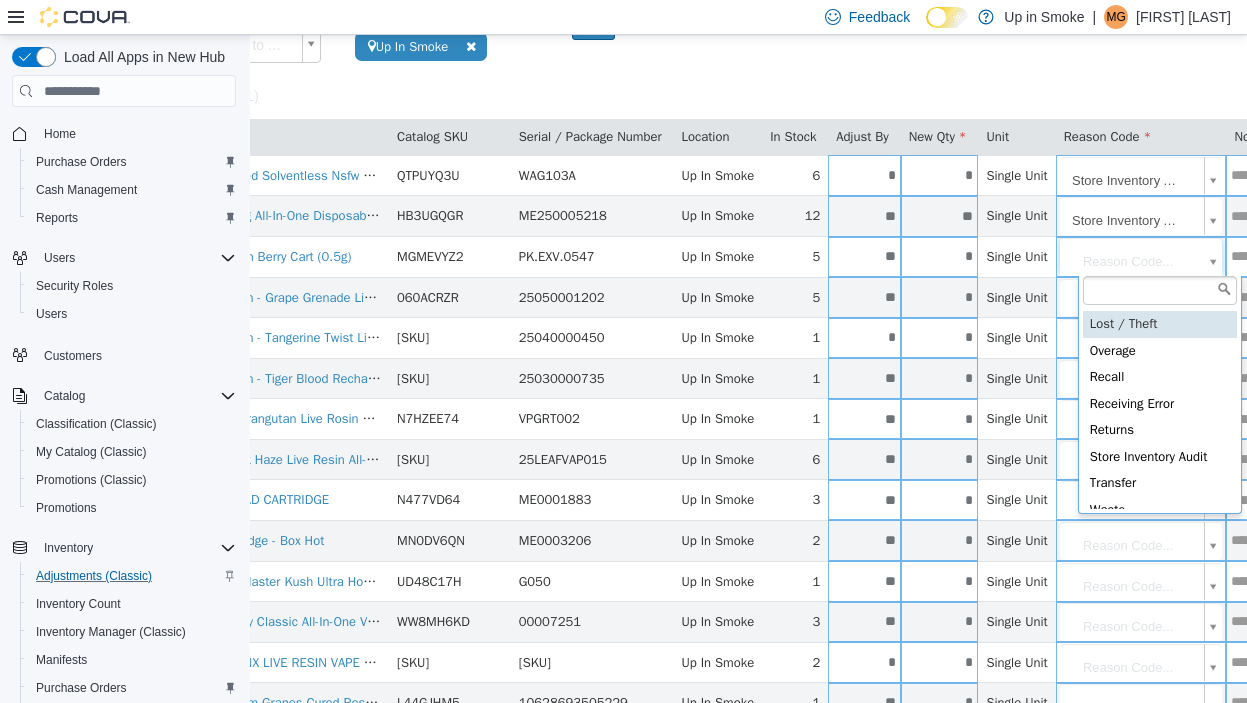 scroll, scrollTop: 118, scrollLeft: 0, axis: vertical 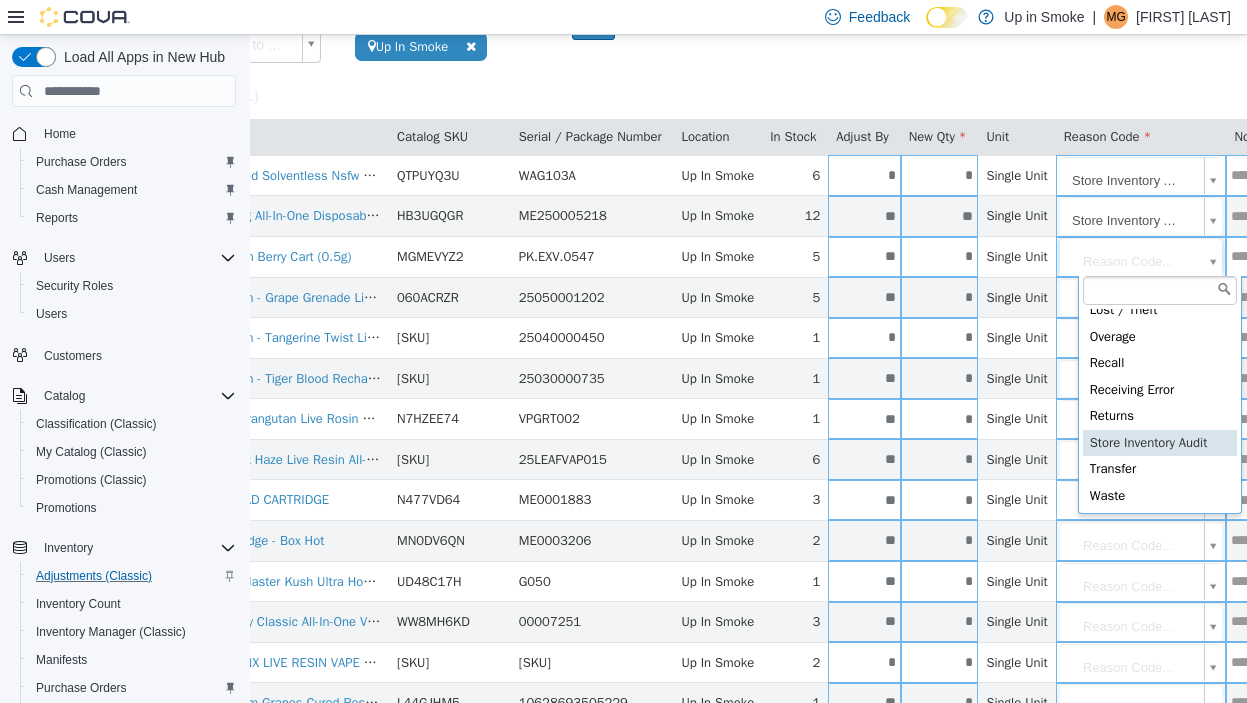 type on "**********" 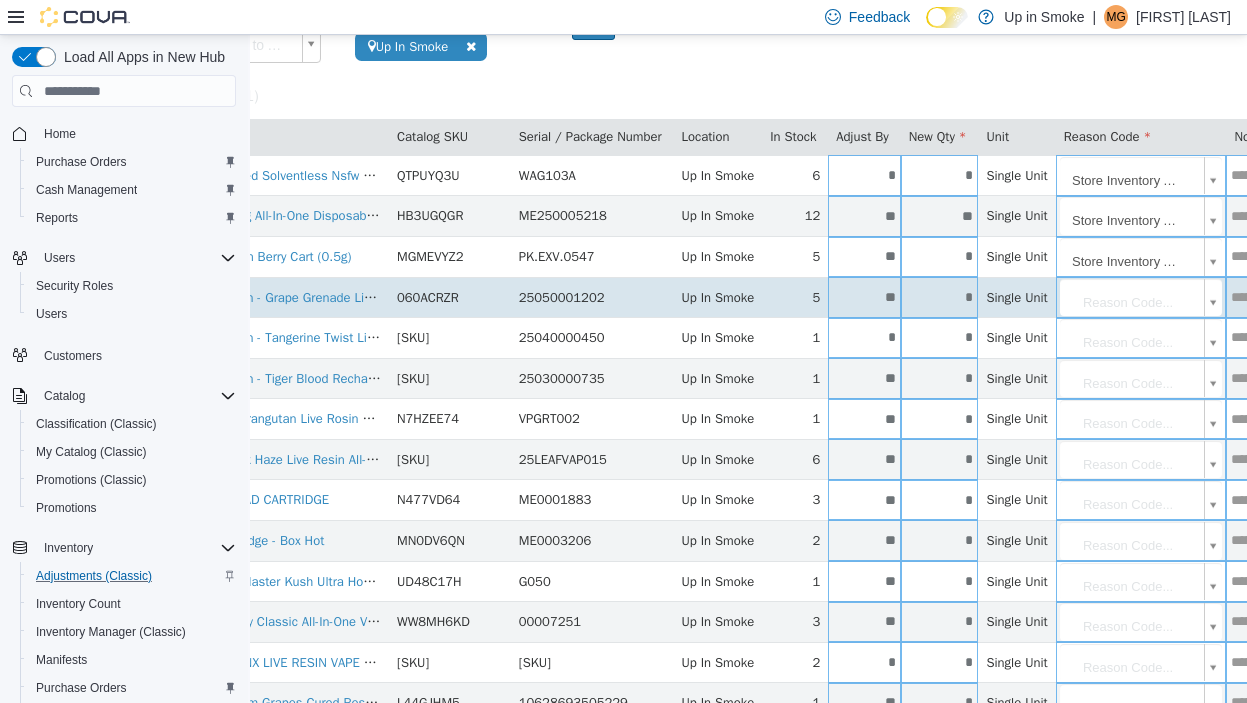 click on "**********" at bounding box center [622, 480] 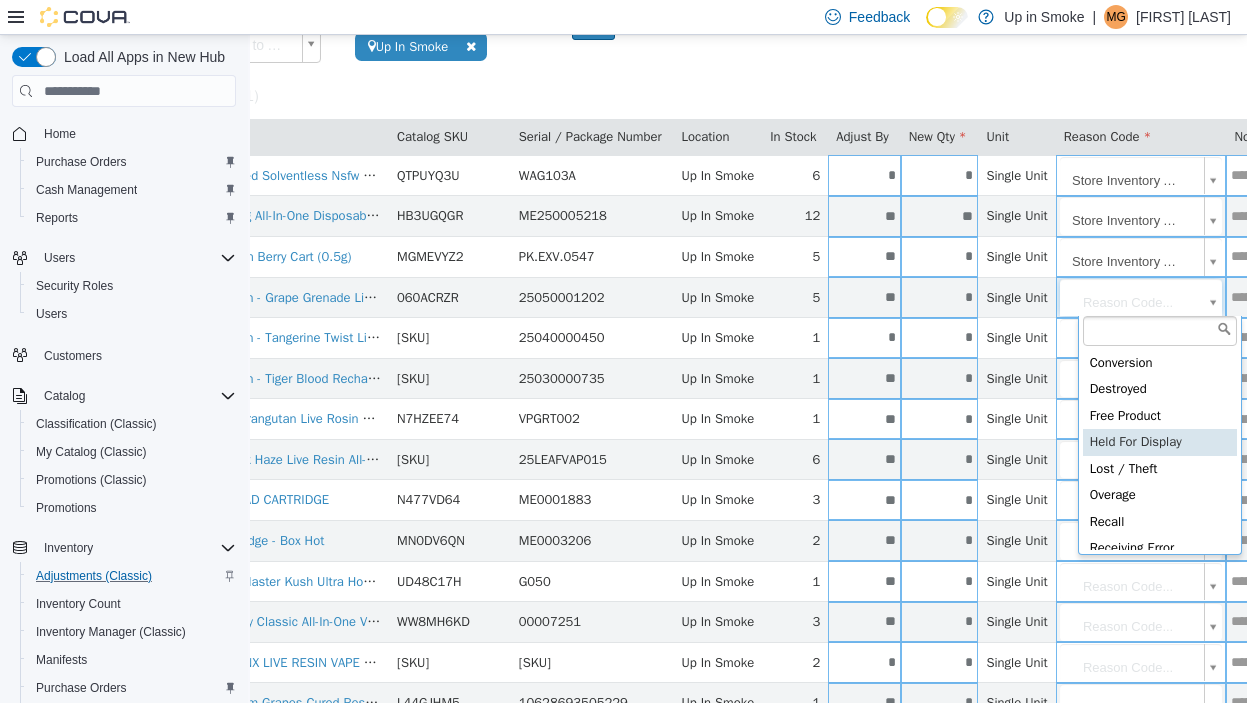scroll, scrollTop: 118, scrollLeft: 0, axis: vertical 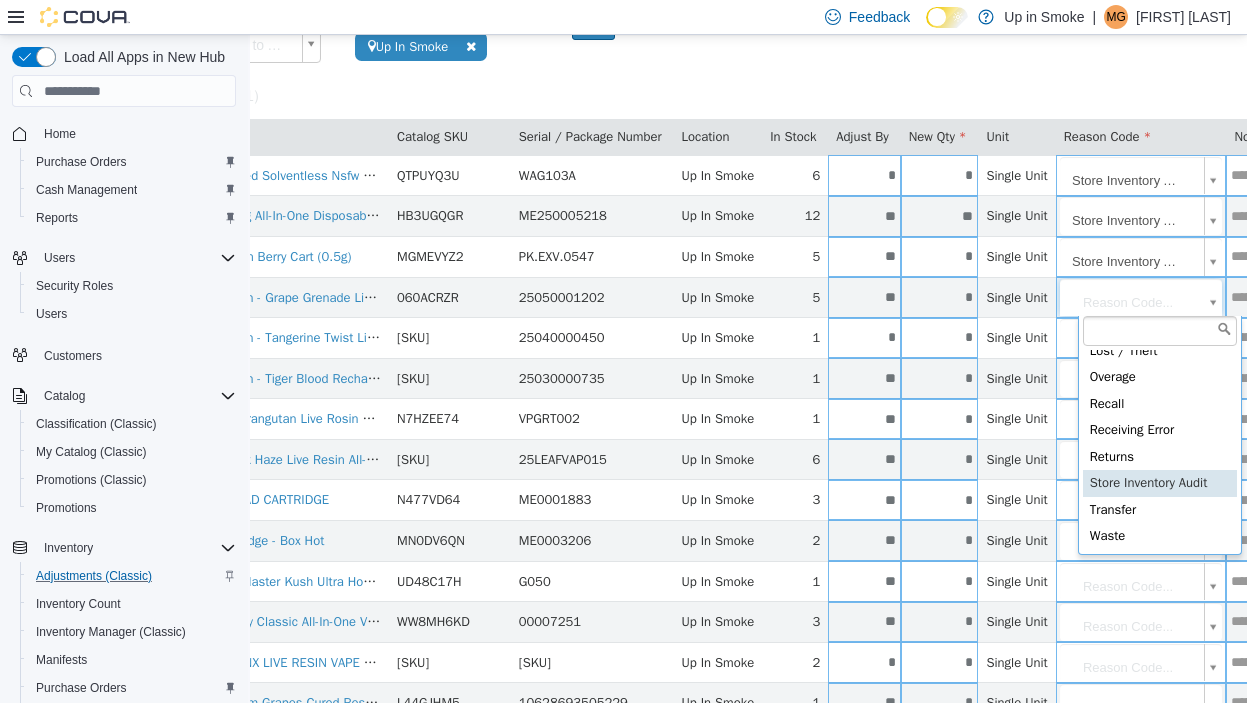 type on "**********" 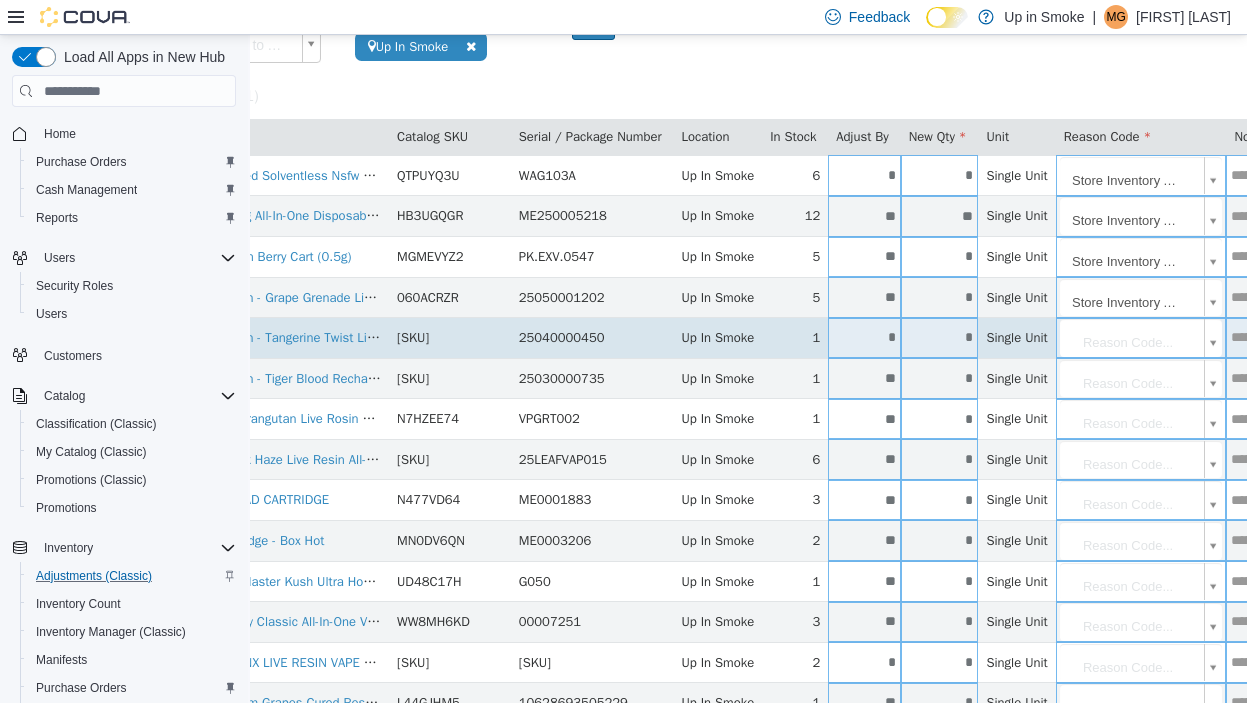 click on "**********" at bounding box center (622, 480) 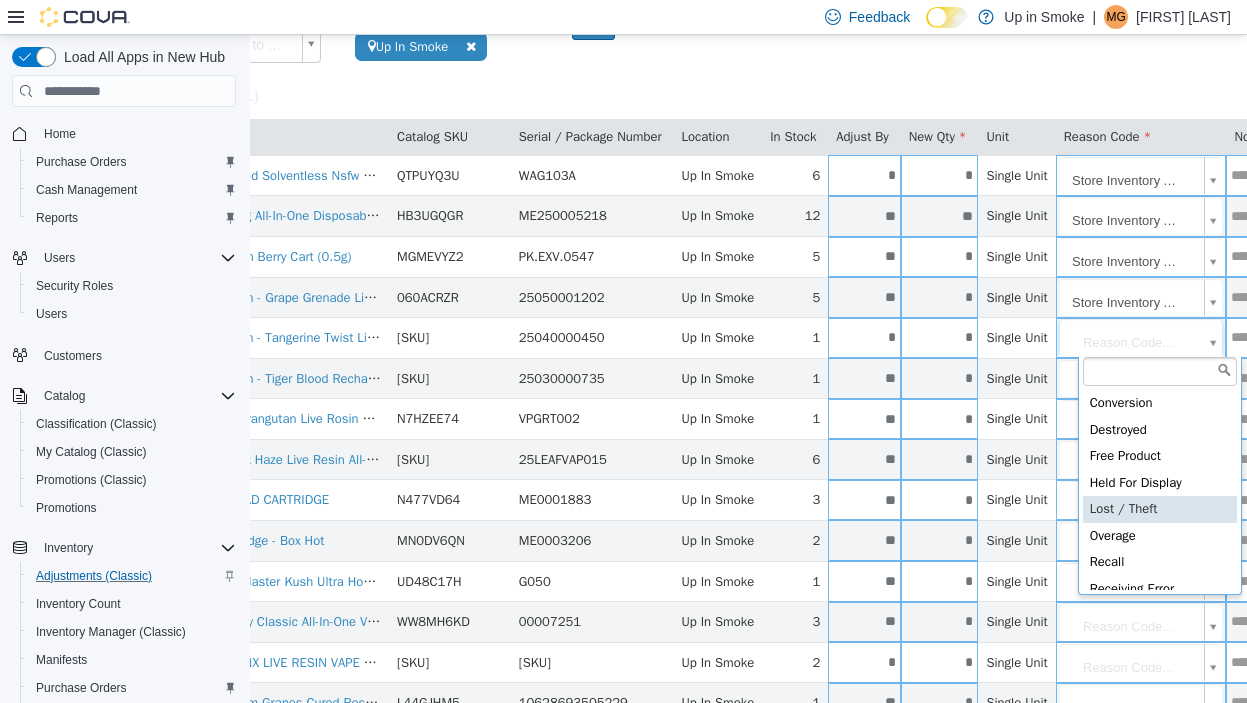 scroll, scrollTop: 118, scrollLeft: 0, axis: vertical 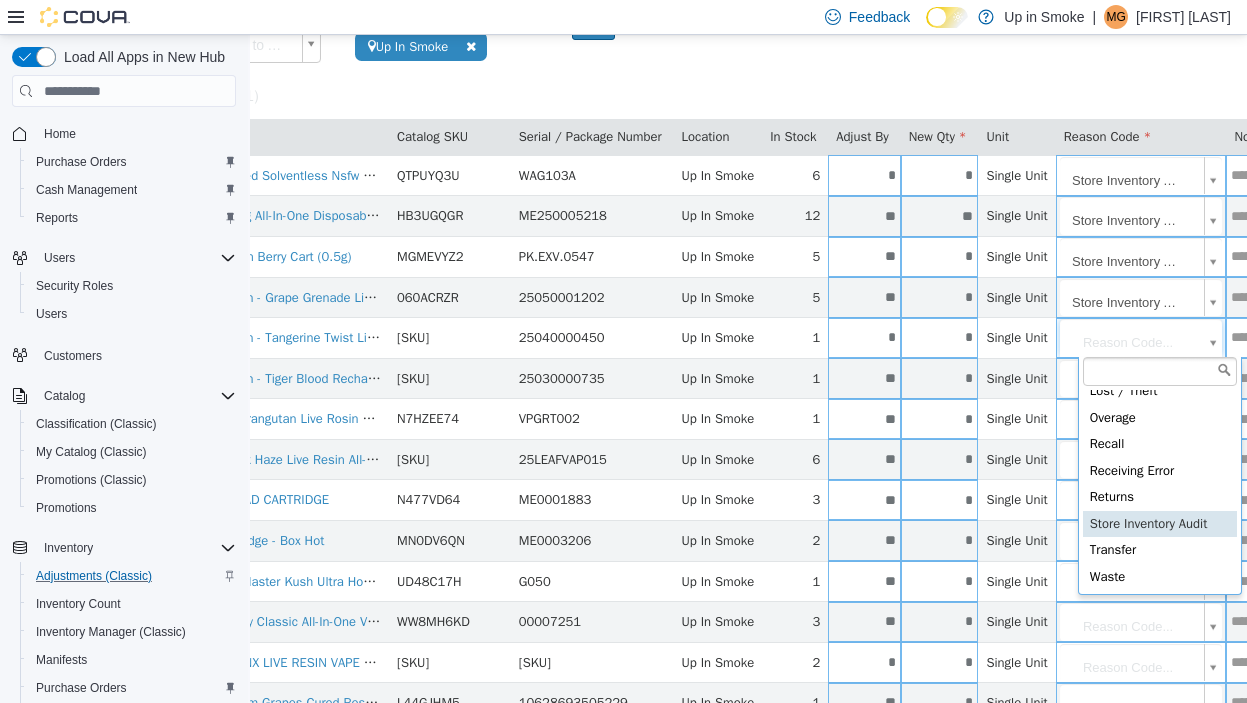 type on "**********" 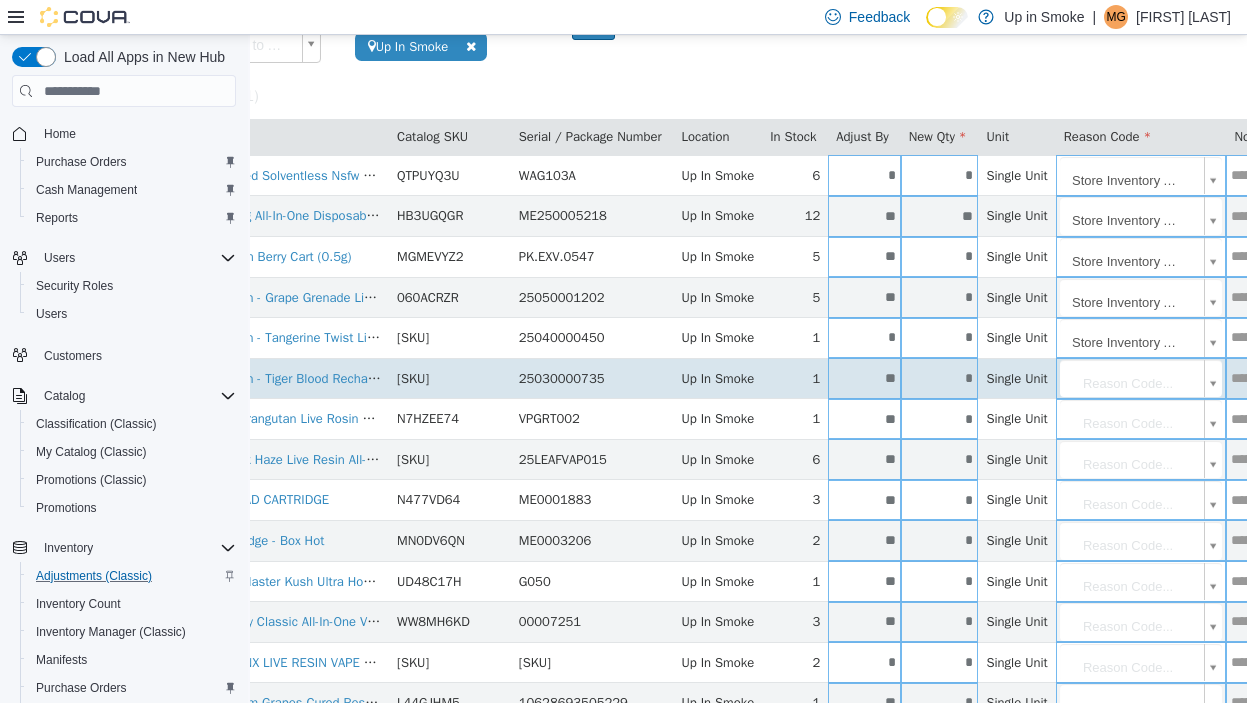 click on "**********" at bounding box center (622, 480) 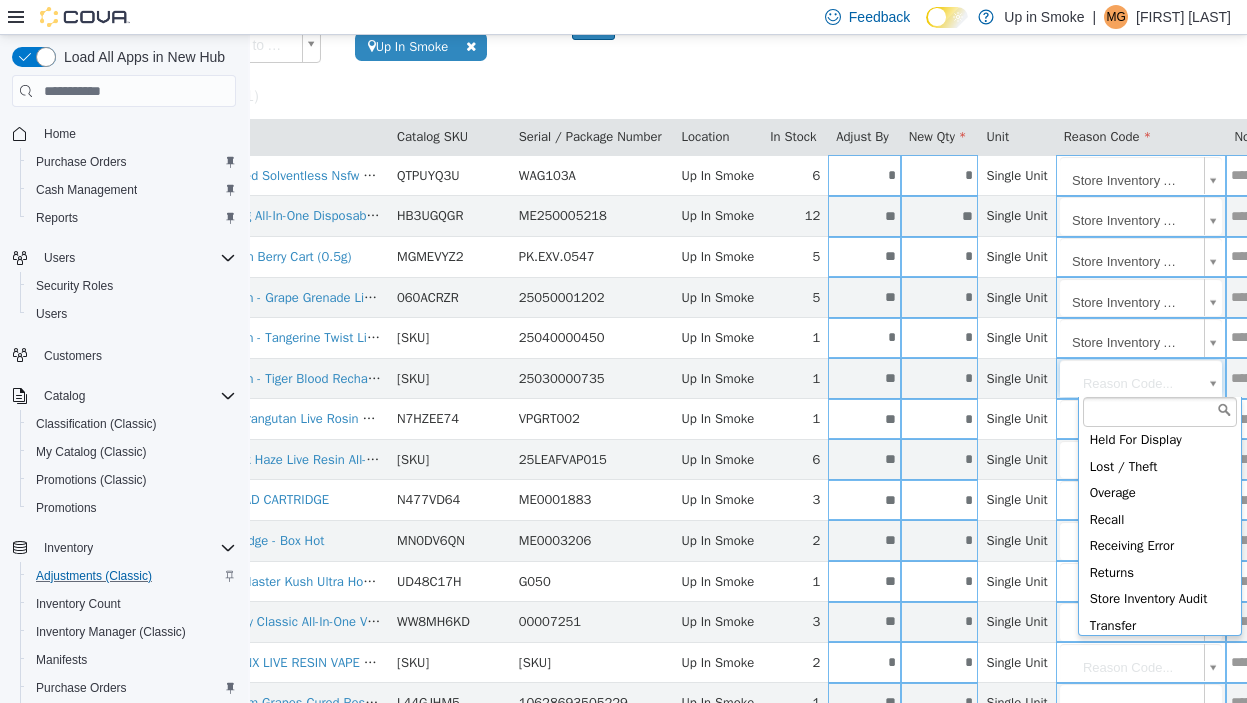 scroll, scrollTop: 118, scrollLeft: 0, axis: vertical 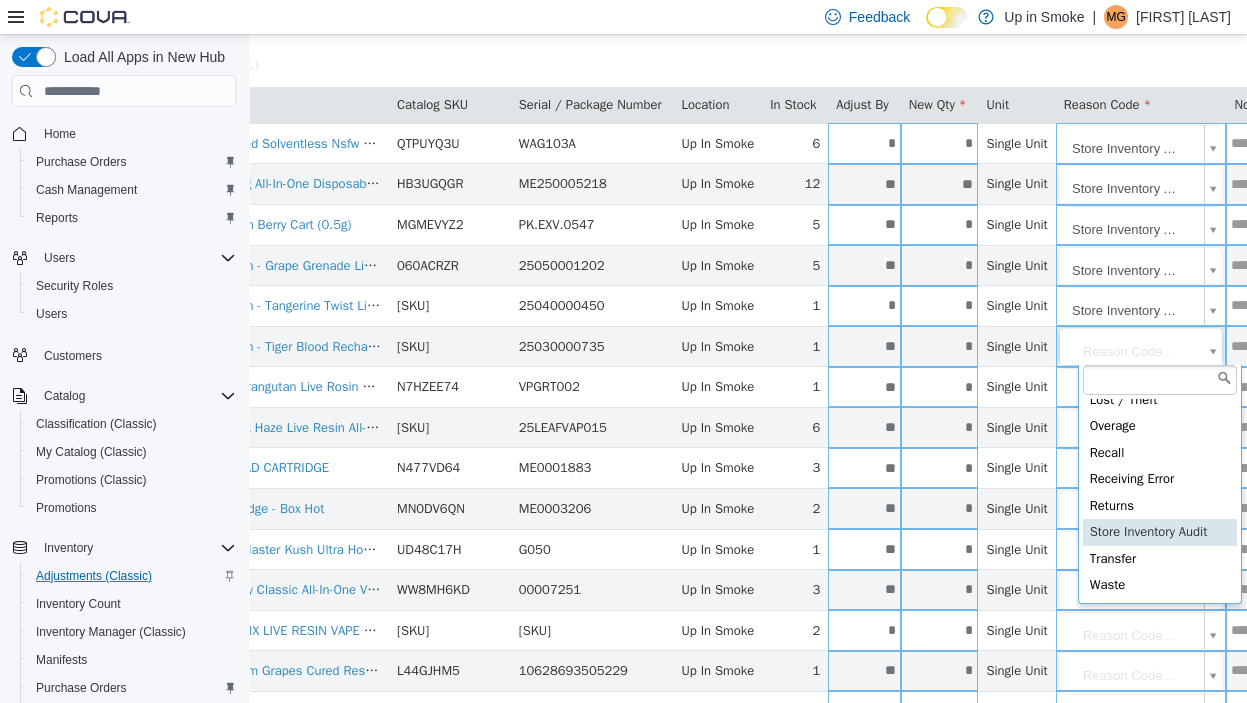 type on "**********" 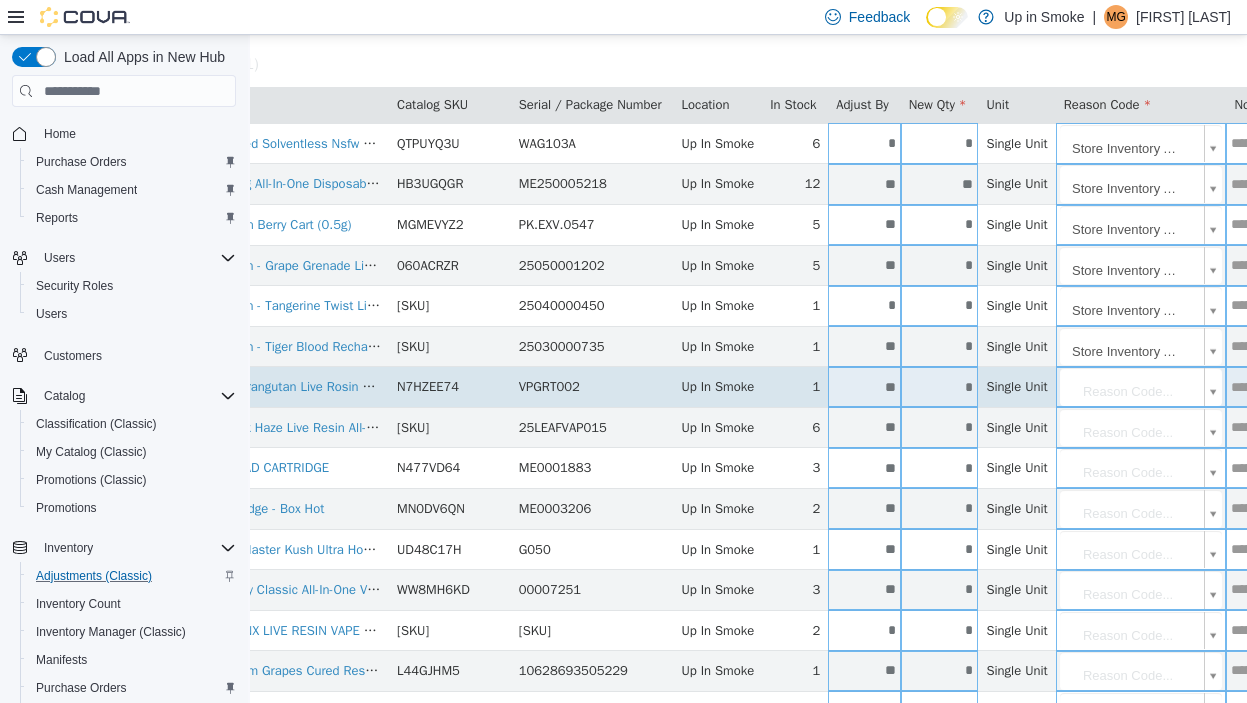 click on "**********" at bounding box center (622, 448) 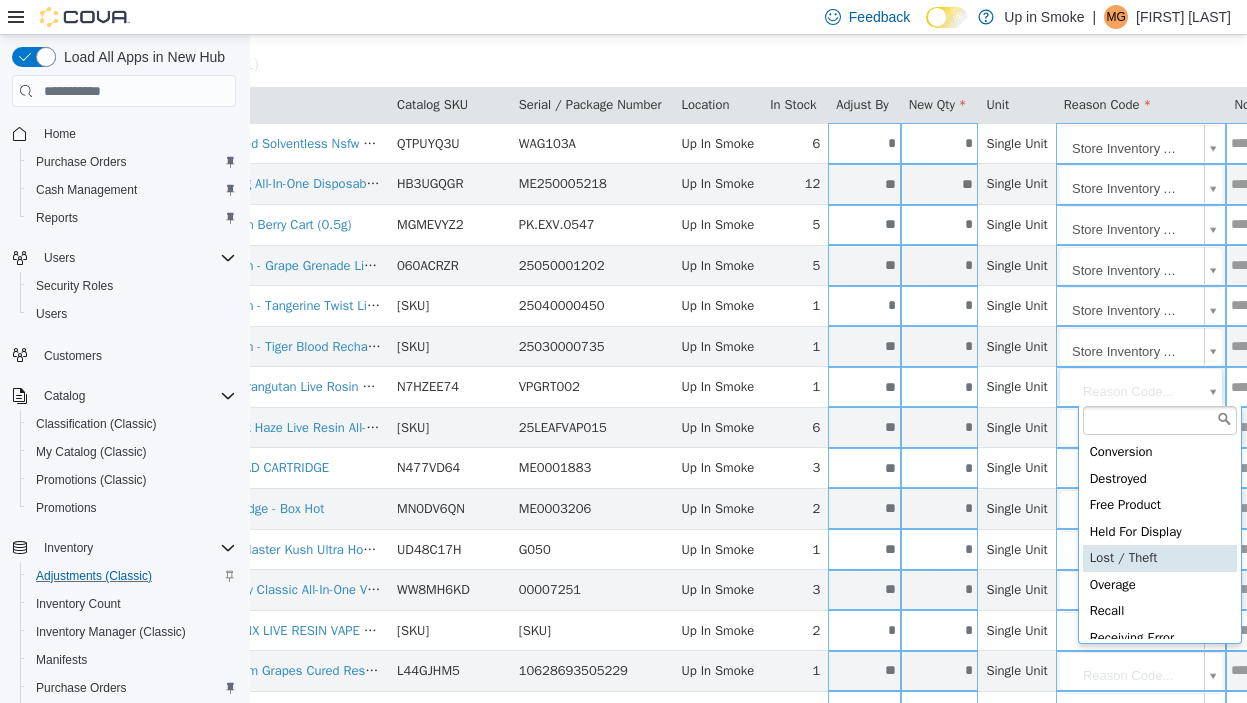 scroll, scrollTop: 118, scrollLeft: 0, axis: vertical 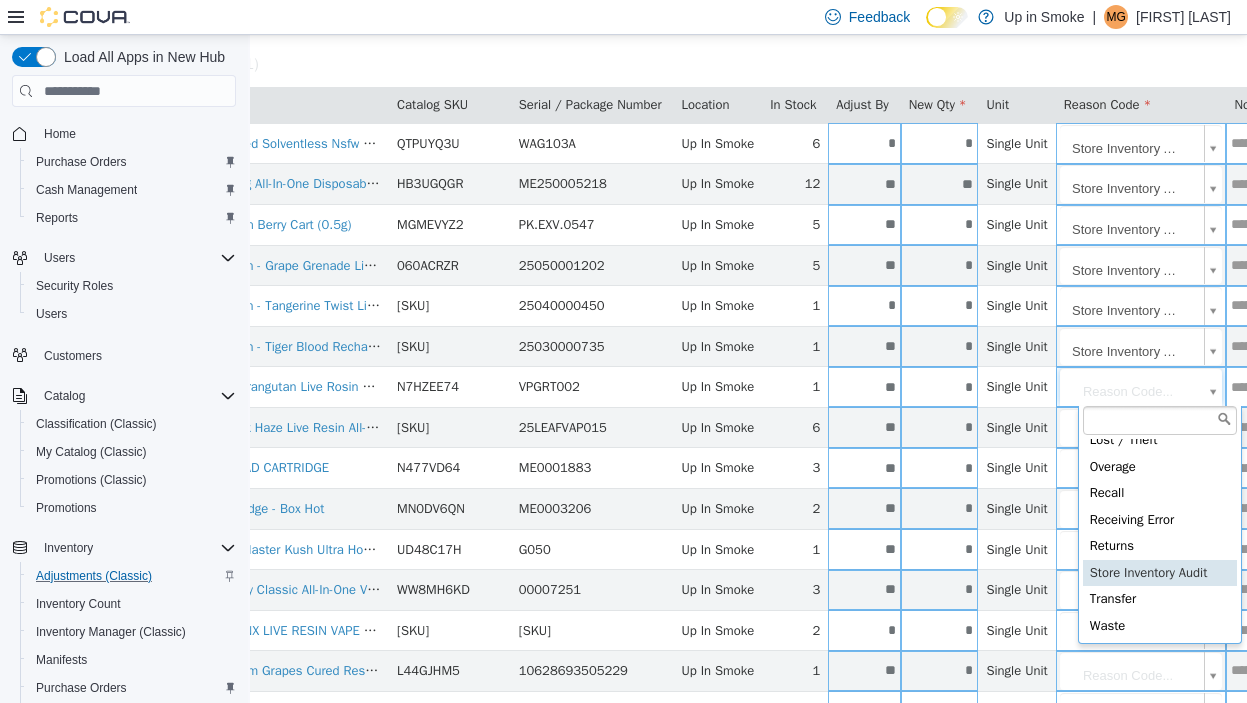 type on "**********" 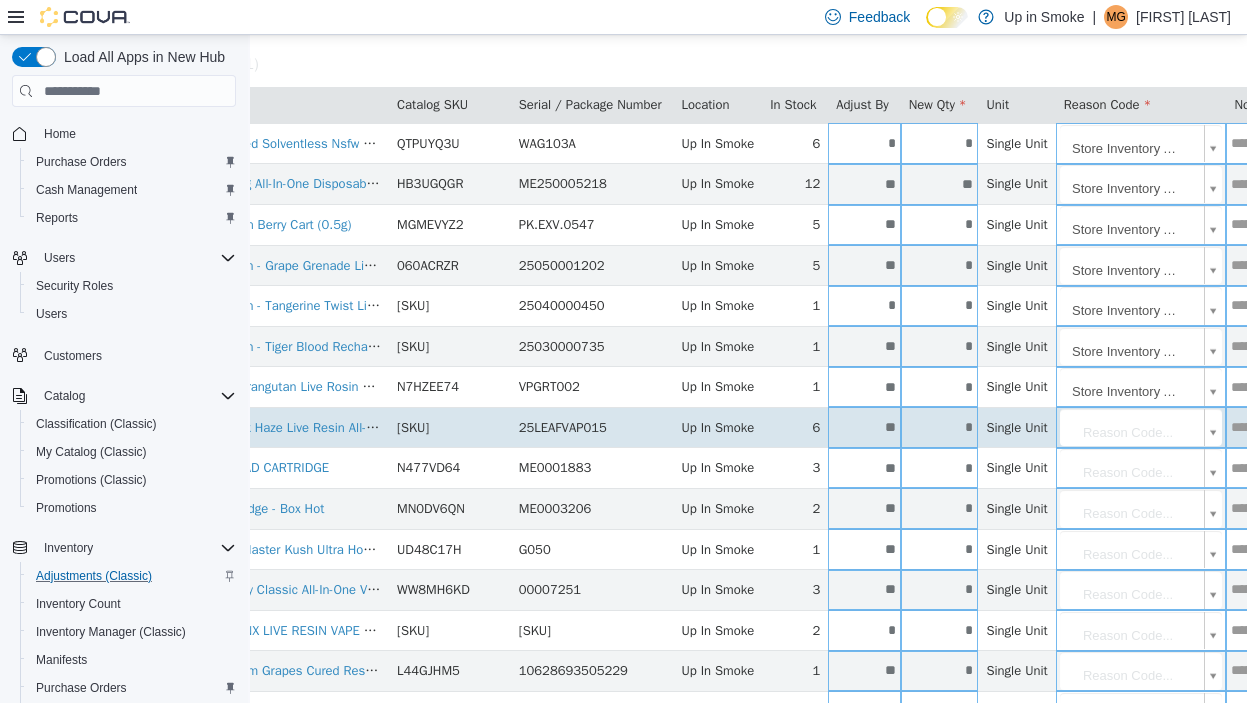 click on "**********" at bounding box center [622, 448] 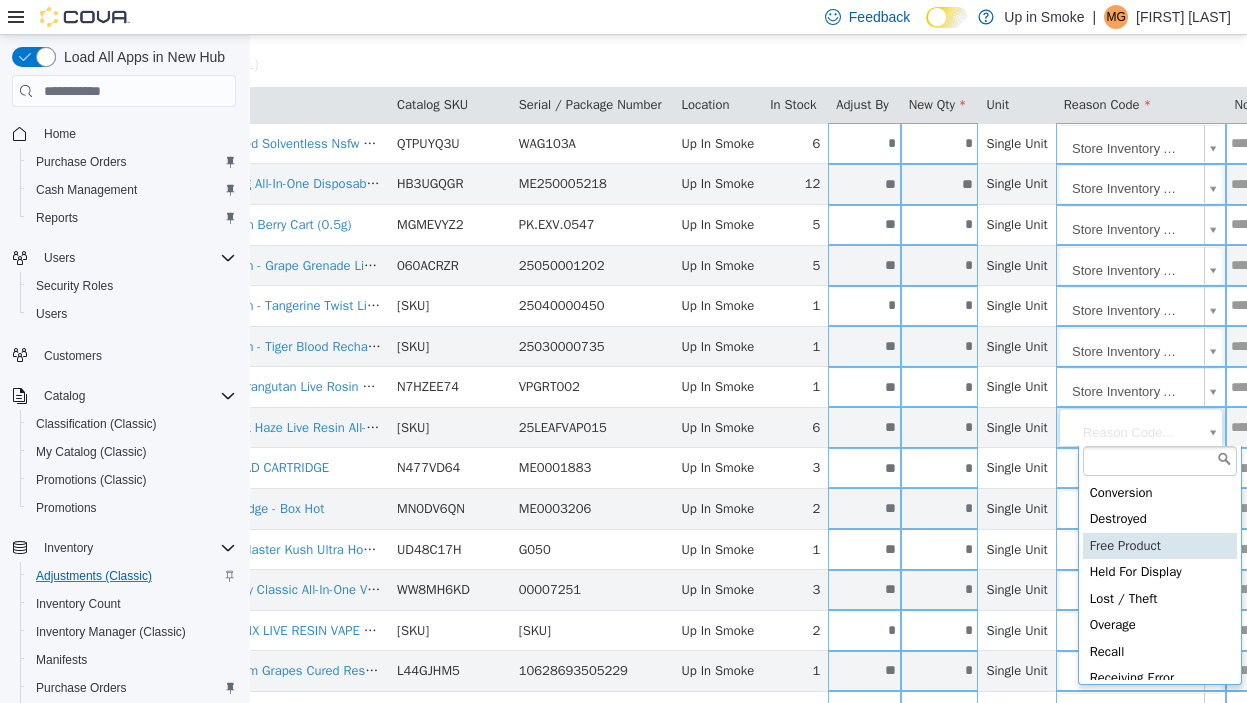 scroll, scrollTop: 118, scrollLeft: 0, axis: vertical 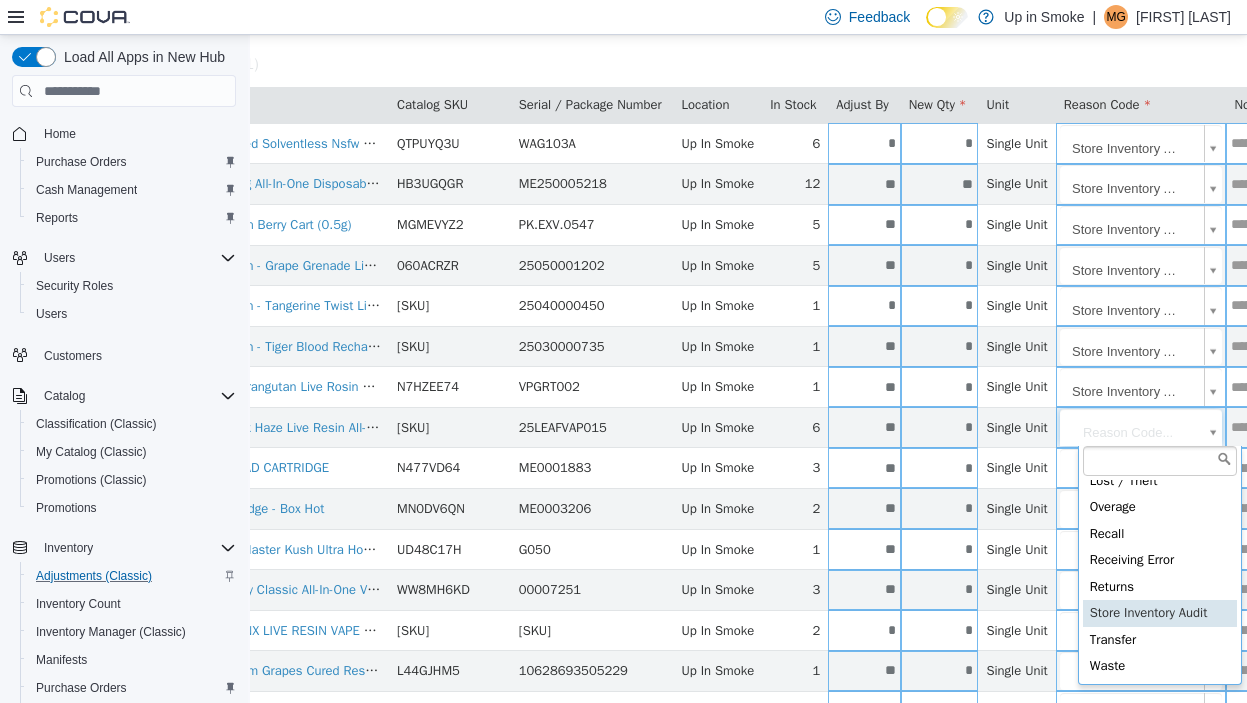 type on "**********" 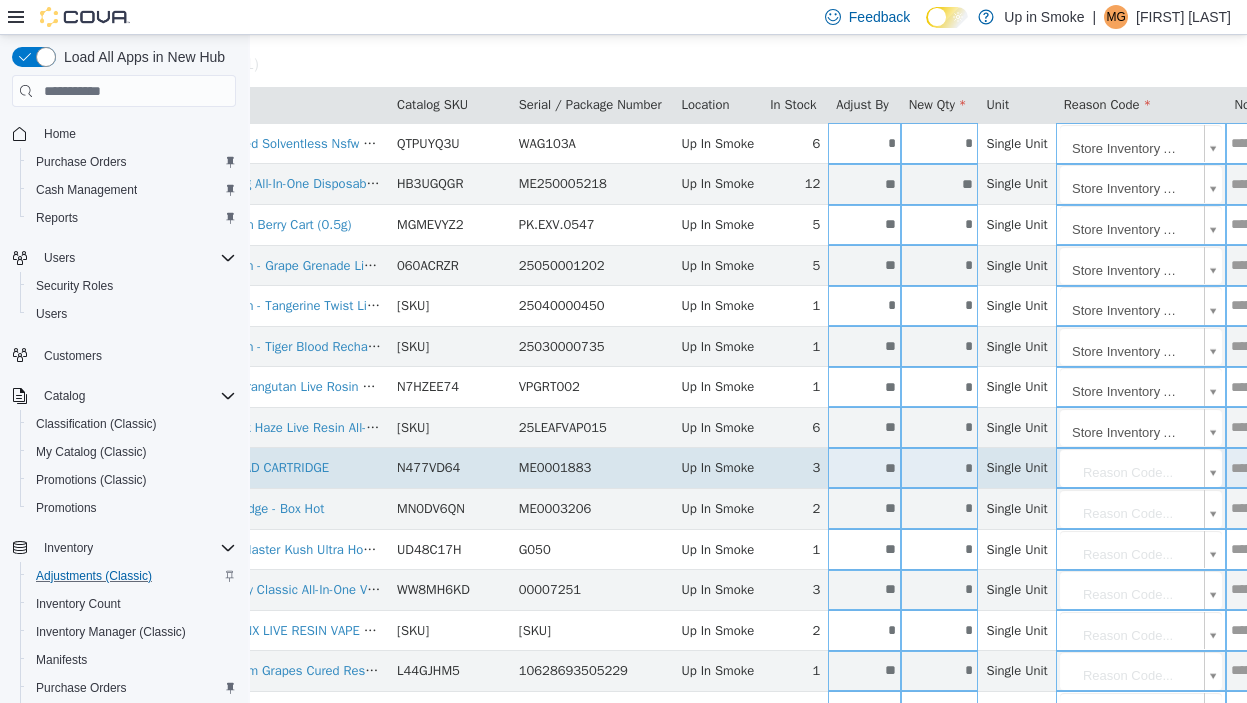 click on "**********" at bounding box center [622, 448] 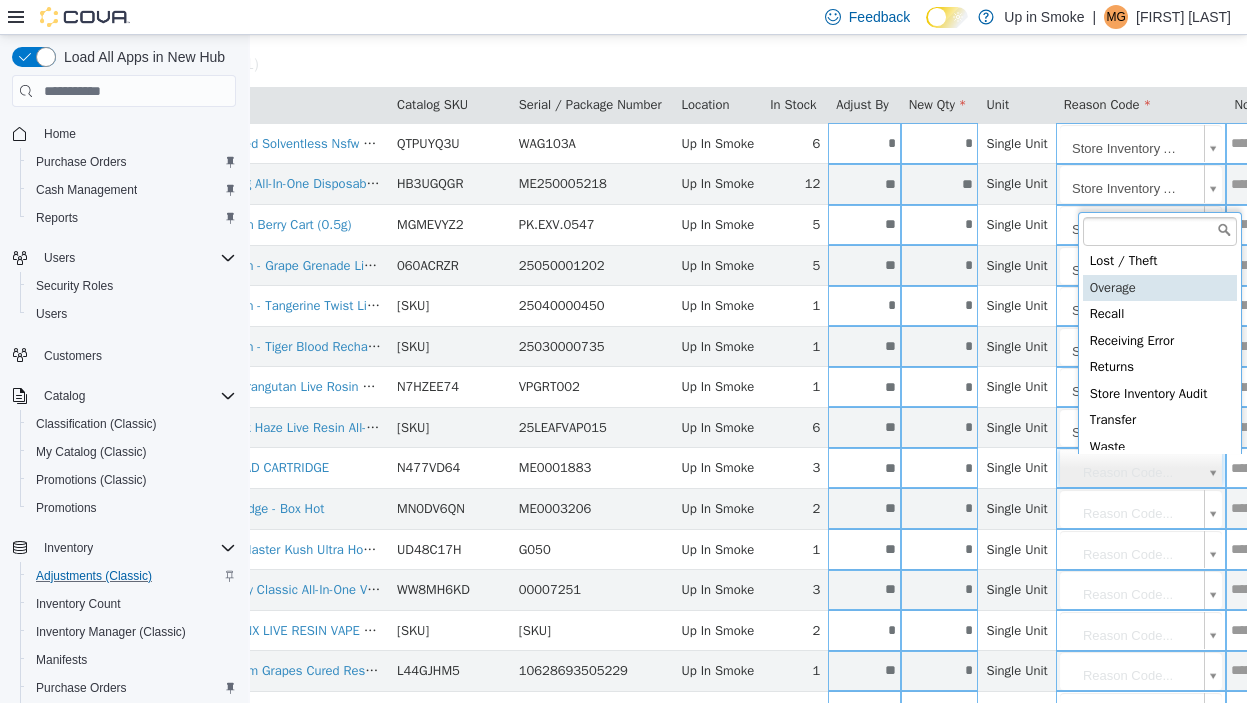 scroll, scrollTop: 116, scrollLeft: 0, axis: vertical 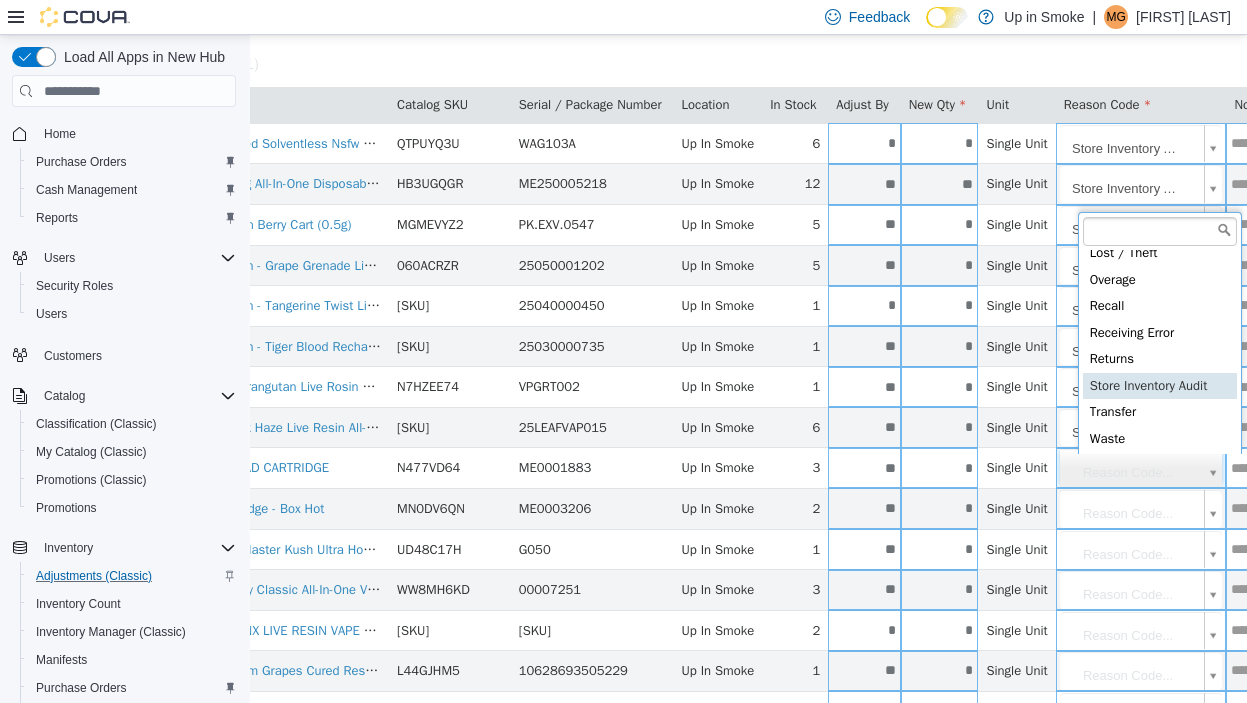 type on "**********" 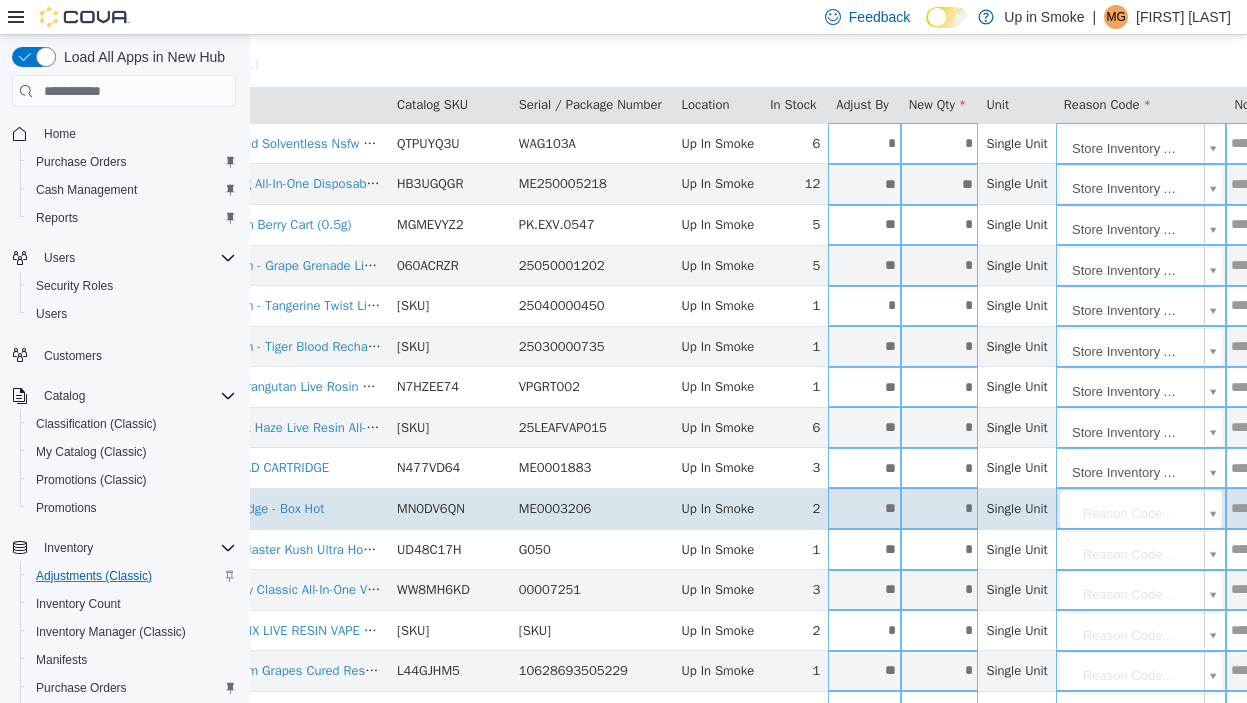 click on "**********" at bounding box center (622, 448) 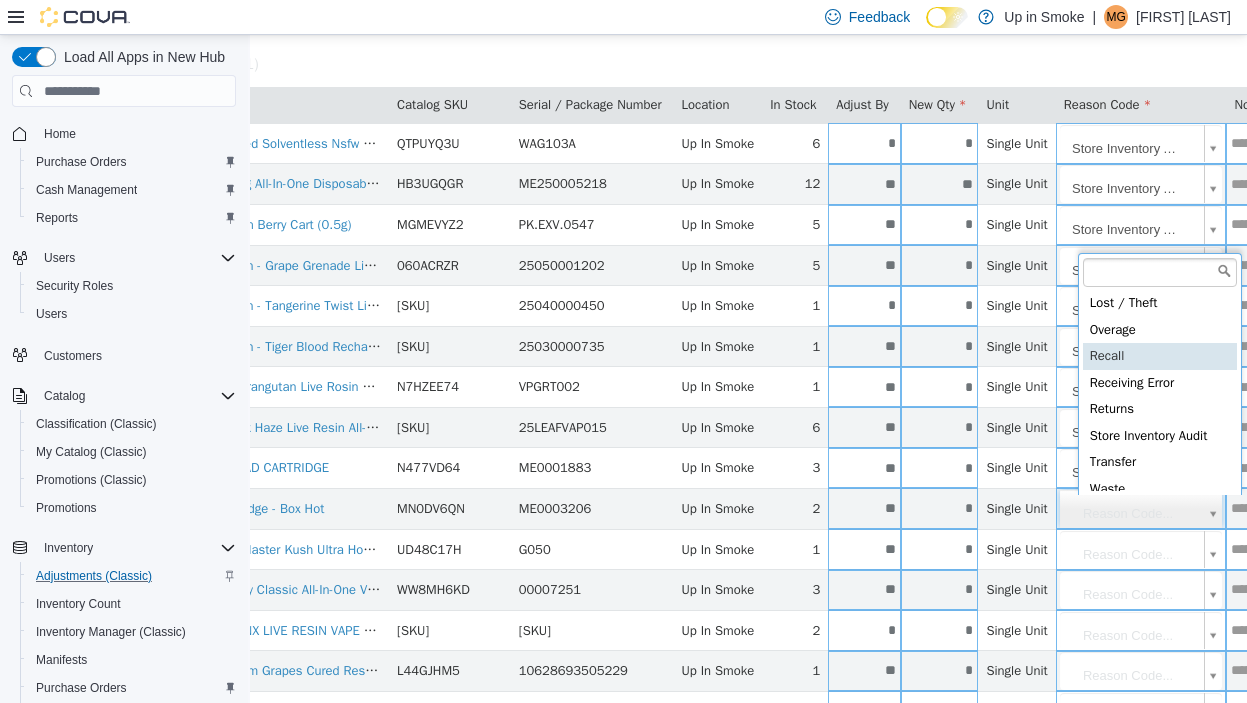 scroll, scrollTop: 108, scrollLeft: 0, axis: vertical 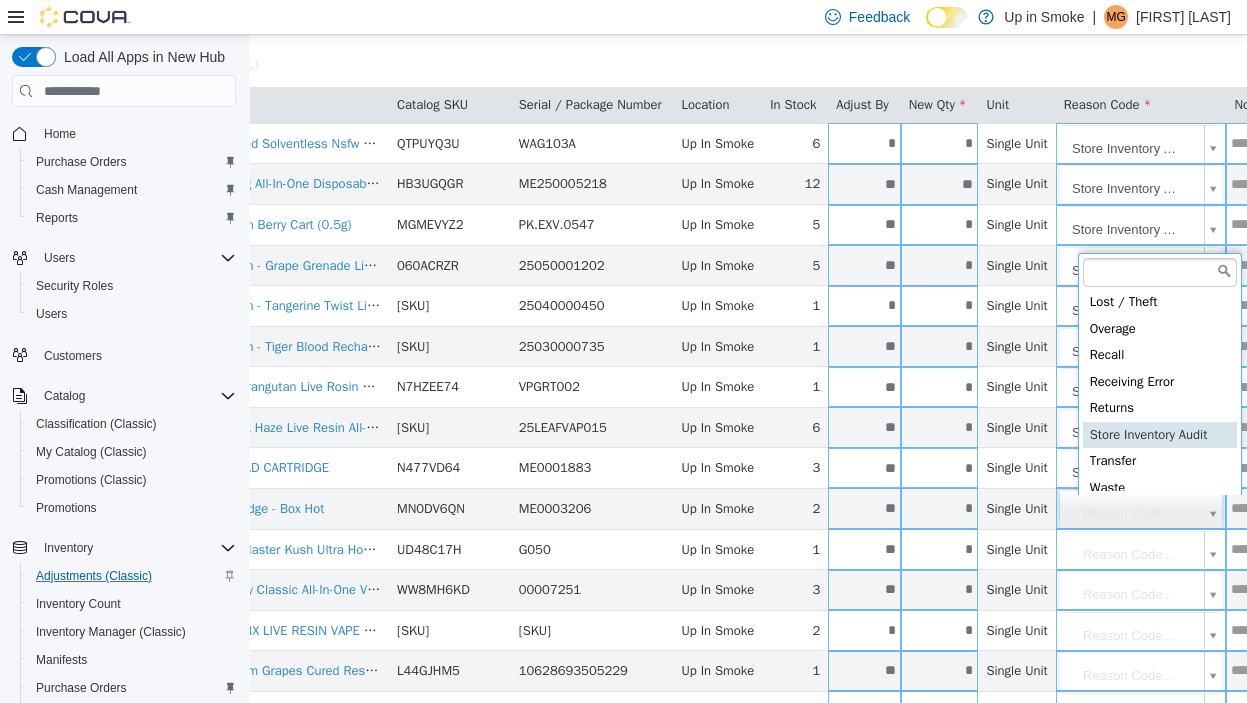 type on "**********" 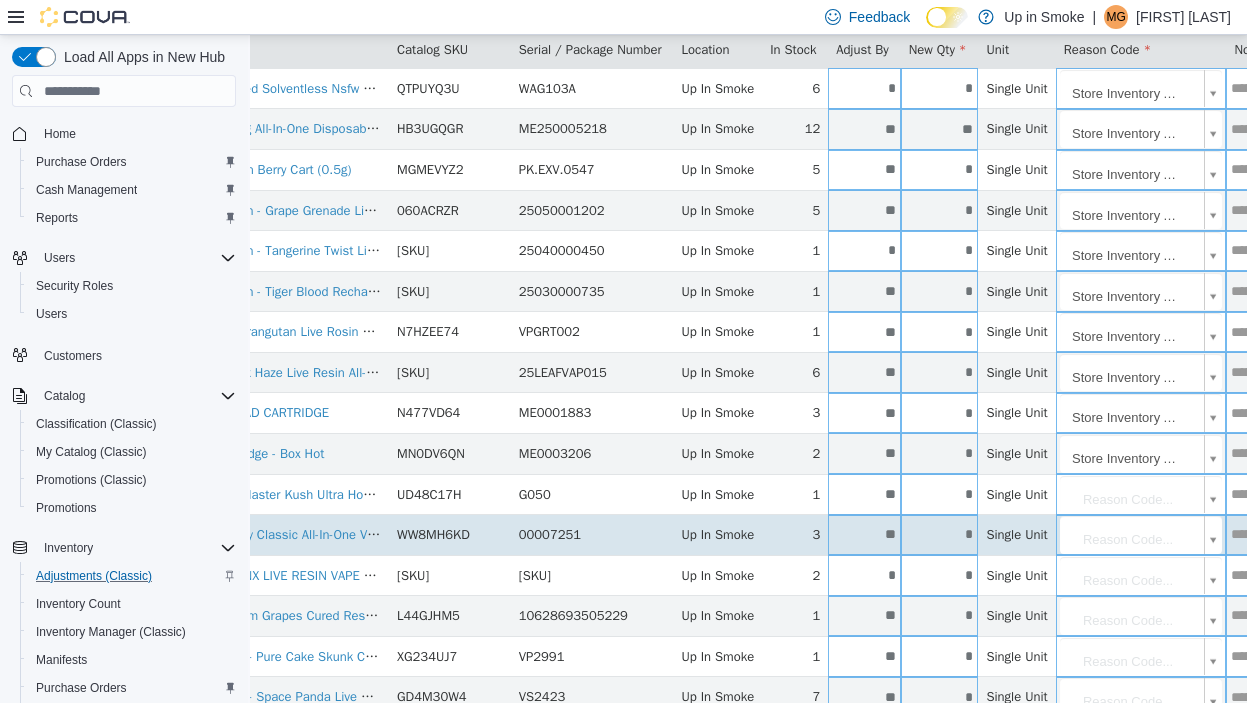 scroll, scrollTop: 236, scrollLeft: 126, axis: both 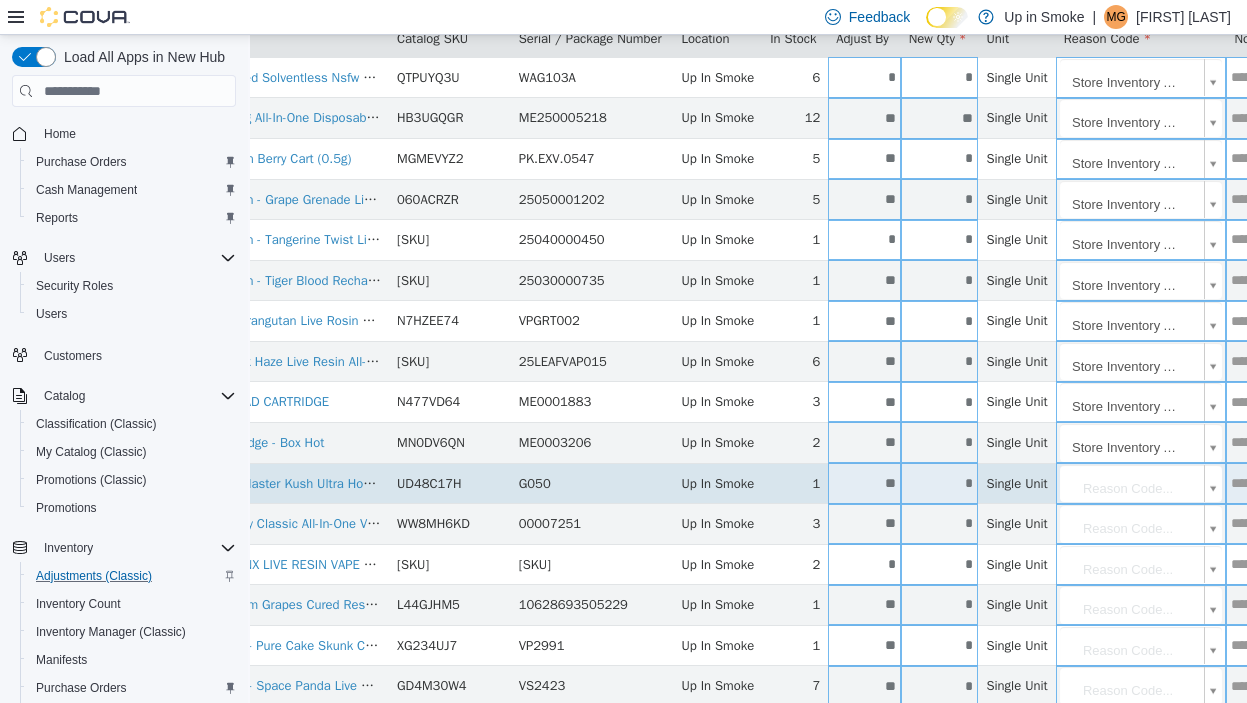 click on "**********" at bounding box center [622, 382] 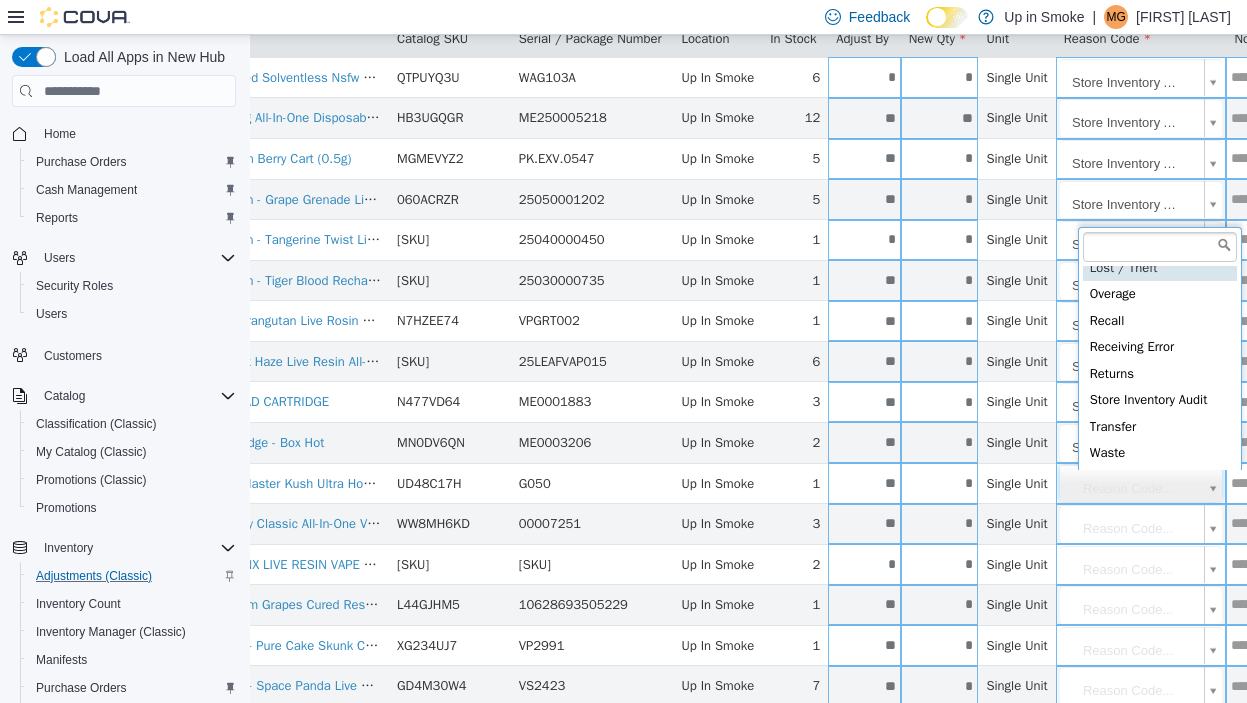 scroll, scrollTop: 118, scrollLeft: 0, axis: vertical 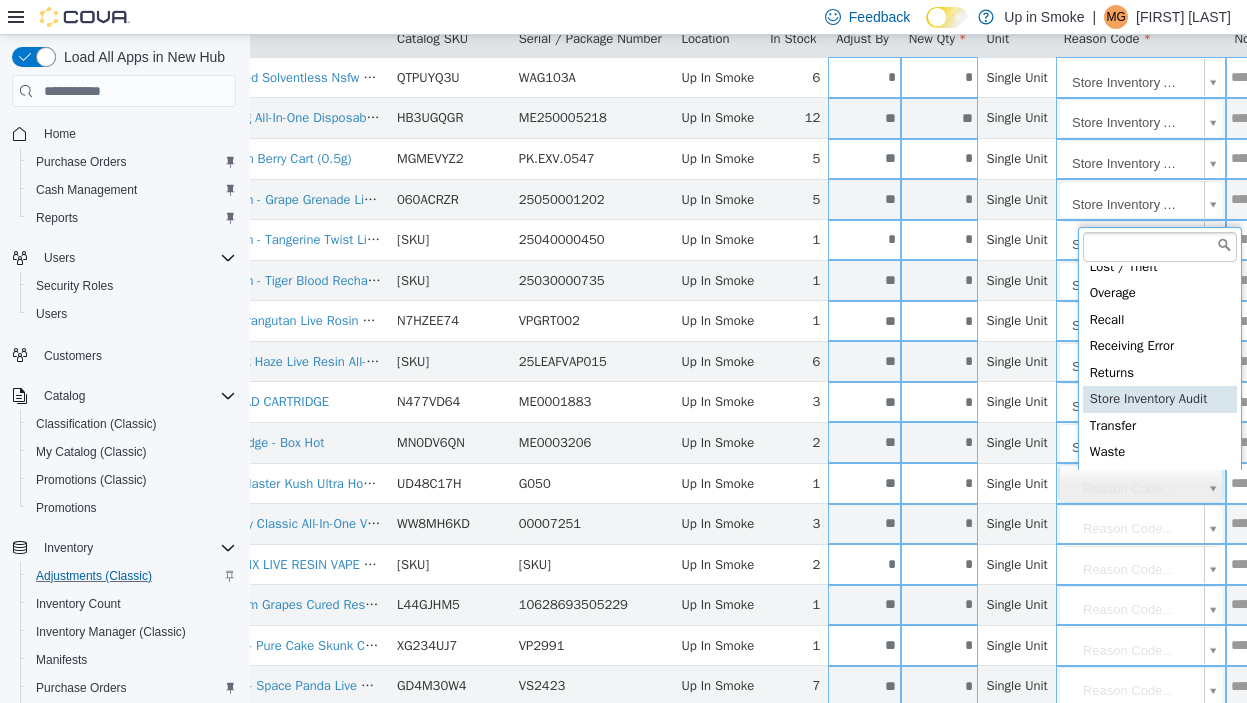 type on "**********" 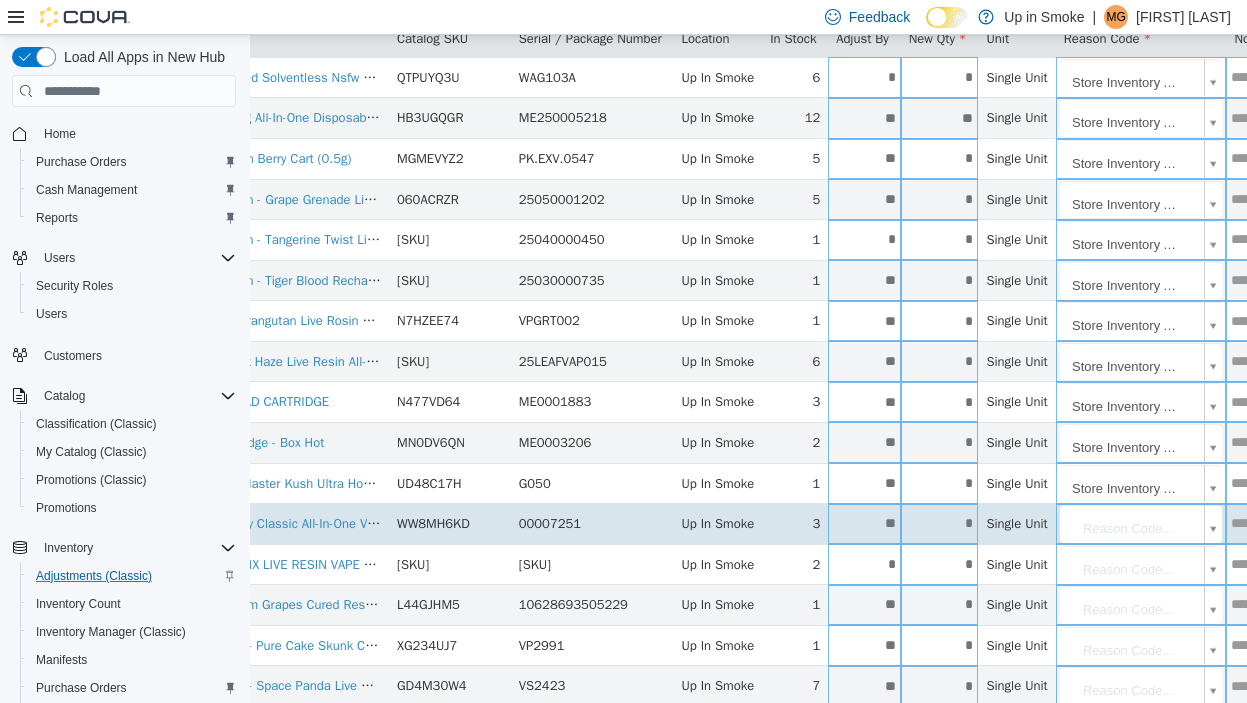 click on "**********" at bounding box center (622, 382) 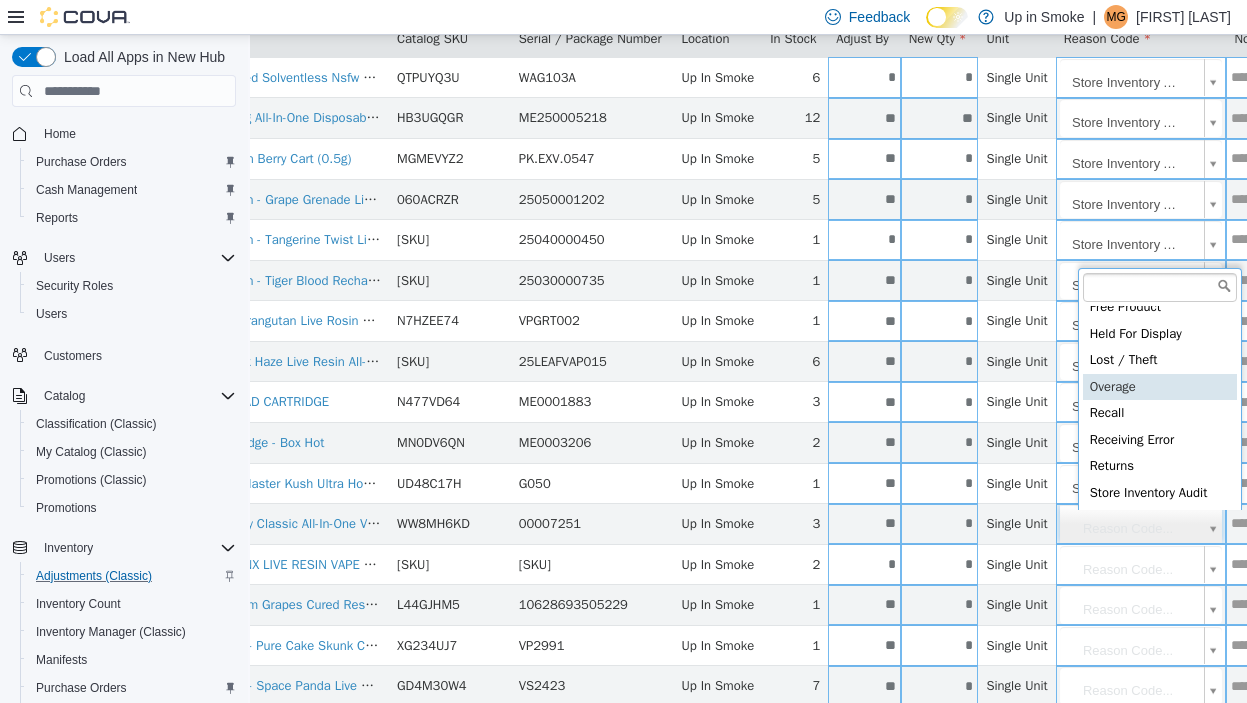 scroll, scrollTop: 118, scrollLeft: 0, axis: vertical 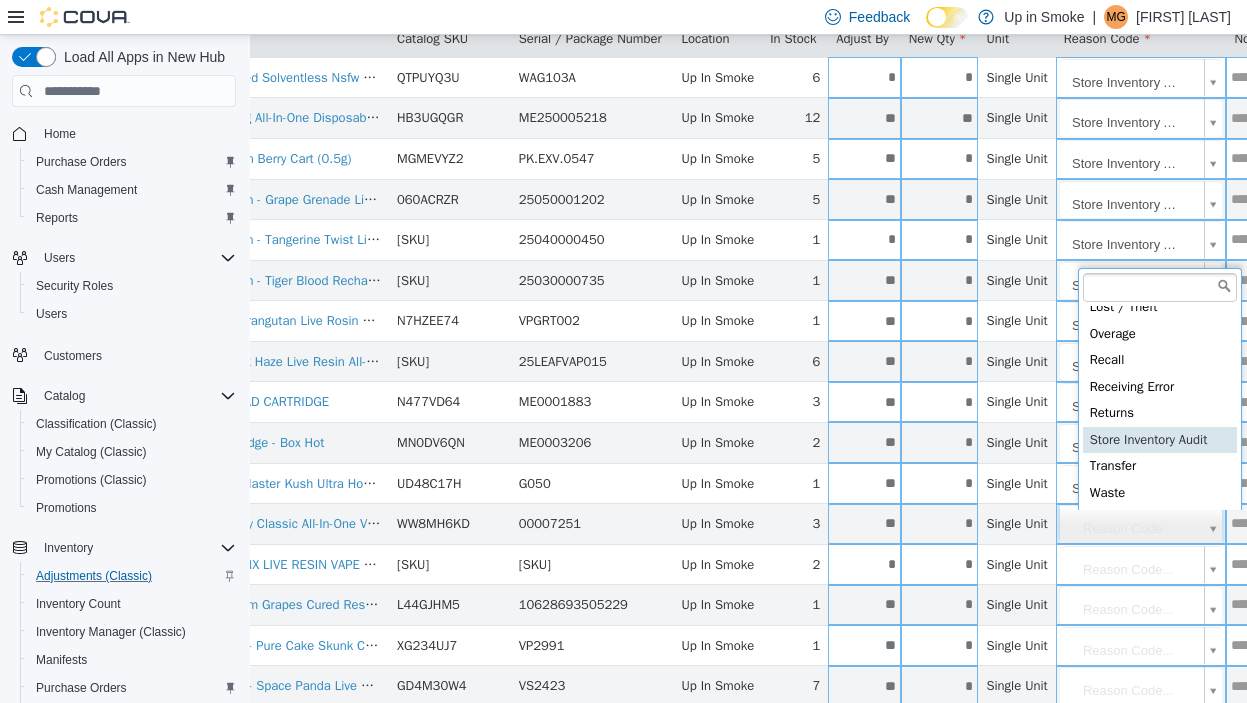 type on "**********" 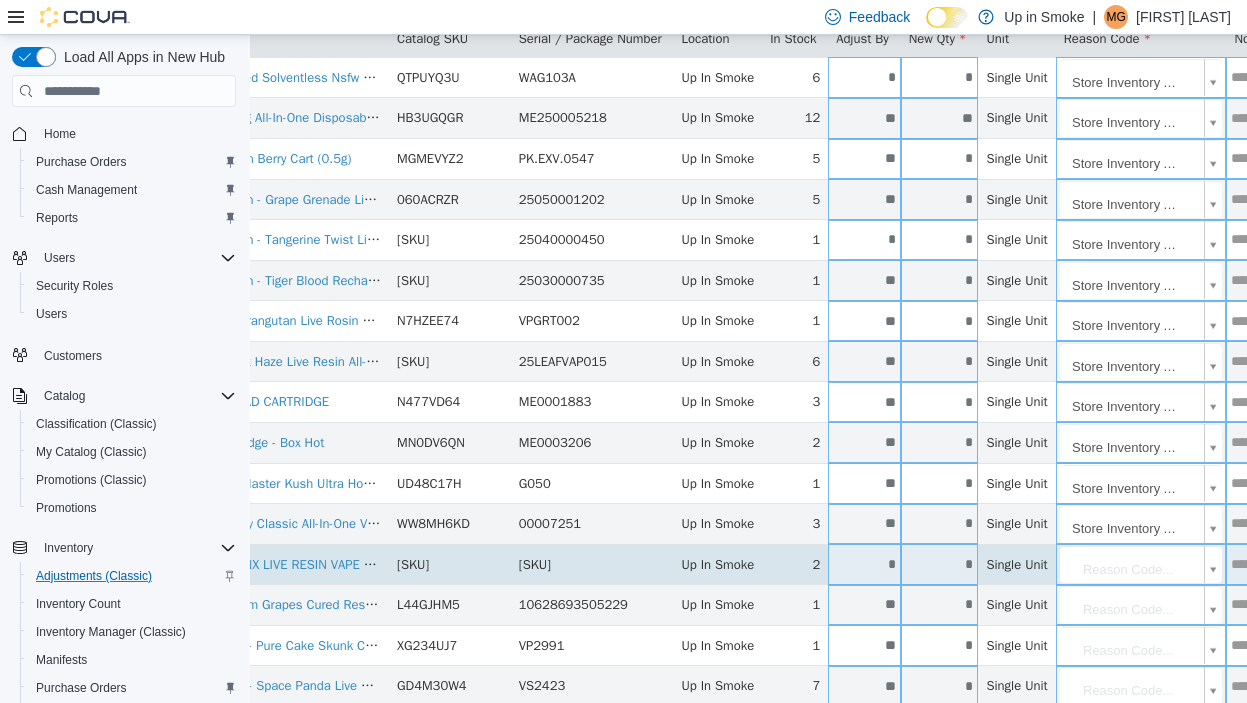 click on "**********" at bounding box center [622, 382] 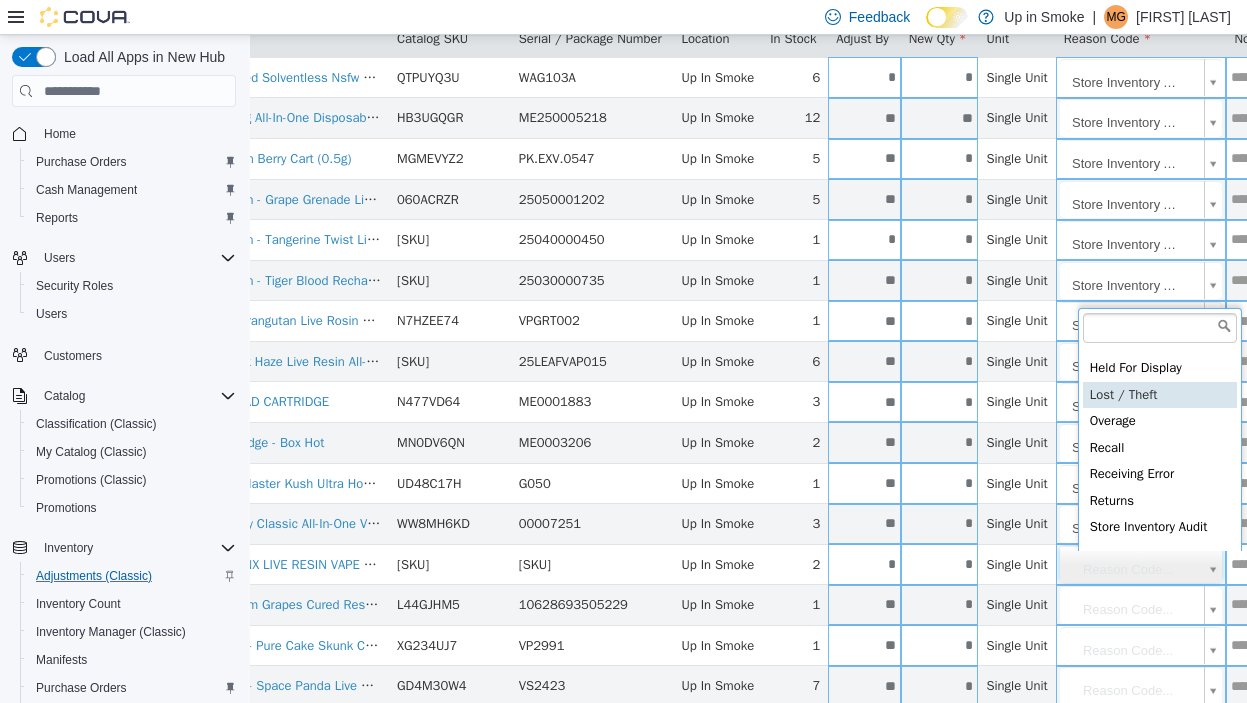 scroll, scrollTop: 118, scrollLeft: 0, axis: vertical 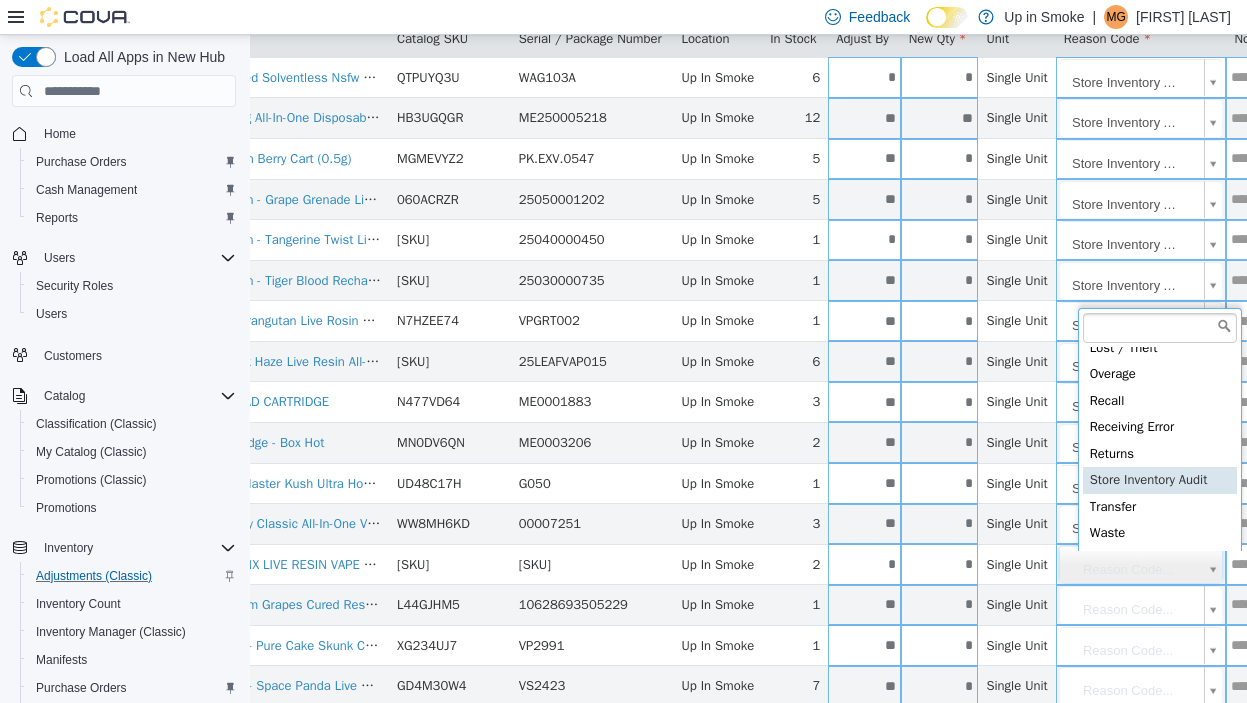 type on "**********" 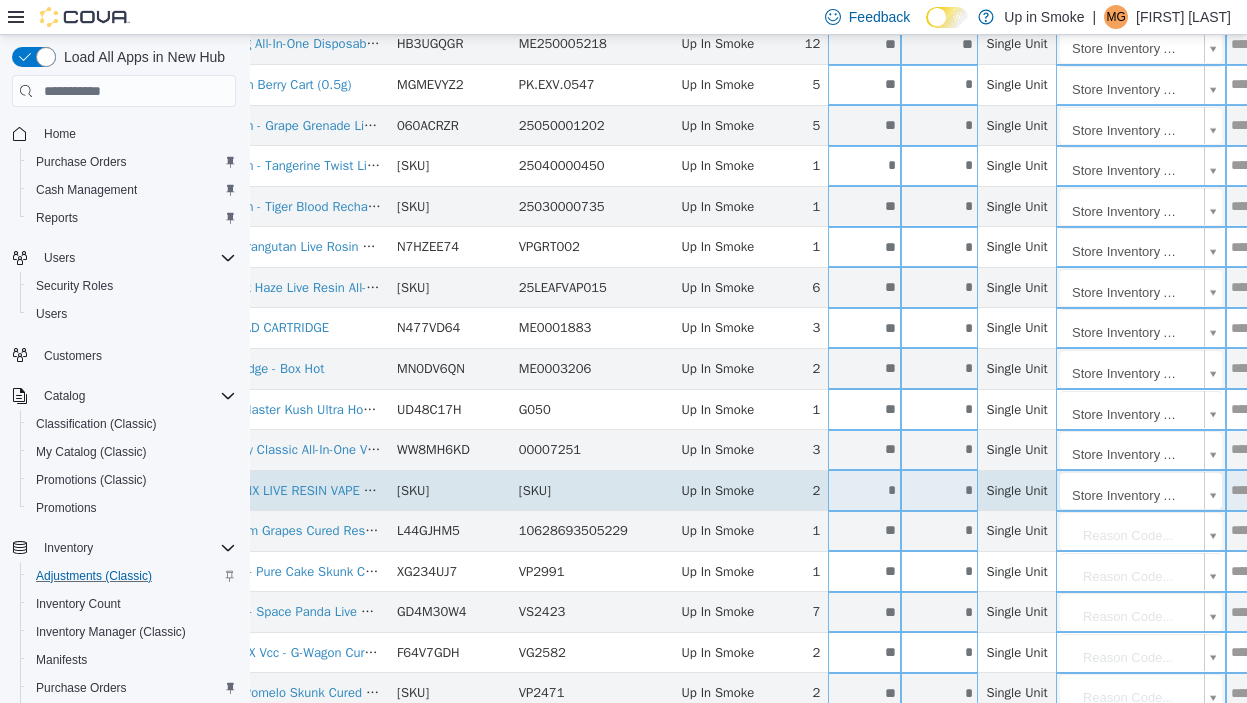 scroll, scrollTop: 330, scrollLeft: 126, axis: both 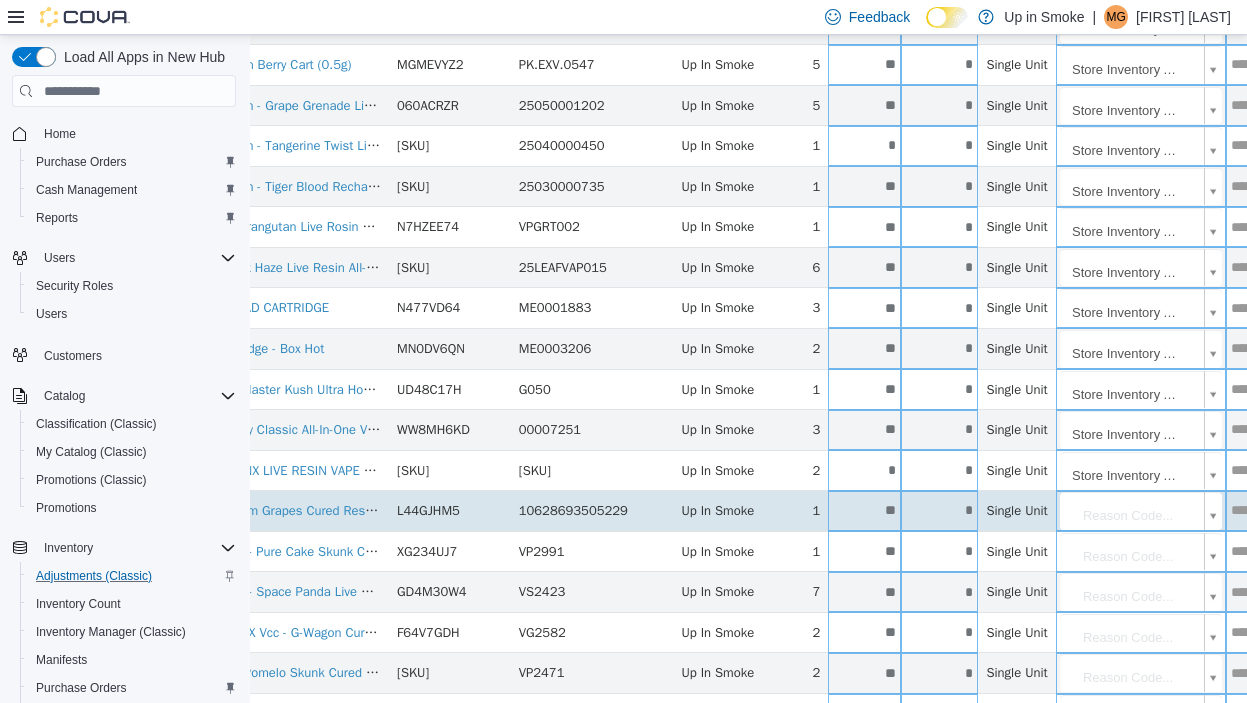 click on "**********" at bounding box center [622, 288] 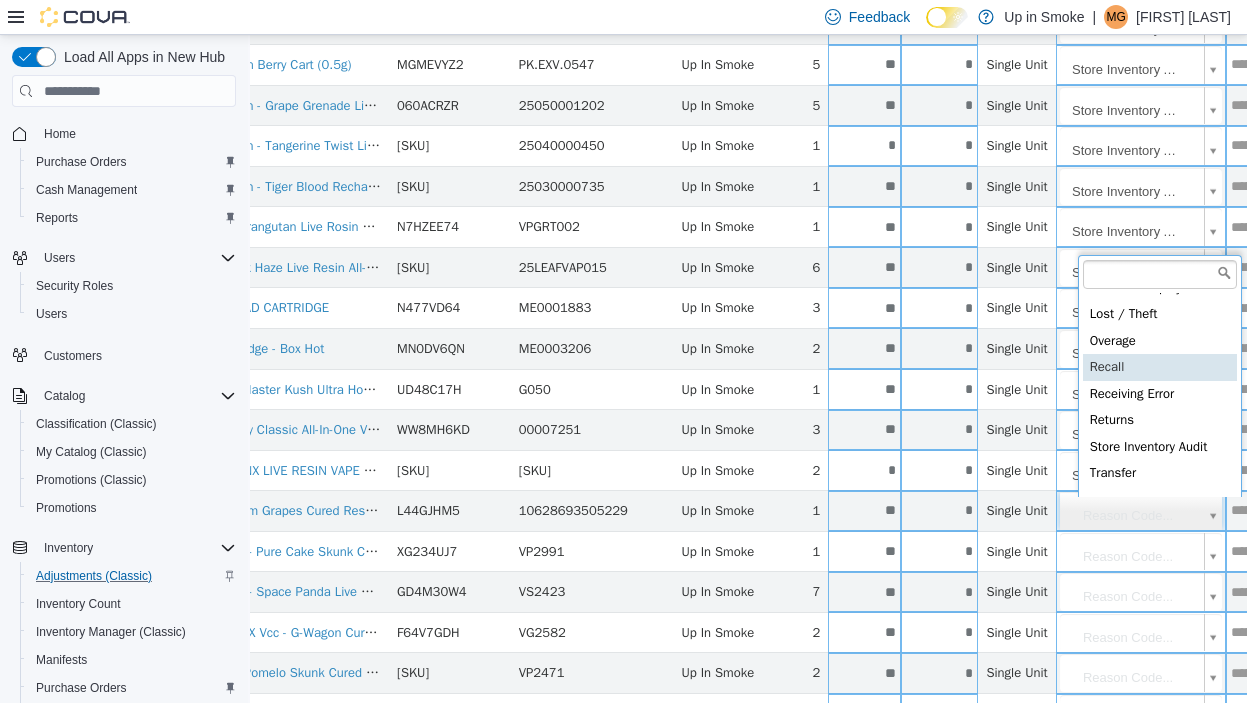 scroll, scrollTop: 100, scrollLeft: 0, axis: vertical 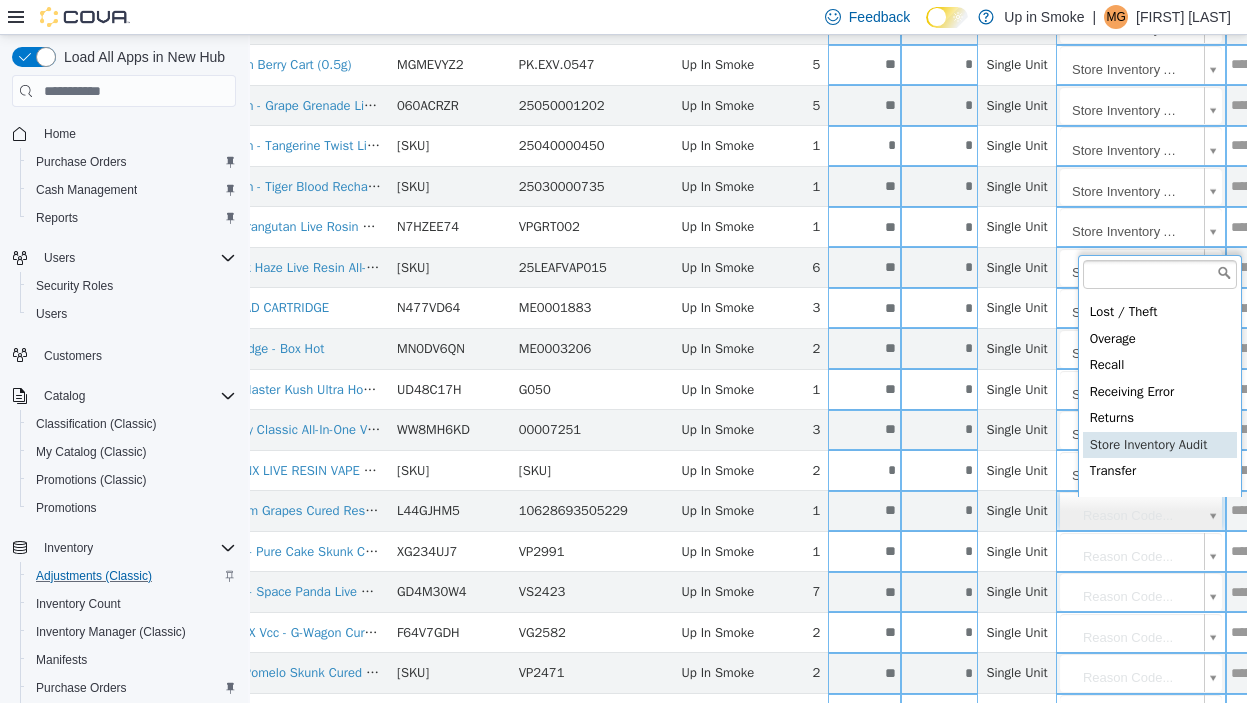 type on "**********" 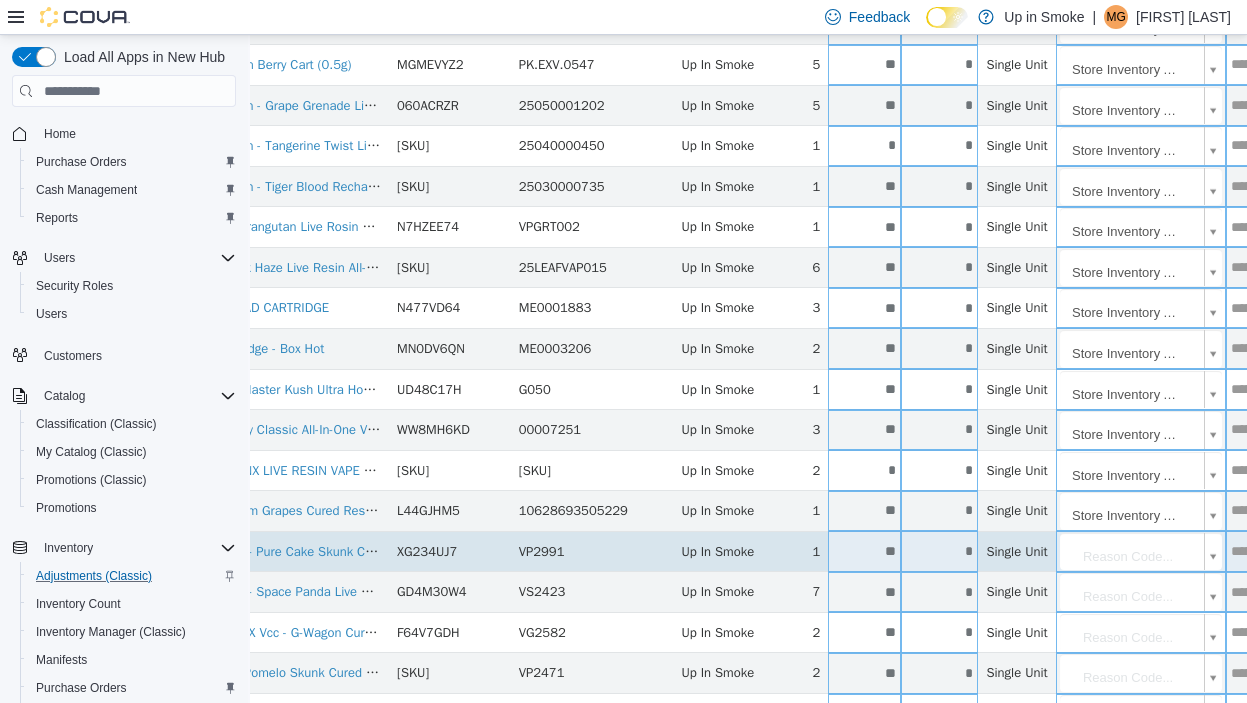 click on "**********" at bounding box center [622, 288] 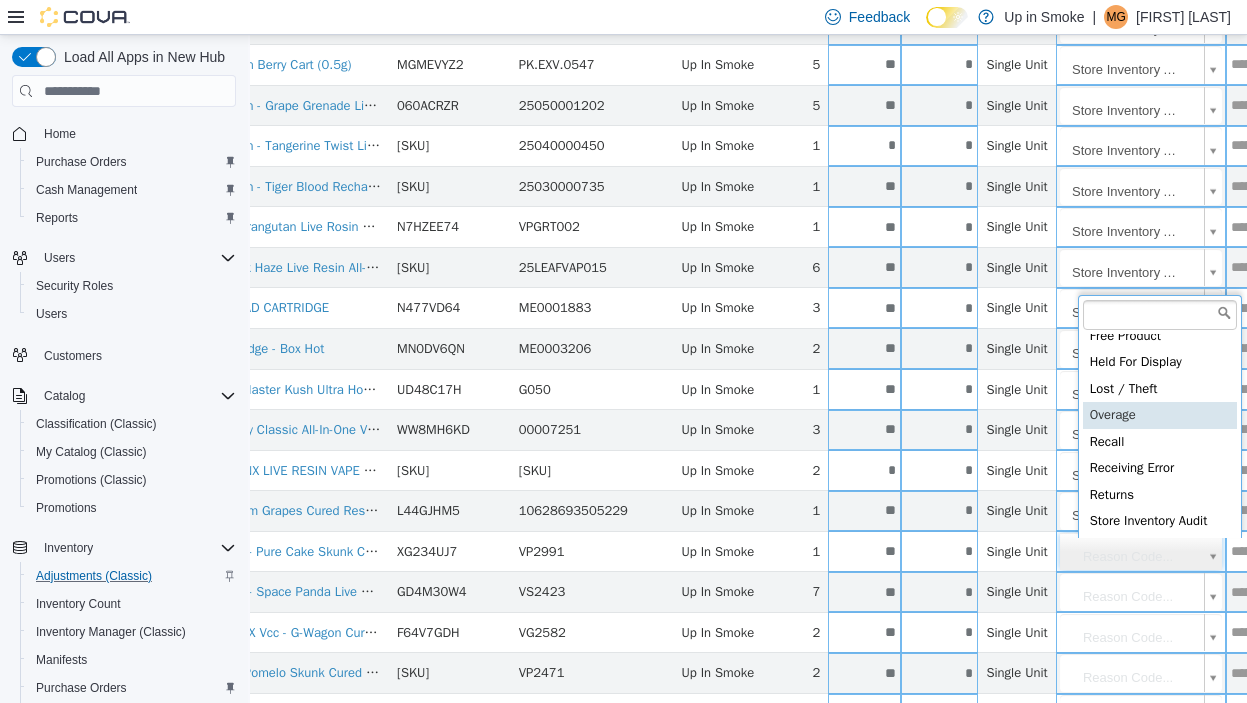 scroll, scrollTop: 93, scrollLeft: 0, axis: vertical 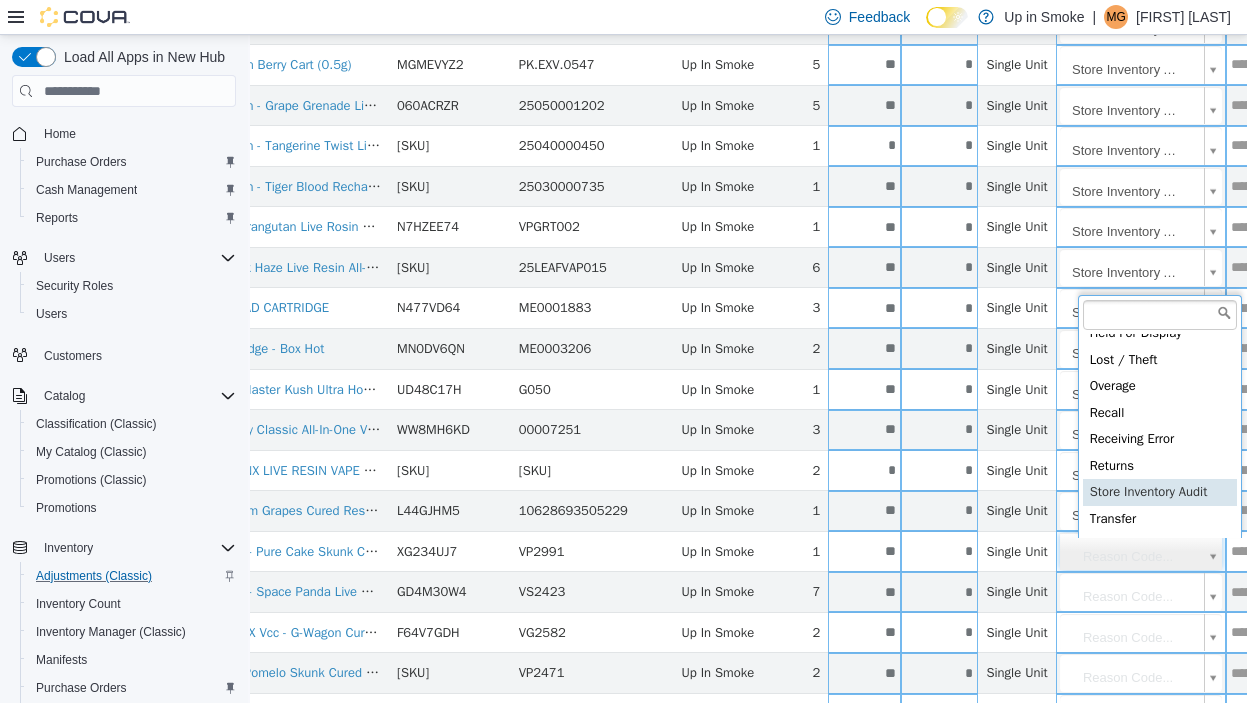 type on "**********" 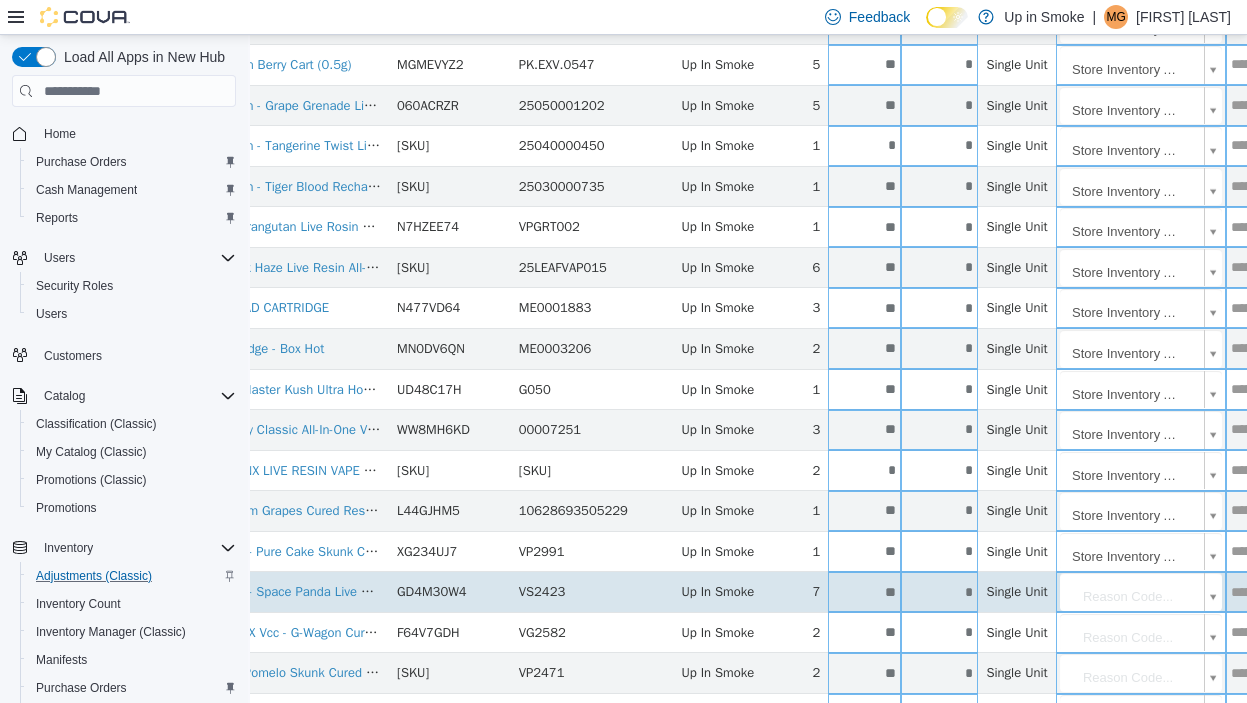 click on "**********" at bounding box center [622, 288] 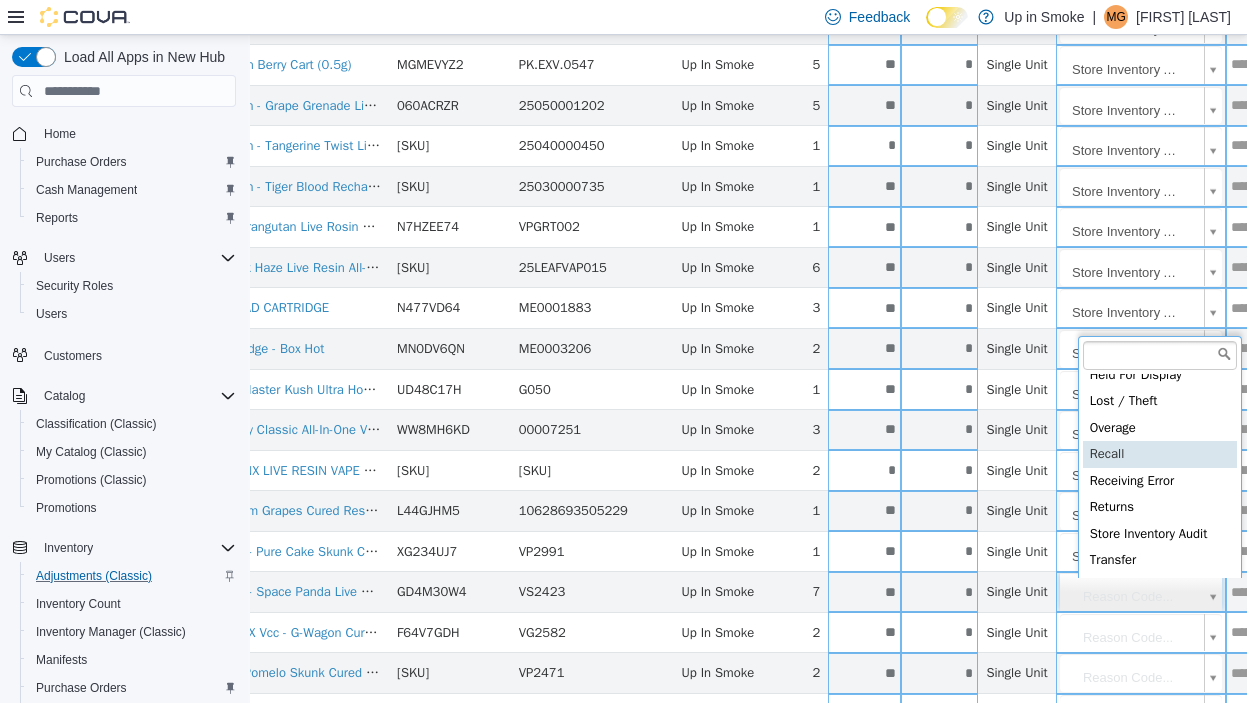 scroll, scrollTop: 93, scrollLeft: 0, axis: vertical 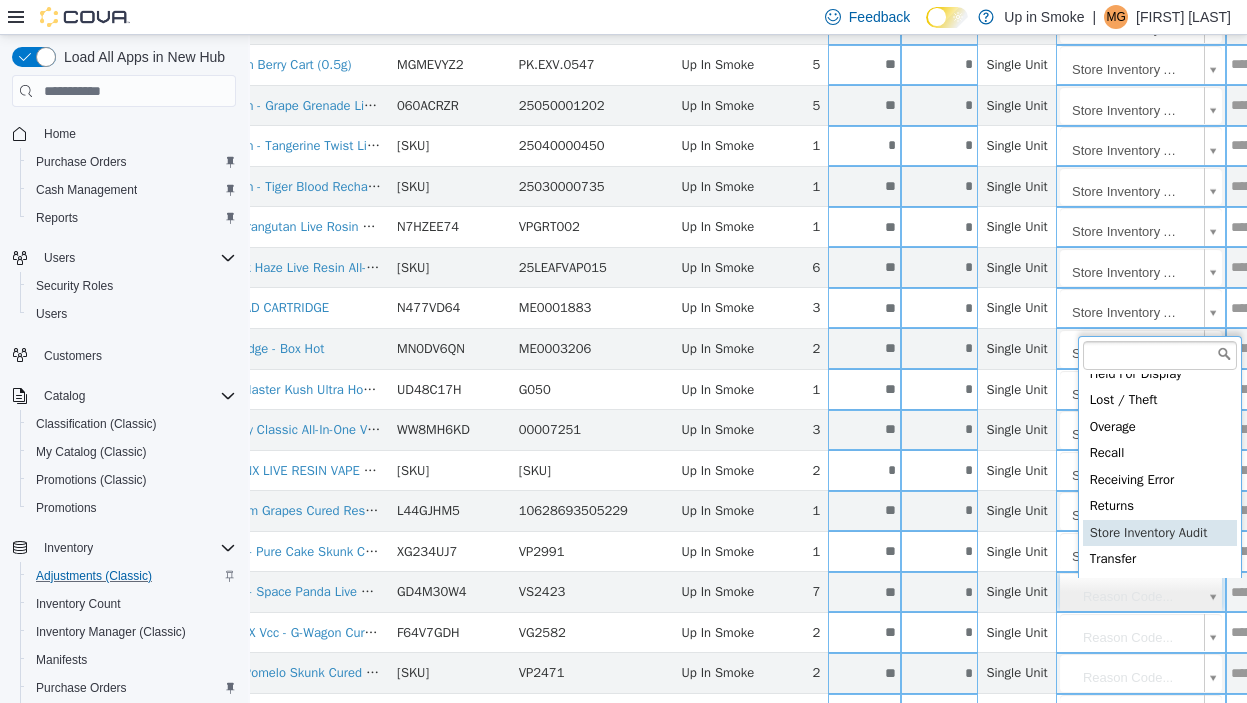 type on "**********" 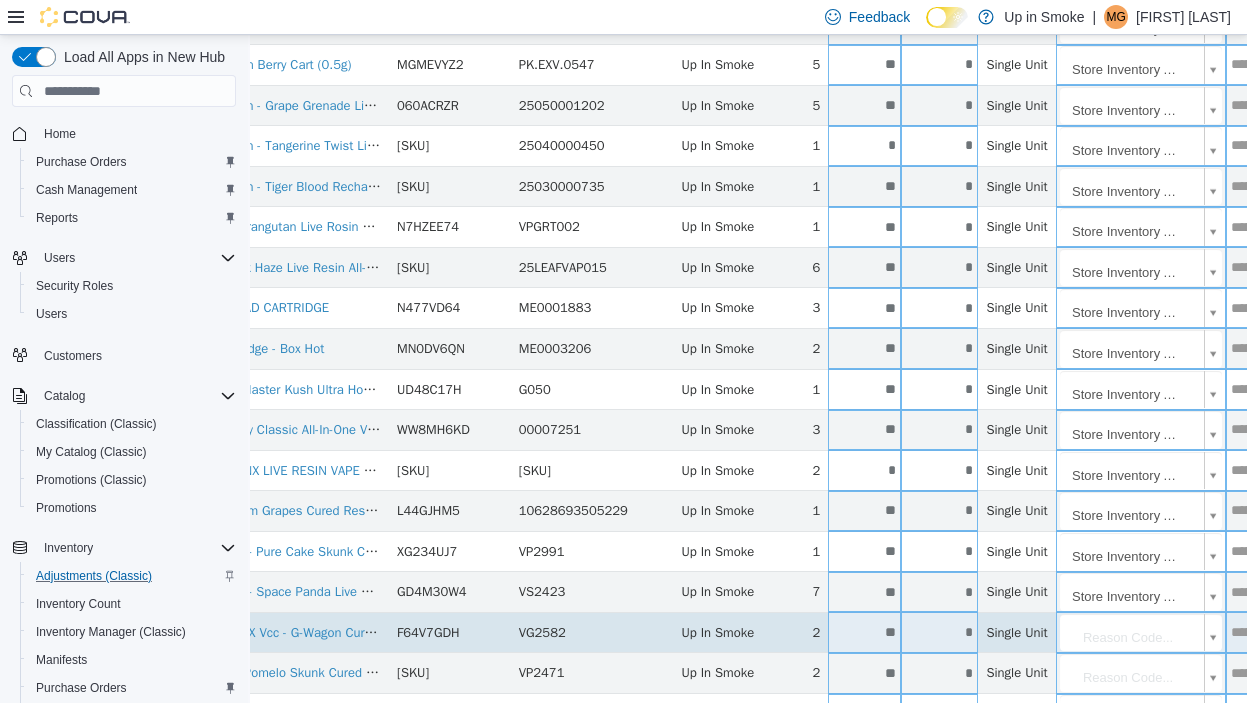 click on "**********" at bounding box center [622, 288] 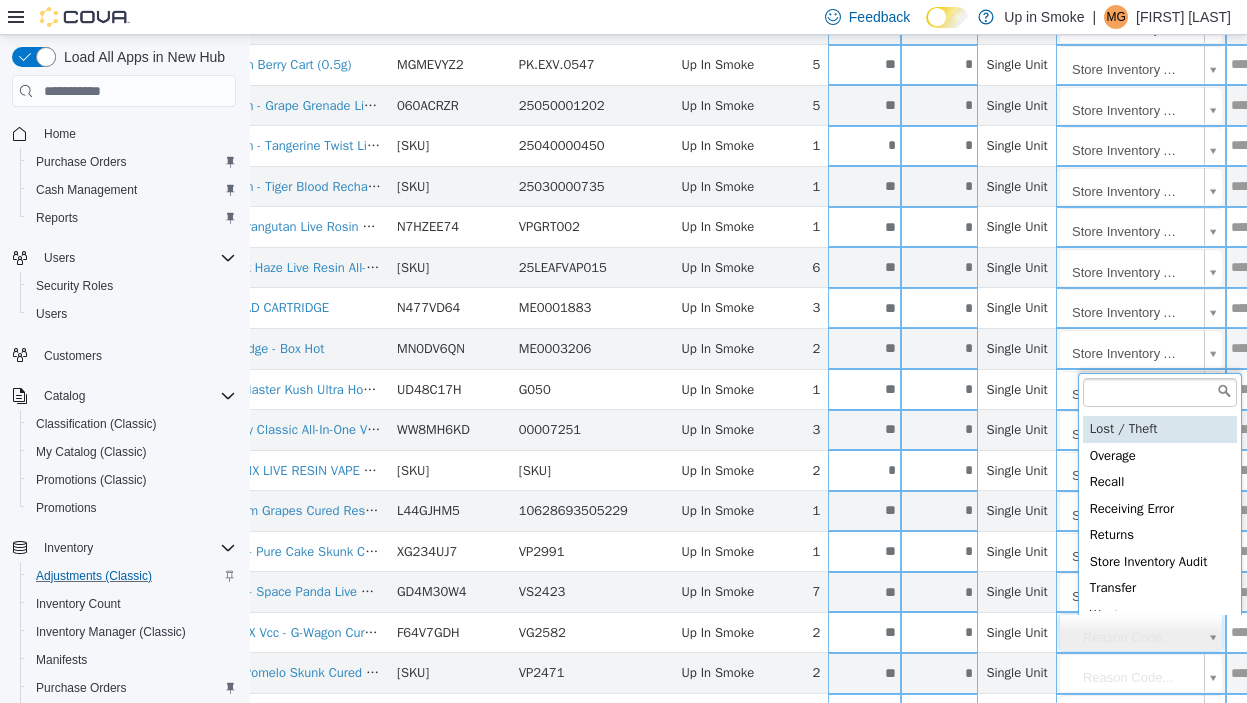 scroll, scrollTop: 118, scrollLeft: 0, axis: vertical 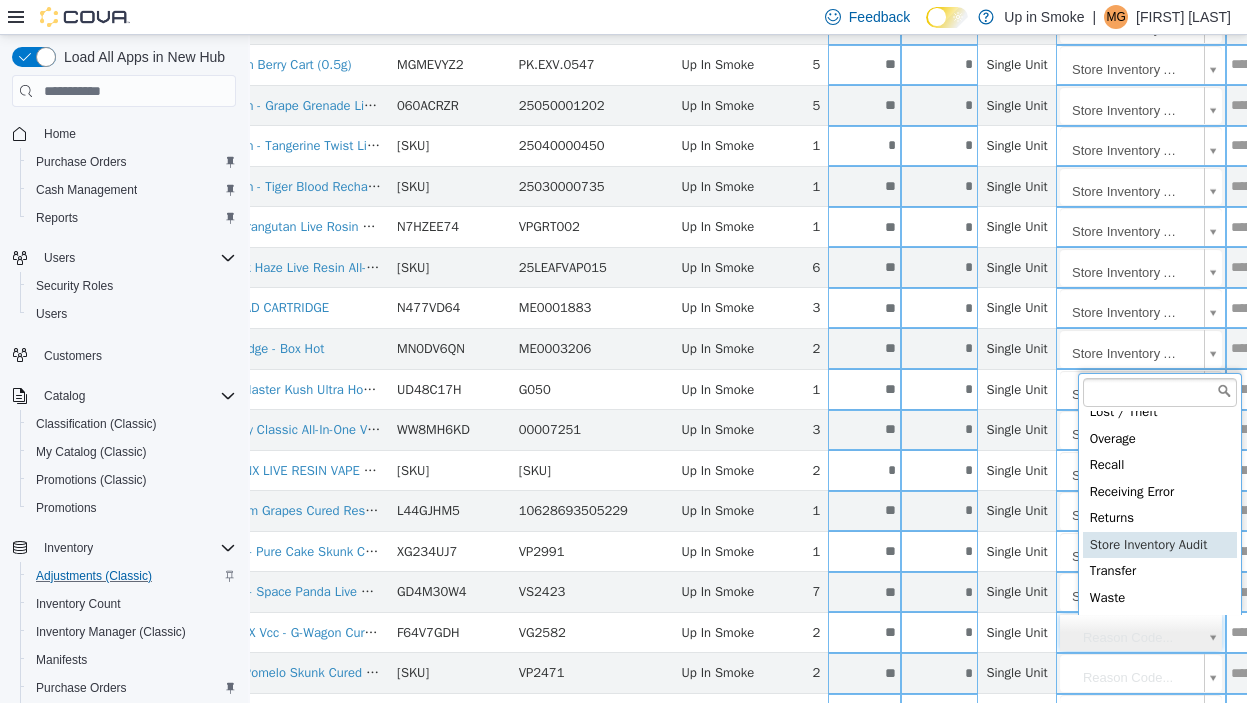 type on "**********" 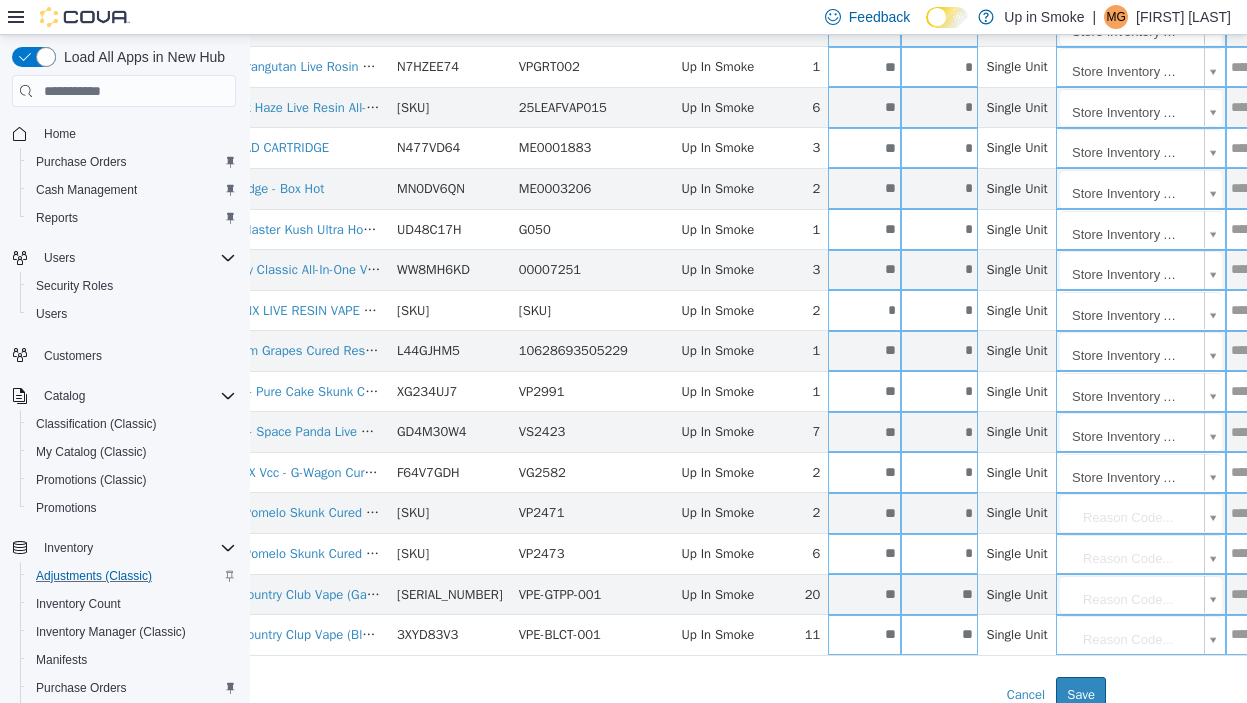 scroll, scrollTop: 492, scrollLeft: 126, axis: both 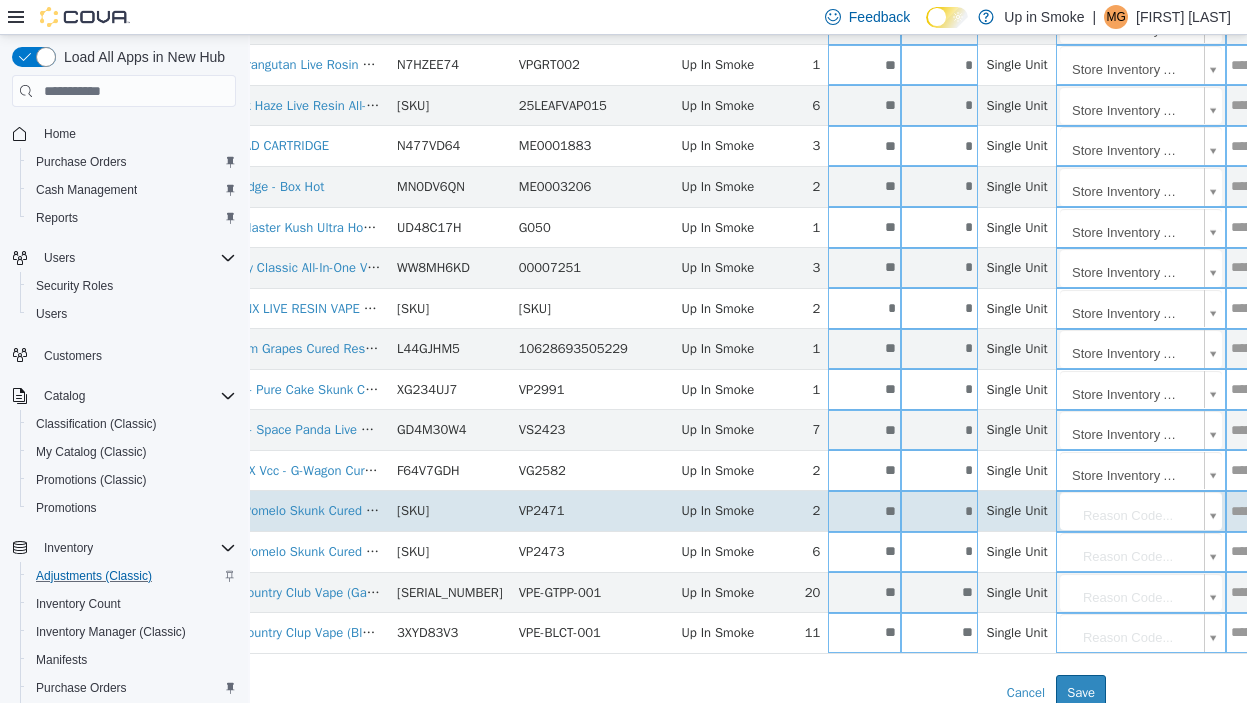 click on "**********" at bounding box center (622, 126) 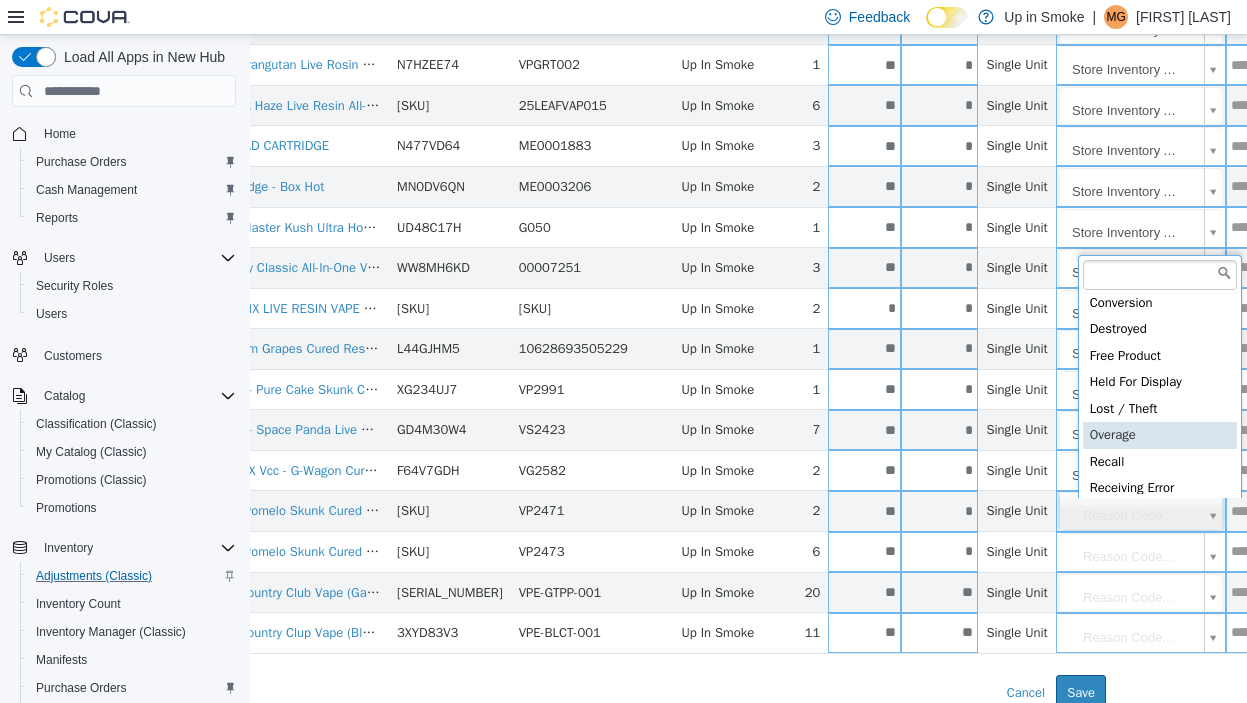 scroll, scrollTop: 118, scrollLeft: 0, axis: vertical 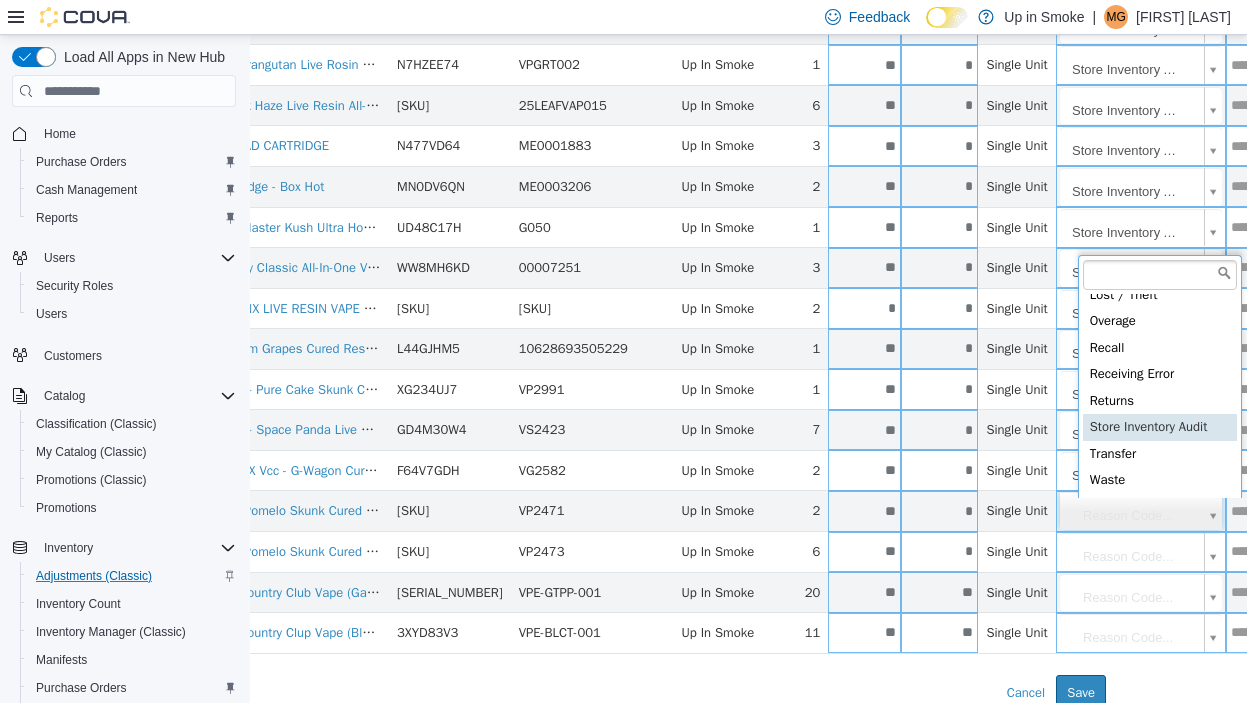 type on "**********" 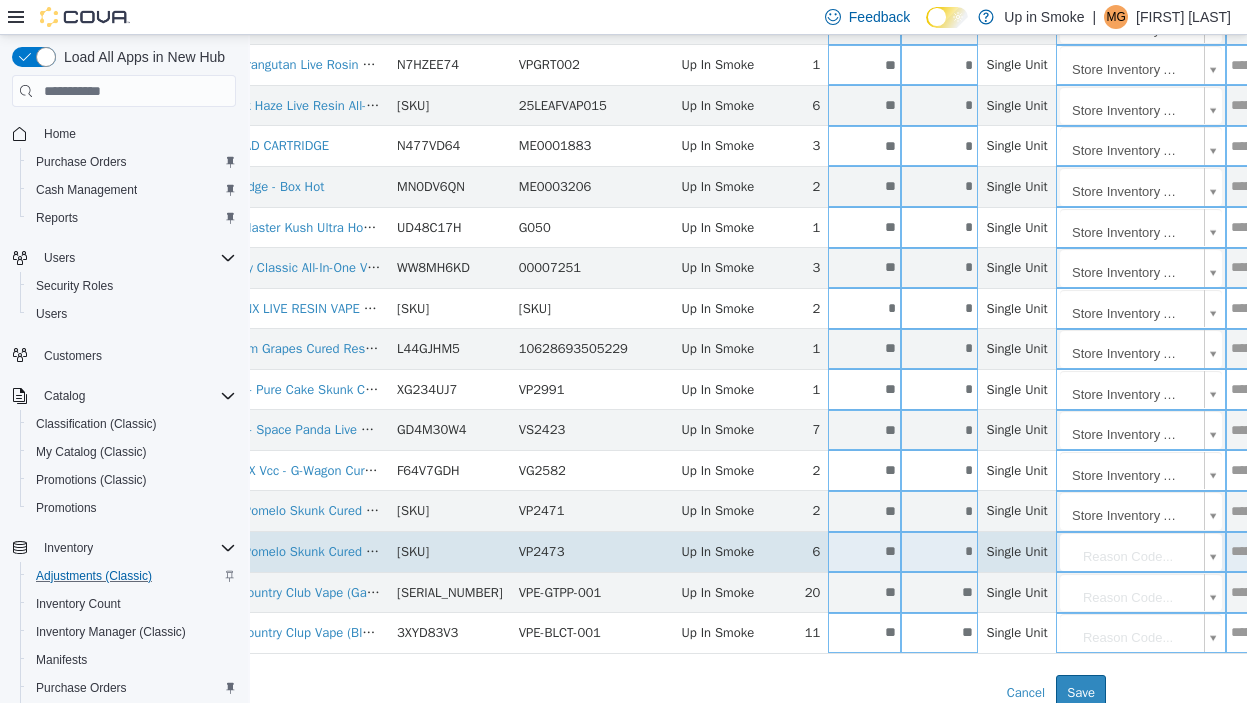 click on "**********" at bounding box center [622, 126] 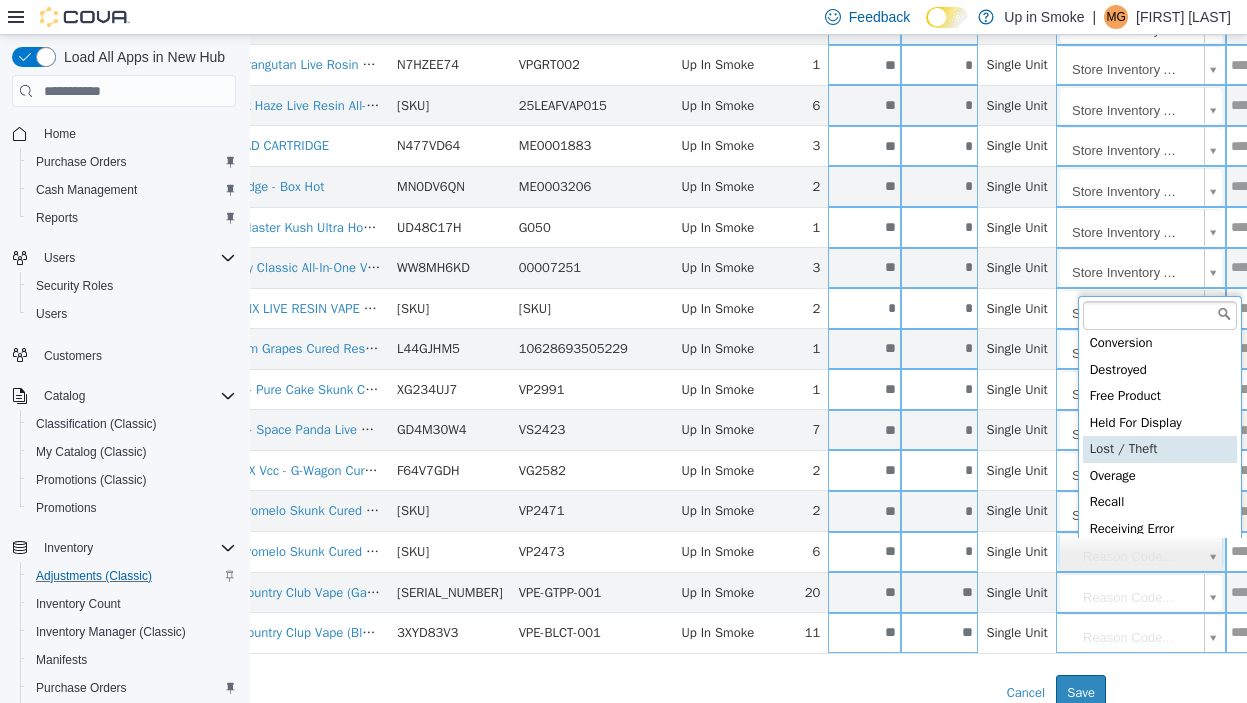 scroll, scrollTop: 118, scrollLeft: 0, axis: vertical 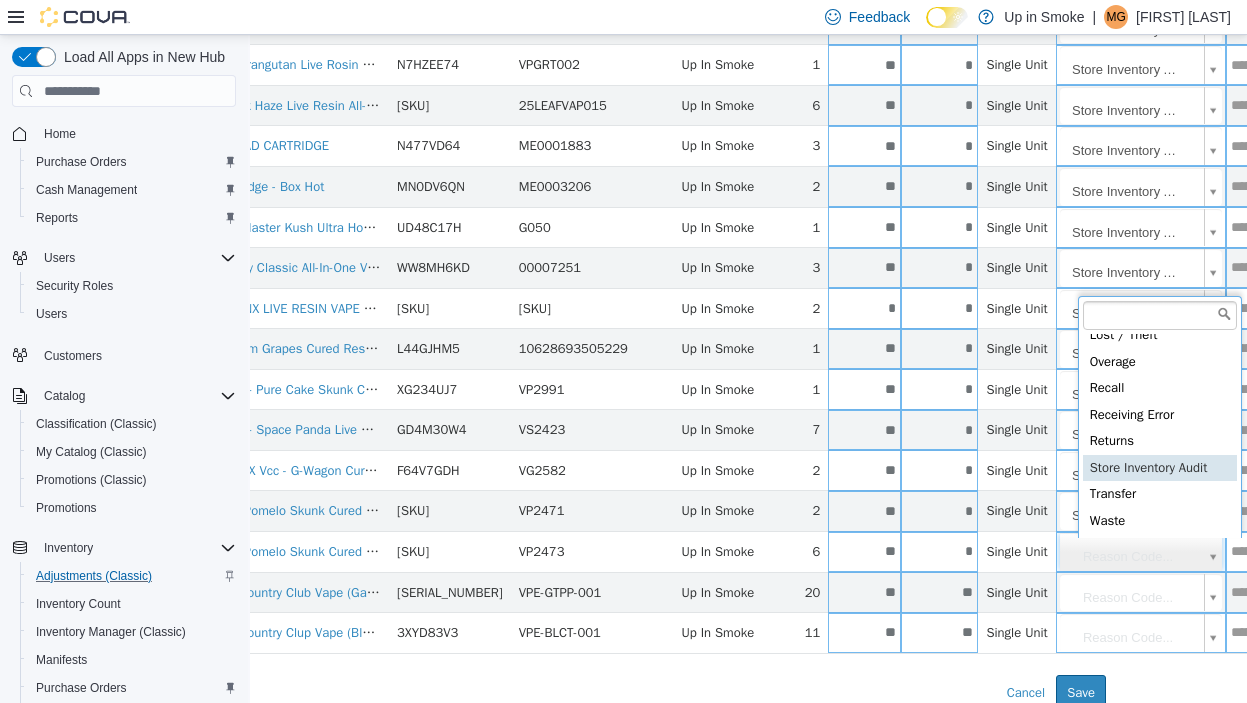 type on "**********" 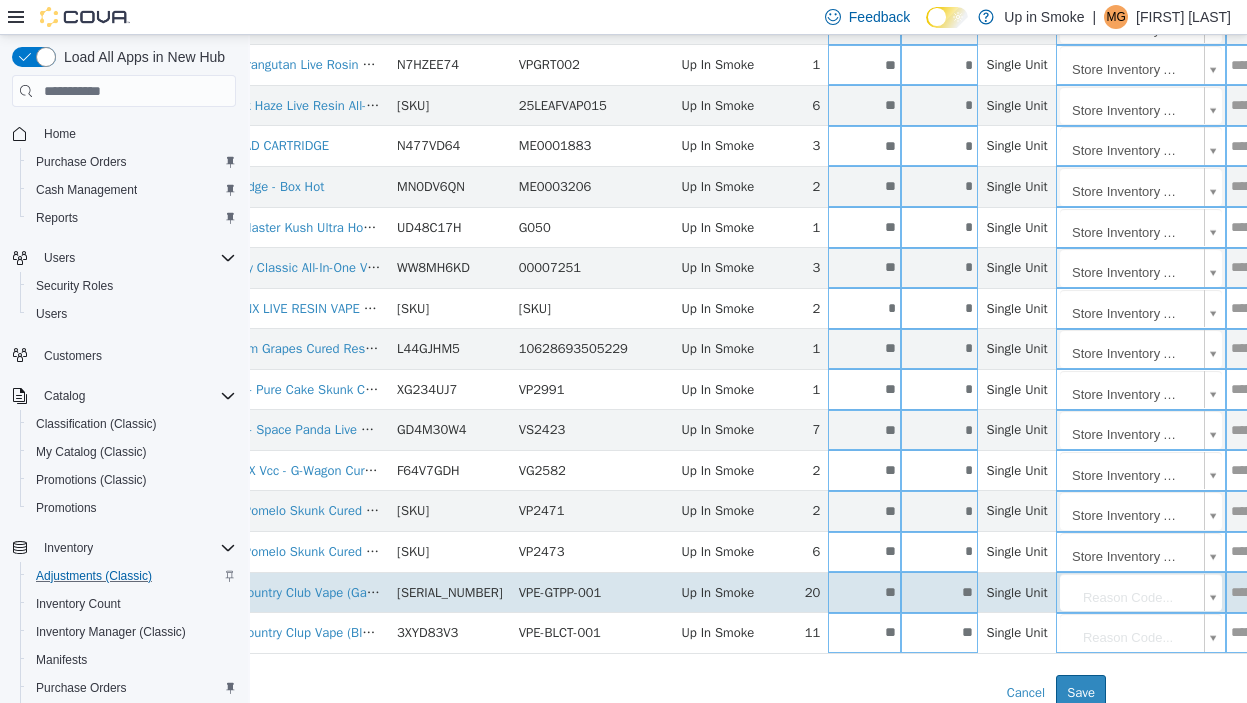 click on "**********" at bounding box center (622, 126) 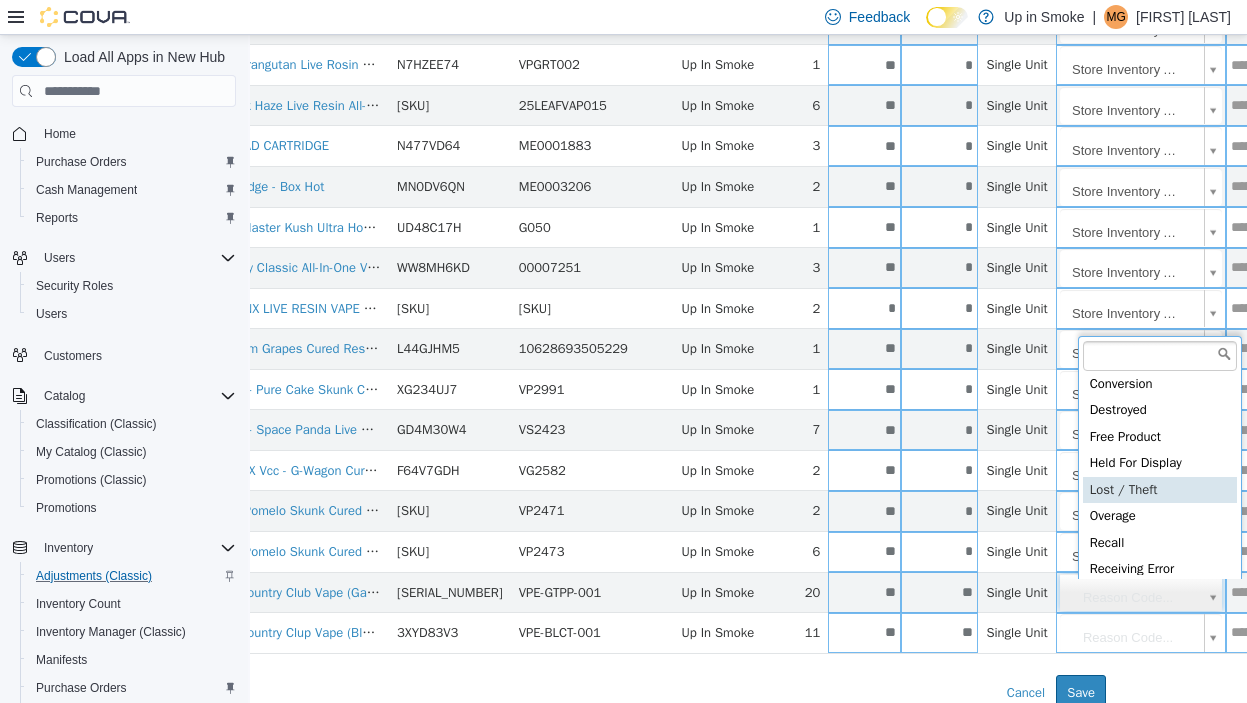 scroll, scrollTop: 118, scrollLeft: 0, axis: vertical 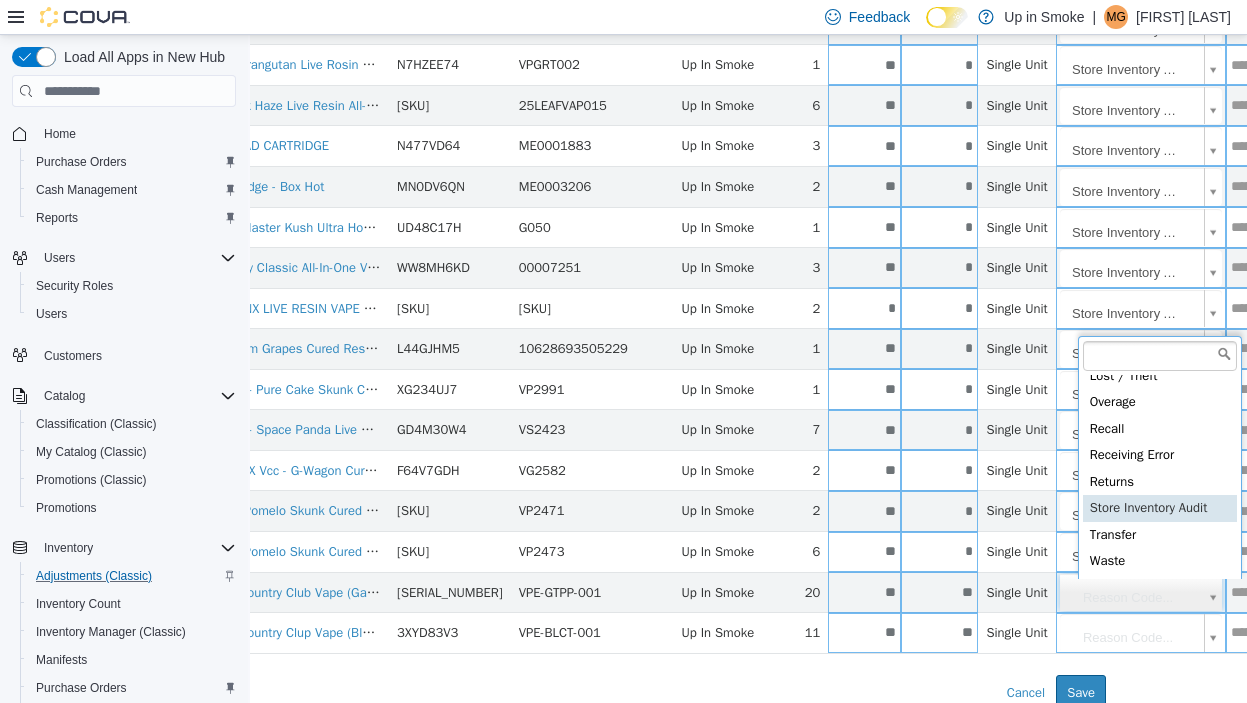 type on "**********" 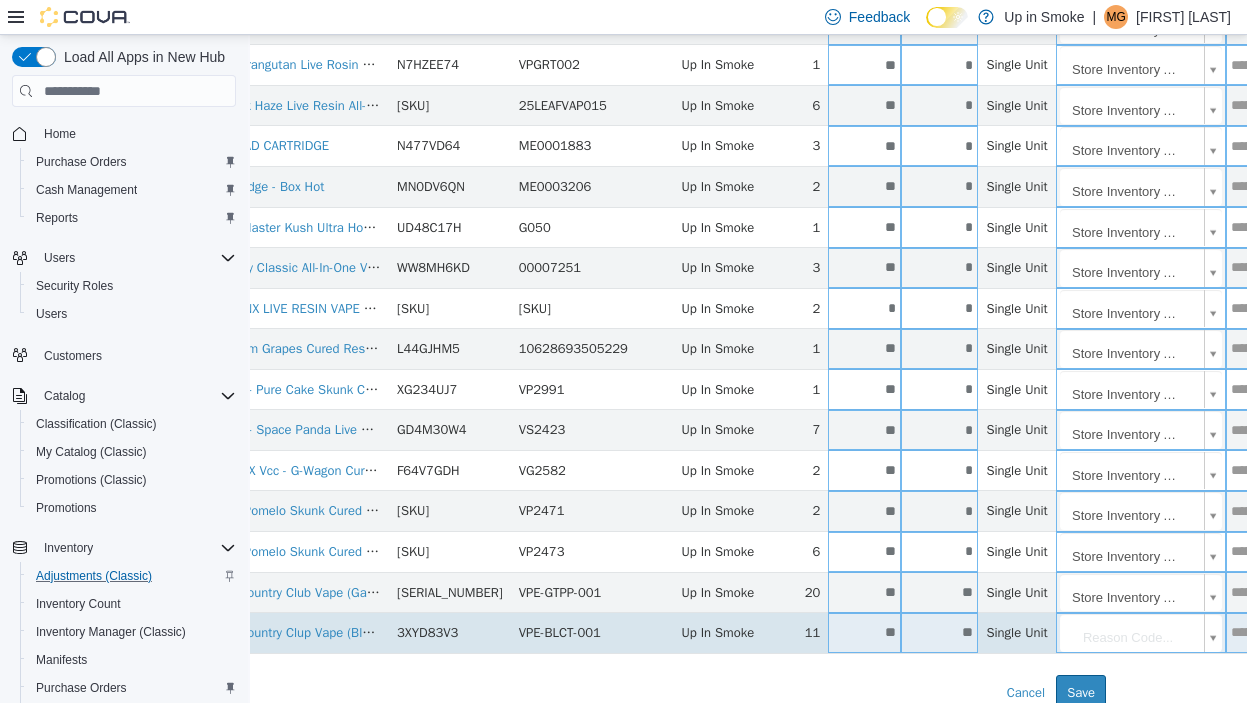 click on "**********" at bounding box center [622, 126] 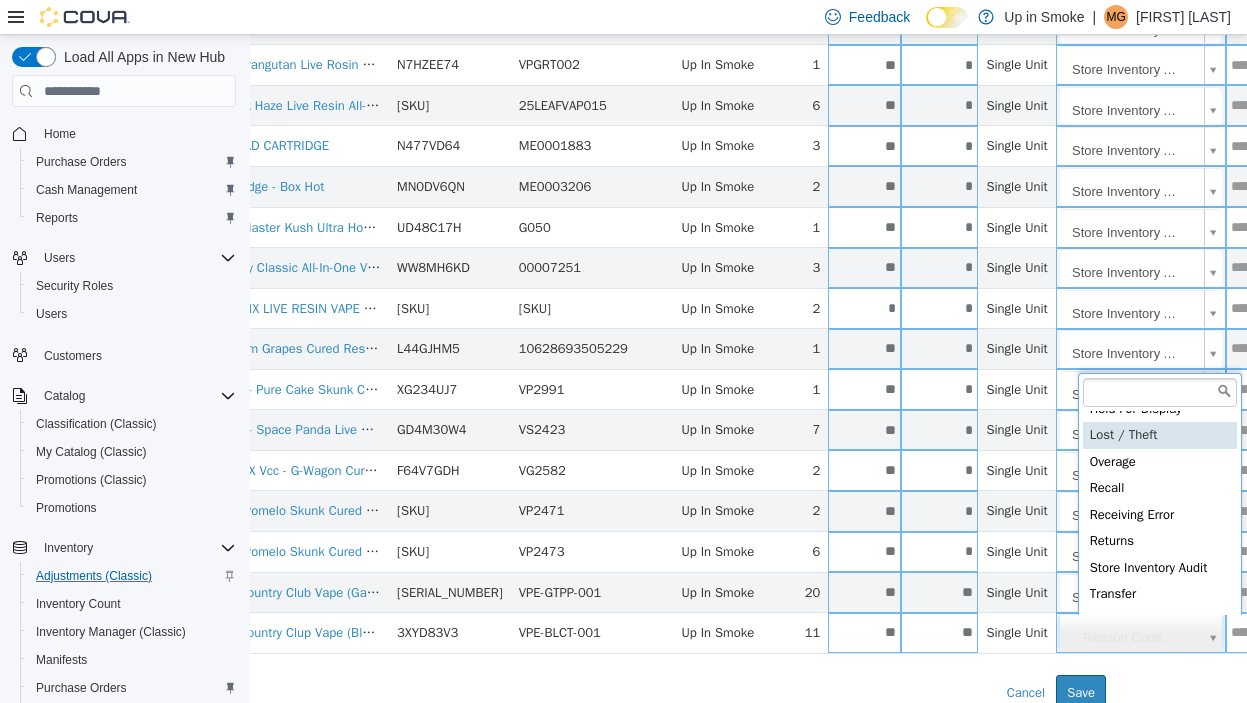 scroll 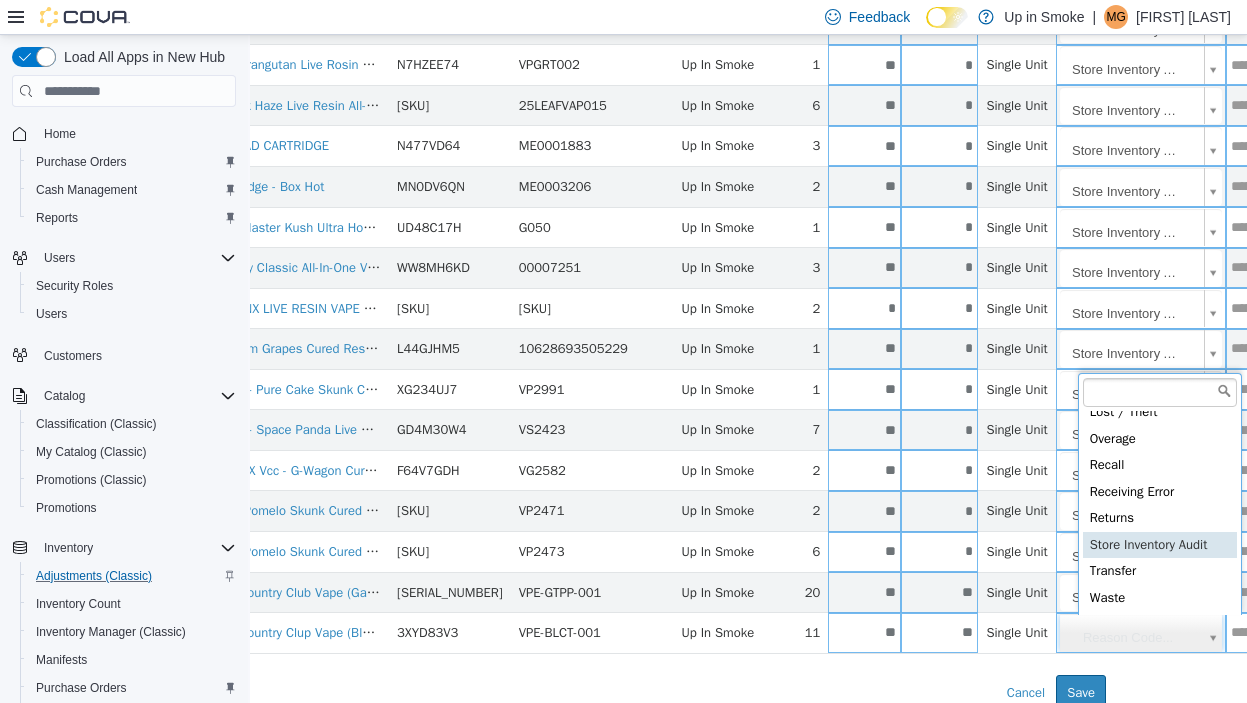 type on "**********" 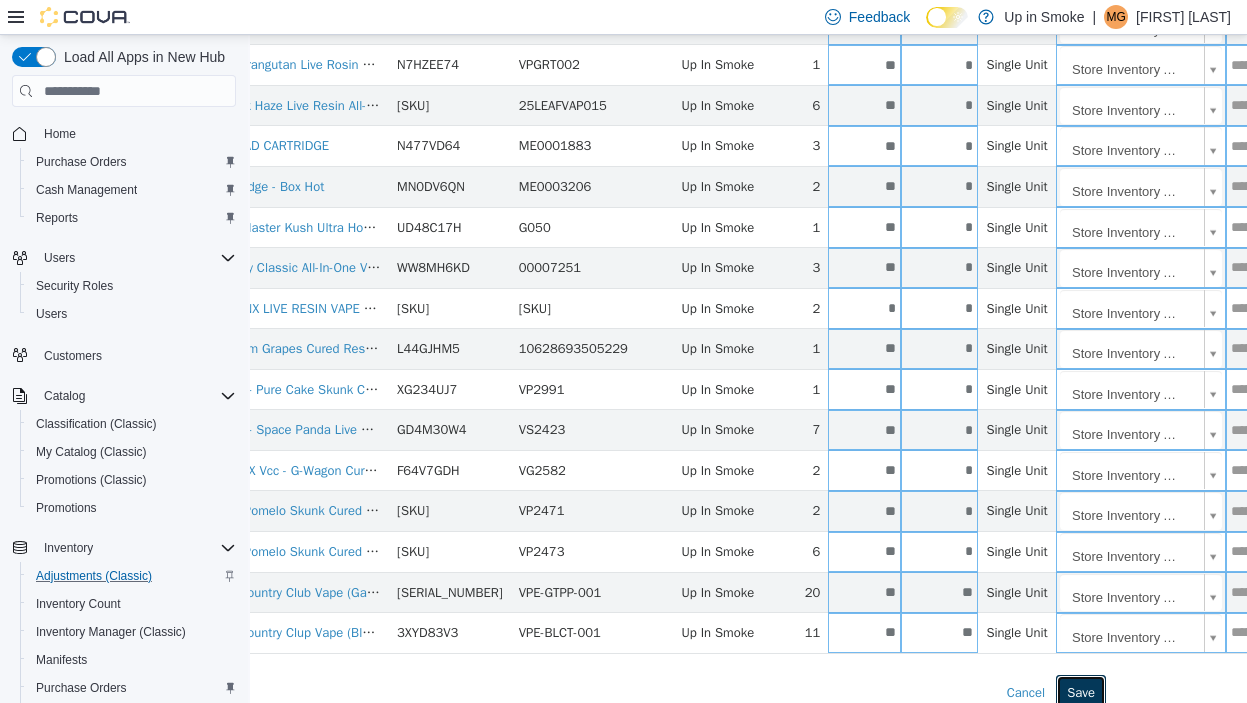 click on "Save" at bounding box center [1081, 693] 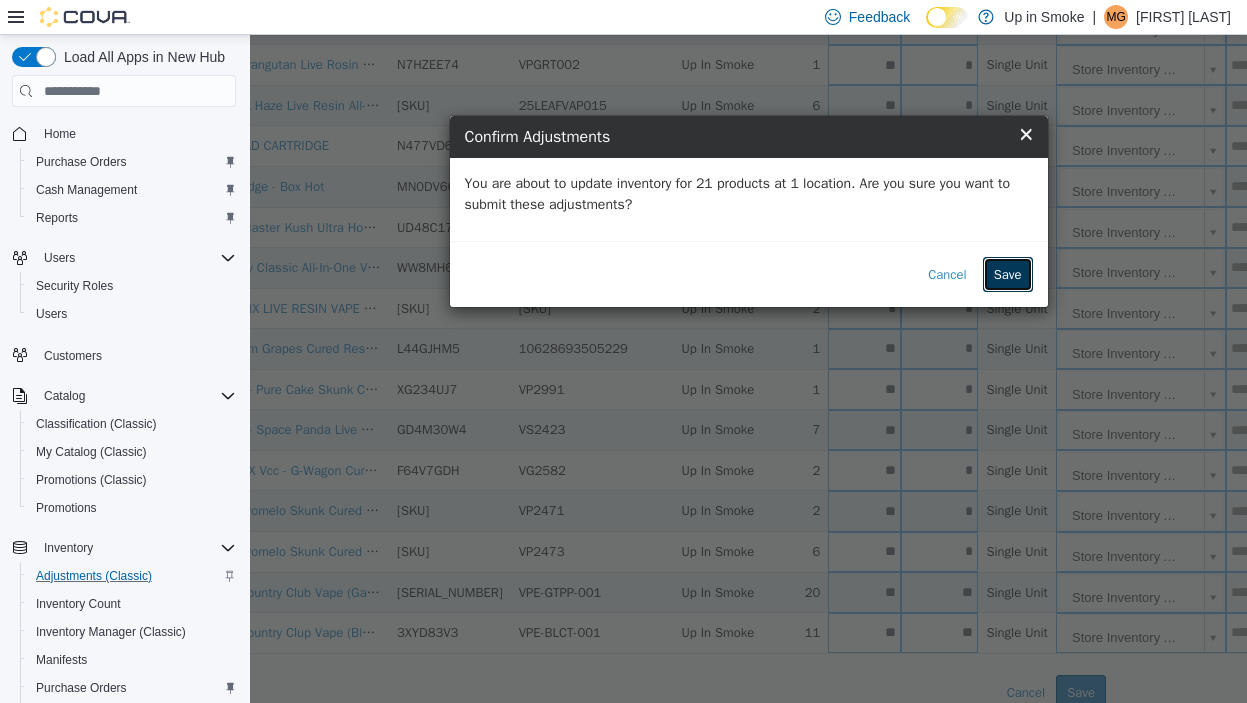 click on "Save" at bounding box center (1008, 275) 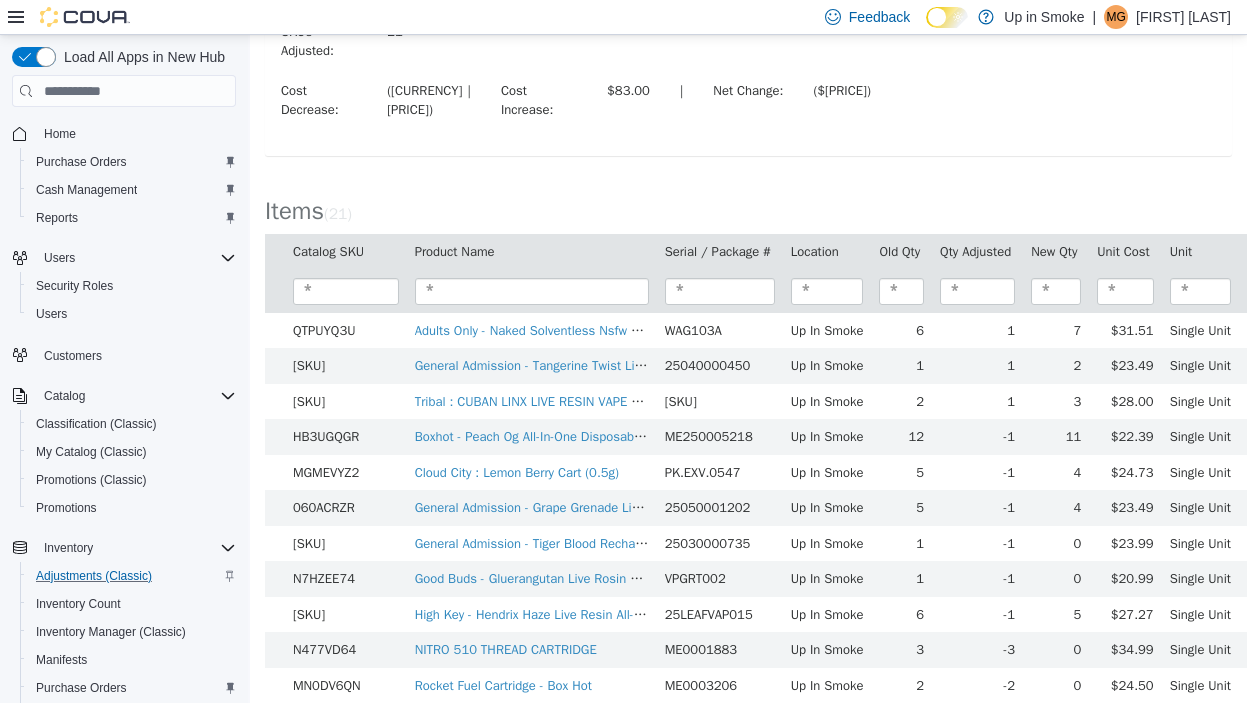 scroll, scrollTop: 0, scrollLeft: 0, axis: both 